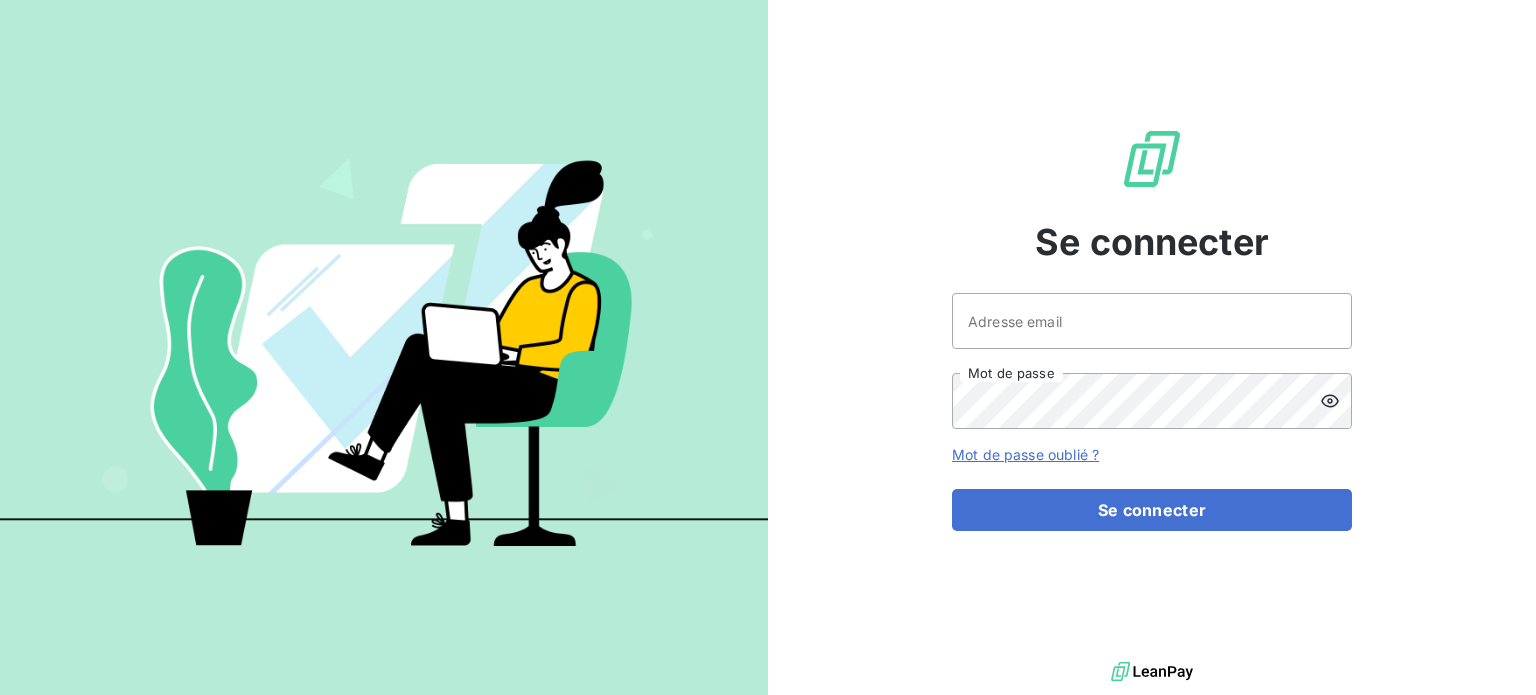scroll, scrollTop: 0, scrollLeft: 0, axis: both 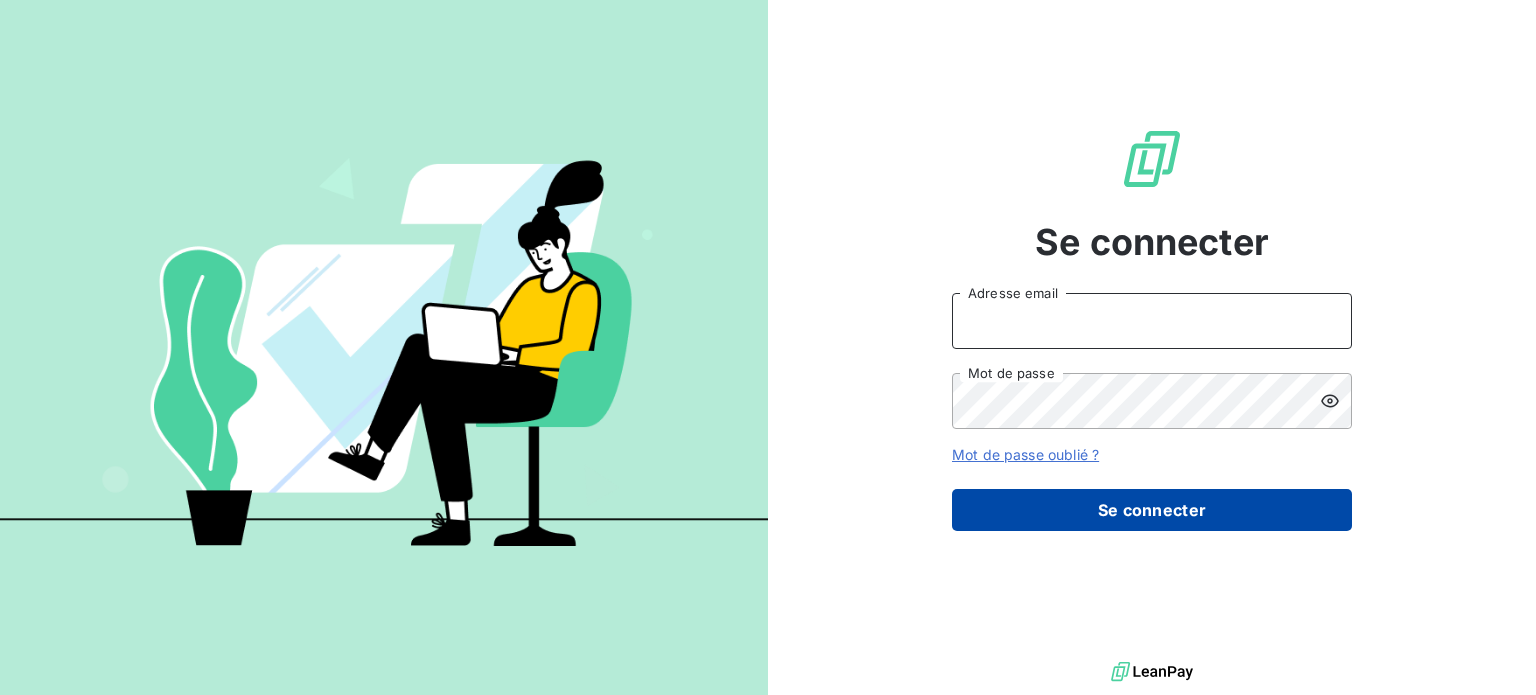 type on "[EMAIL]" 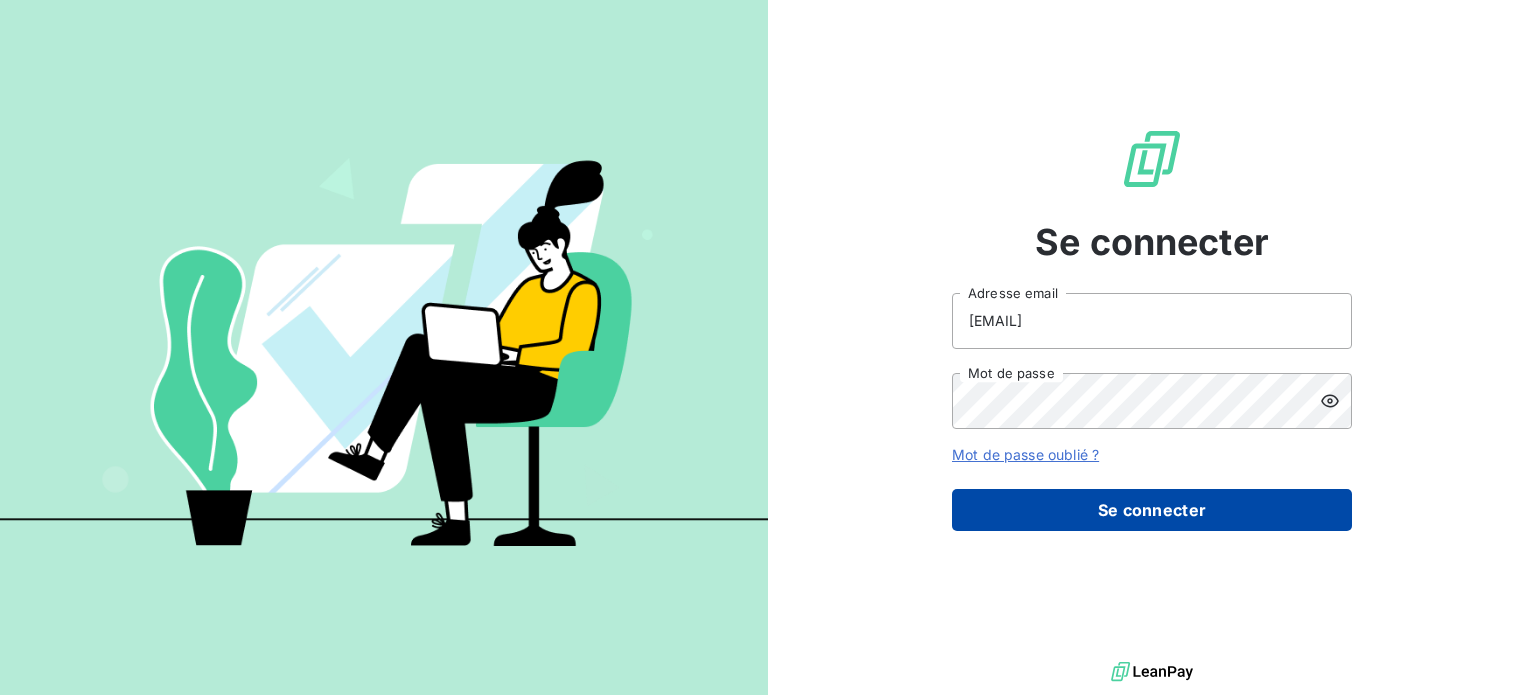 click on "Se connecter" at bounding box center [1152, 510] 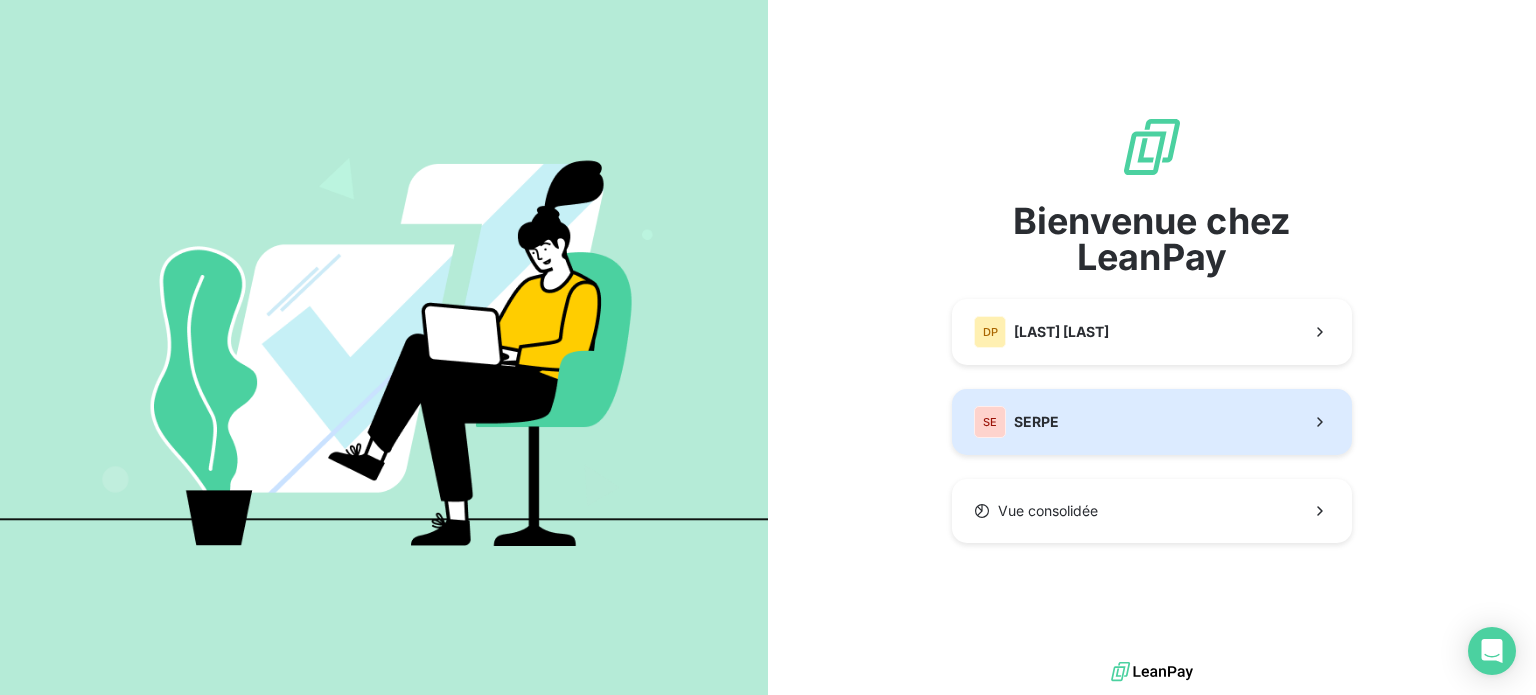 click on "SE SERPE" at bounding box center (1152, 422) 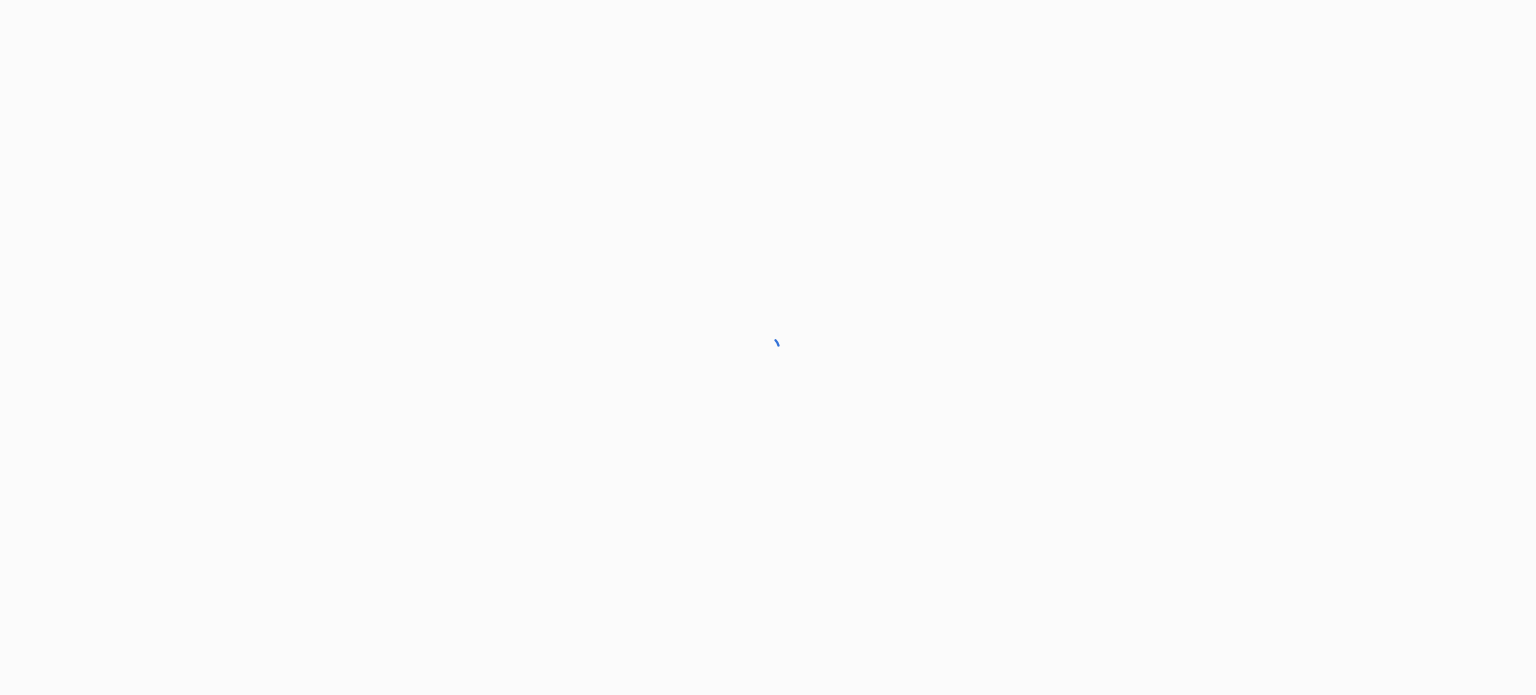 scroll, scrollTop: 0, scrollLeft: 0, axis: both 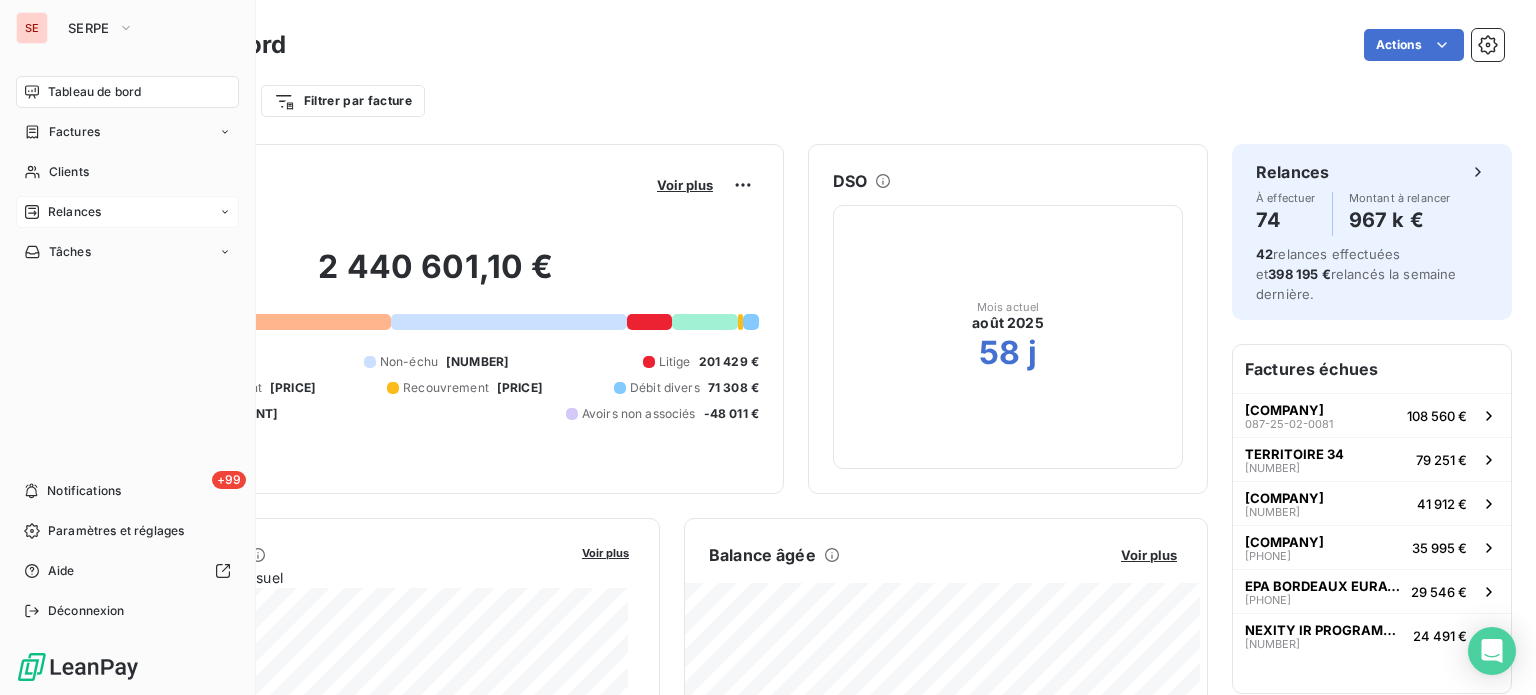 click on "Relances" at bounding box center (74, 212) 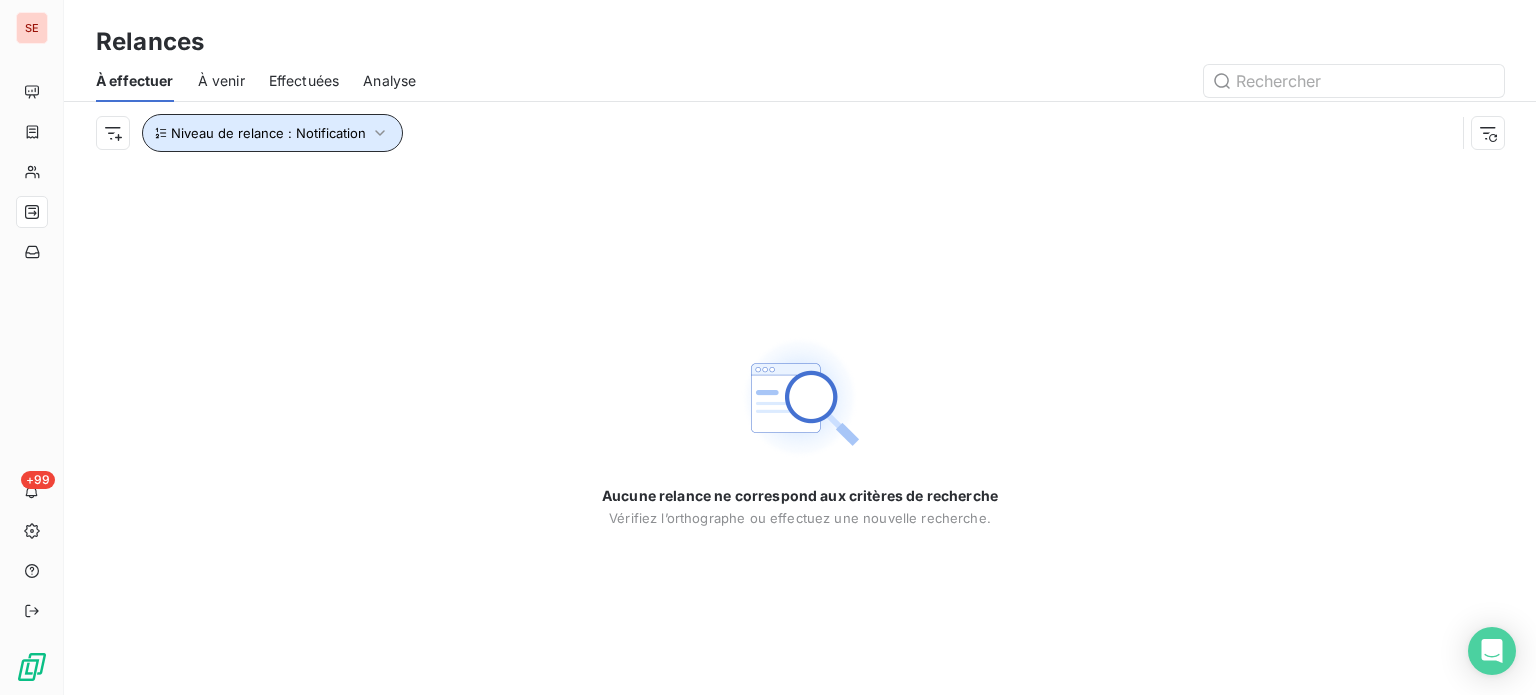 click on "Niveau de relance : Notification" at bounding box center (268, 133) 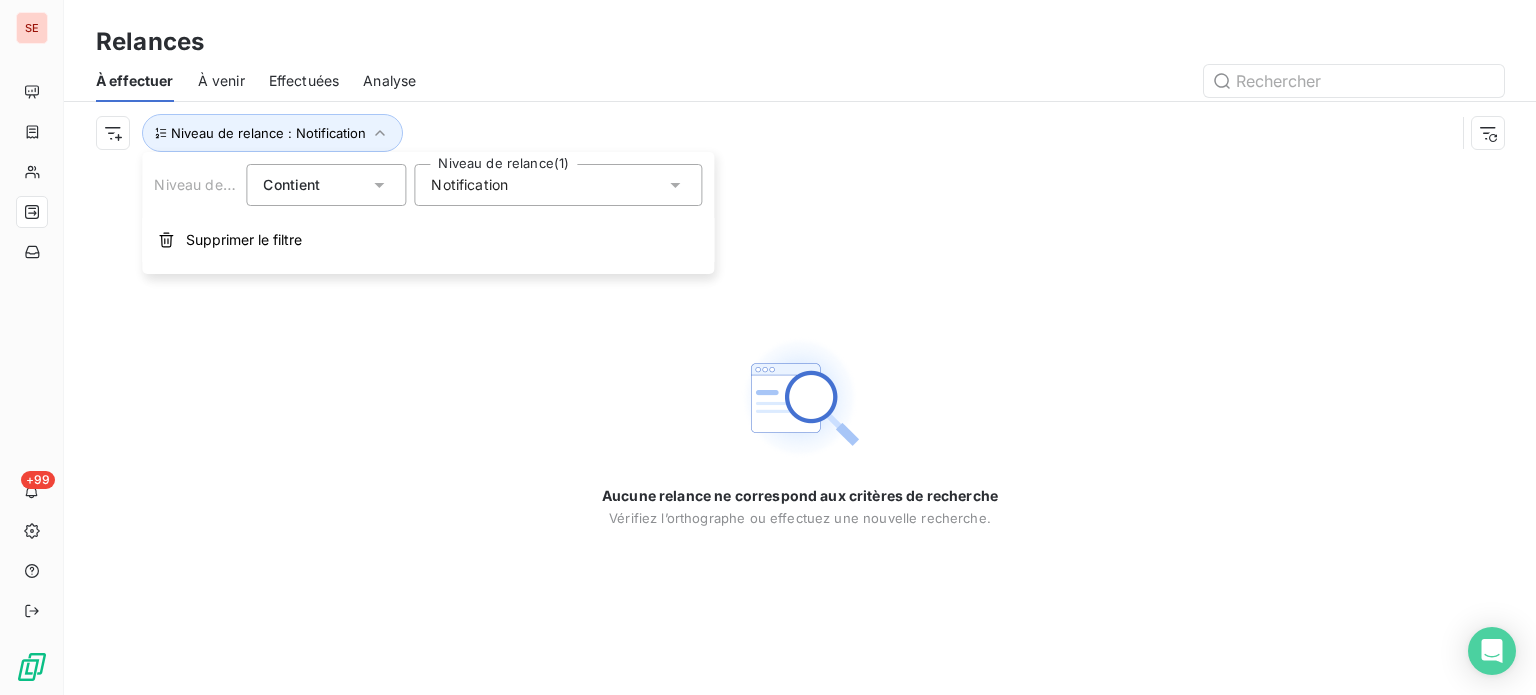 click on "Notification" at bounding box center [558, 185] 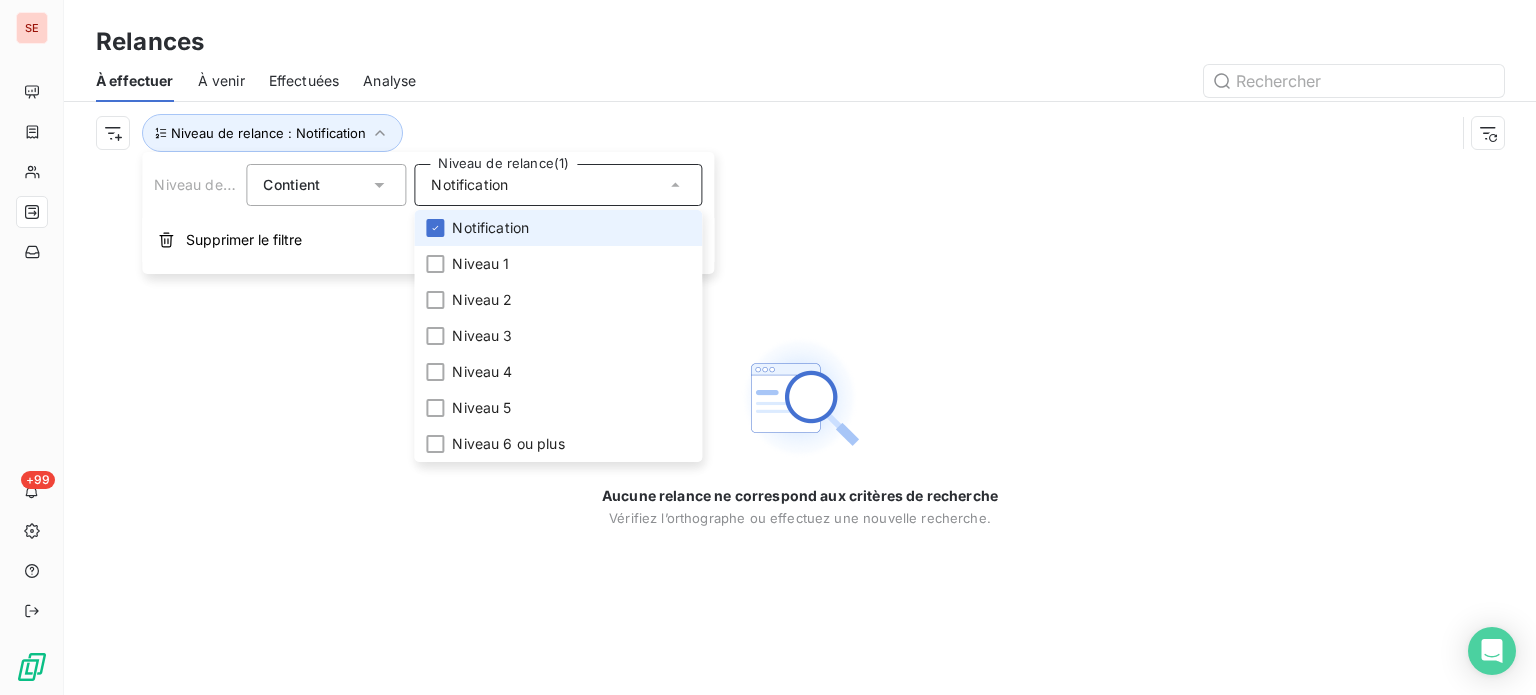click on "Notification" at bounding box center (490, 228) 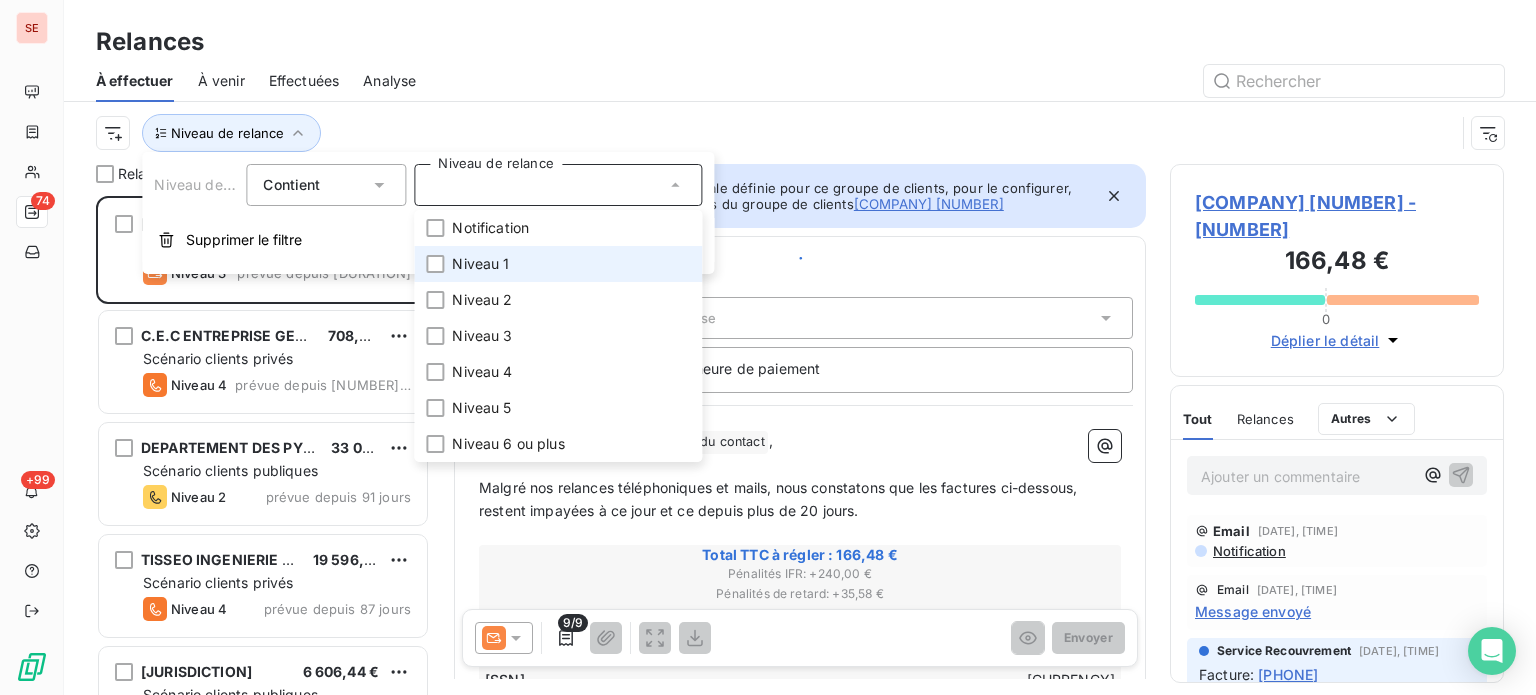 click on "Niveau 1" at bounding box center (480, 264) 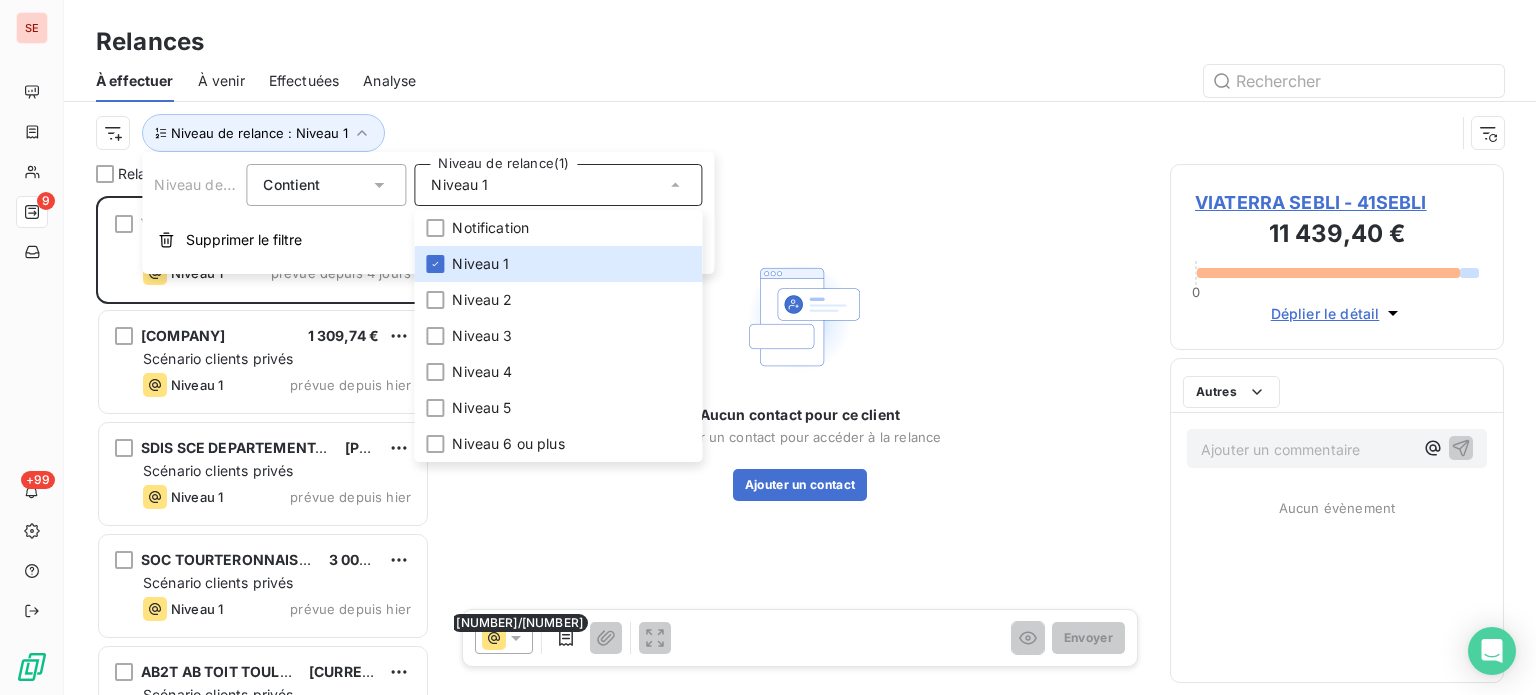 scroll, scrollTop: 16, scrollLeft: 16, axis: both 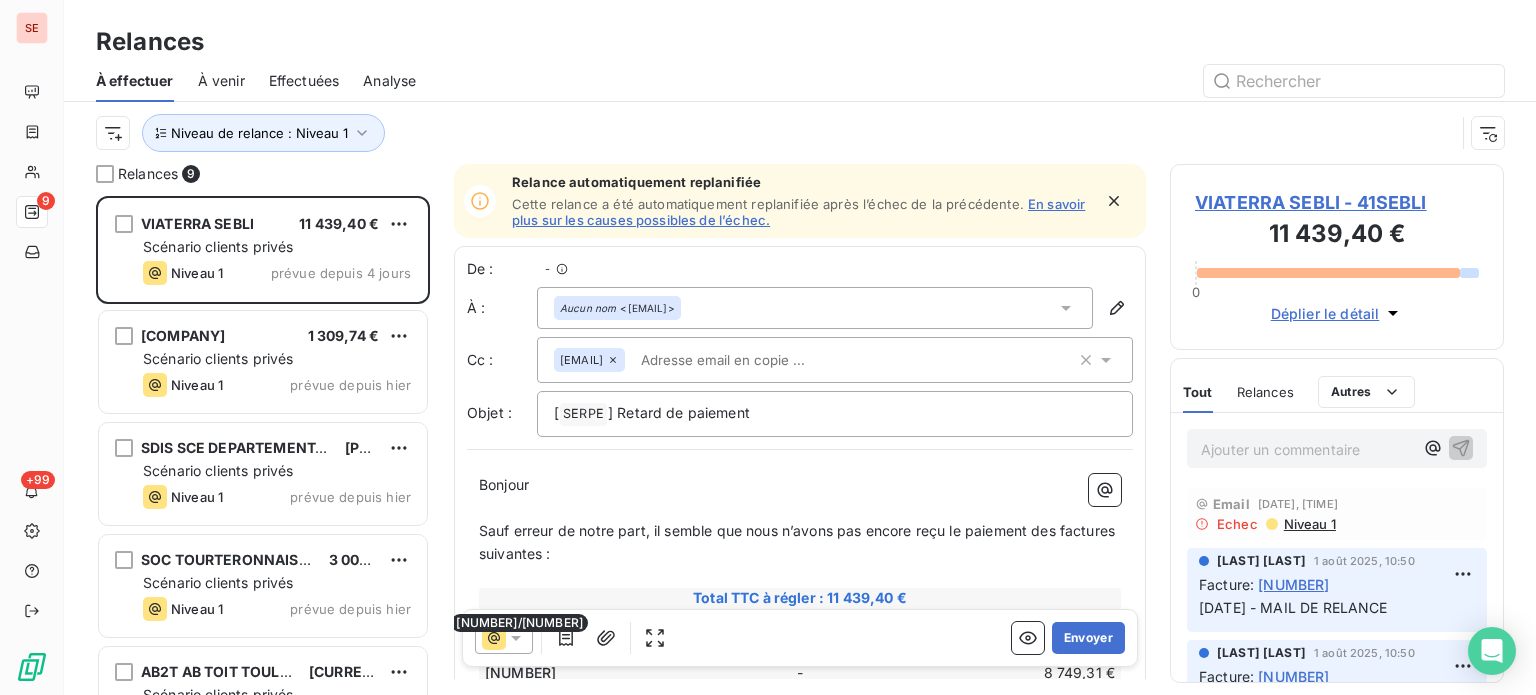 click at bounding box center [972, 81] 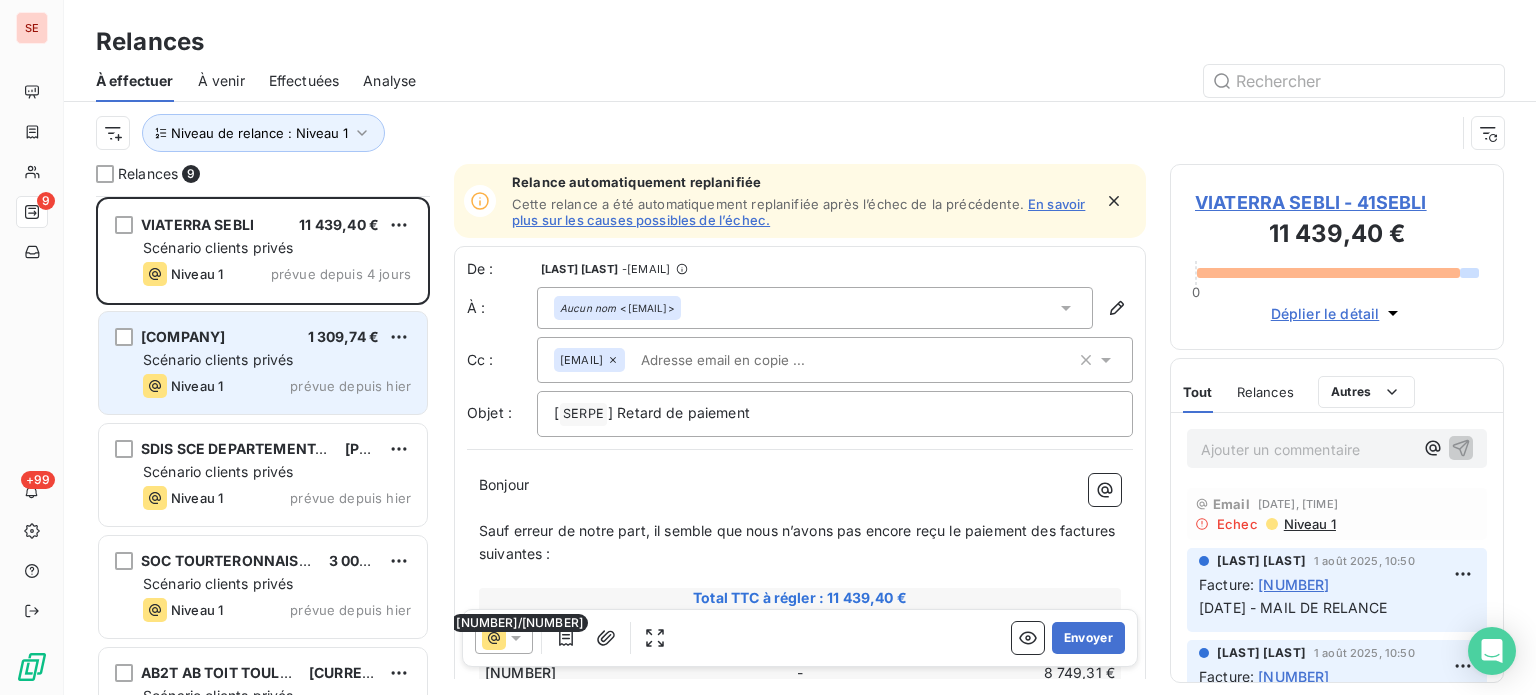 scroll, scrollTop: 509, scrollLeft: 0, axis: vertical 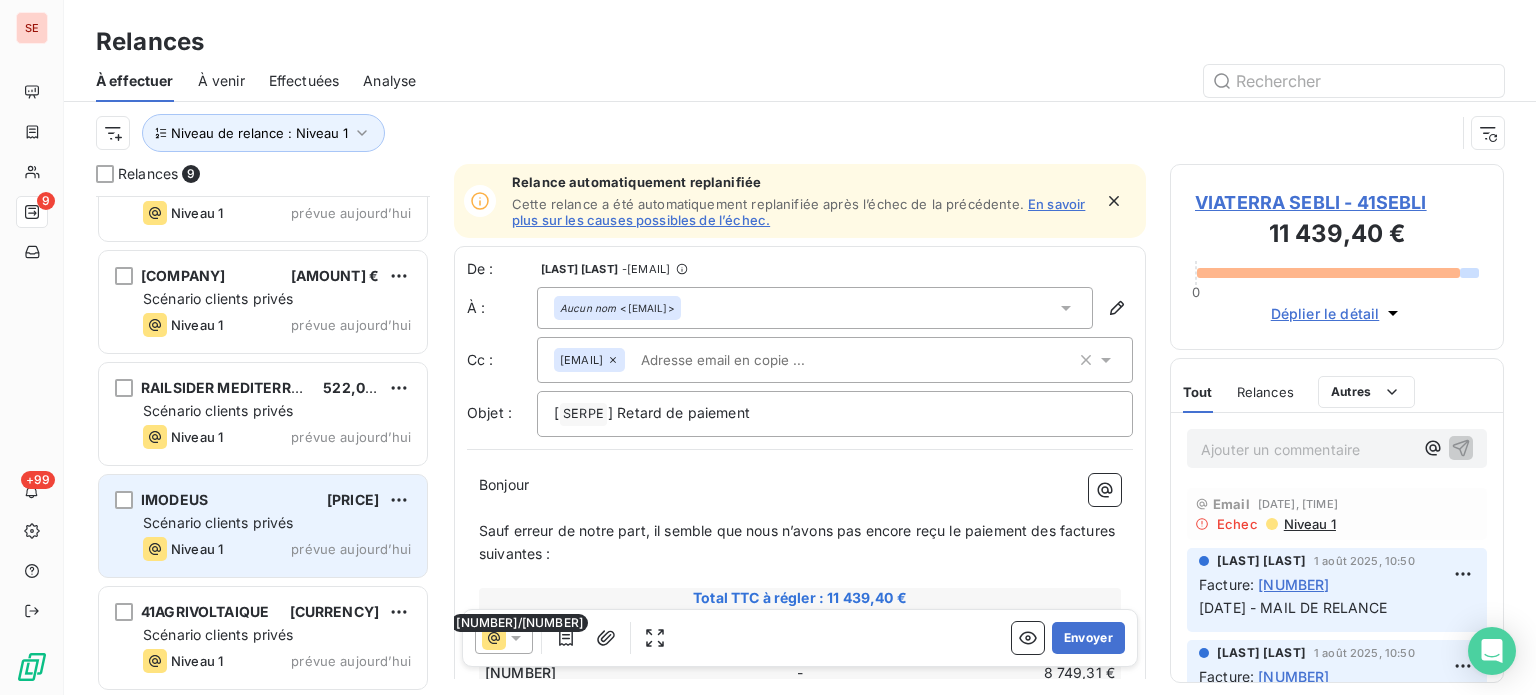 click on "Scénario clients privés" at bounding box center [277, 523] 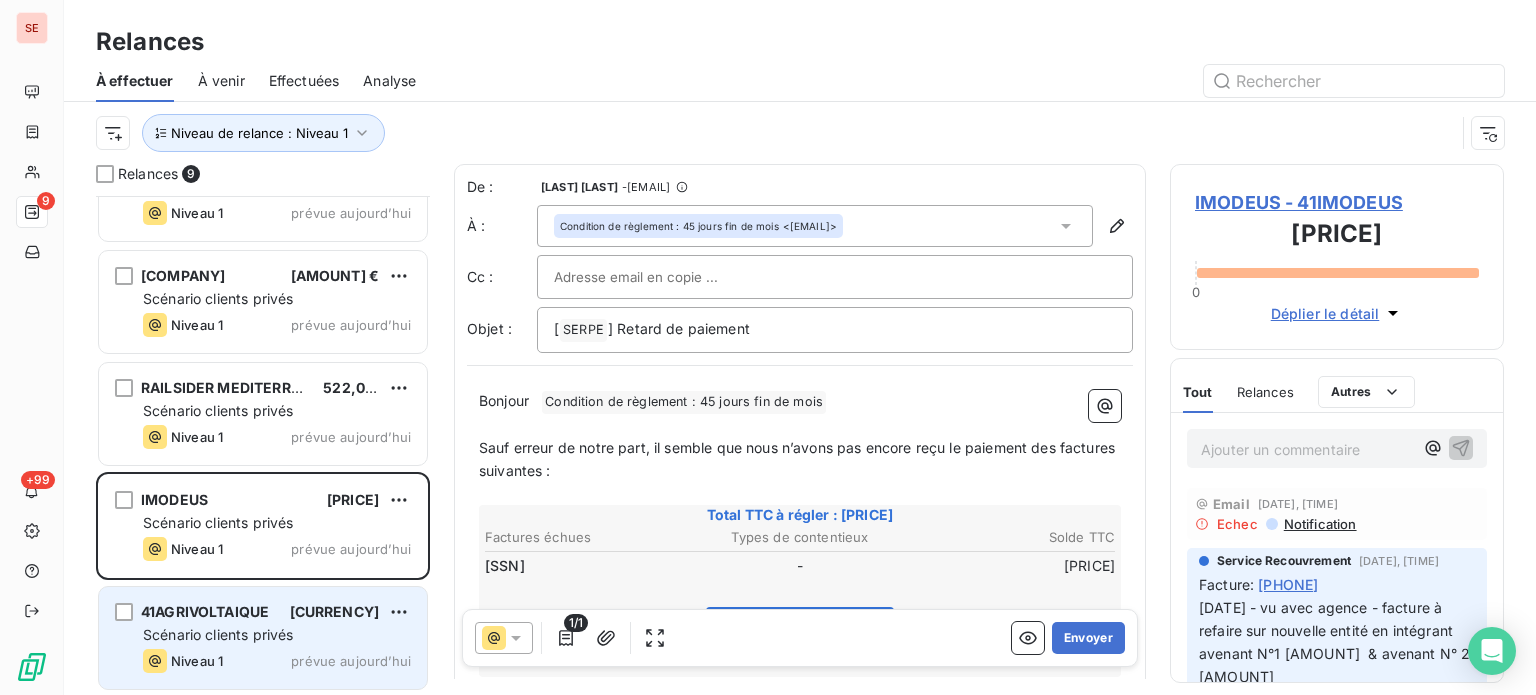 click on "[CODE] [AMOUNT] Scénario clients privés Niveau 1 prévue aujourd’hui" at bounding box center (263, 638) 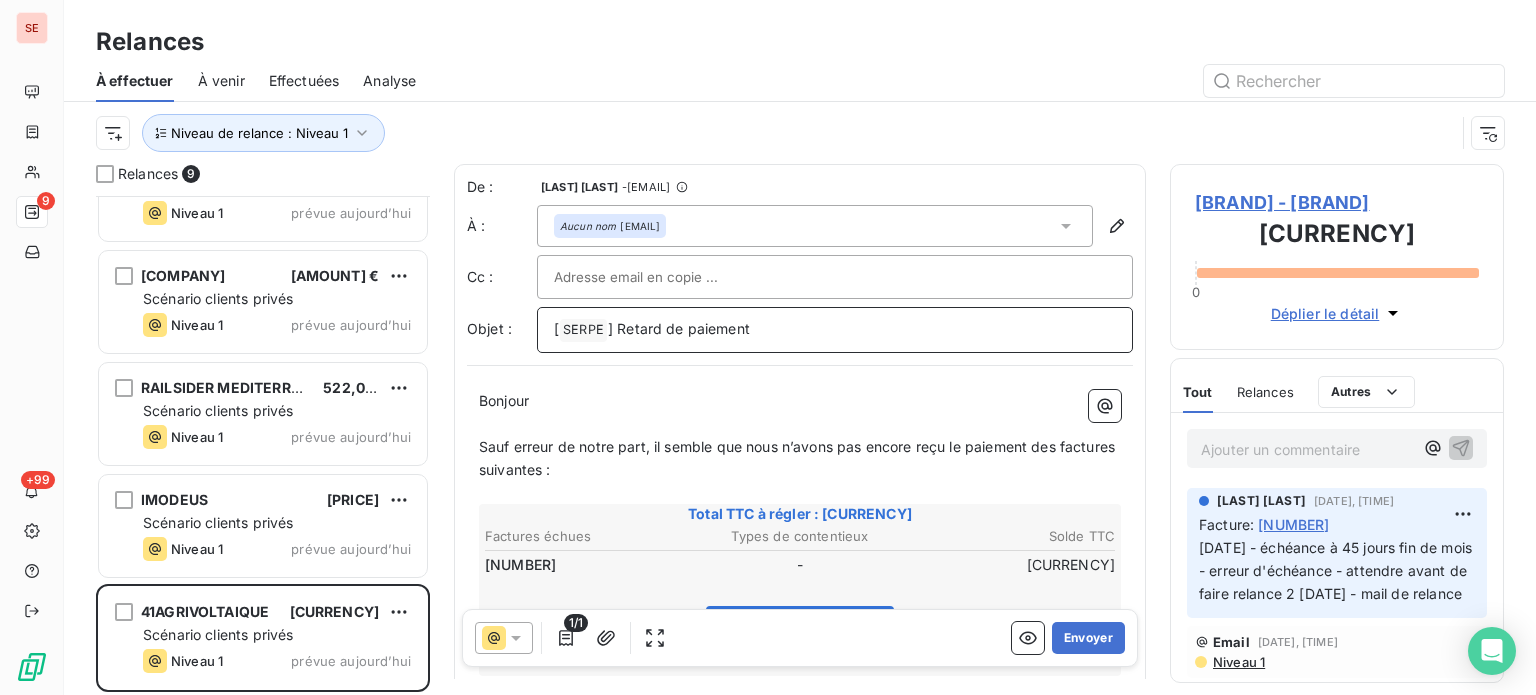 click on "] Retard de paiement" at bounding box center [679, 328] 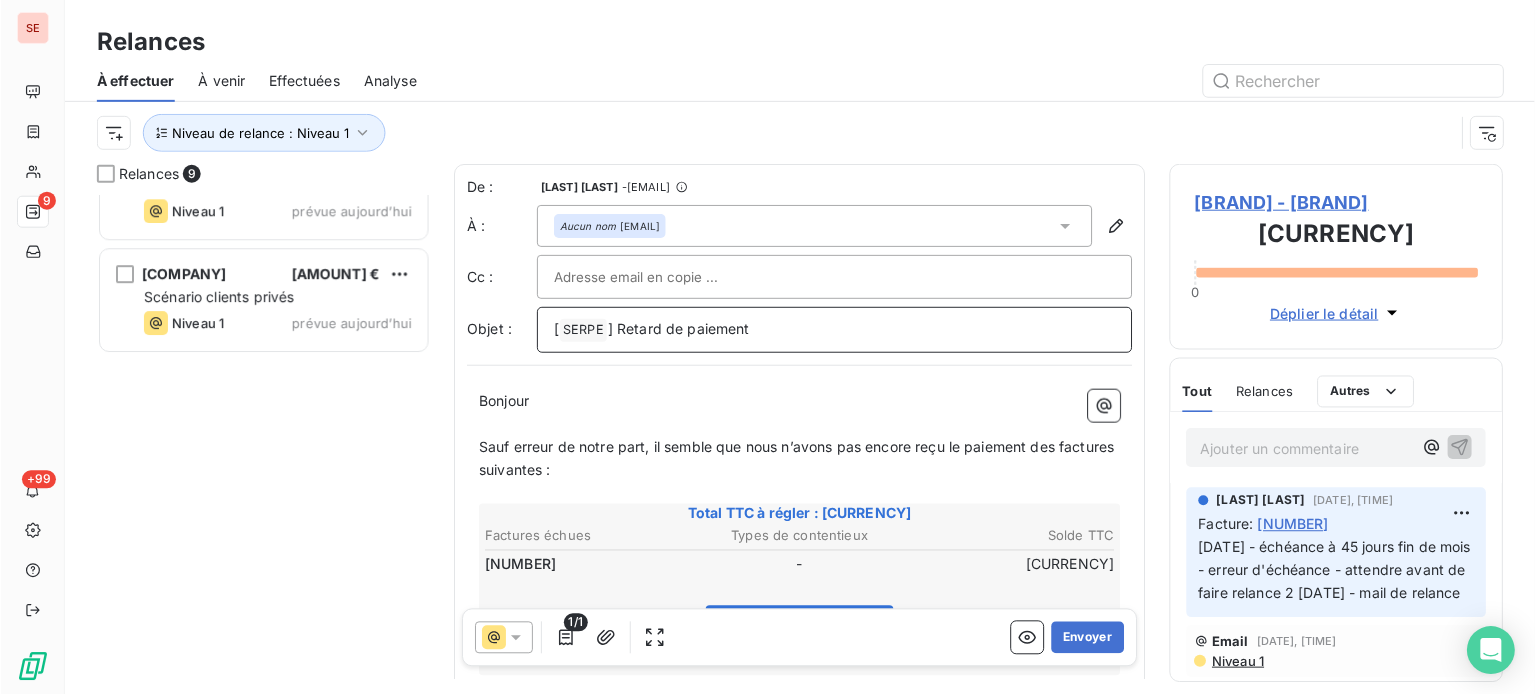 scroll, scrollTop: 0, scrollLeft: 0, axis: both 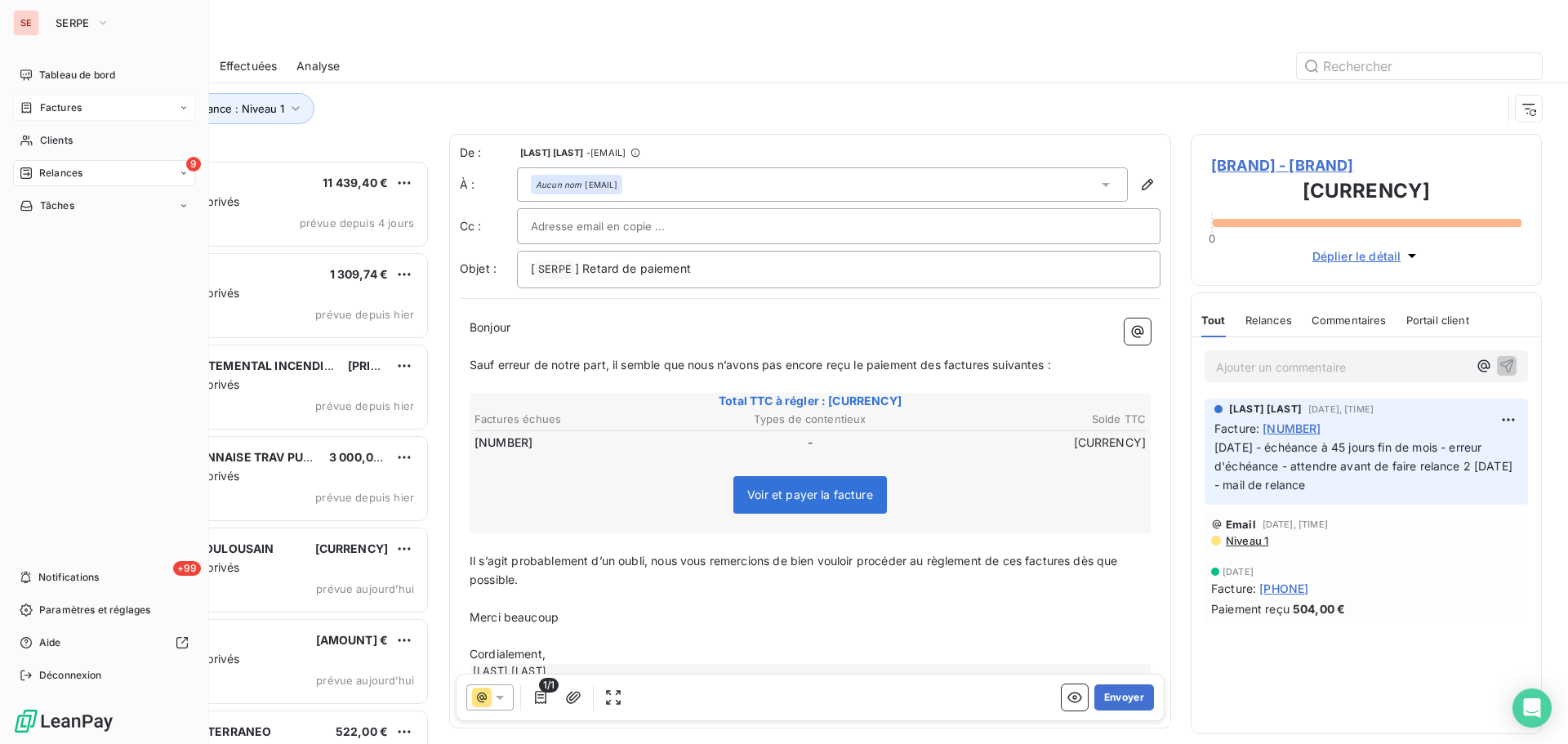 click on "Factures" at bounding box center (60, 108) 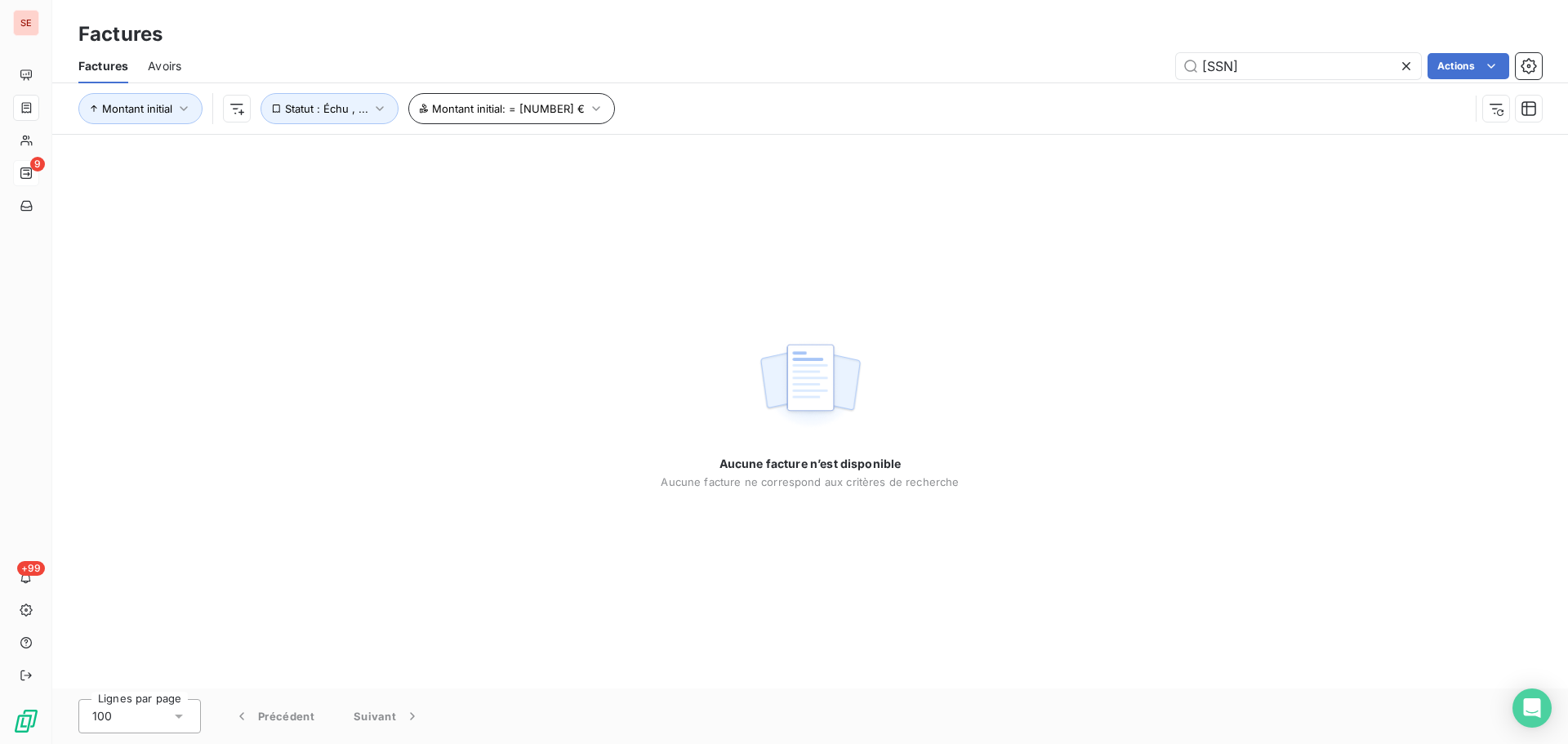 type on "[SSN]" 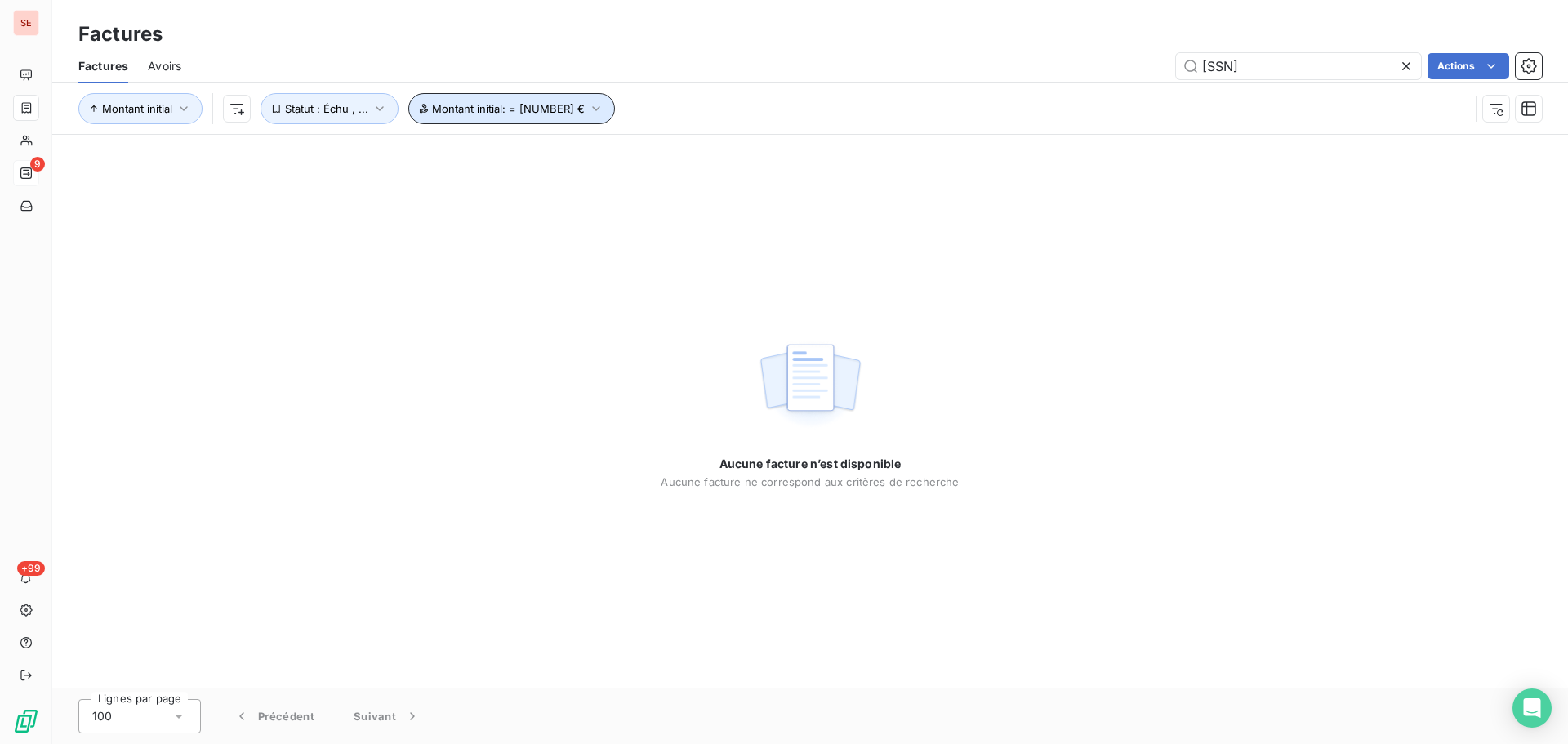 click on "Montant initial : = 1665.18   €" at bounding box center [508, 109] 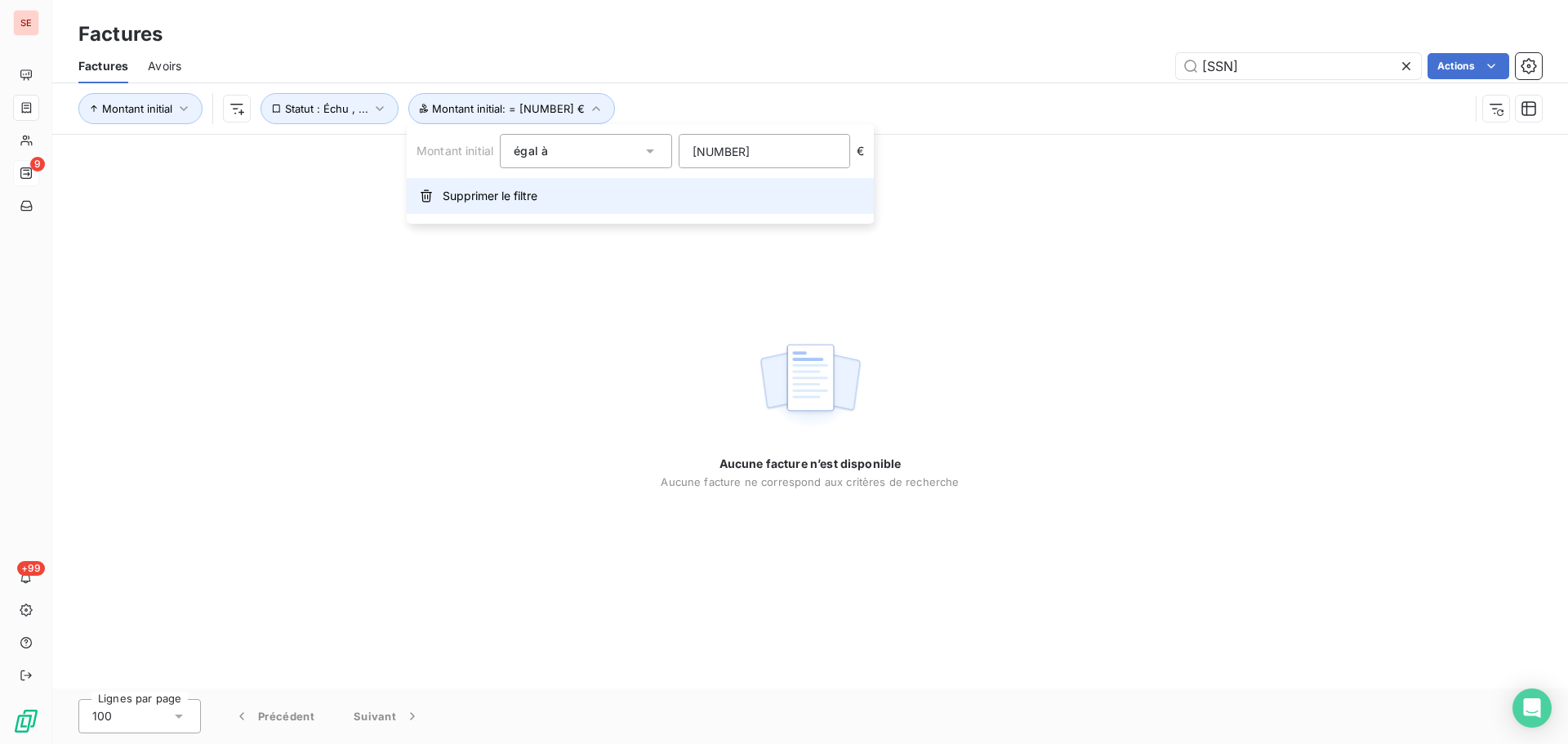 click on "Supprimer le filtre" at bounding box center [490, 196] 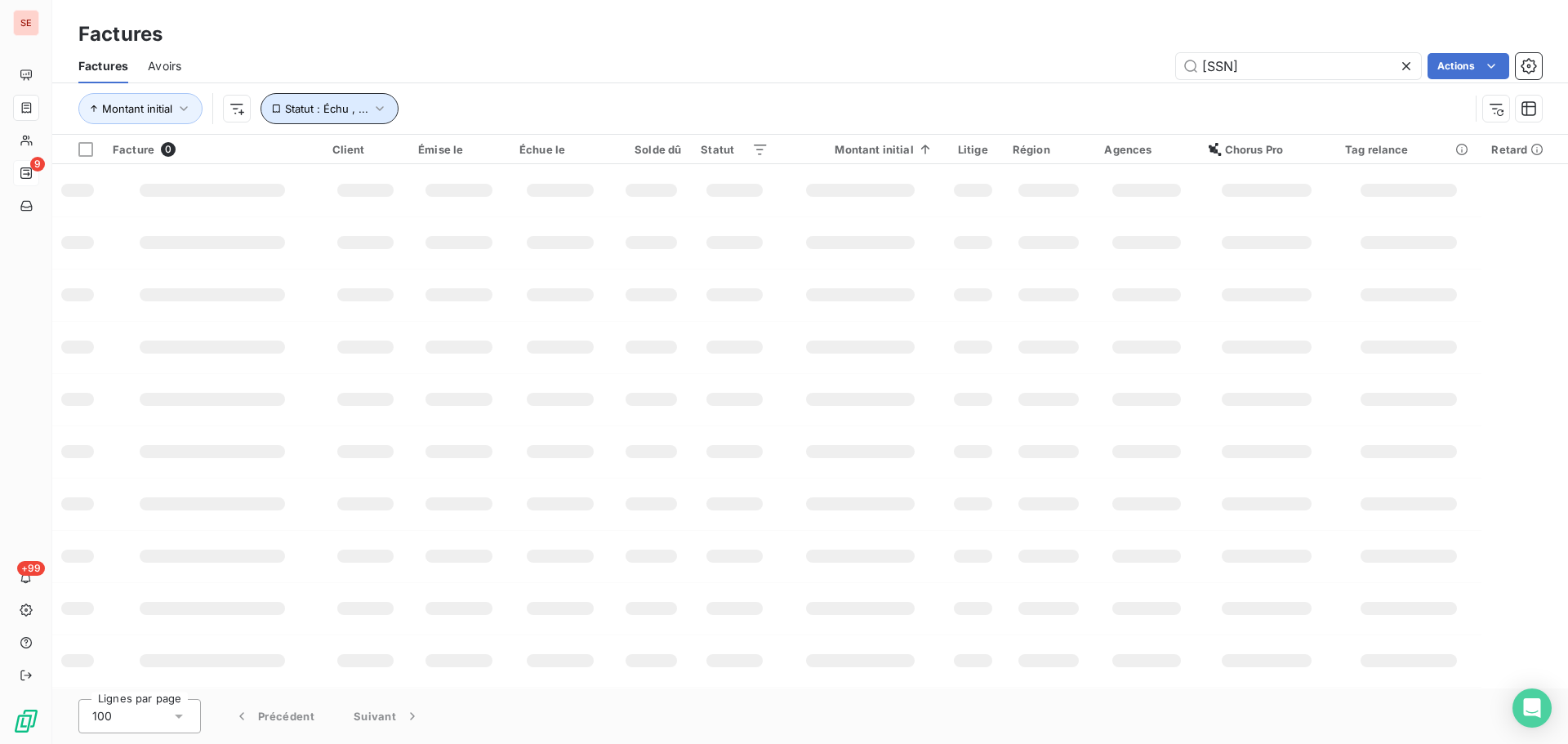 click on "Statut  : Échu , ..." at bounding box center (327, 109) 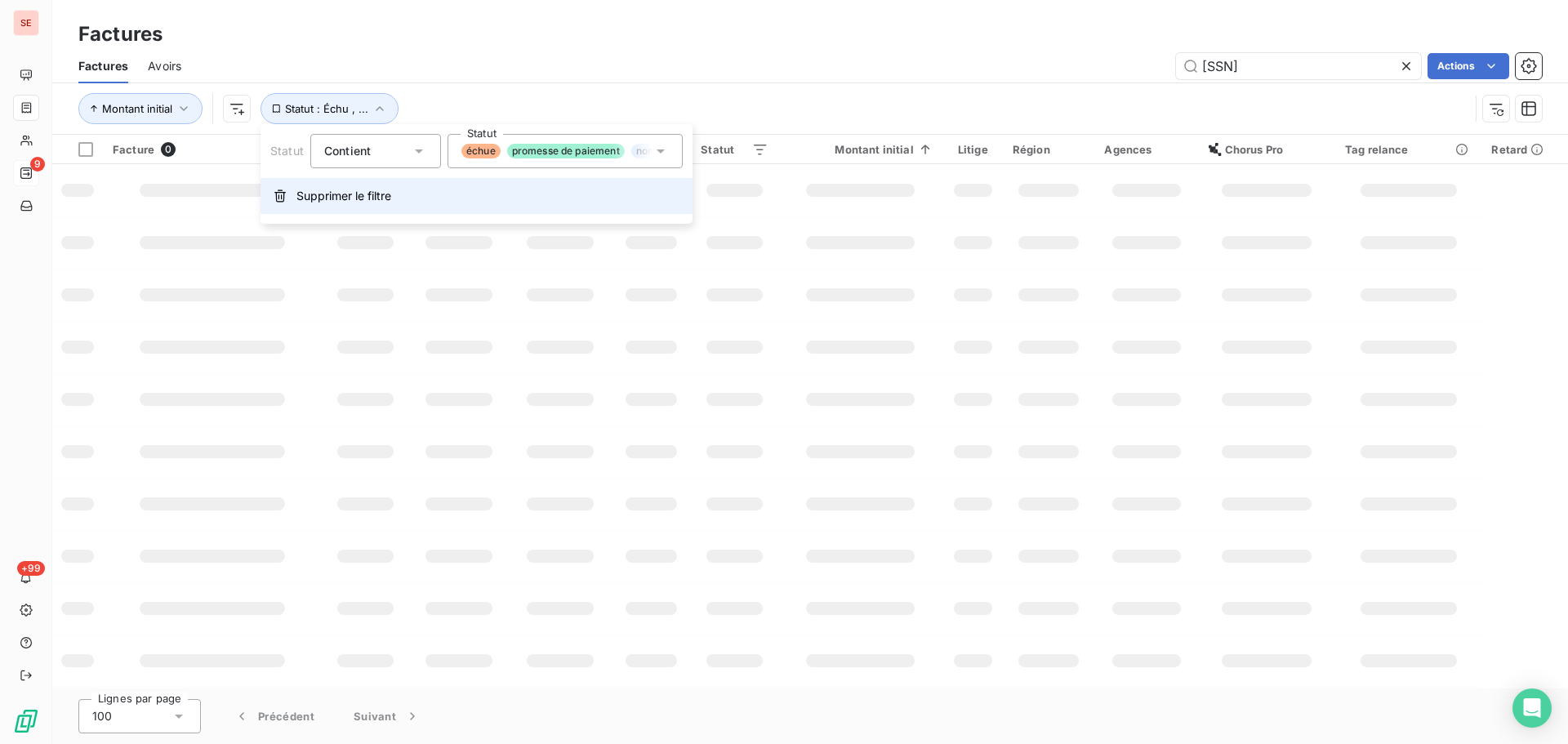 click on "Supprimer le filtre" at bounding box center [344, 196] 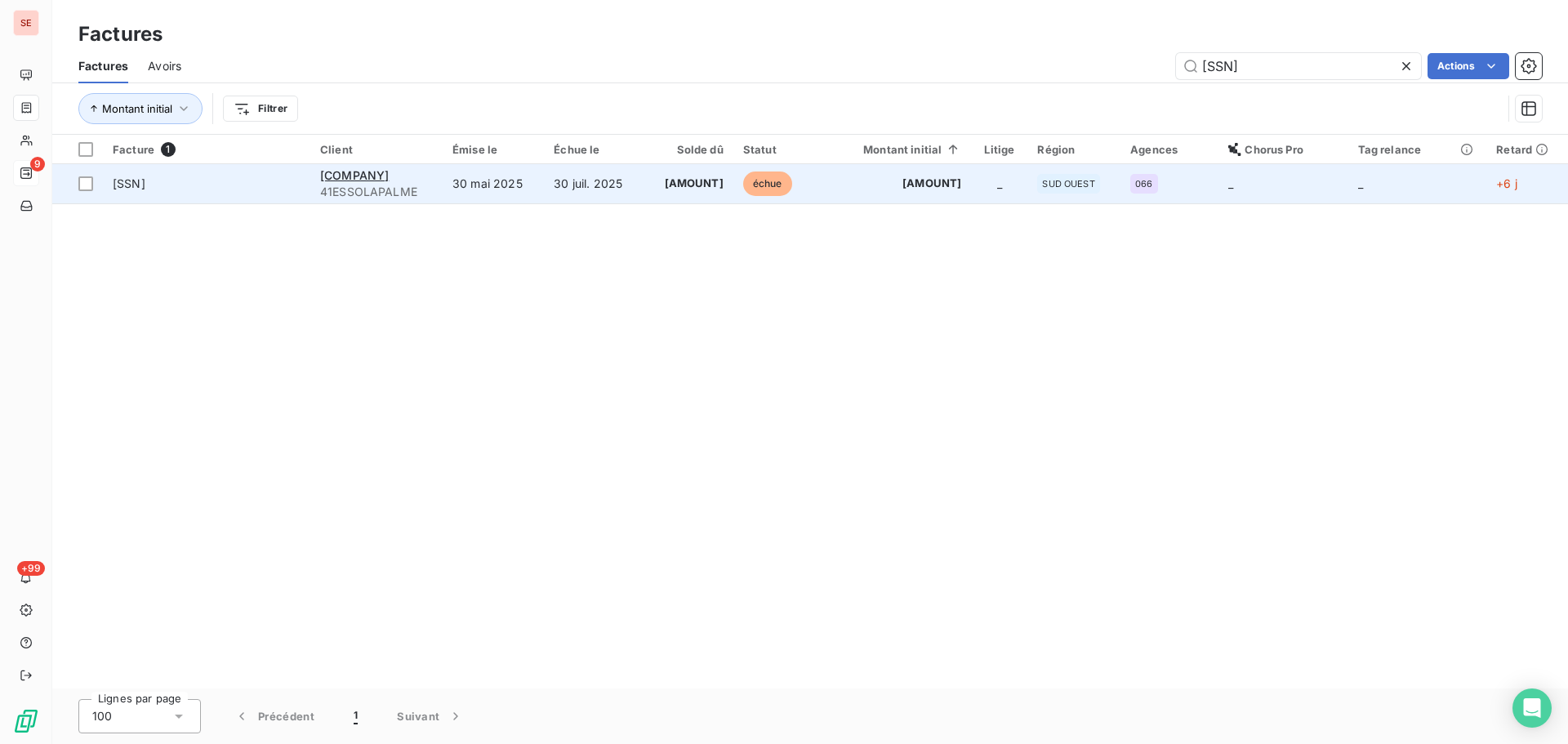click on "30 mai 2025" at bounding box center (493, 184) 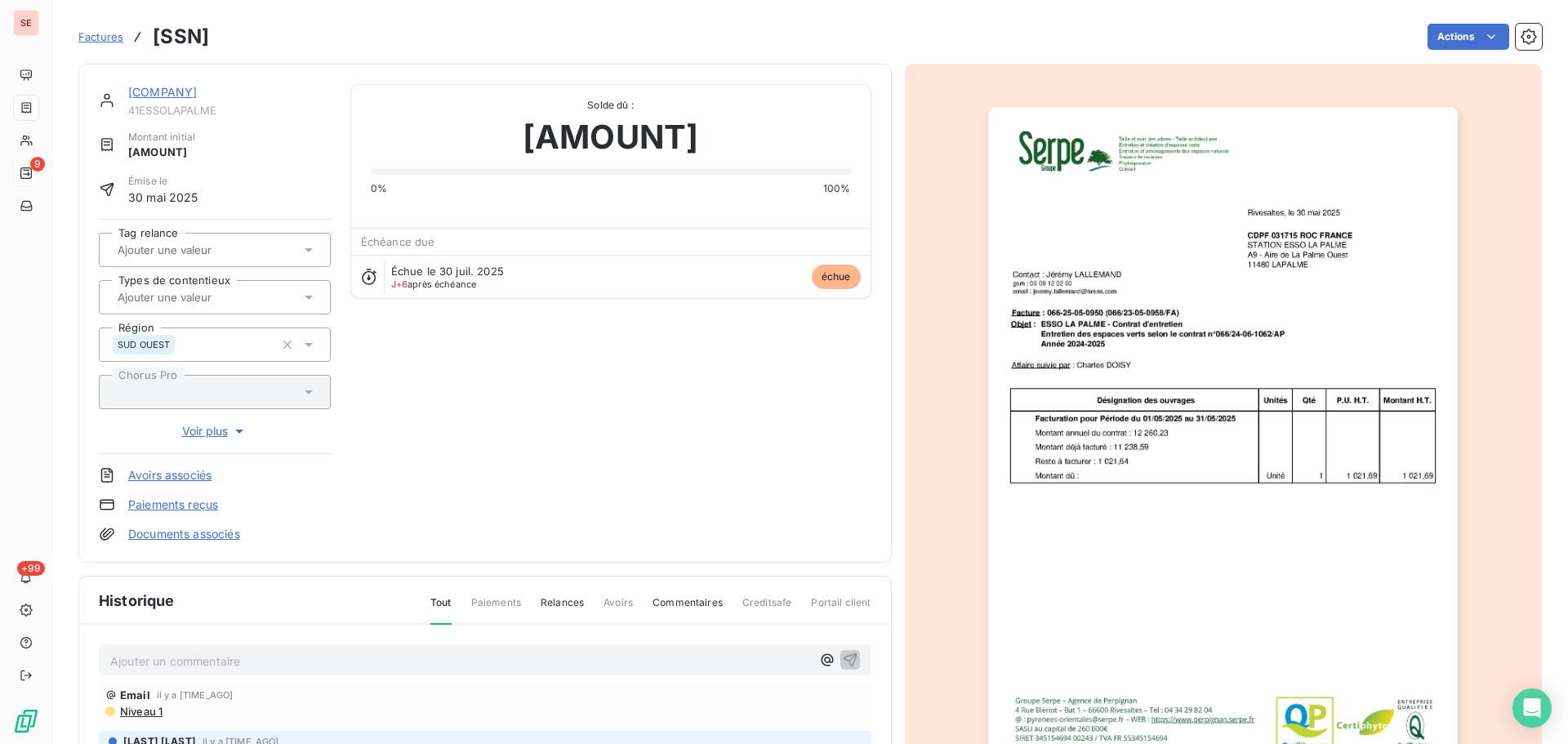 click on "[COMPANY]" at bounding box center (163, 91) 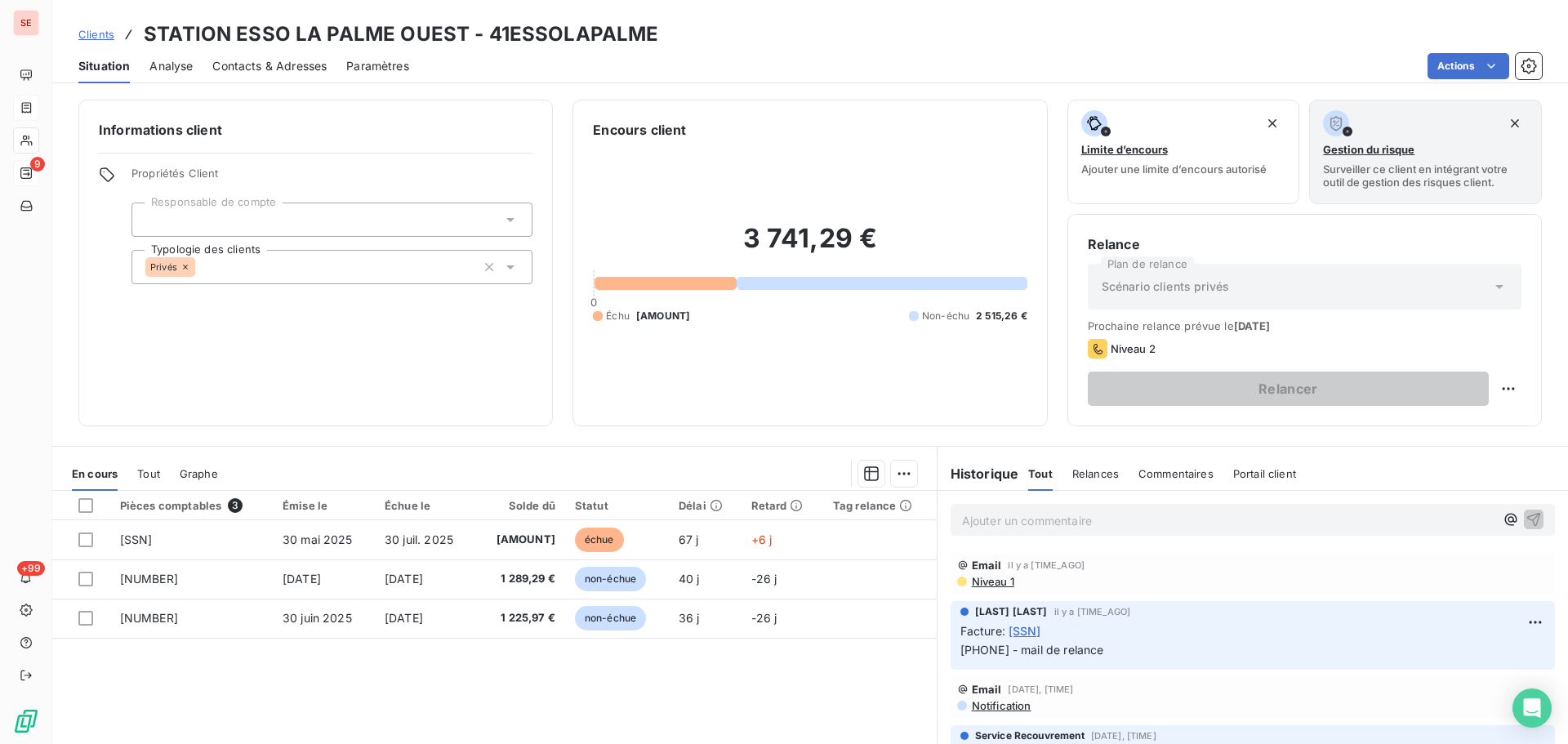 click on "Contacts & Adresses" at bounding box center (270, 66) 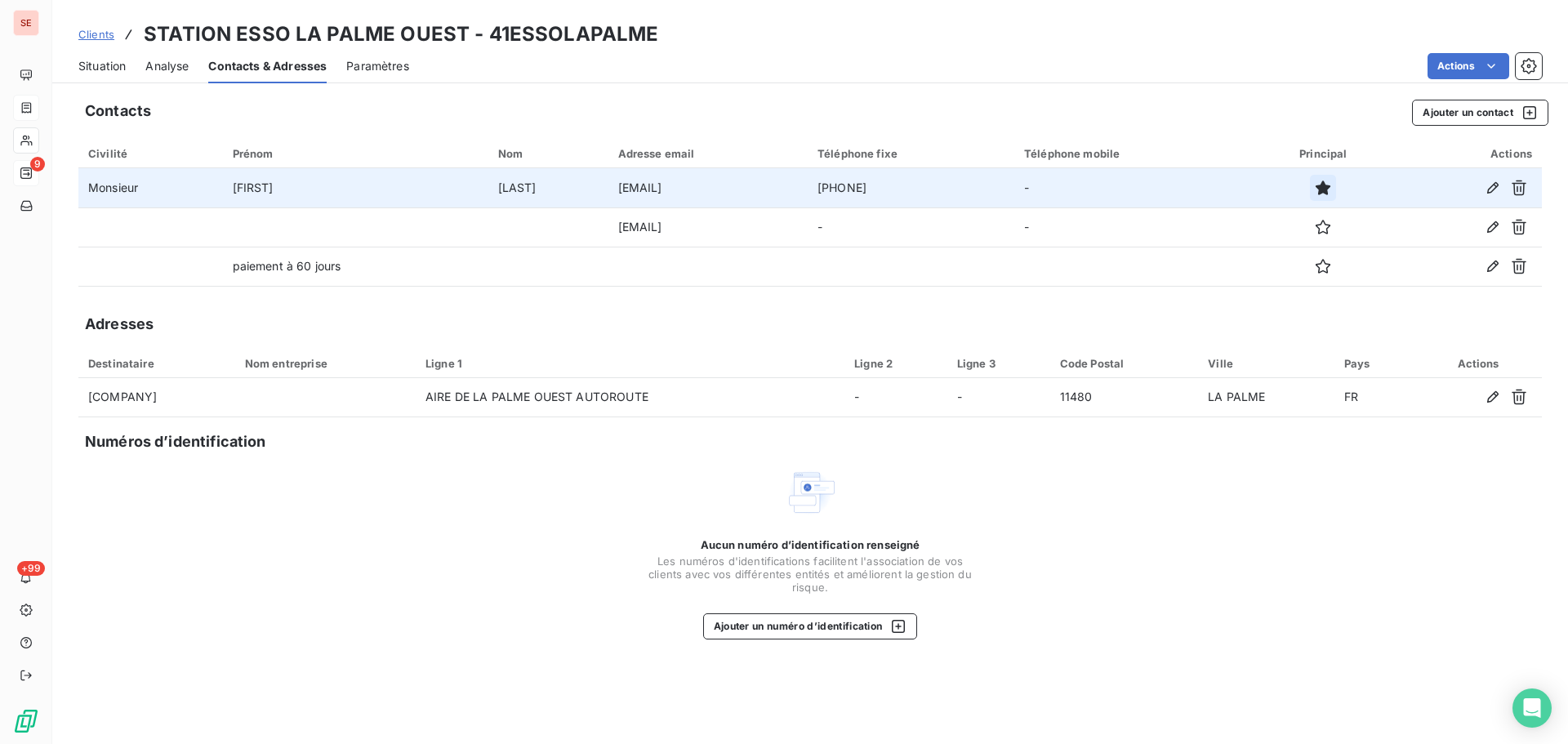 click 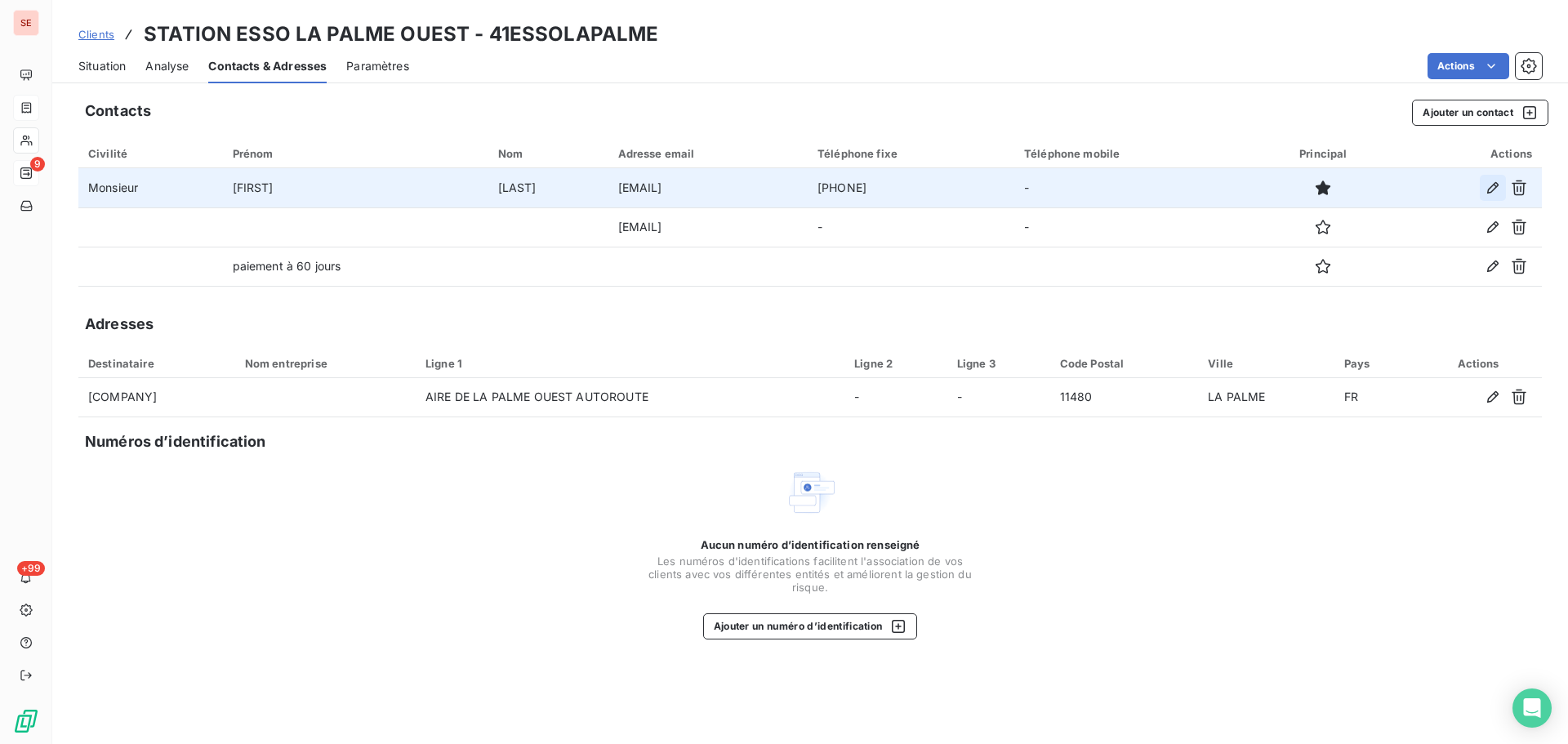 click 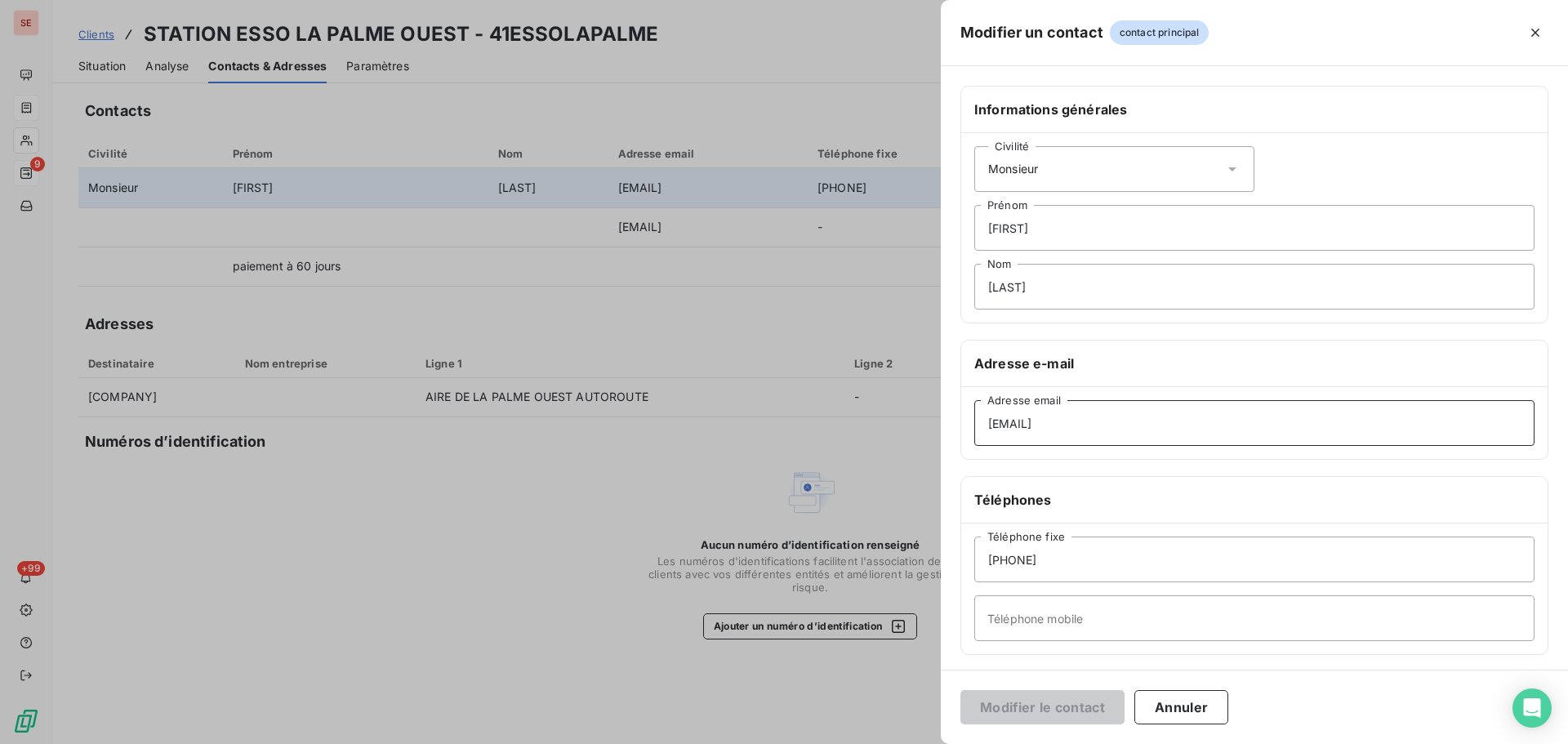 click on "[EMAIL]" at bounding box center (1254, 423) 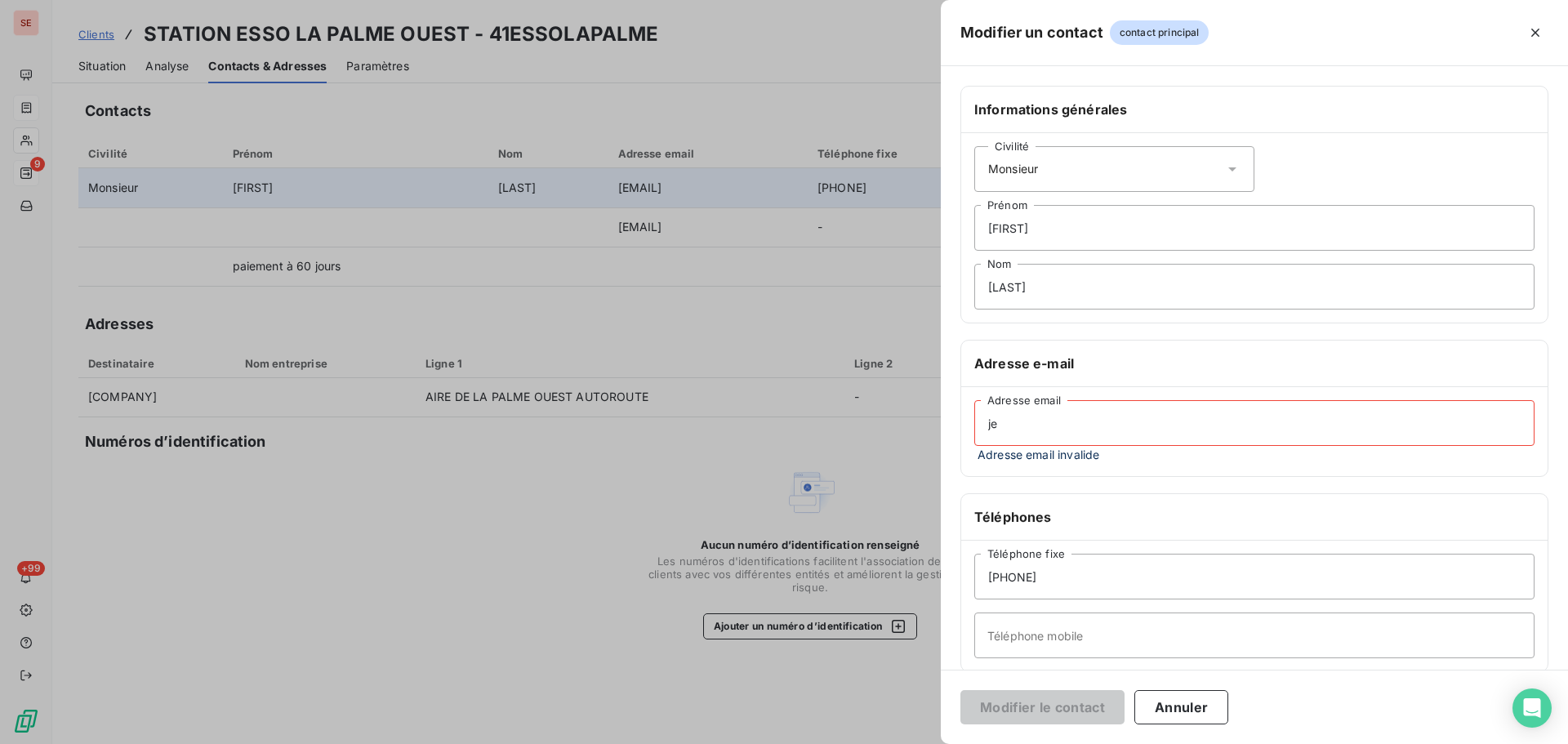 type on "j" 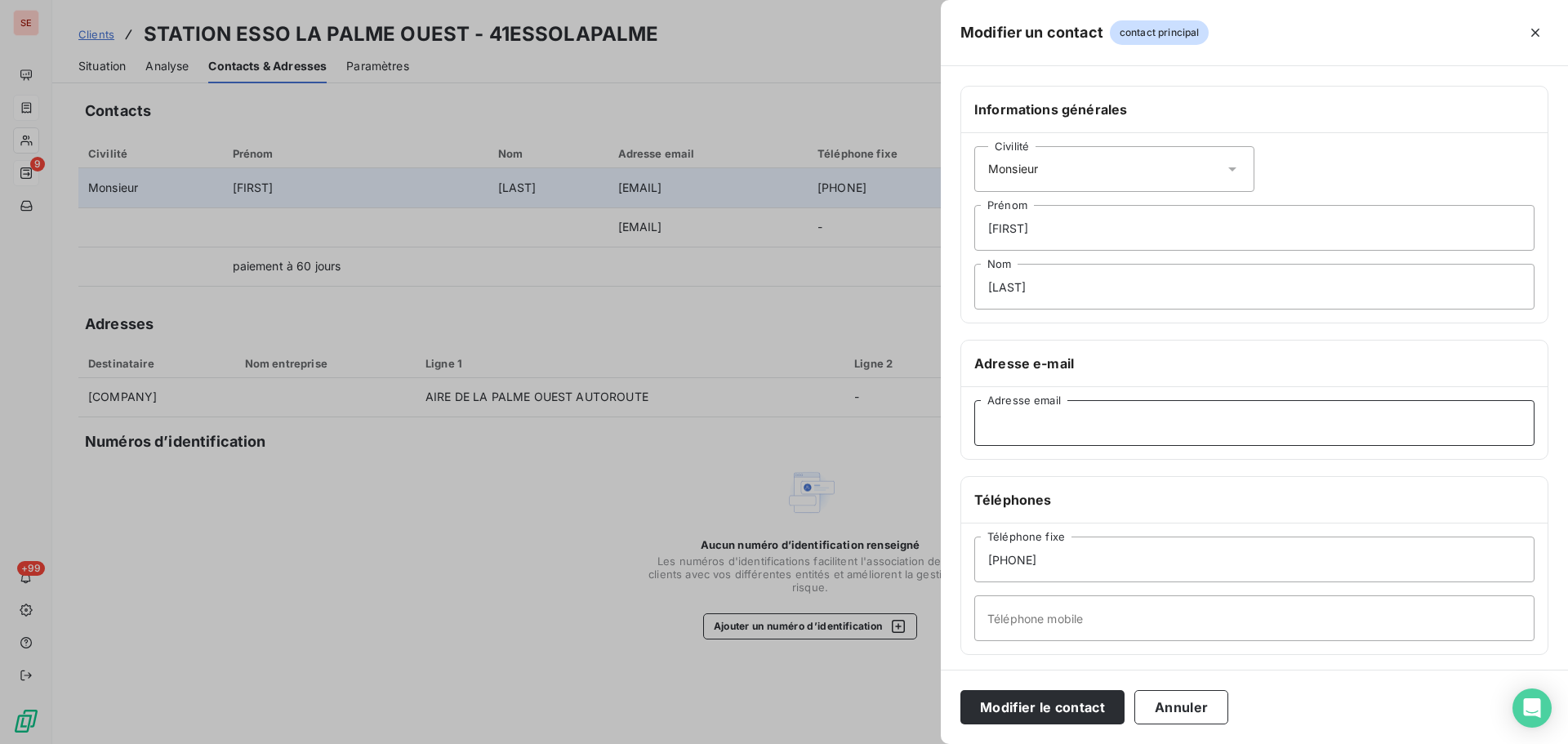 type 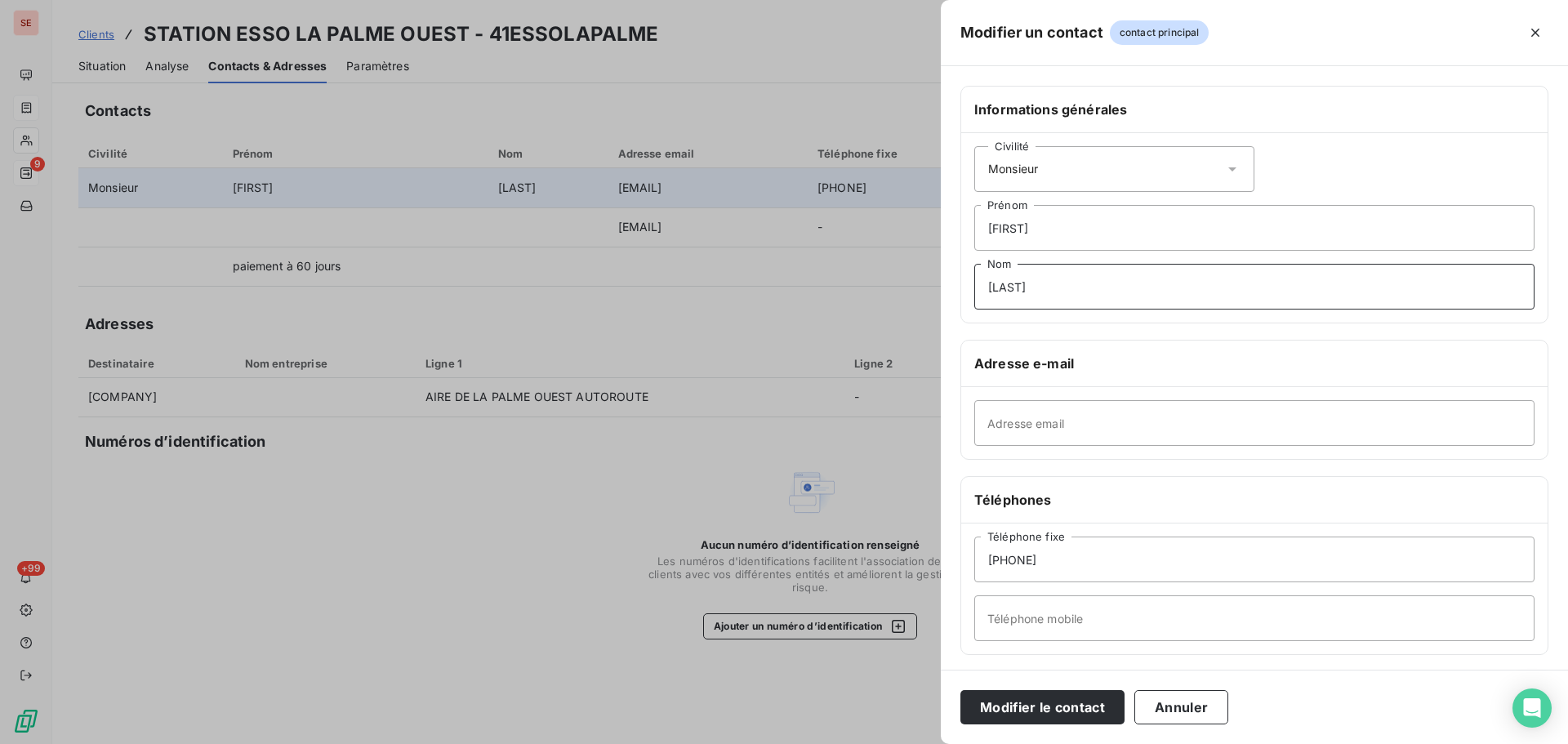 click on "[LAST]" at bounding box center [1254, 287] 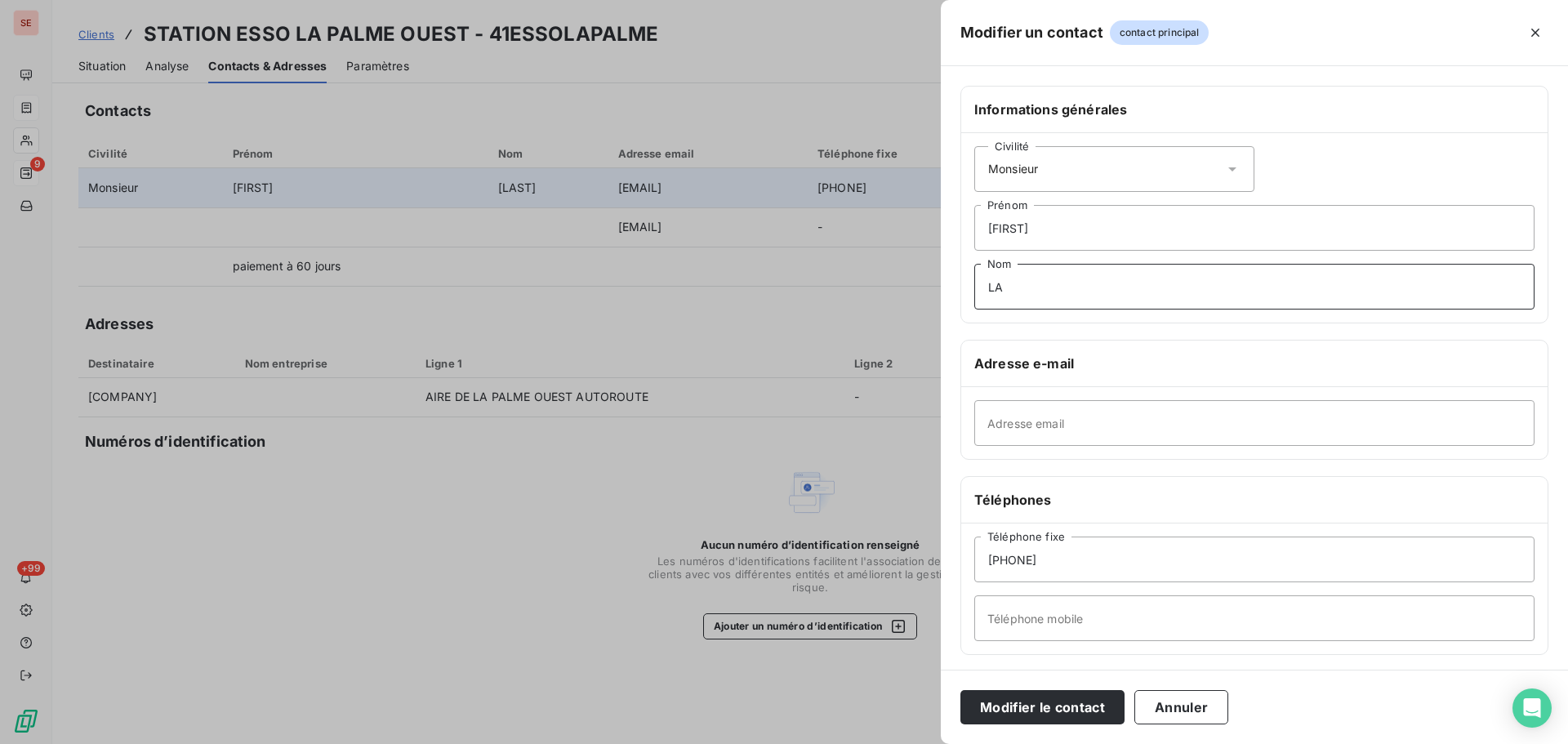 type on "L" 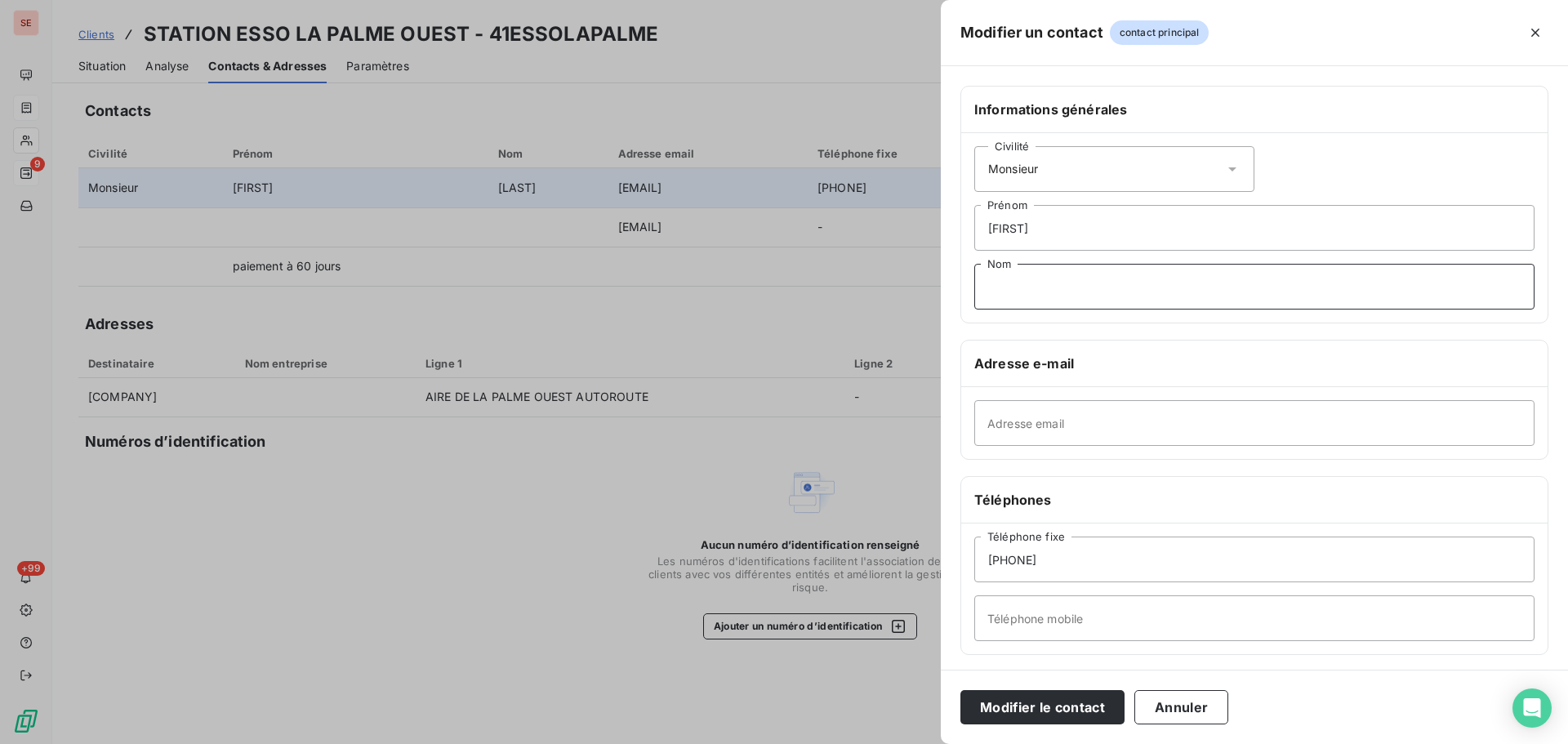type 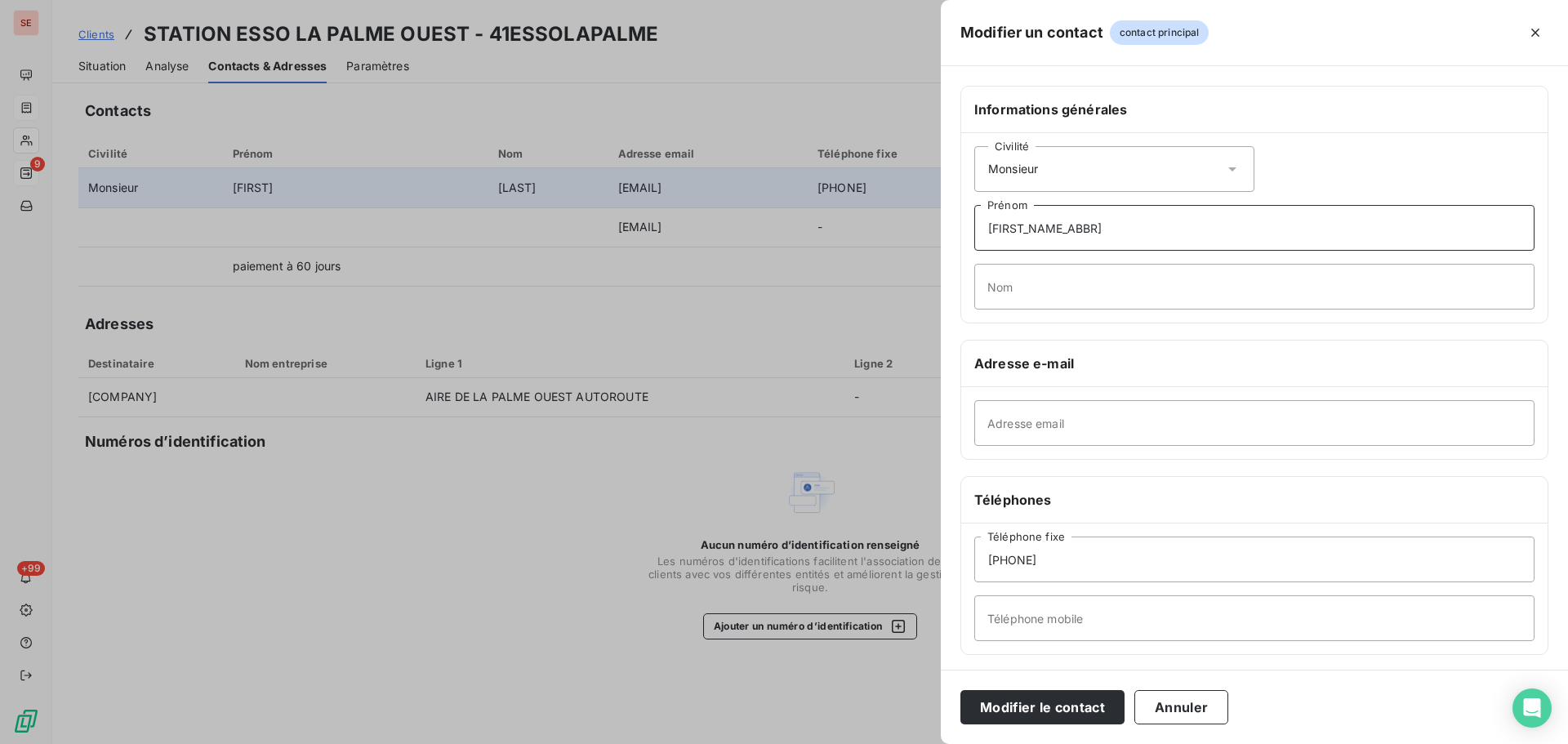 click on "[FIRST_NAME_ABBR]" at bounding box center [1254, 228] 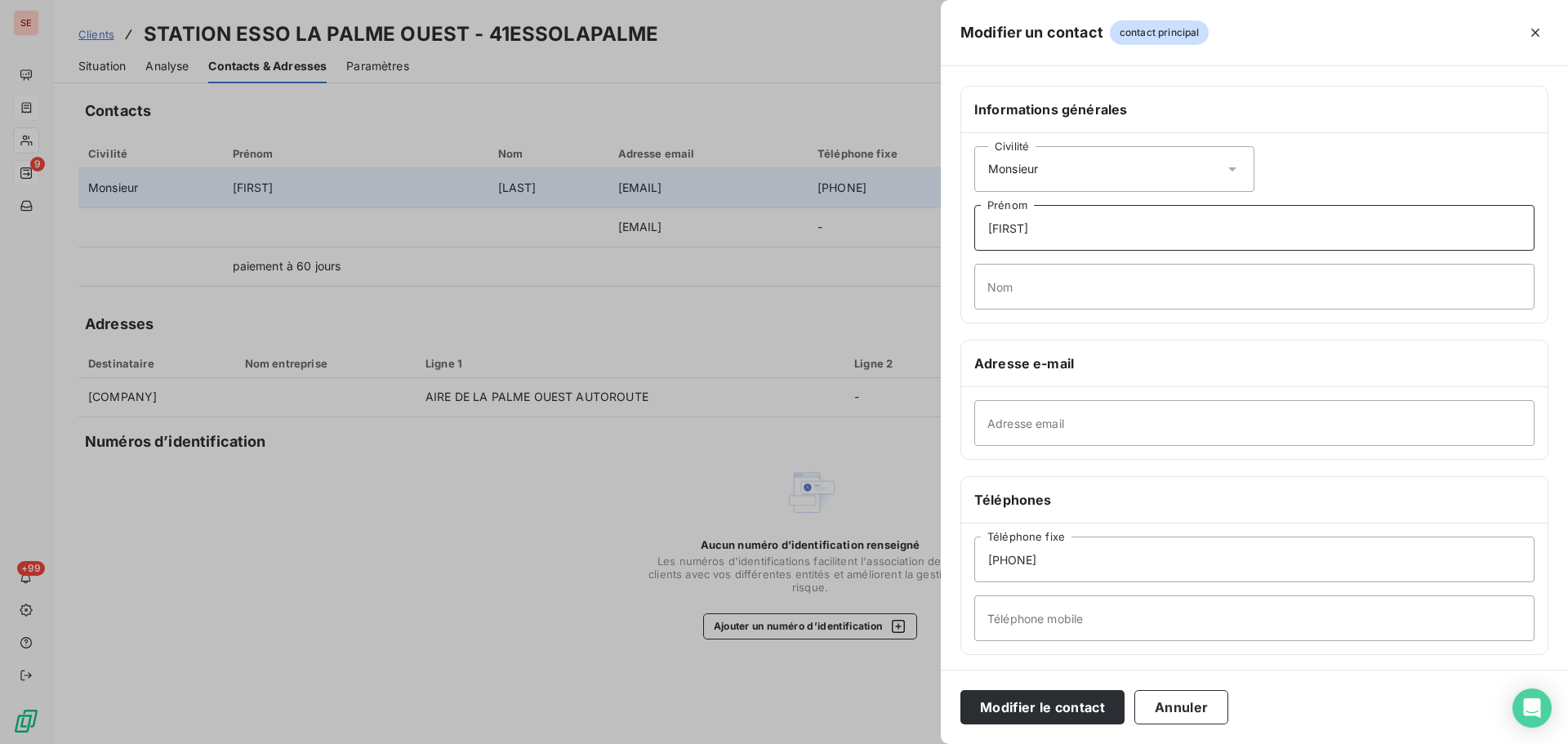 type on "J" 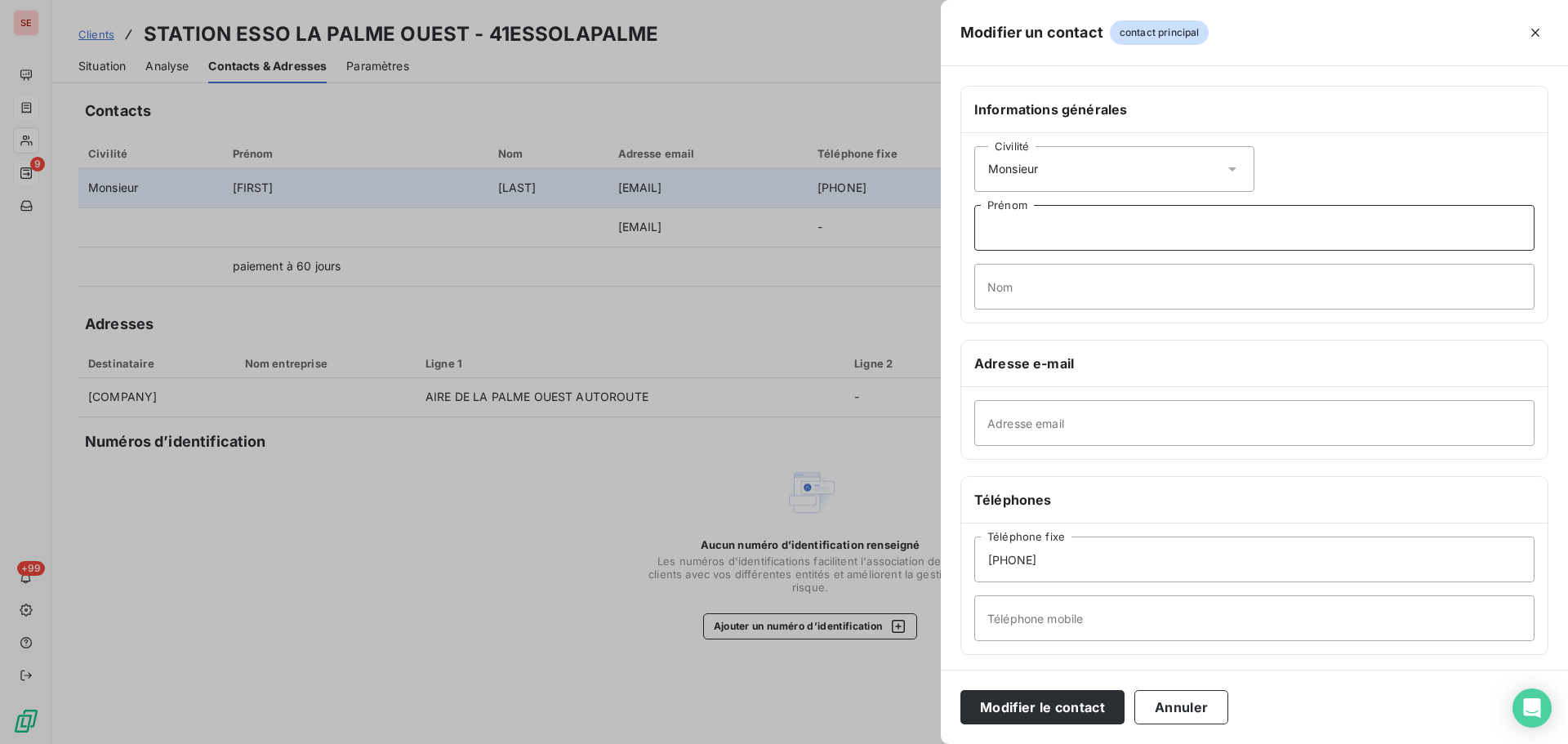 type 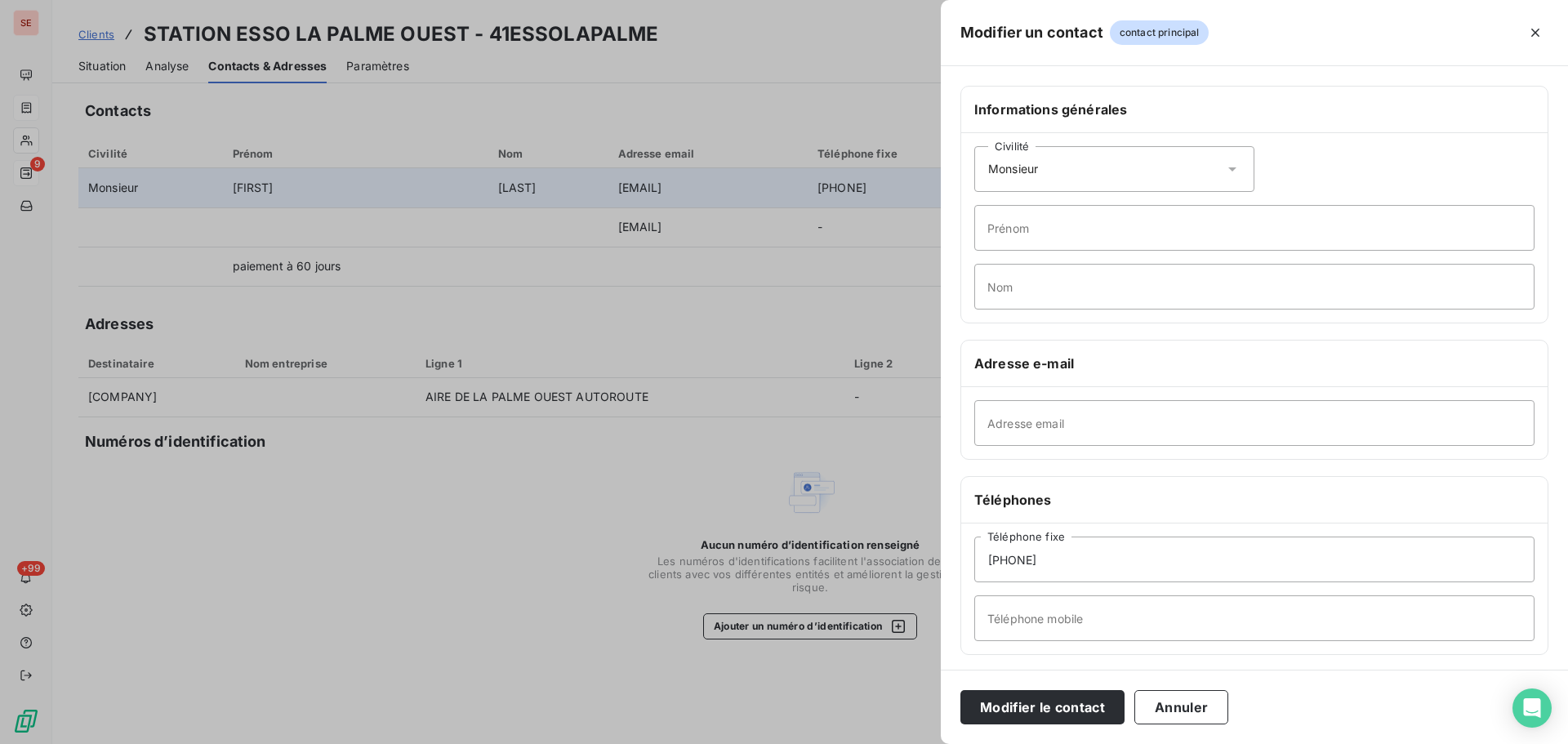 click at bounding box center (784, 372) 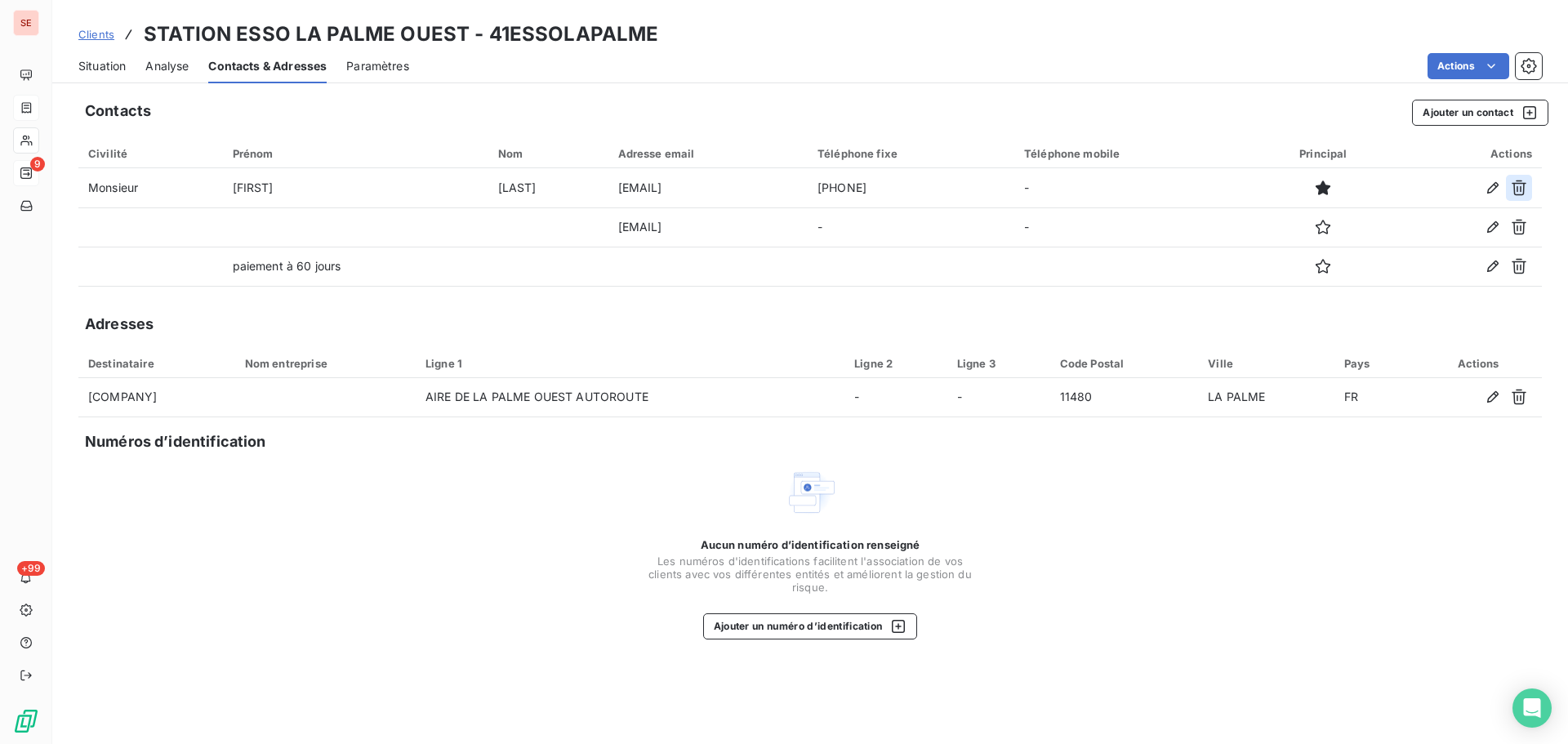 click 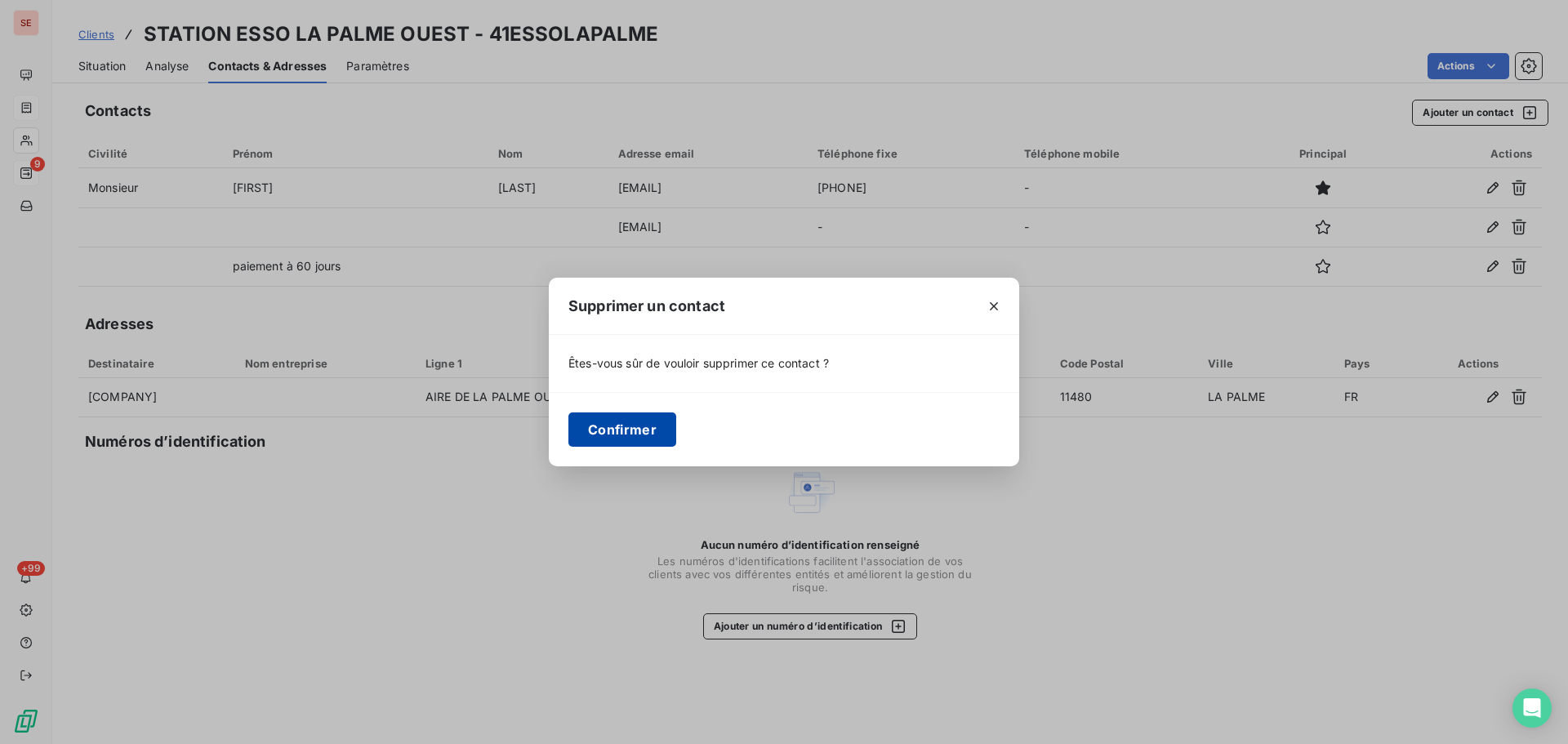 click on "Confirmer" at bounding box center (622, 430) 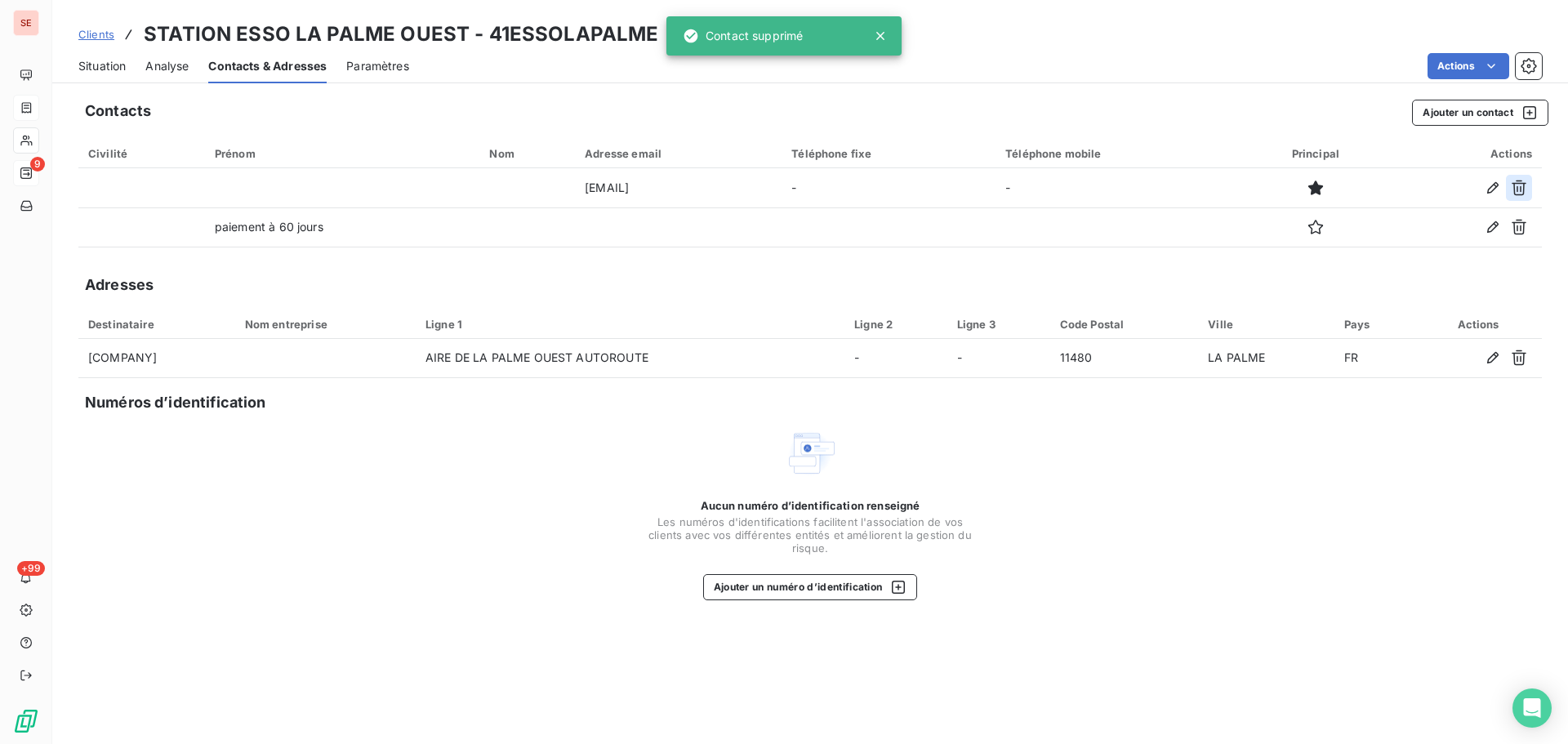 click 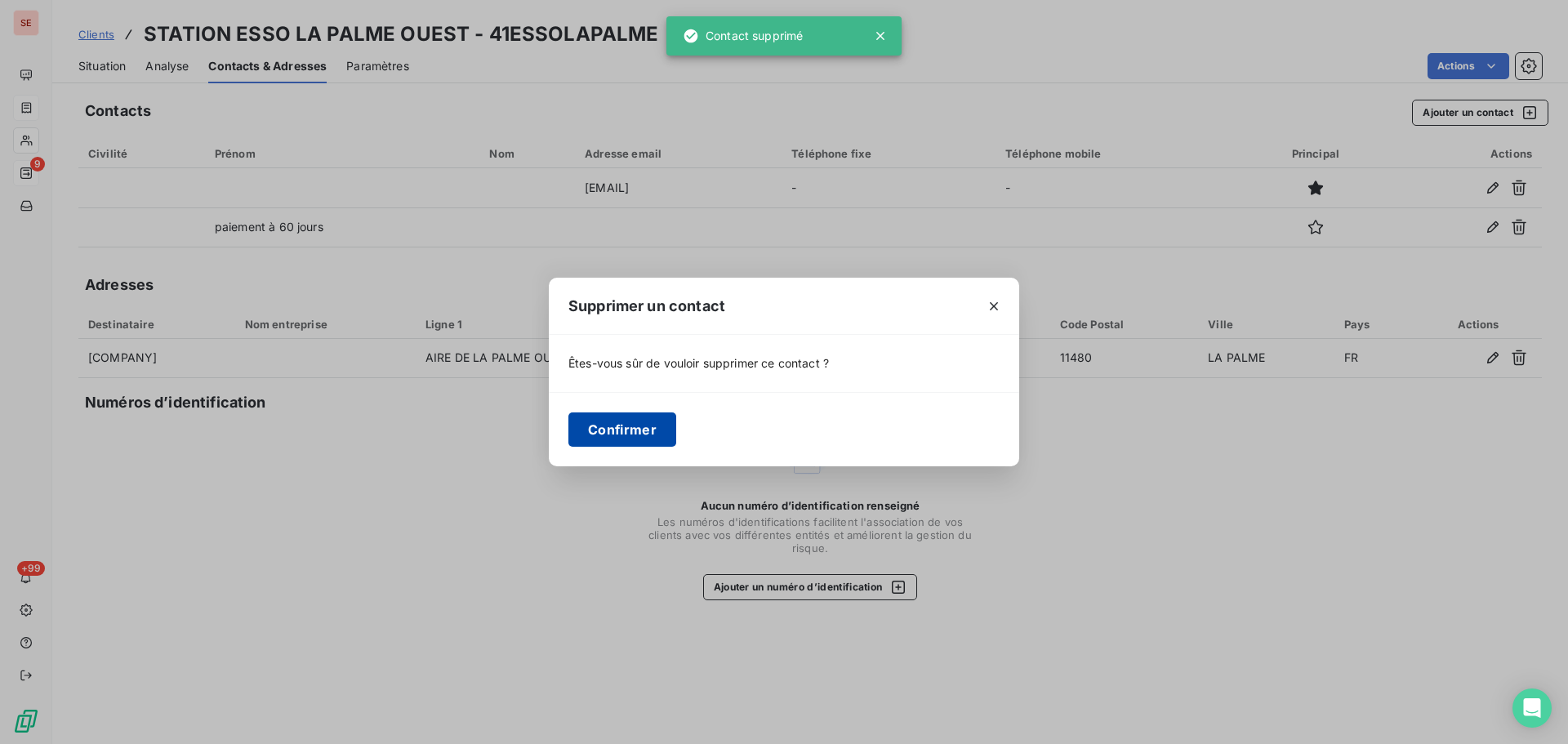 click on "Confirmer" at bounding box center (622, 430) 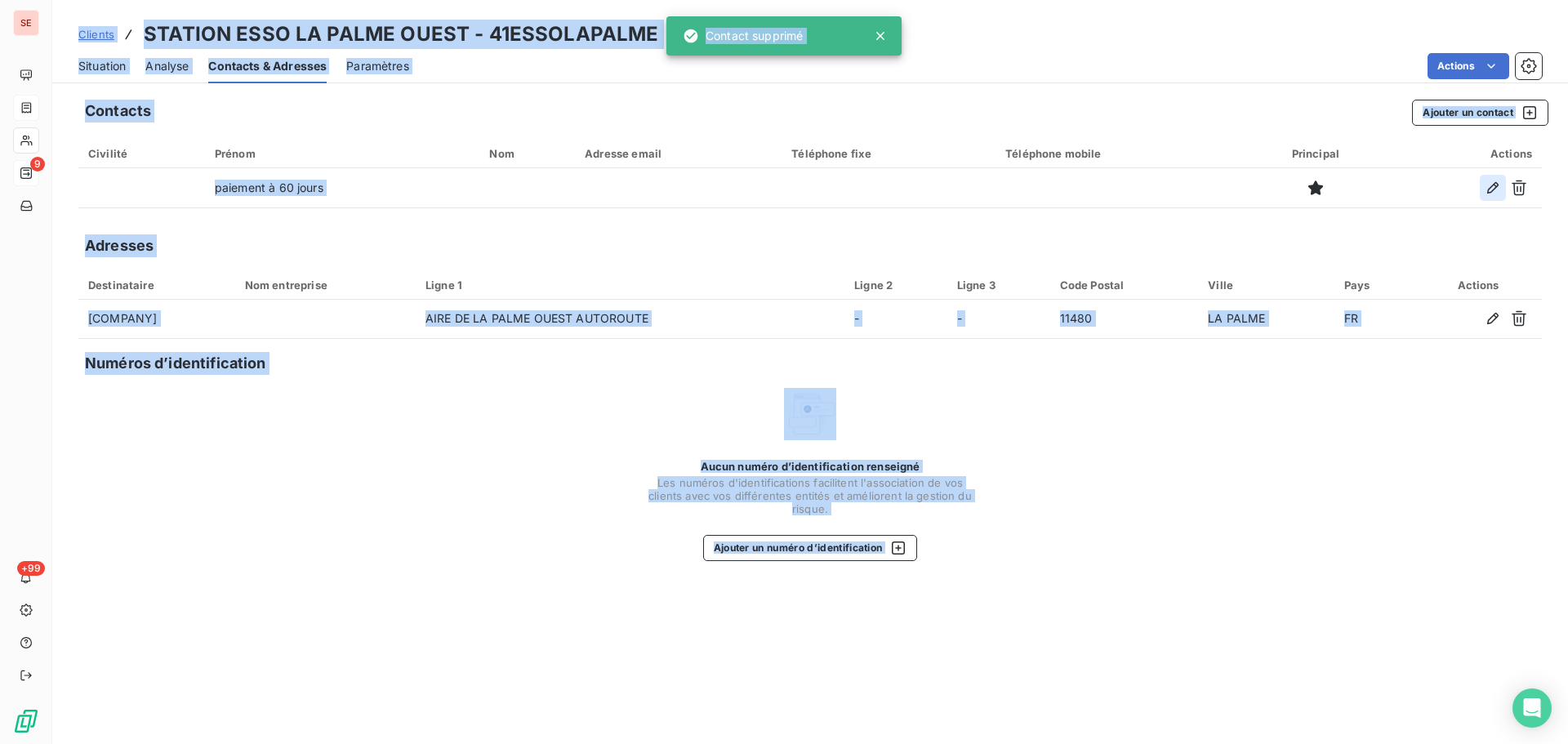 click 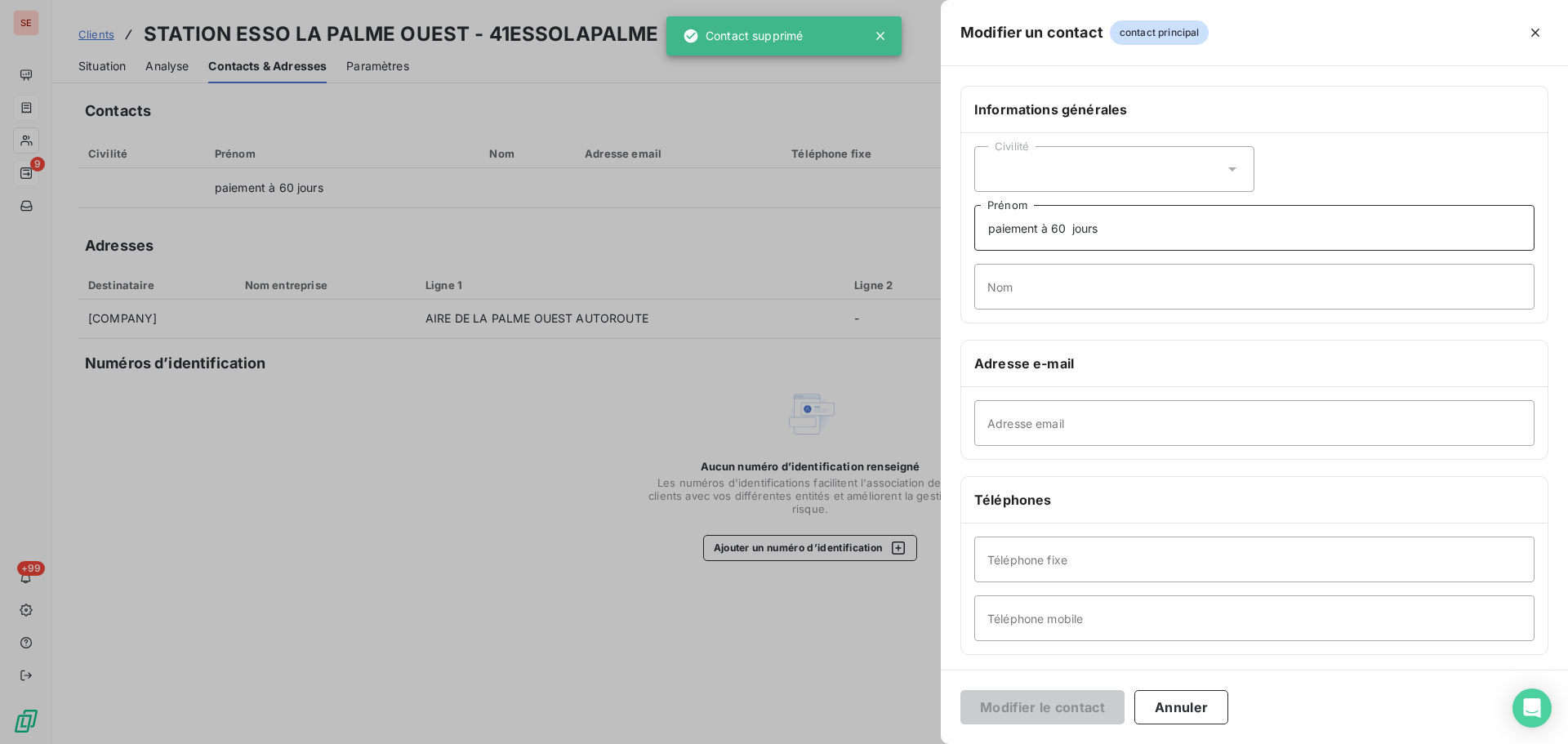 click on "paiement à 60  jours" at bounding box center [1254, 228] 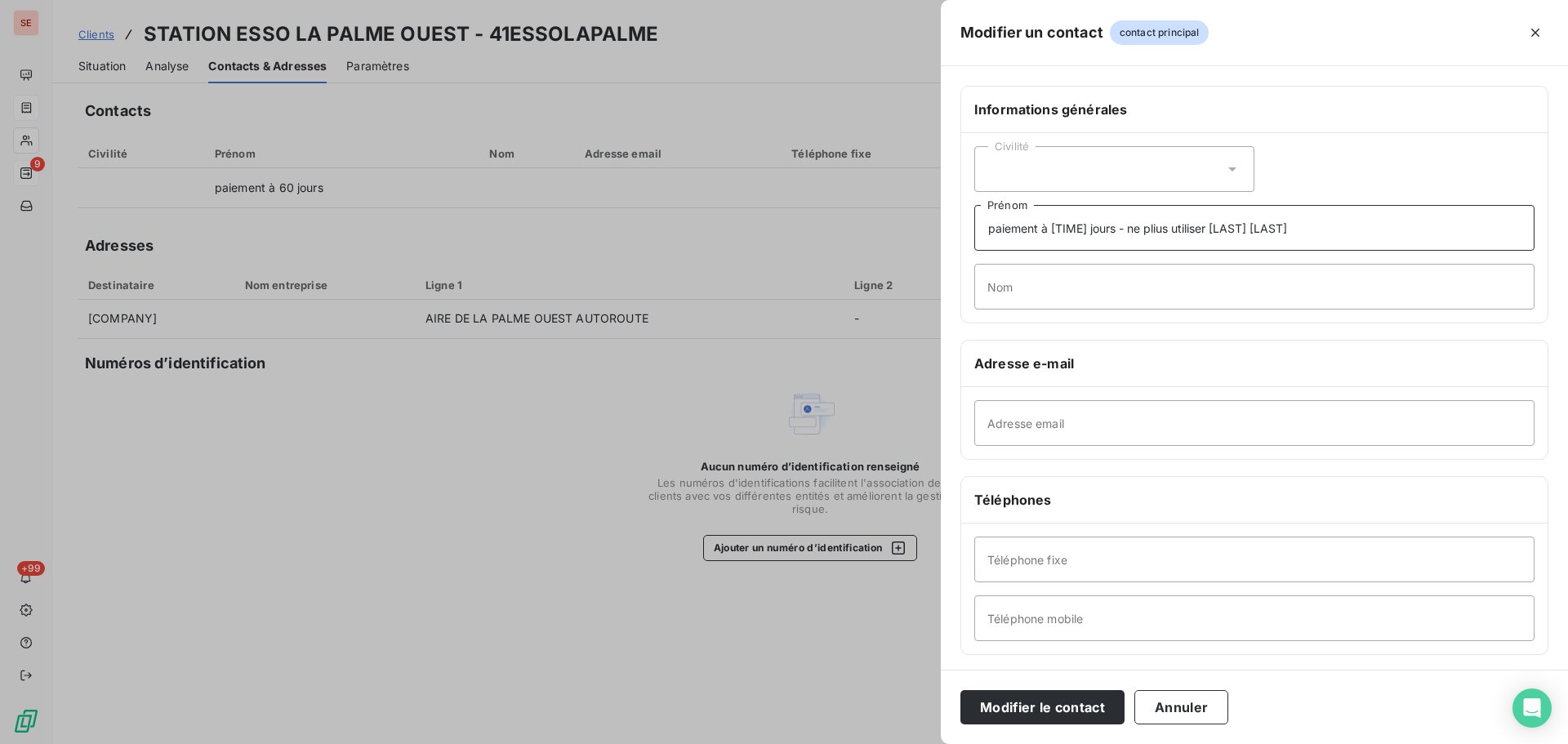 type on "paiement à [TIME] jours - ne plius utiliser [LAST] [LAST]" 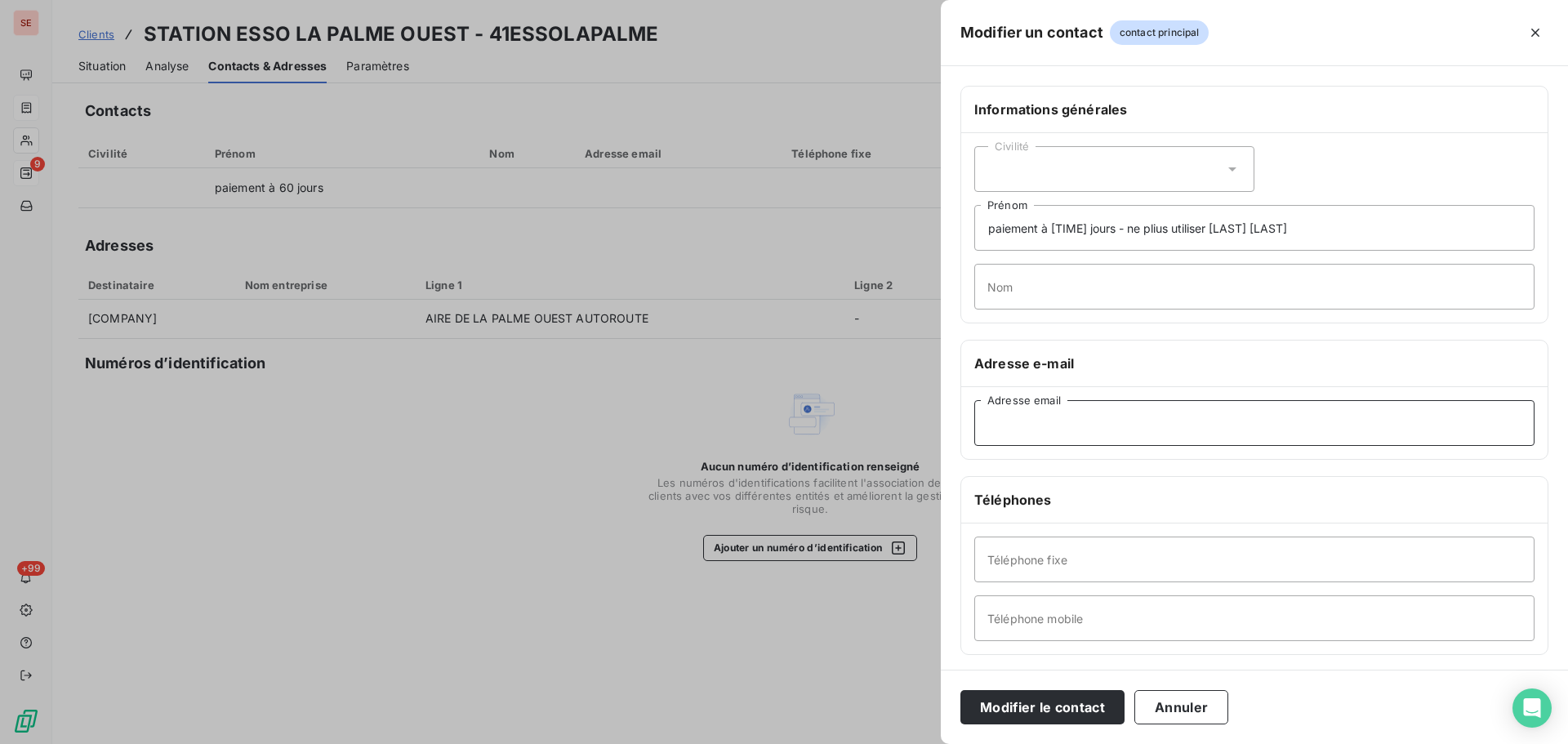 click on "Adresse email" at bounding box center [1254, 423] 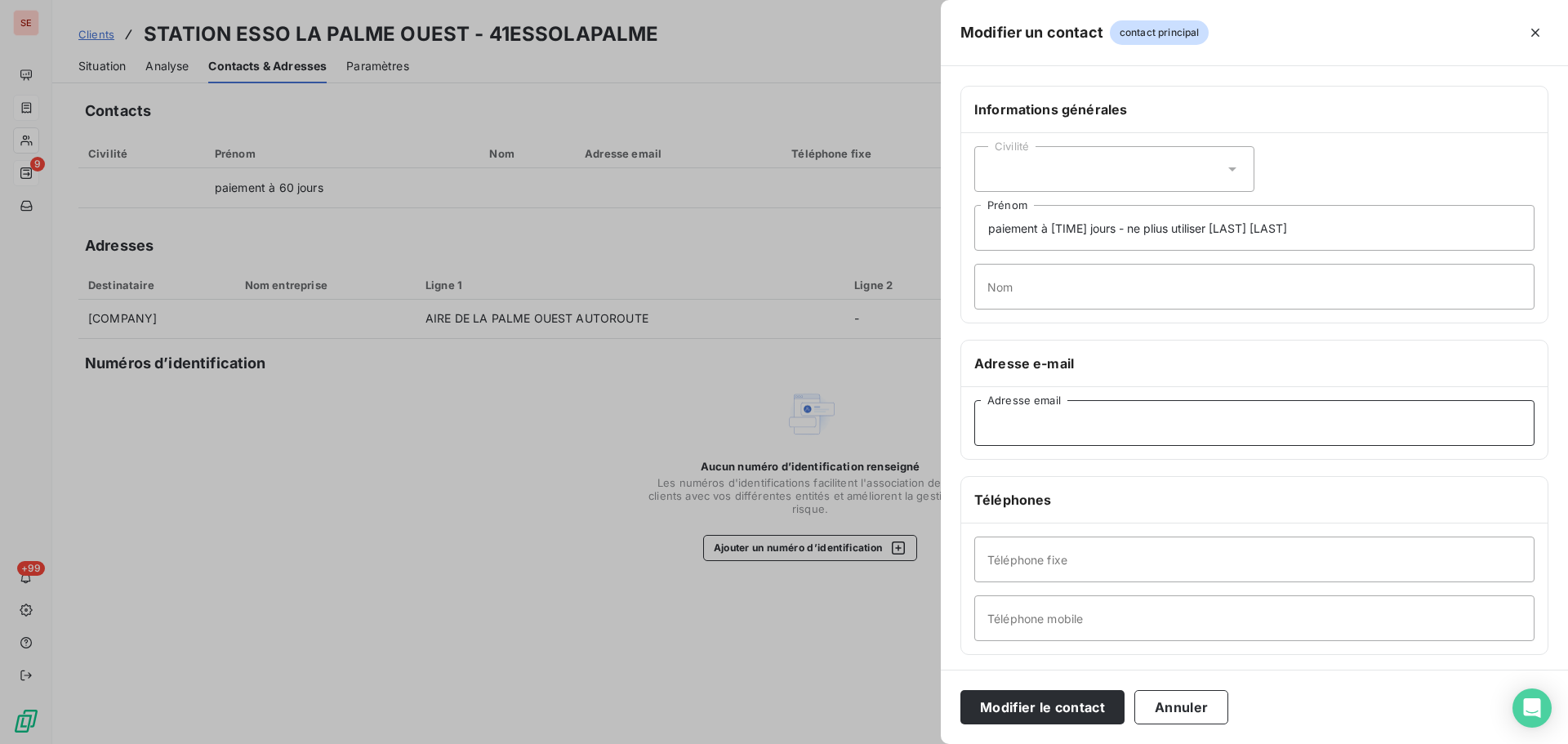 paste on "<[EMAIL]>" 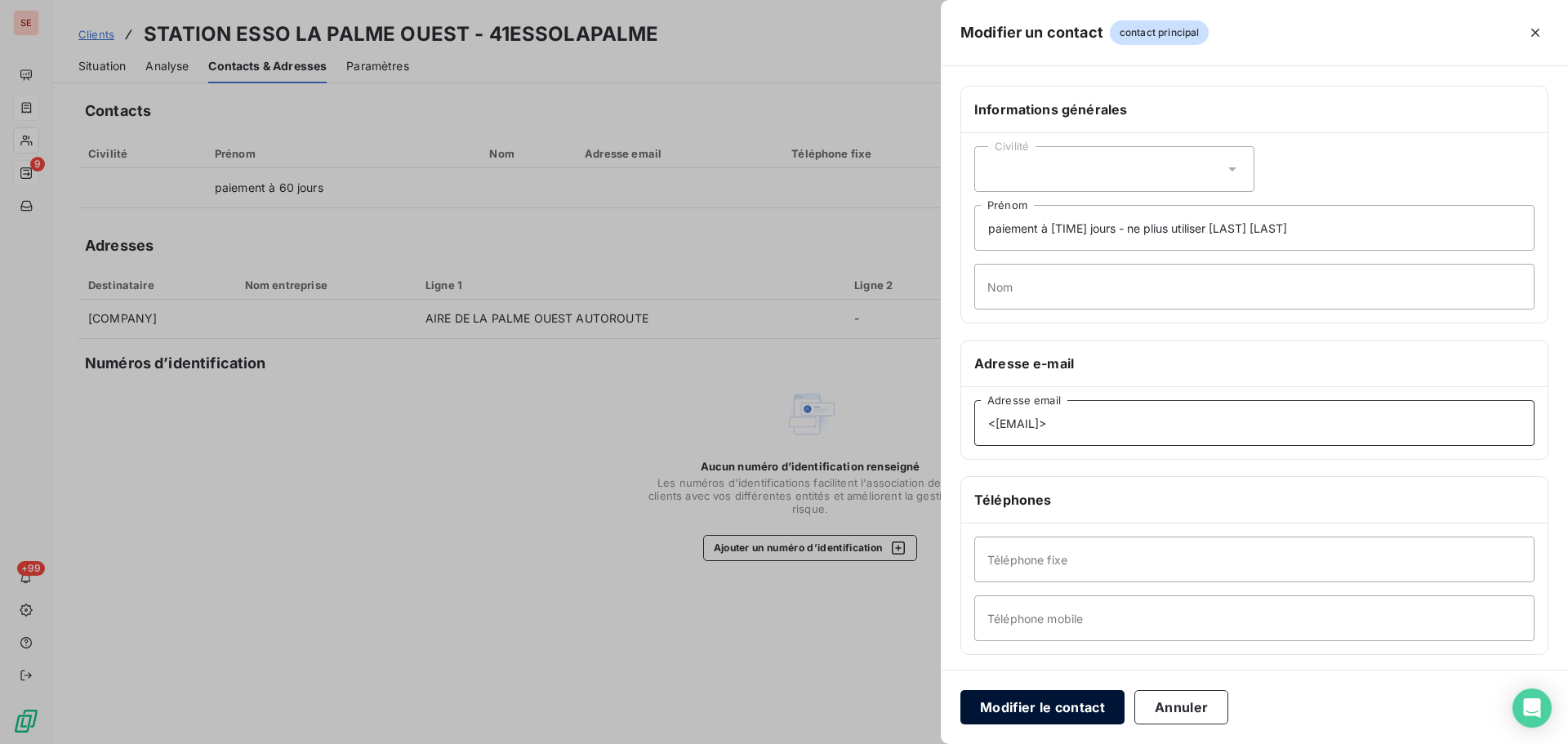 type on "<[EMAIL]>" 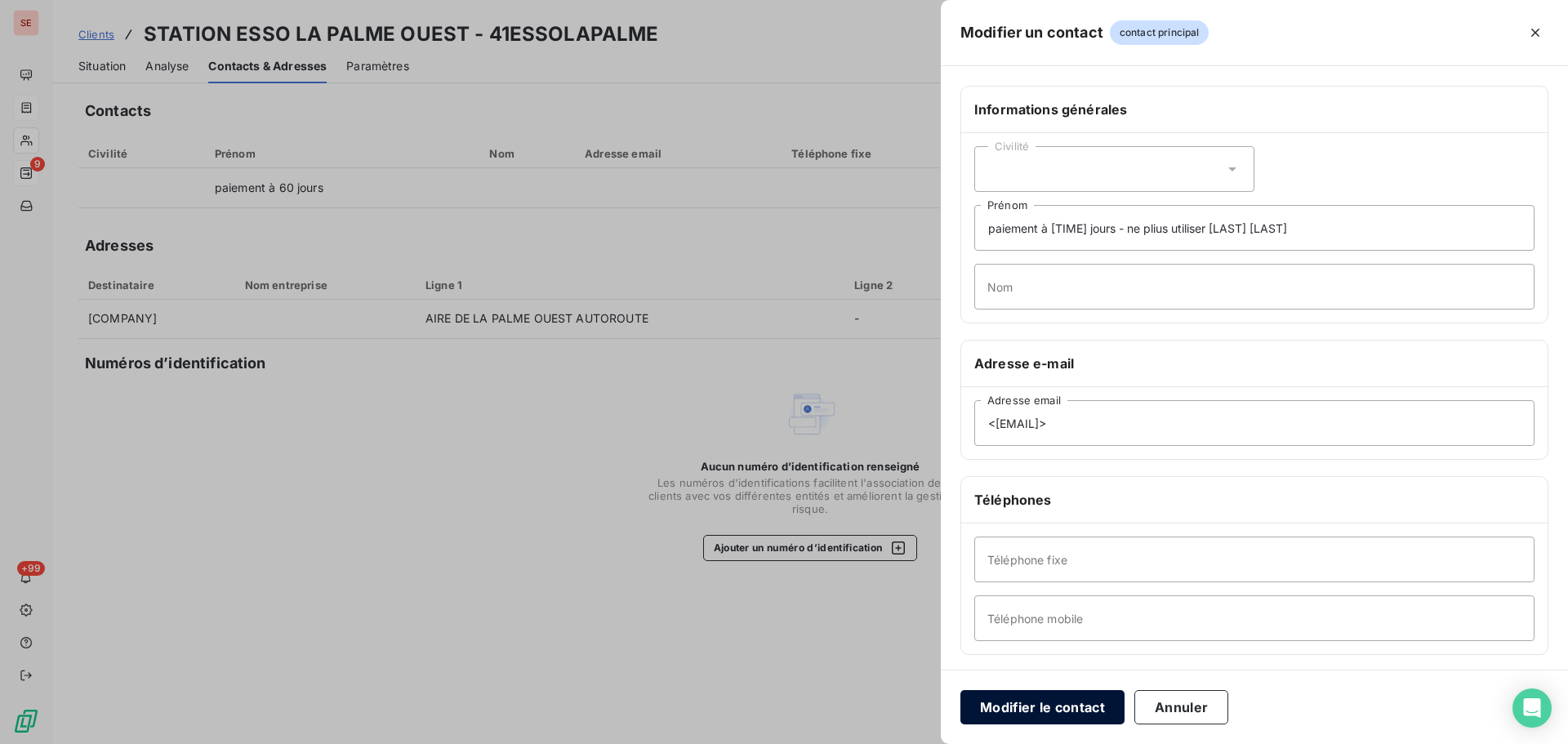 click on "Modifier le contact" at bounding box center (1042, 707) 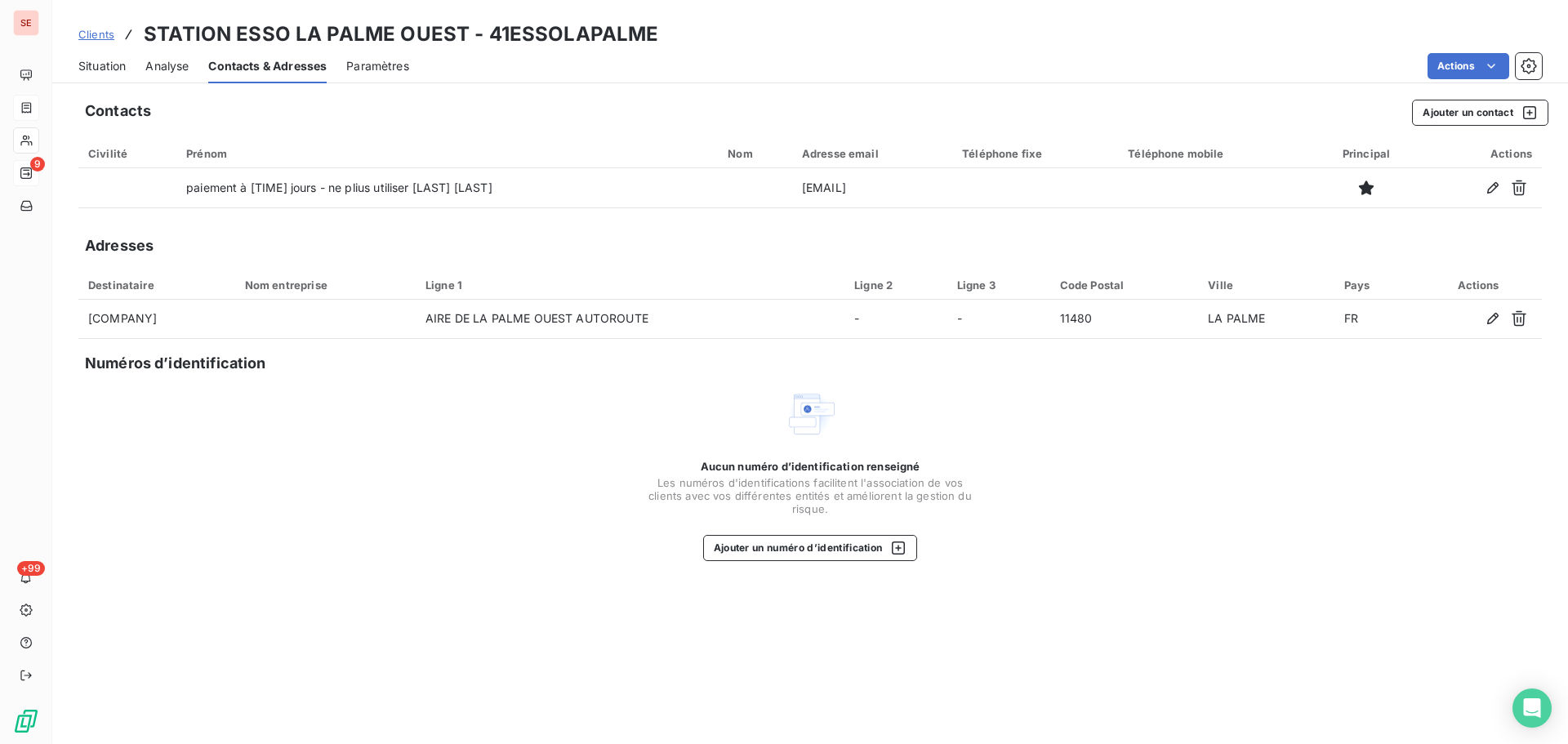 click on "Situation" at bounding box center (102, 66) 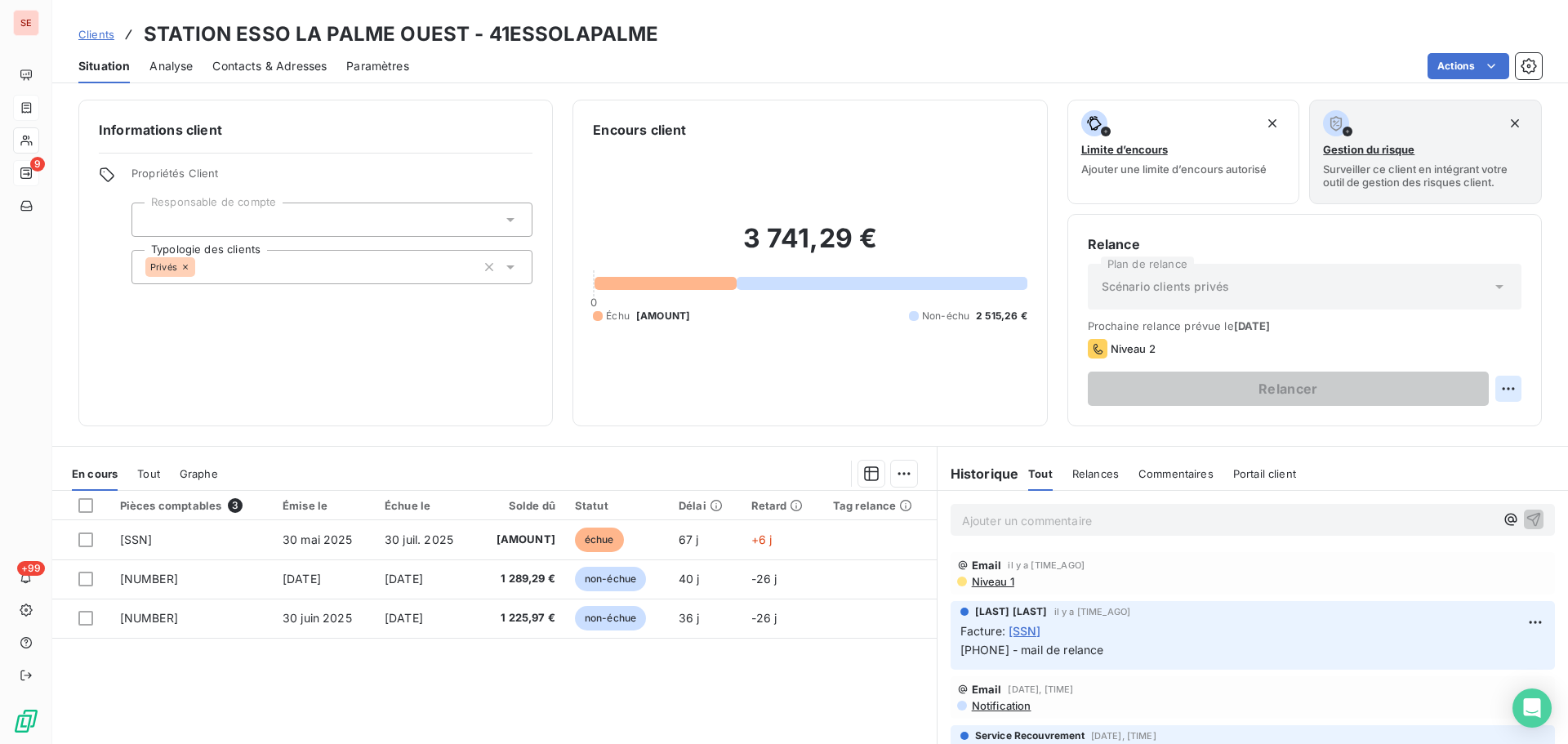 click on "SE 9 +99 Clients STATION ESSO LA PALME OUEST - 41[CITY] Situation Analyse Contacts & Adresses Paramètres Actions Informations client Propriétés Client Responsable de compte Typologie des clients Privés Encours client   3 741,29 € 0 Échu 1 226,03 € Non-échu 2 515,26 €     Limite d’encours Ajouter une limite d’encours autorisé Gestion du risque Surveiller ce client en intégrant votre outil de gestion des risques client. Relance Plan de relance Scénario clients privés Prochaine relance prévue le  [DATE] Niveau 2 Relancer En cours Tout Graphe Pièces comptables 3 Émise le Échue le Solde dû Statut Délai   Retard   066-25-05-0950 [DATE] [DATE] 1 226,03 € échue 67 j +6 j 066-25-06-0881 [DATE] [DATE] 1 289,29 € non-échue 40 j -26 j 066-25-06-1099 [DATE] [DATE] 1 225,97 € non-échue 36 j -26 j Lignes par page 25 Précédent 1 Suivant Historique Tout Relances Commentaires Portail client Tout ﻿" at bounding box center (784, 372) 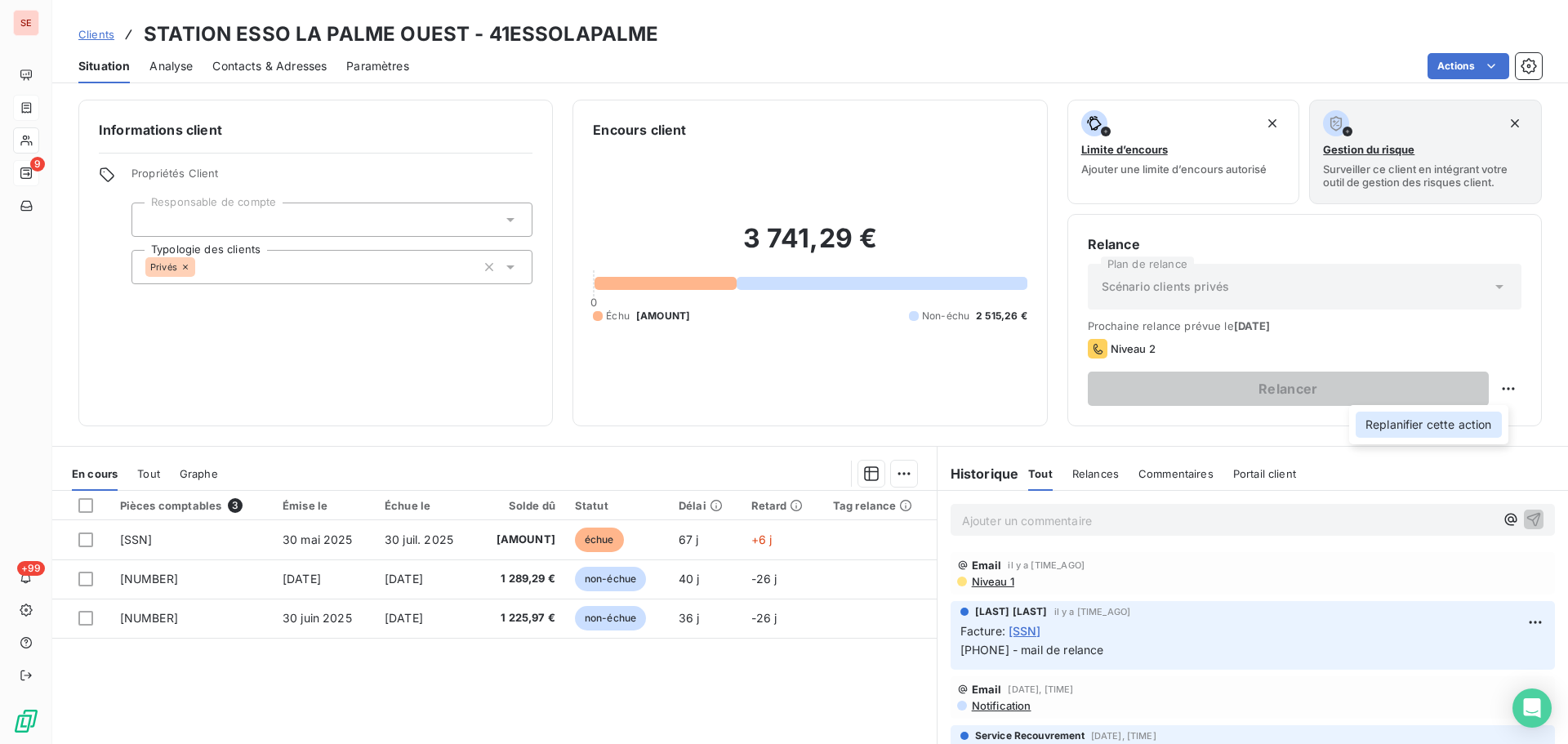 click on "Replanifier cette action" at bounding box center (1428, 425) 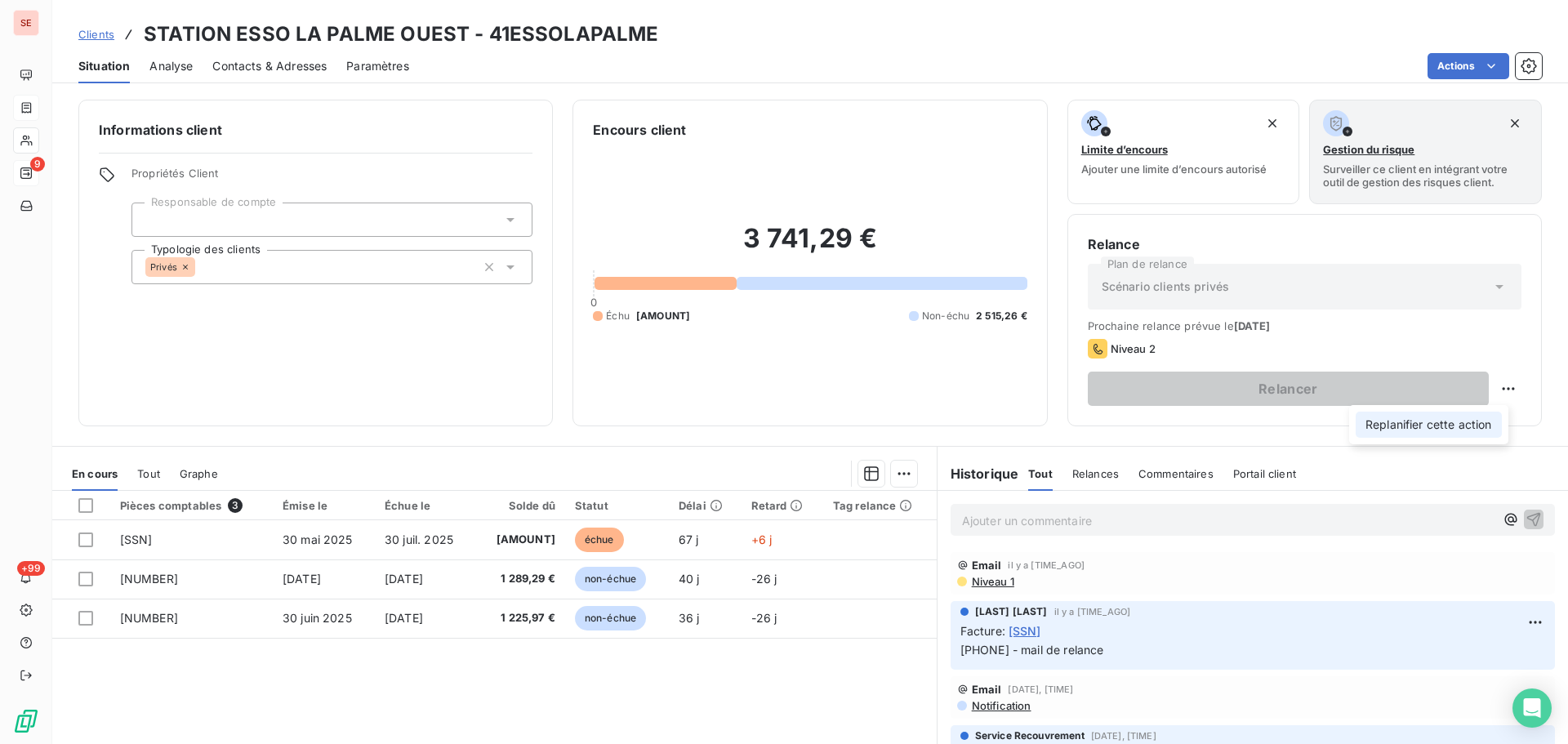 select on "7" 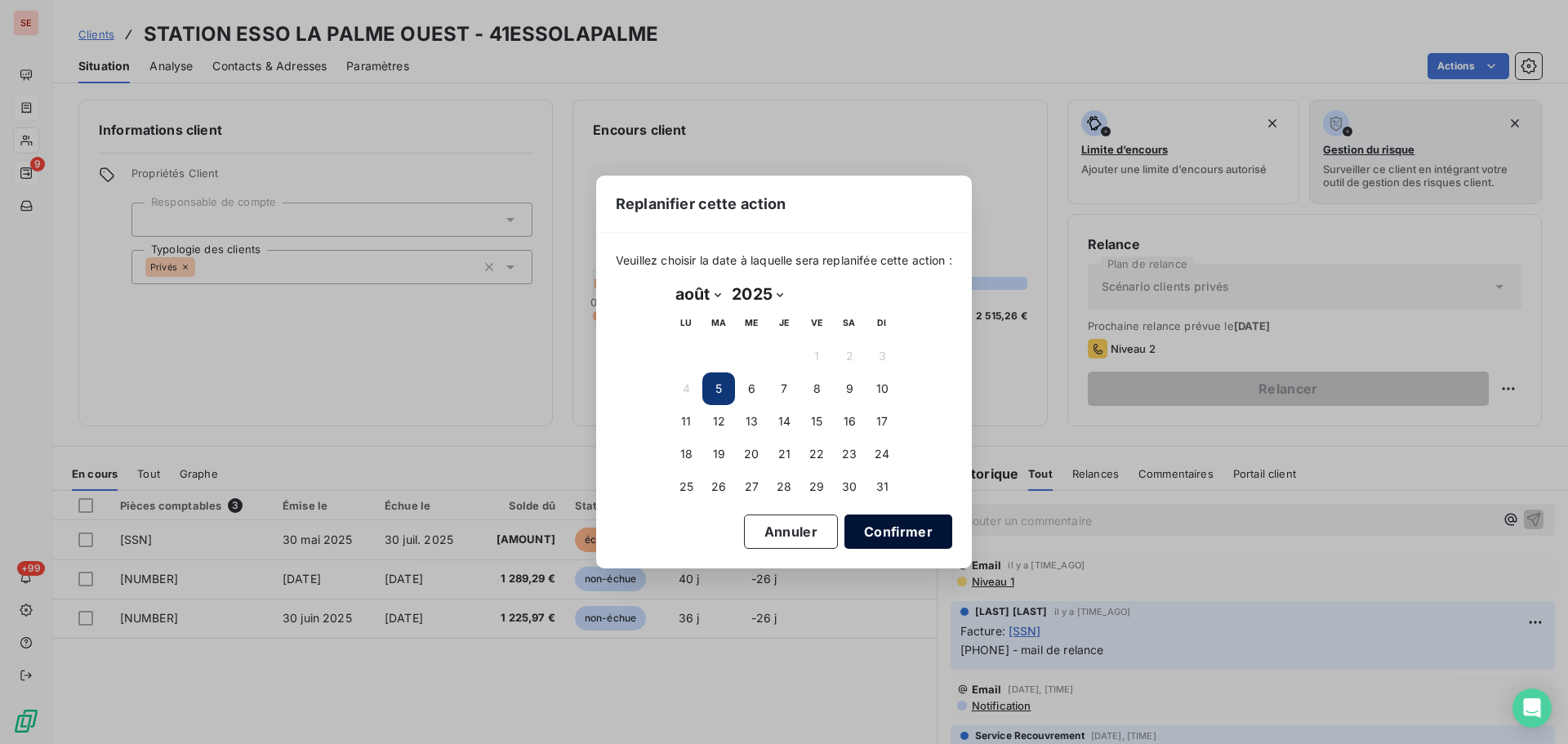 click on "Confirmer" at bounding box center (898, 532) 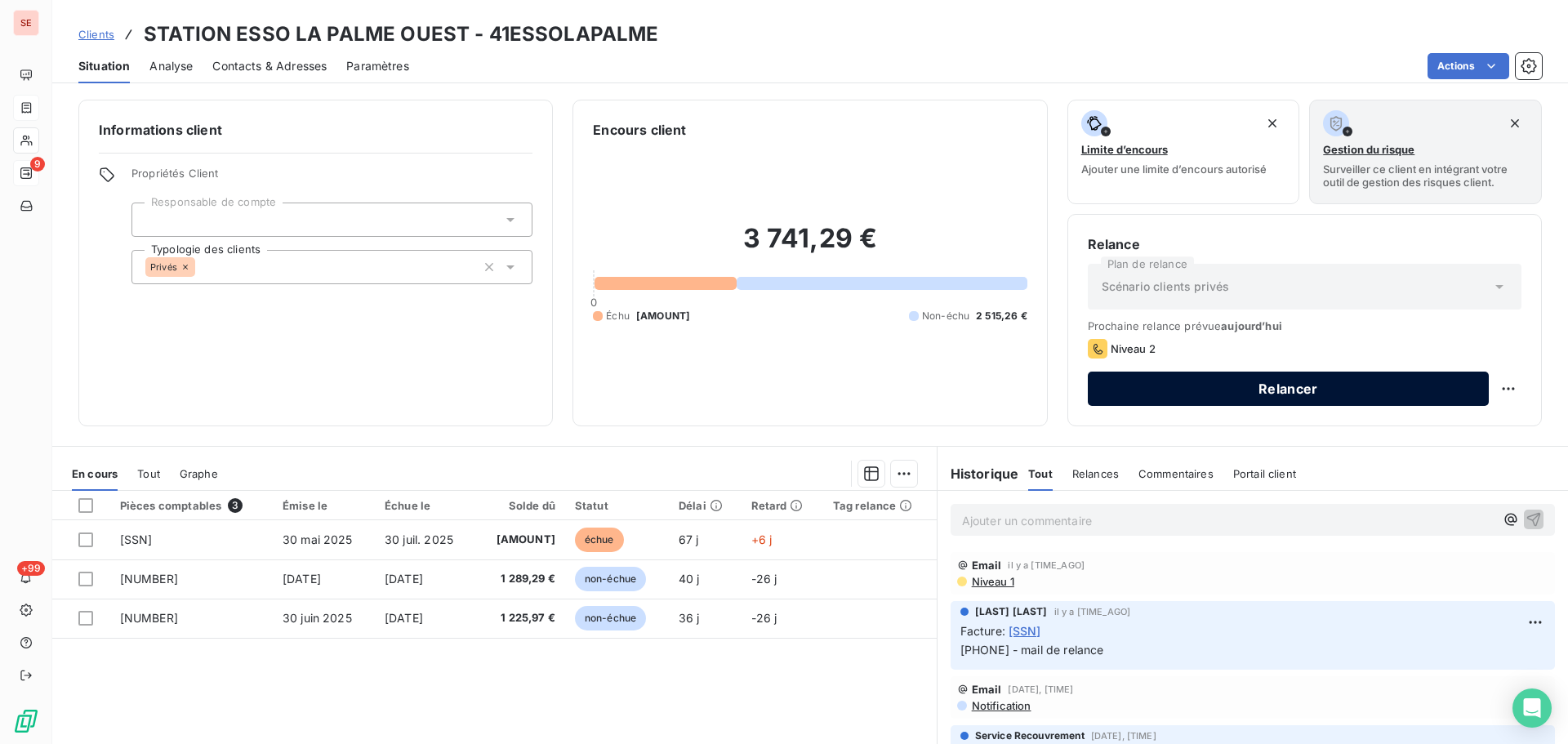 click on "Relancer" at bounding box center [1288, 389] 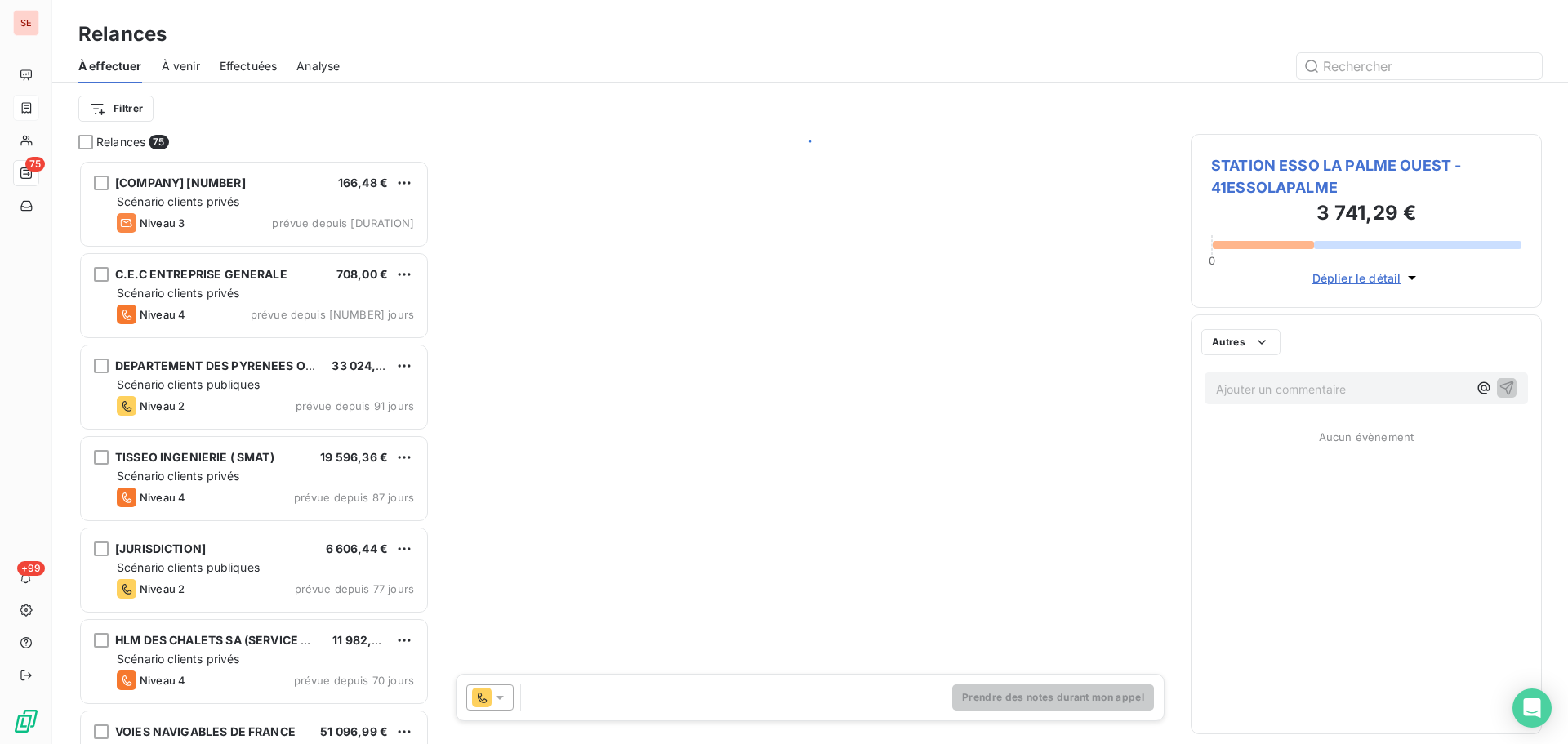 scroll, scrollTop: 13, scrollLeft: 13, axis: both 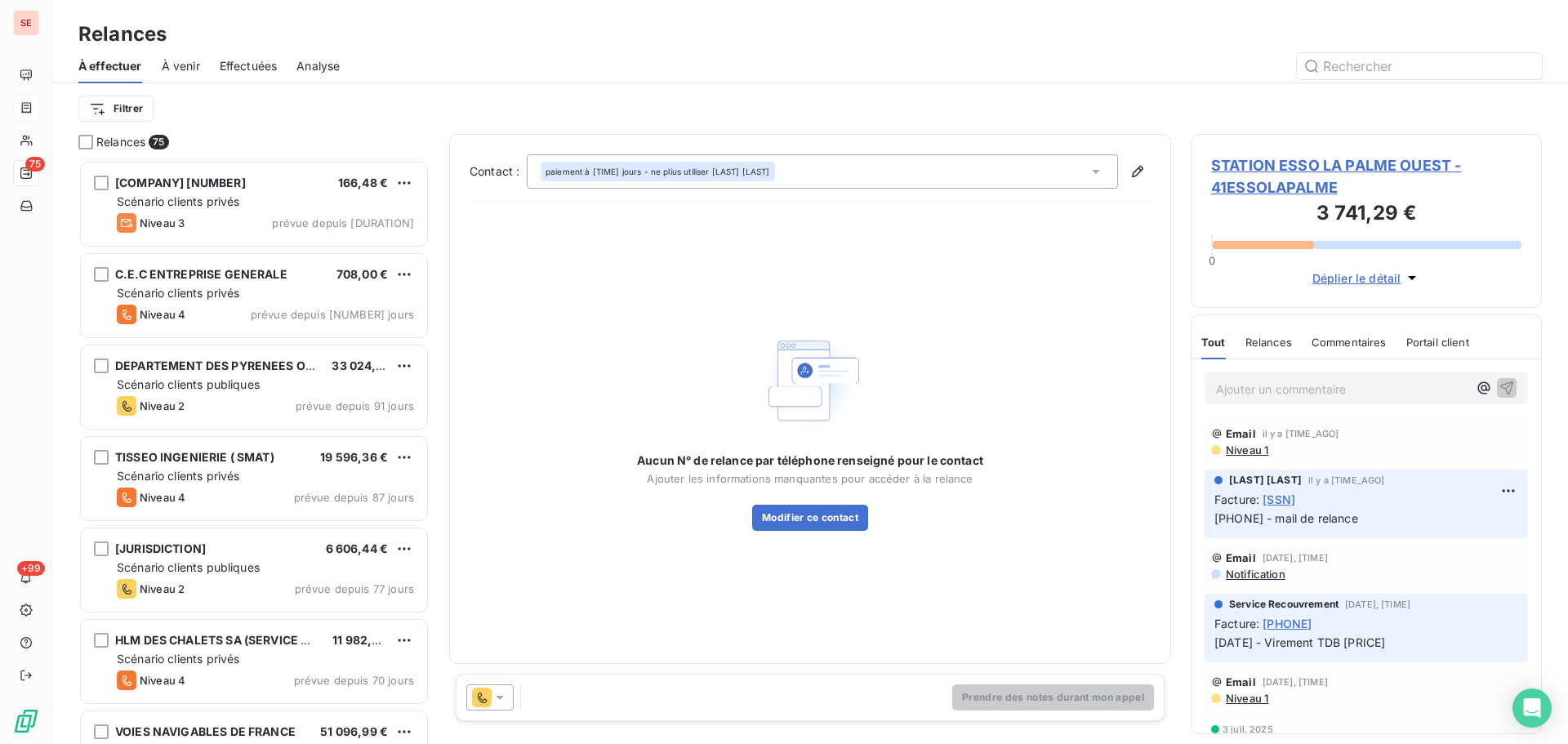 click 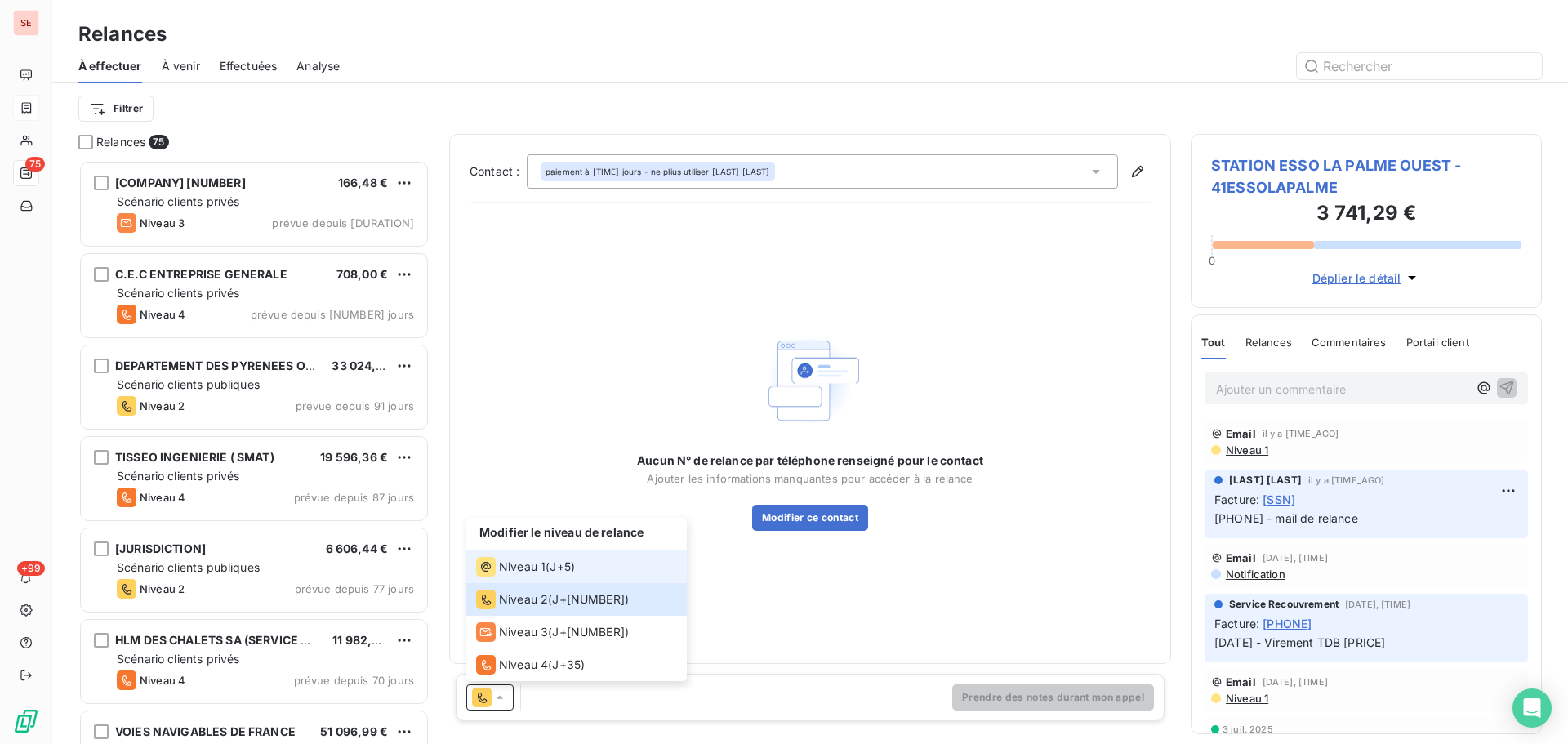 click on "Niveau 1" at bounding box center [510, 567] 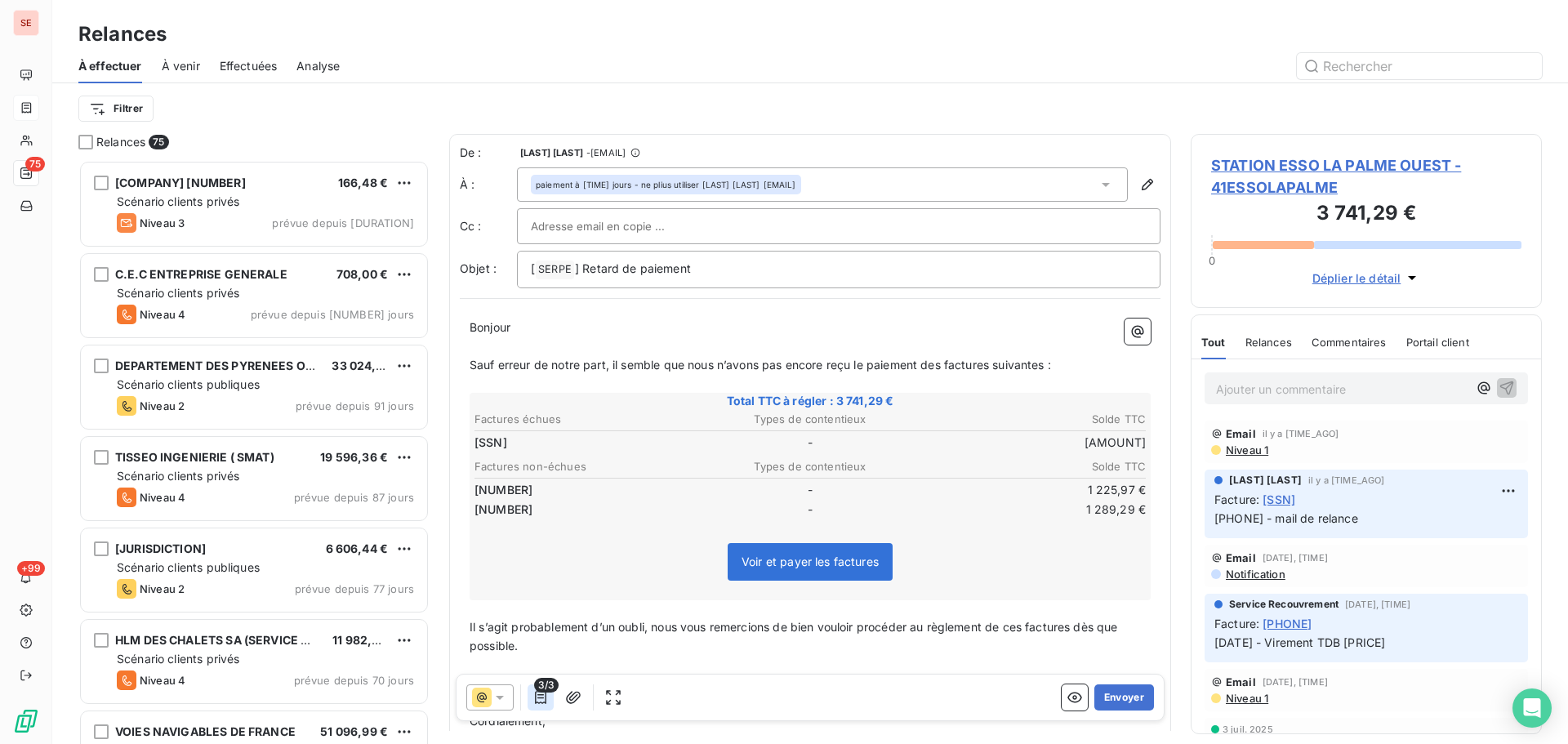 click 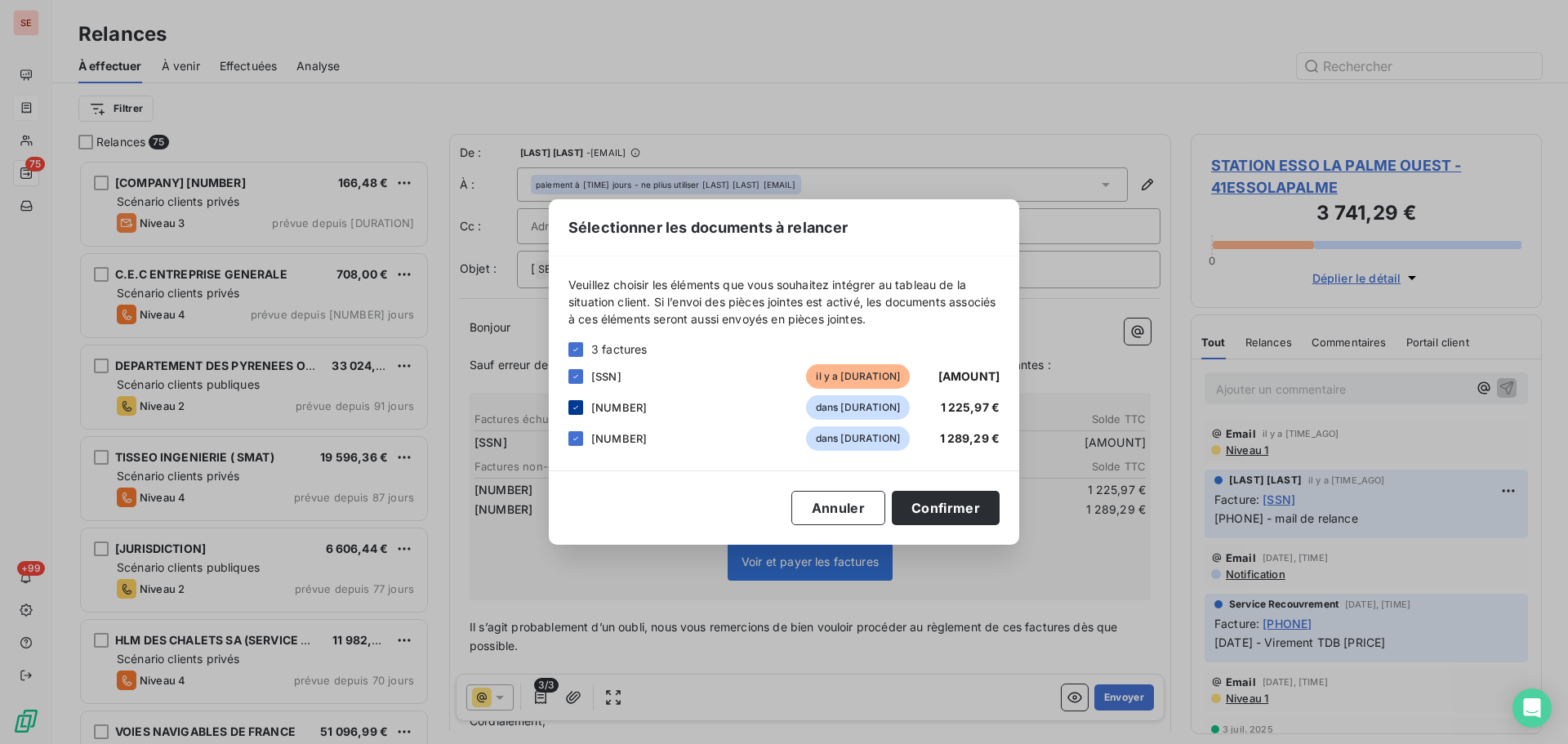 click at bounding box center (576, 408) 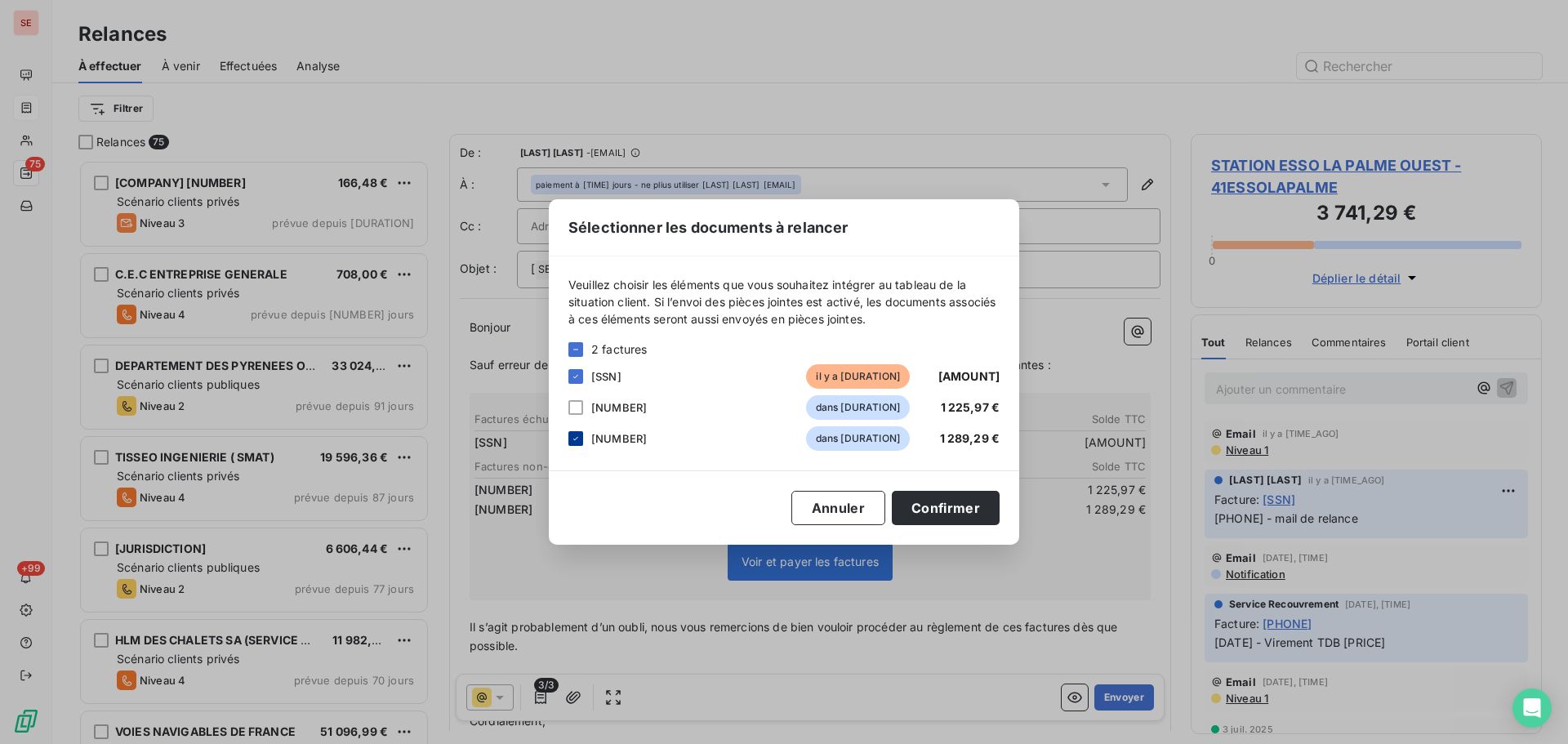 click 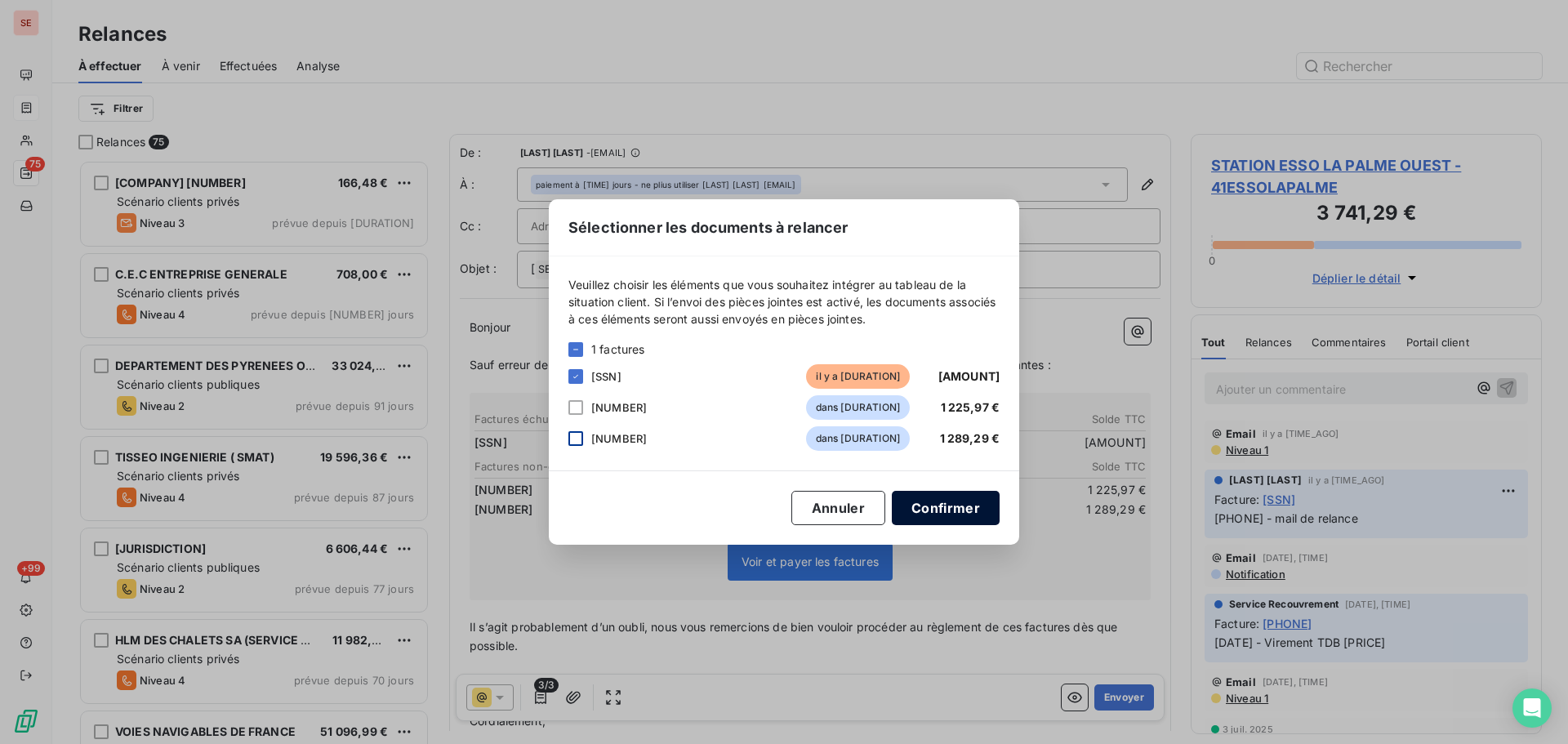 click on "Confirmer" at bounding box center (946, 508) 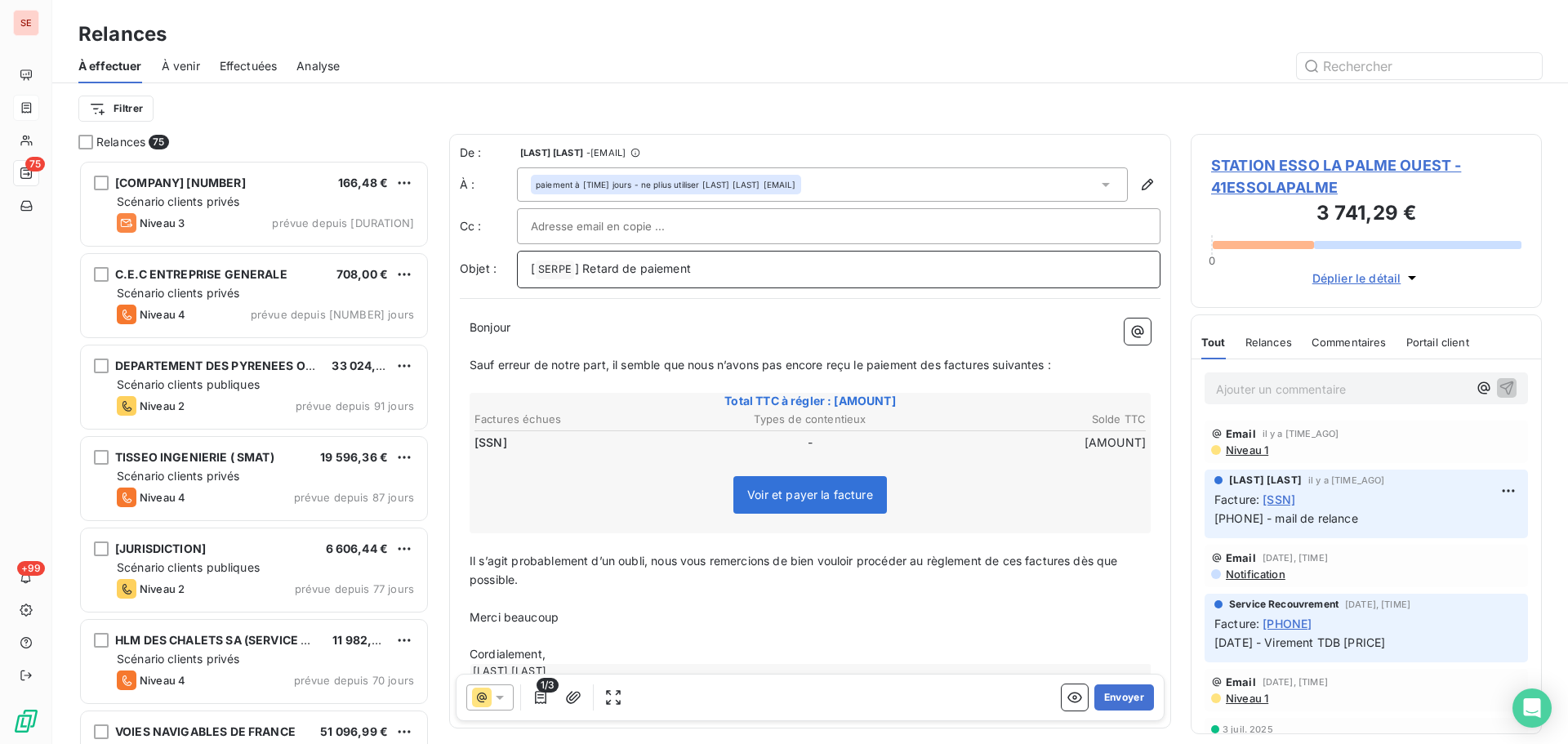 click on "] Retard de paiement" at bounding box center [633, 268] 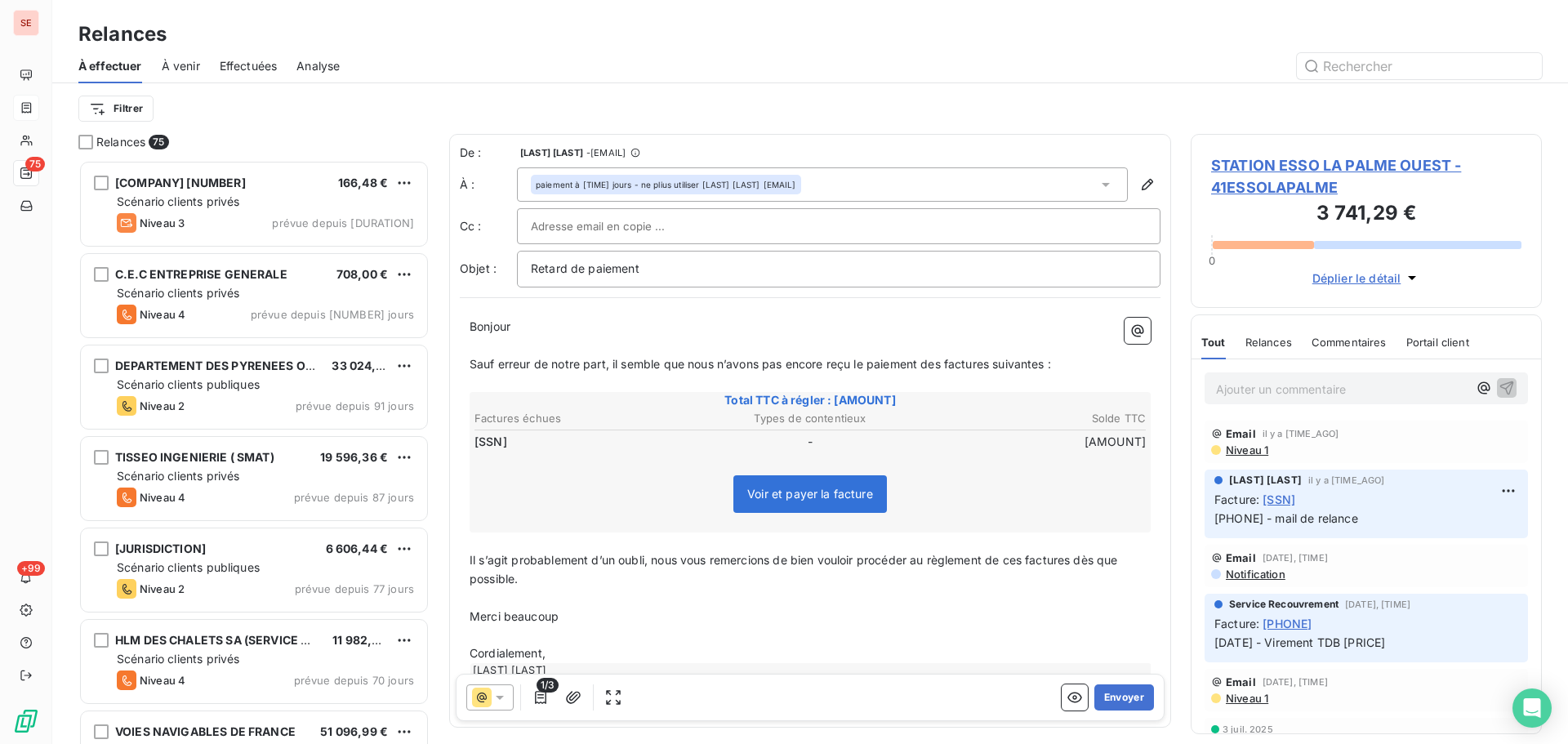 click on "Sauf erreur de notre part, il semble que nous n’avons pas encore reçu le paiement des factures suivantes :" at bounding box center (760, 363) 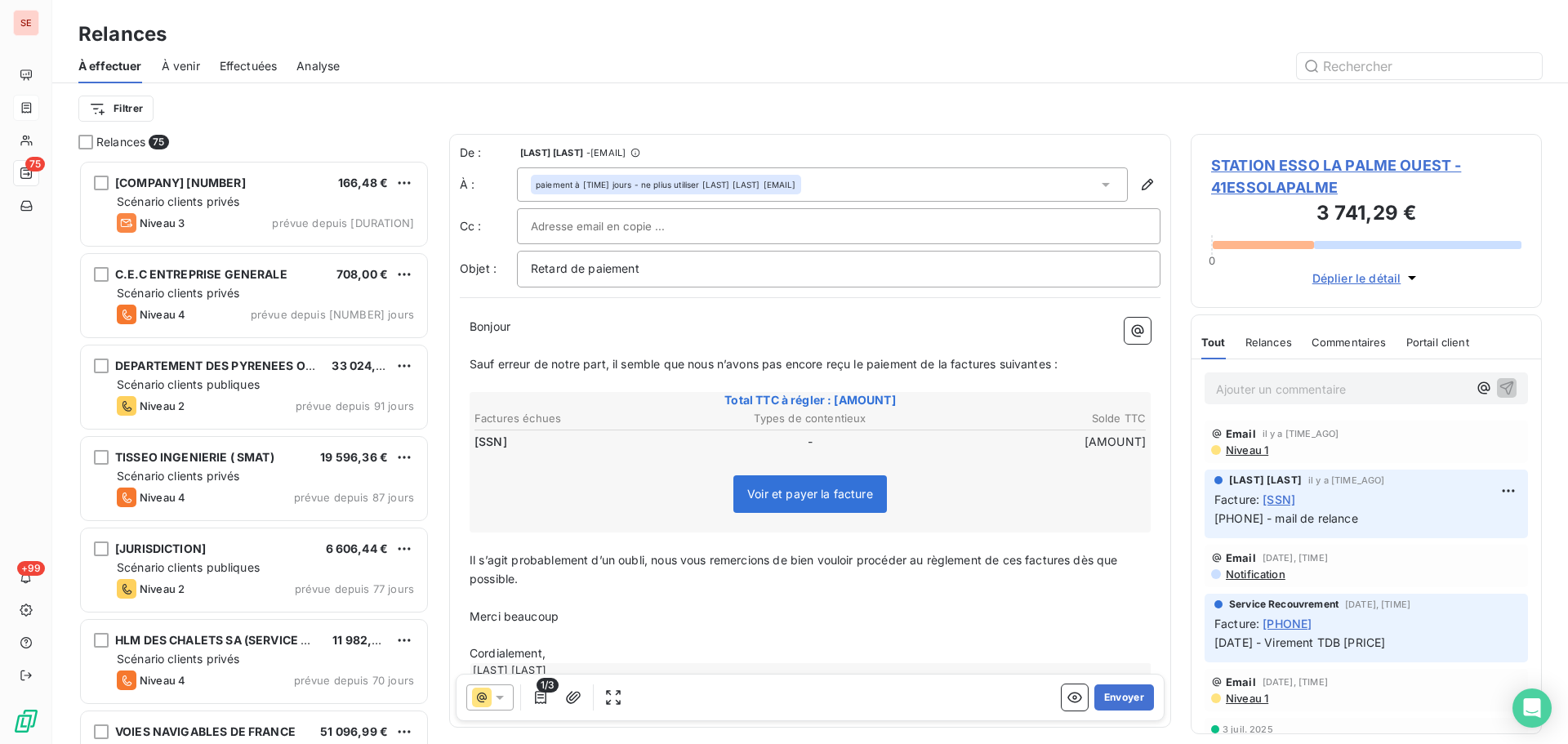 click on "Sauf erreur de notre part, il semble que nous n’avons pas encore reçu le paiement de la factures suivantes :" at bounding box center [764, 363] 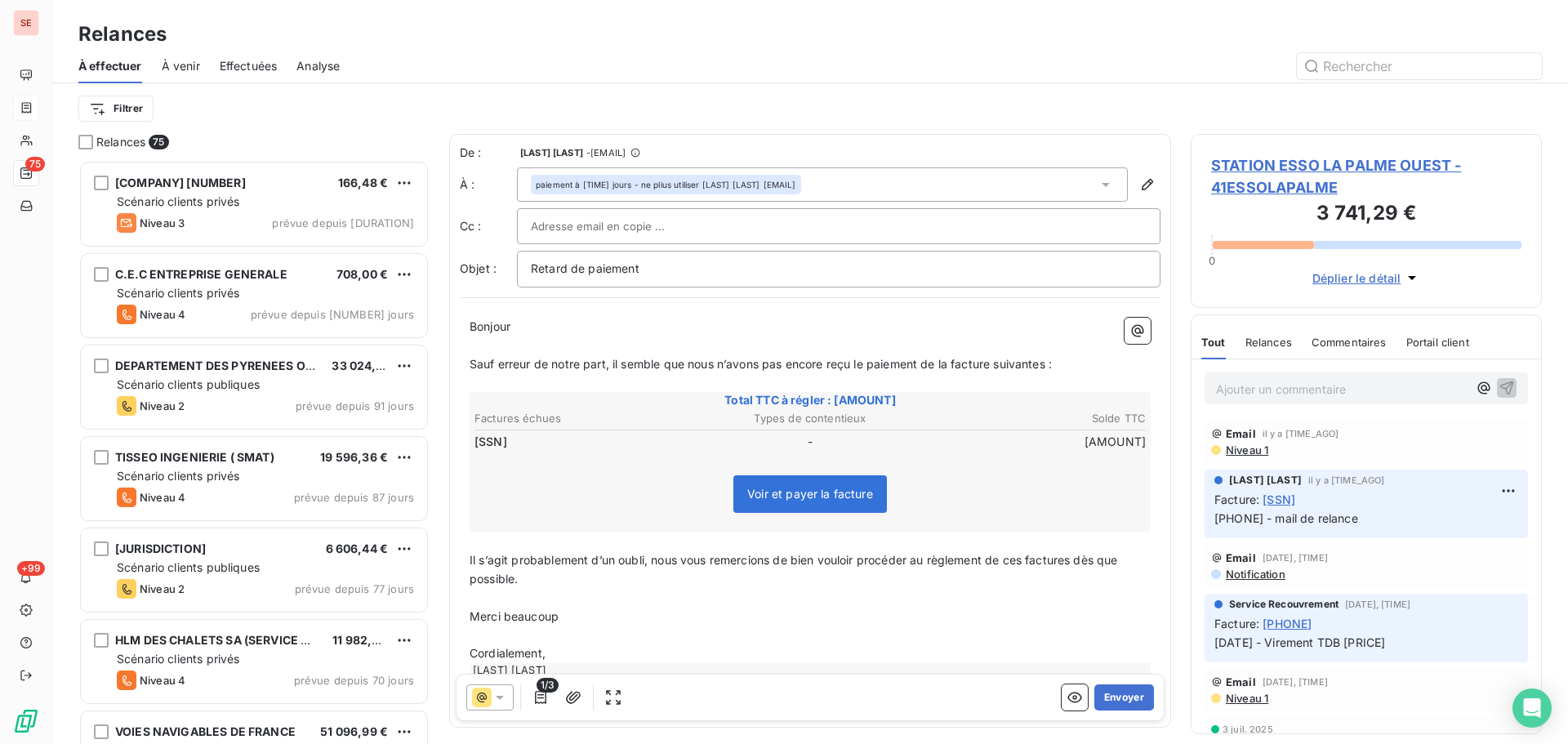 click on "Sauf erreur de notre part, il semble que nous n’avons pas encore reçu le paiement de la facture suivantes :" at bounding box center (760, 363) 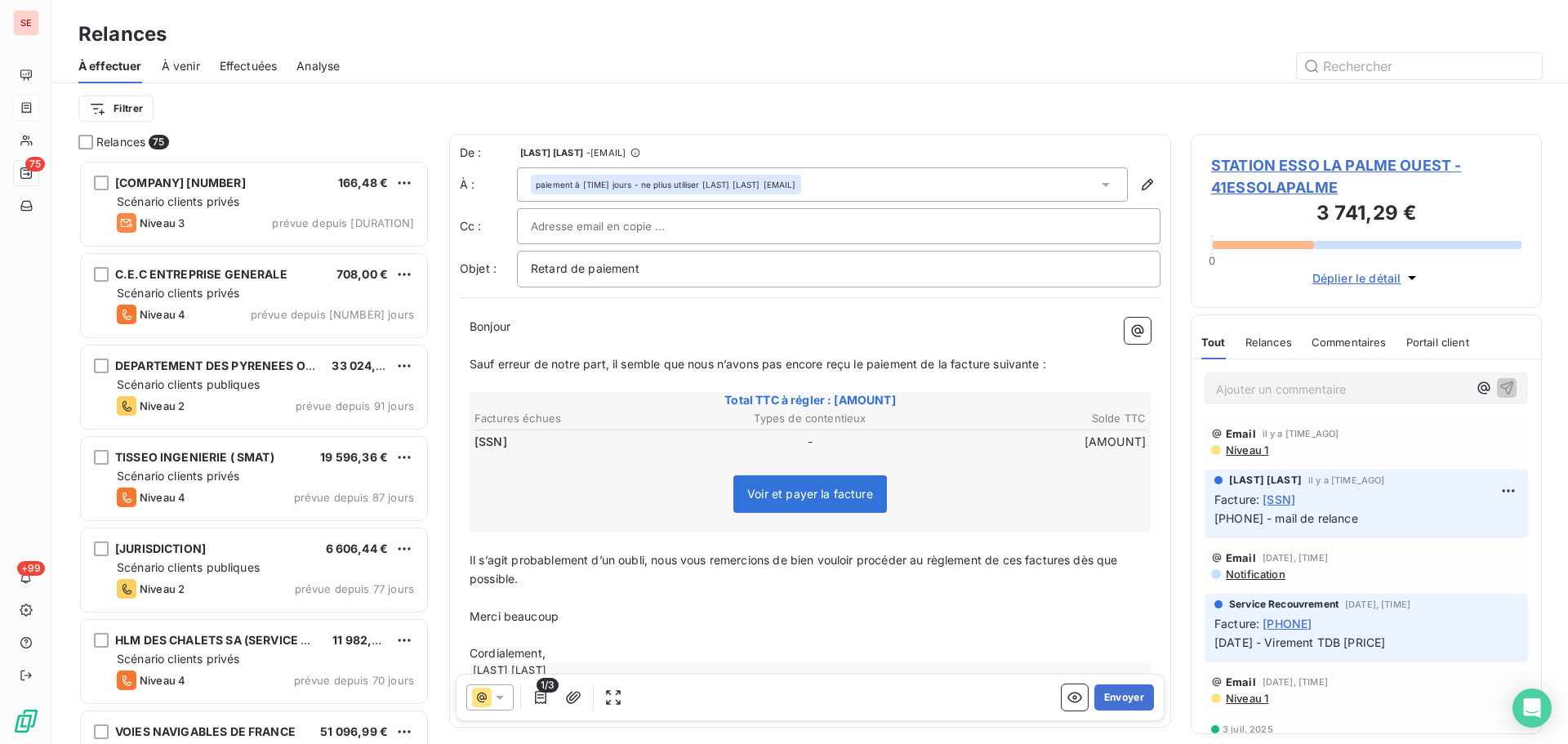 click on "Il s’agit probablement d’un oubli, nous vous remercions de bien vouloir procéder au règlement de ces factures dès que possible." at bounding box center (795, 569) 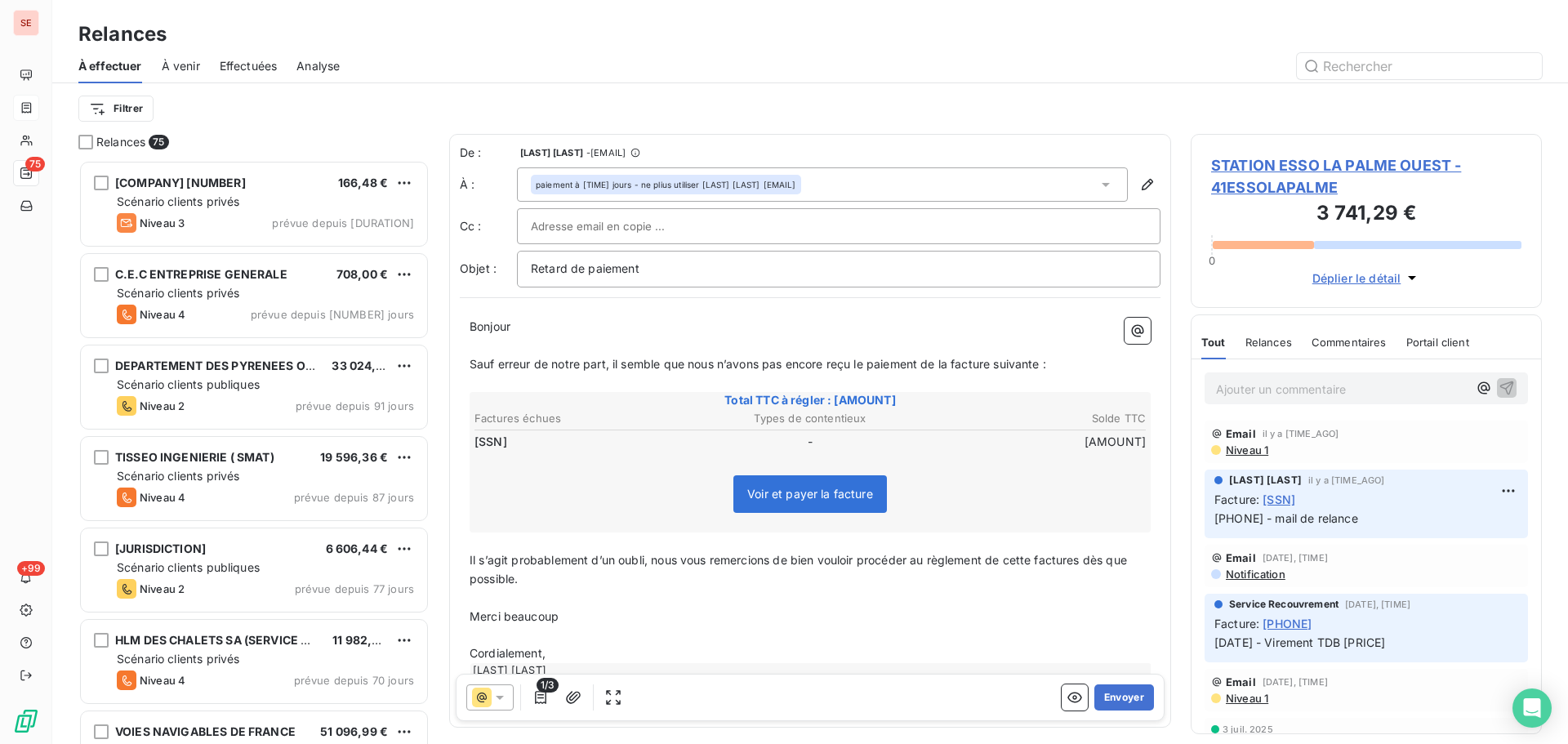 click on "Il s’agit probablement d’un oubli, nous vous remercions de bien vouloir procéder au règlement de cette factures dès que possible." at bounding box center [800, 569] 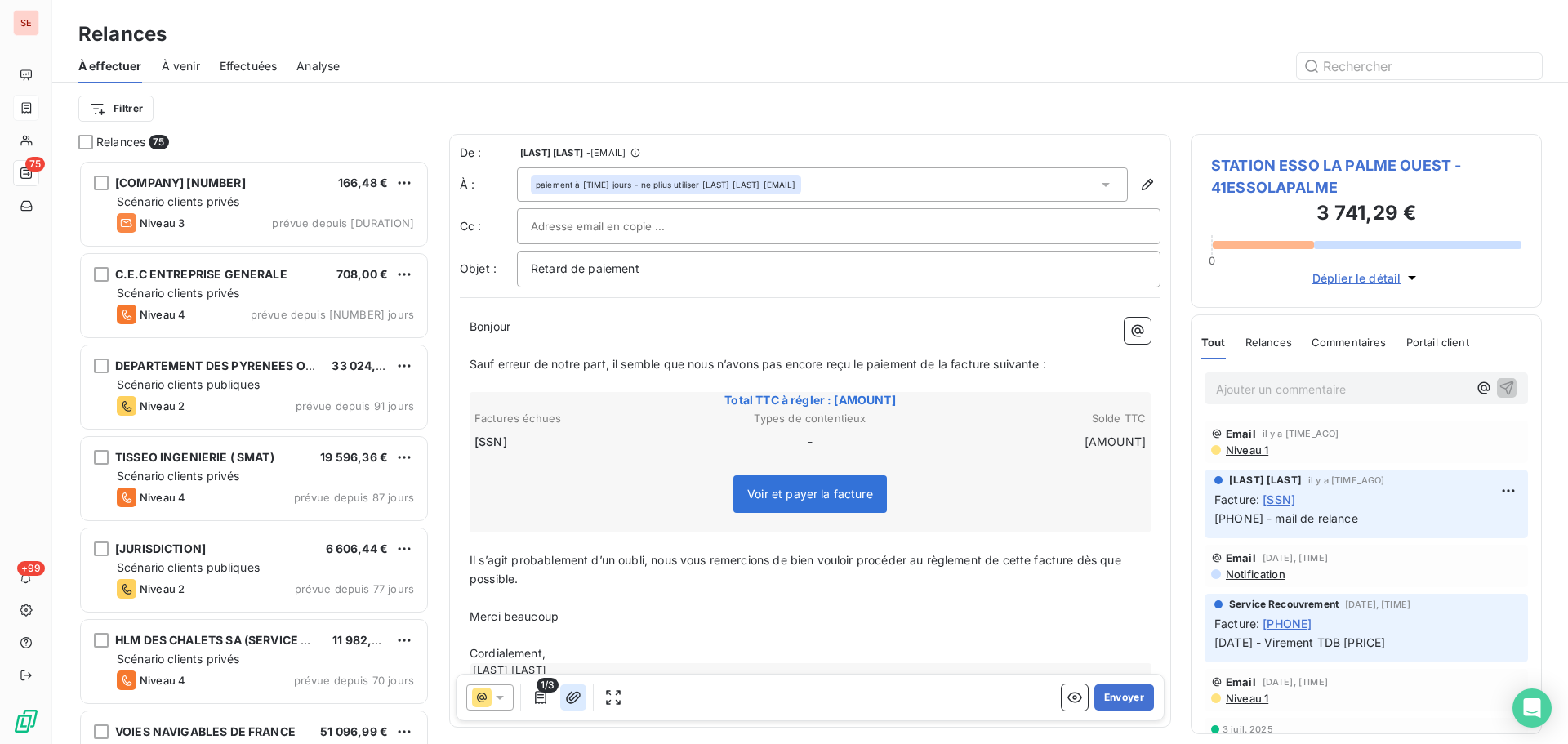 click 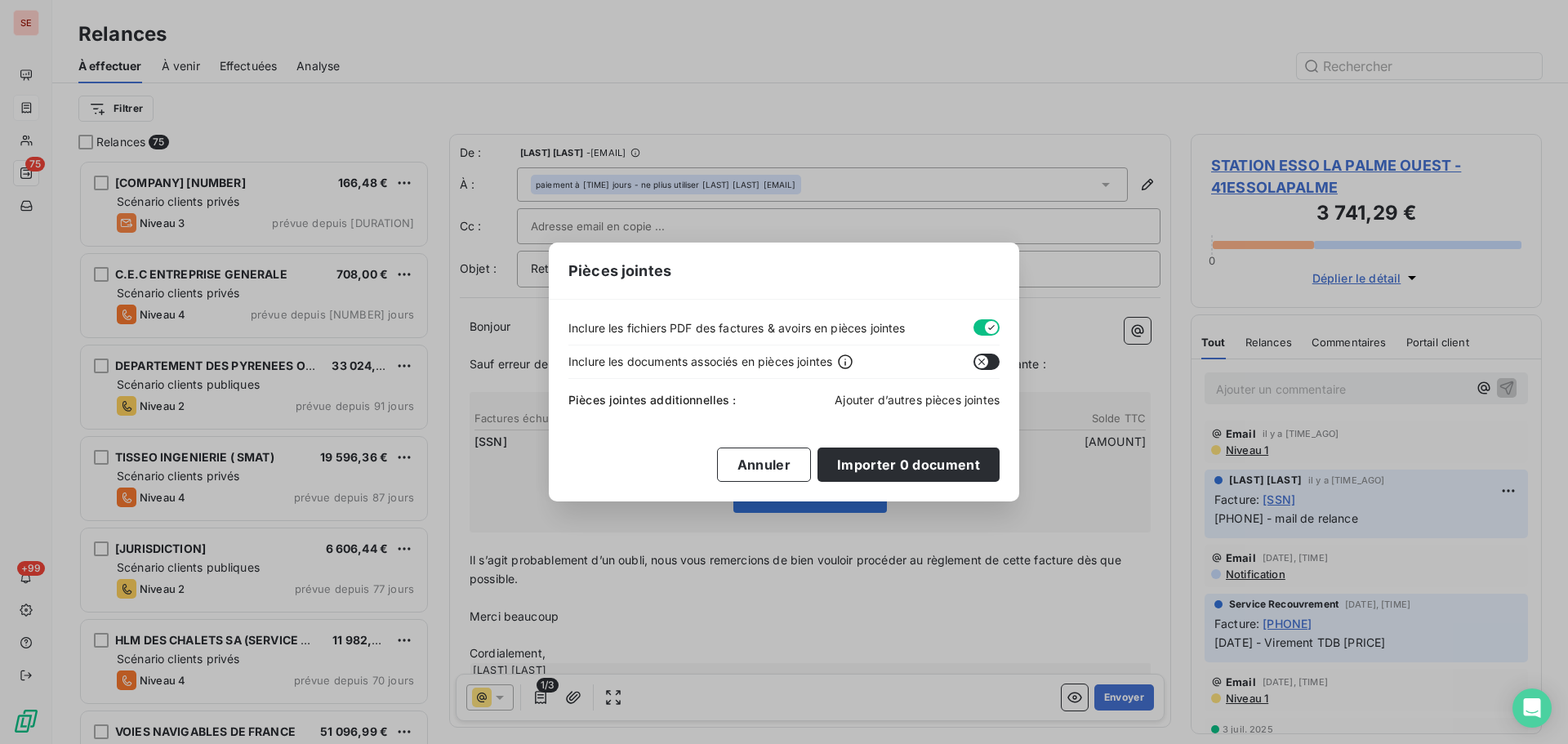 click on "Ajouter d’autres pièces jointes" at bounding box center (917, 399) 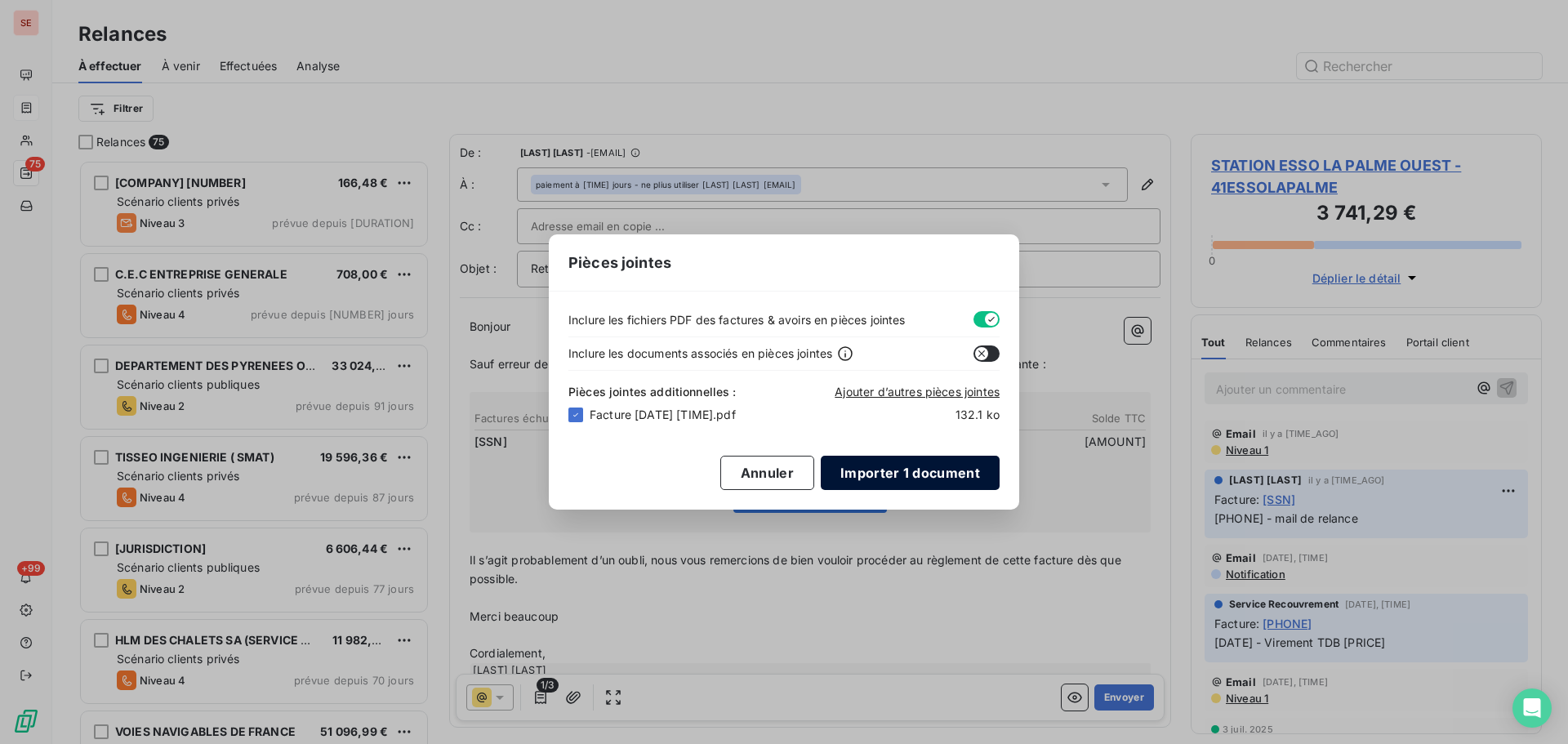 click on "Importer 1 document" at bounding box center [910, 473] 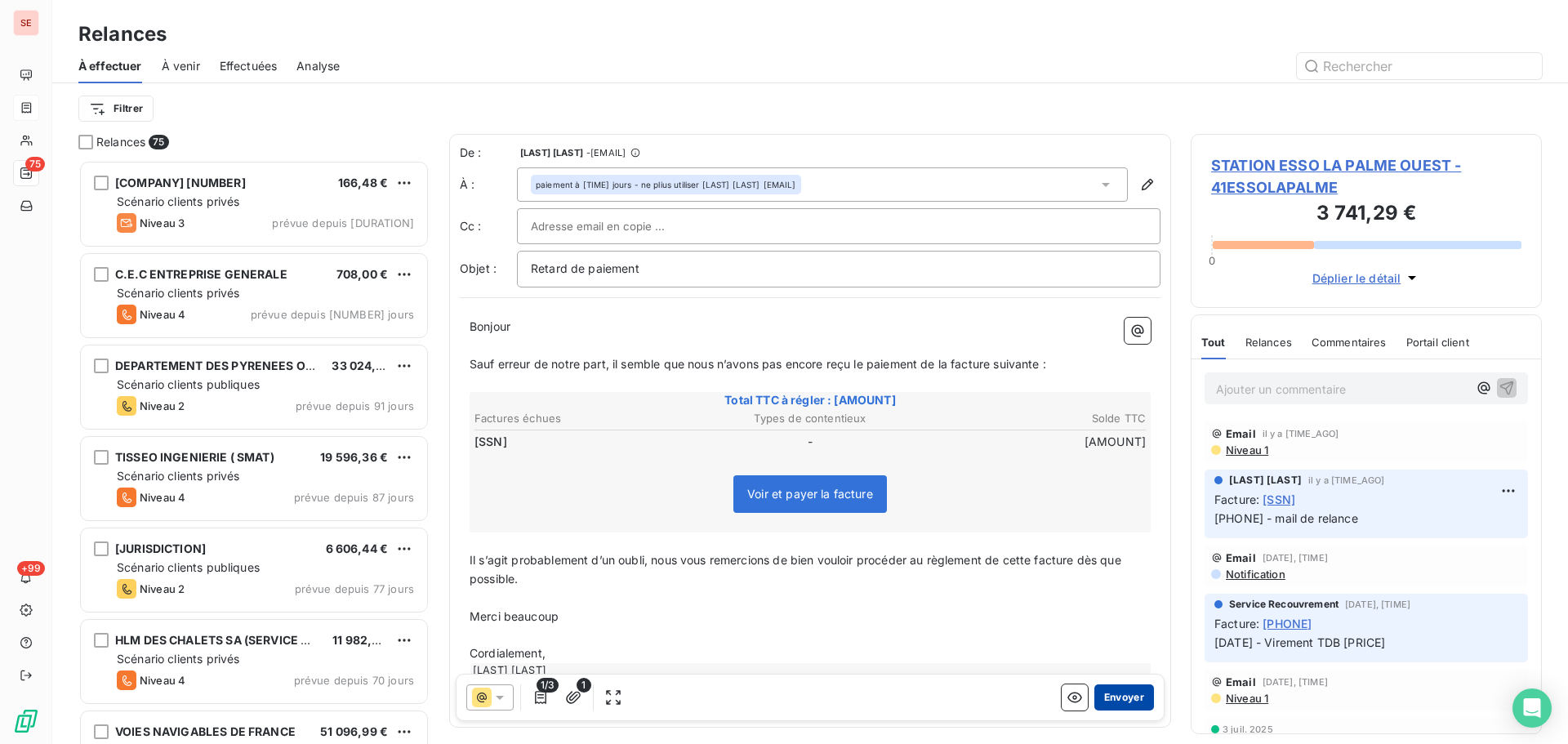 click on "Envoyer" at bounding box center (1124, 697) 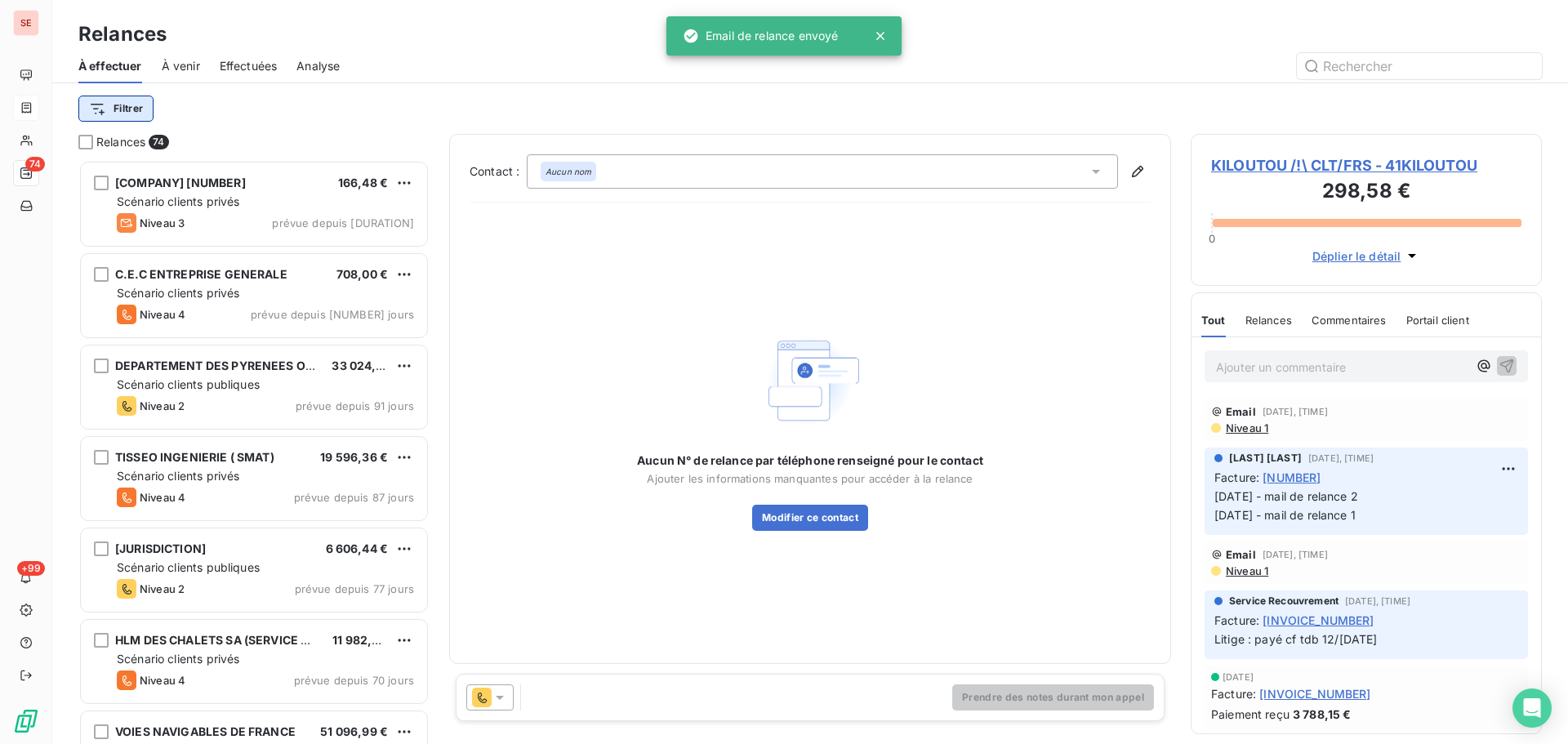 click on "SE 74 +99 Relances À effectuer À venir Effectuées Analyse Filtrer Relances 74 SCIC HLM DE LA HAUTE-GARONNE 31 166,48 € Scénario clients privés Niveau 3 prévue depuis 241 jours C.E.C ENTREPRISE GENERALE 708,00 € Scénario clients privés Niveau 4 prévue depuis 142 jours DEPARTEMENT DES PYRENEES ORIENTALES 33 024,94 € Scénario clients publiques Niveau 2 prévue depuis 91 jours TISSEO INGENIERIE ( SMAT) 19 596,36 € Scénario clients privés Niveau 4 prévue depuis 87 jours DEPARTEMENT DE LA HAUTE GARONNE 6 606,44 € Scénario clients publiques Niveau 2 prévue depuis 77 jours HLM DES CHALETS SA (SERVICE MARCHE) 11 982,45 € Scénario clients privés Niveau 4 prévue depuis 70 jours VOIES NAVIGABLES DE FRANCE 51 096,99 € Scénario clients publiques Niveau 4 prévue depuis 54 jours LA CITE DES JARDINS SA HLM 29 129,40 € Scénario clients privés Niveau 3 prévue depuis 43 jours SNC KAUFMAN & BROAD 21 334,97 € Scénario clients privés Niveau 4 1 755,00 €" at bounding box center [784, 372] 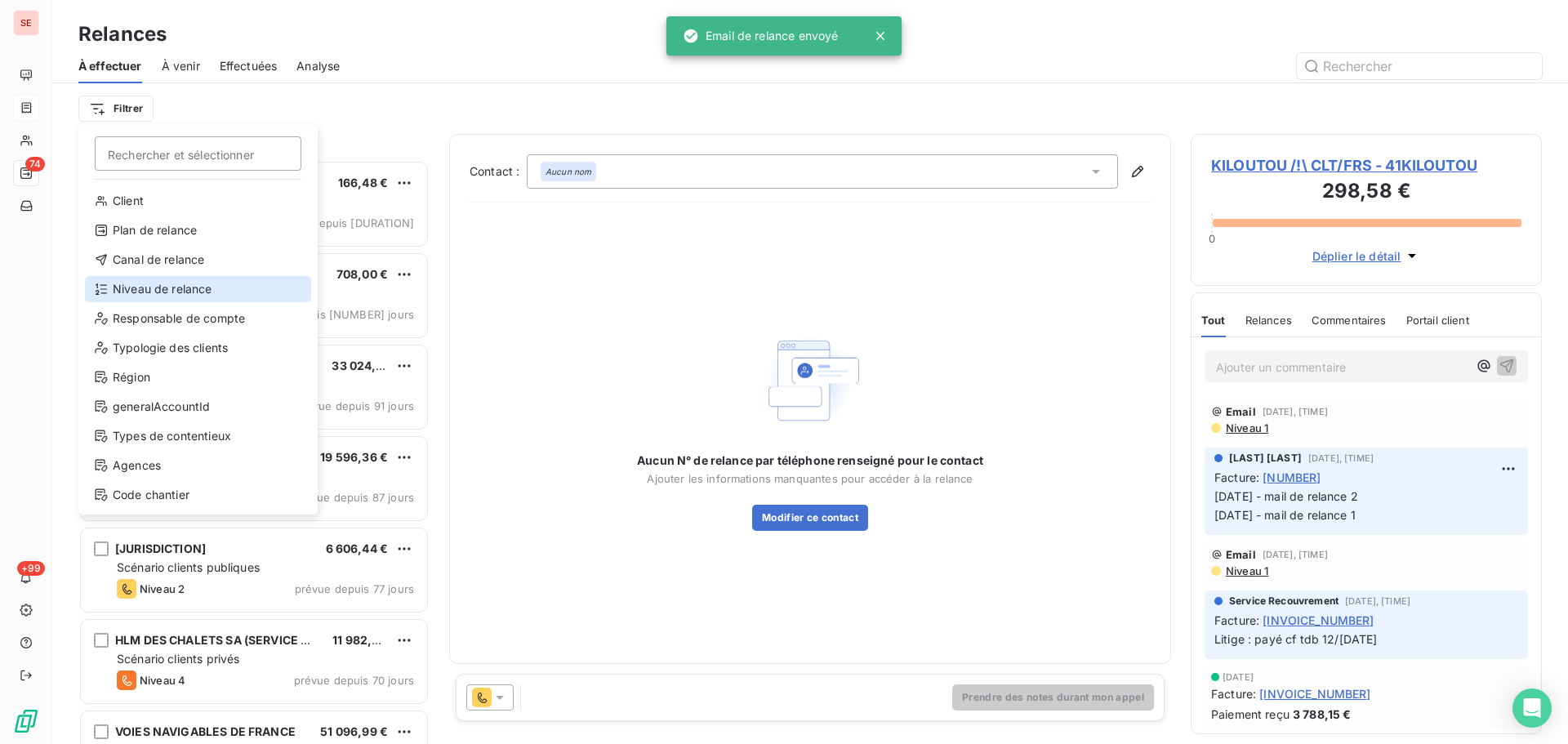 click on "Niveau de relance" at bounding box center (198, 289) 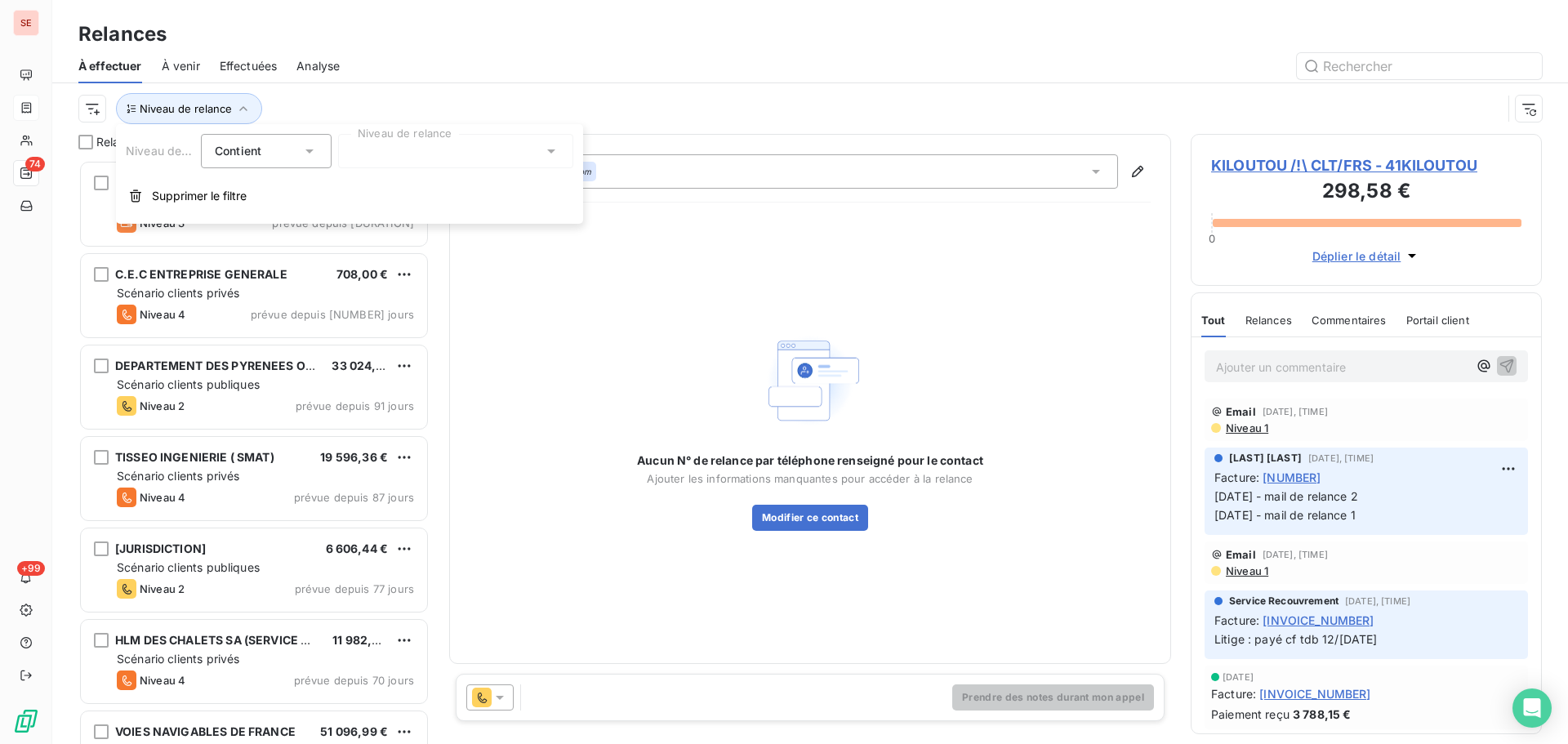 click at bounding box center [456, 151] 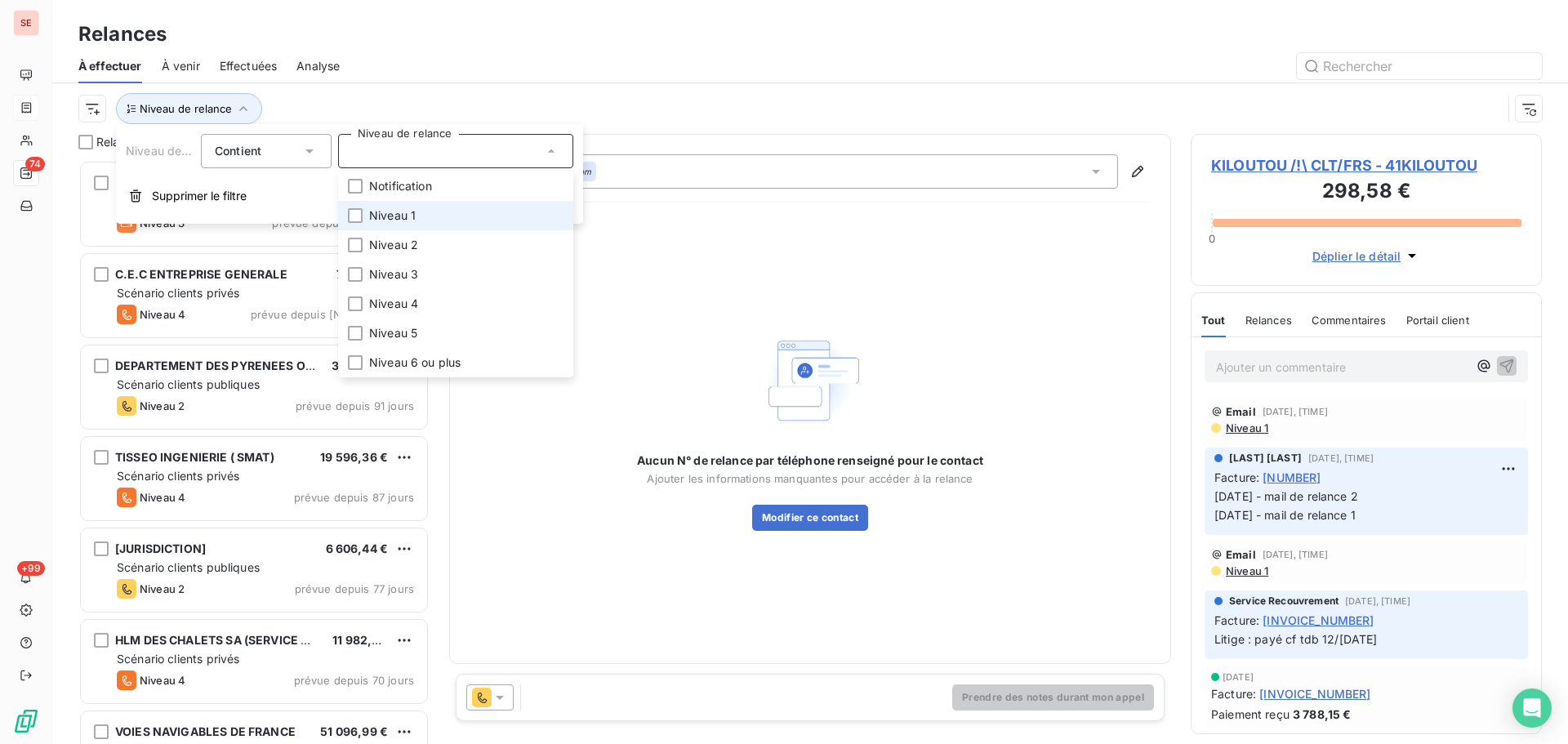 click on "Niveau 1" at bounding box center (392, 216) 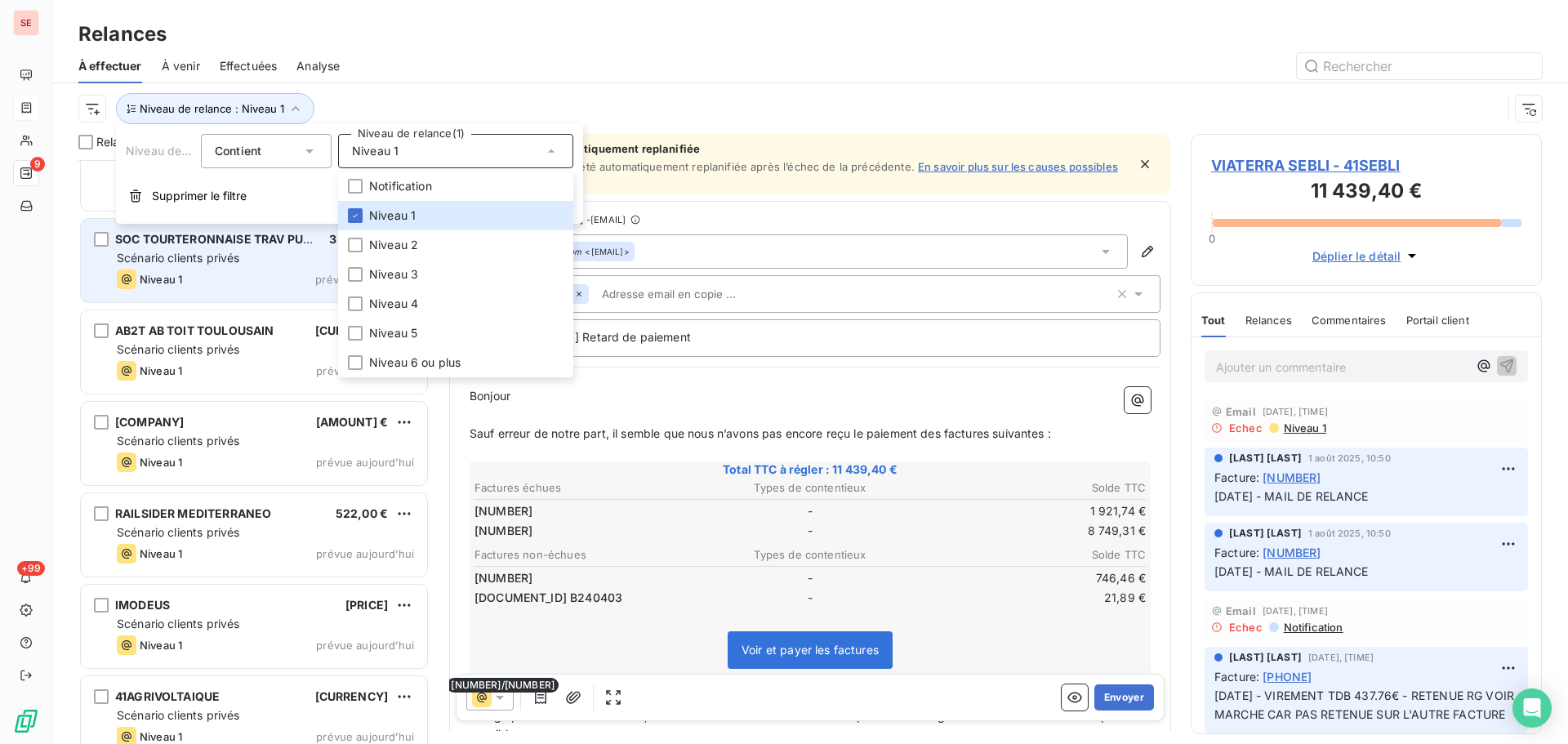 scroll, scrollTop: 240, scrollLeft: 0, axis: vertical 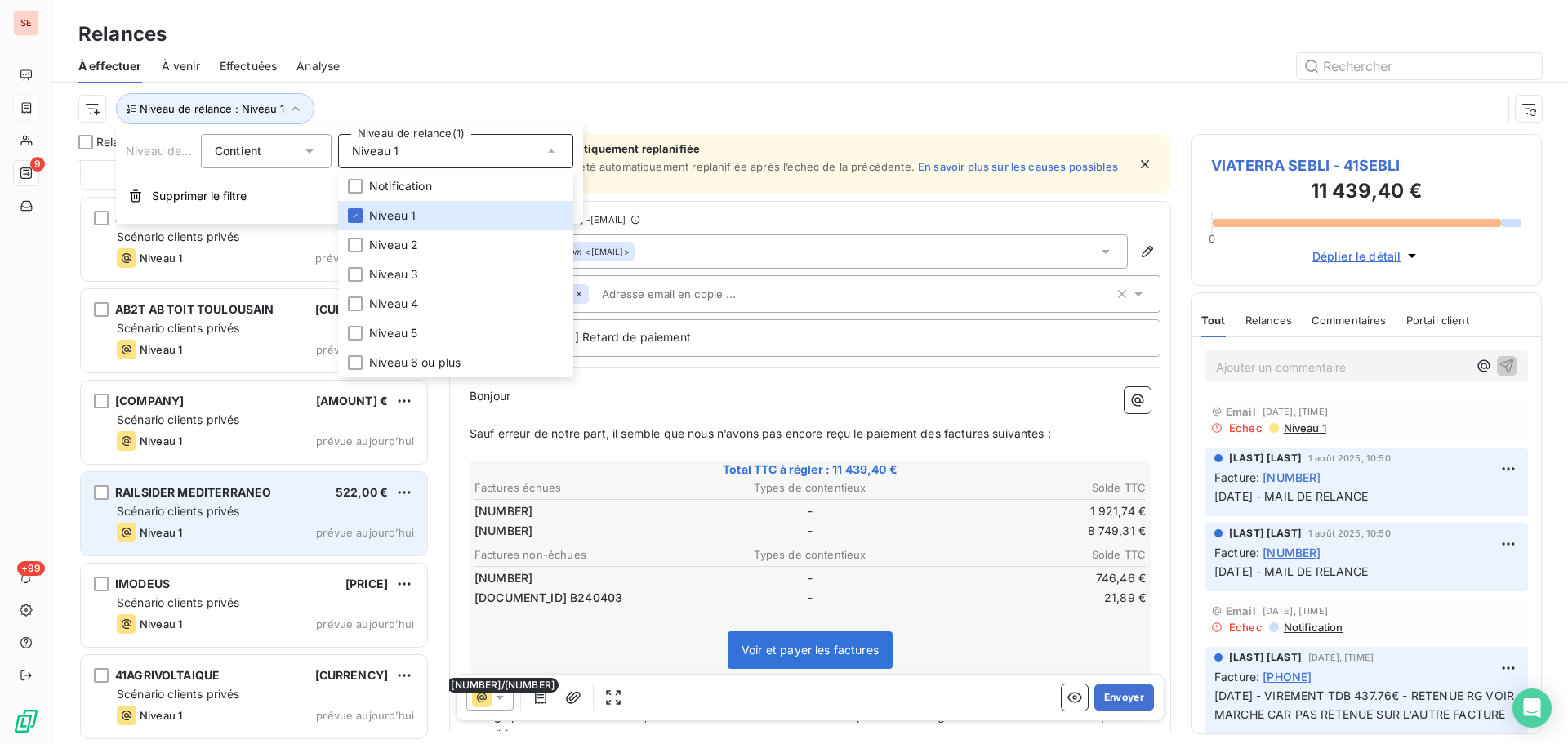 click on "VIATERRA SEBLI 522,00 € Scénario clients privés Niveau 1 prévue aujourd’hui" at bounding box center [254, 514] 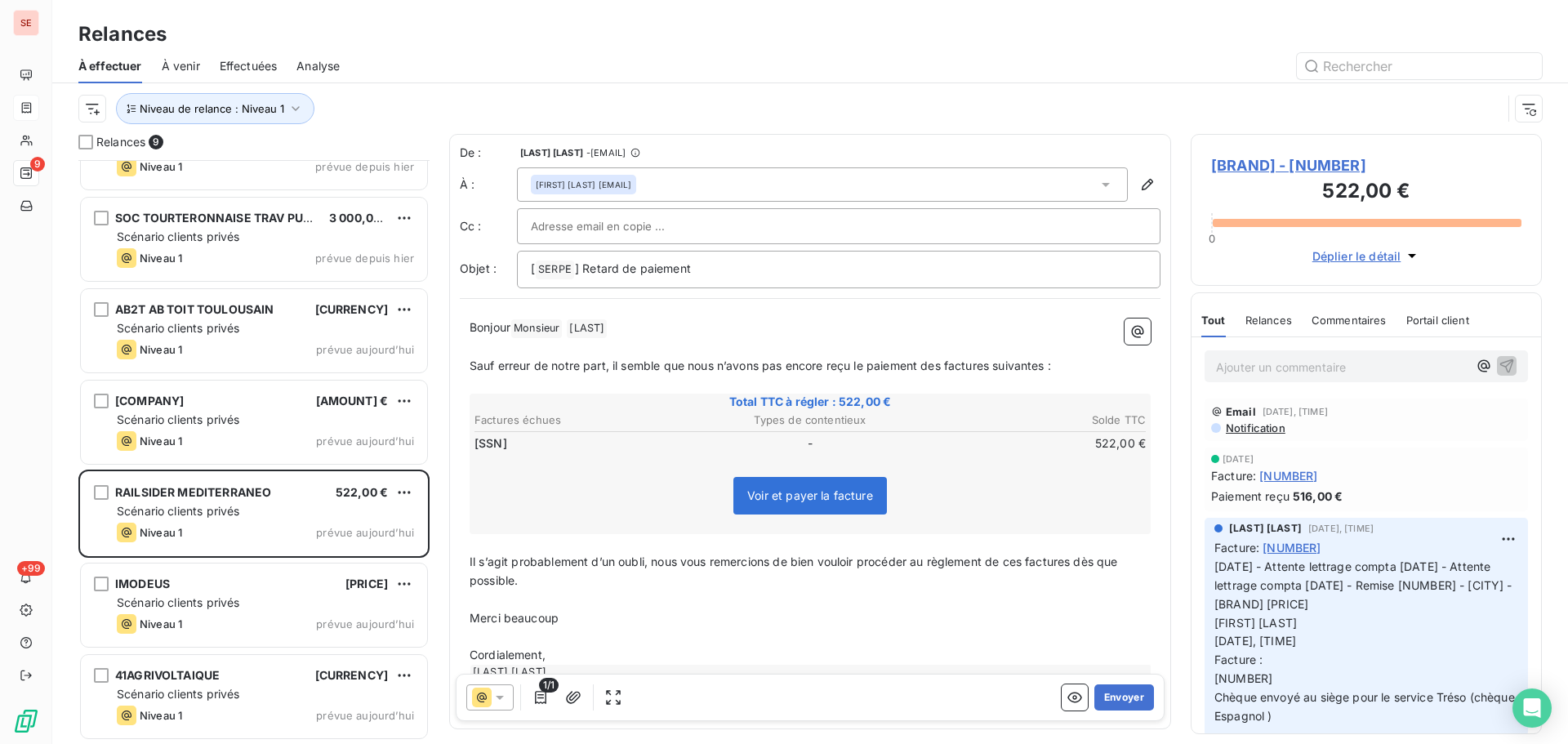 click on "[BRAND] - [NUMBER]" at bounding box center [1366, 165] 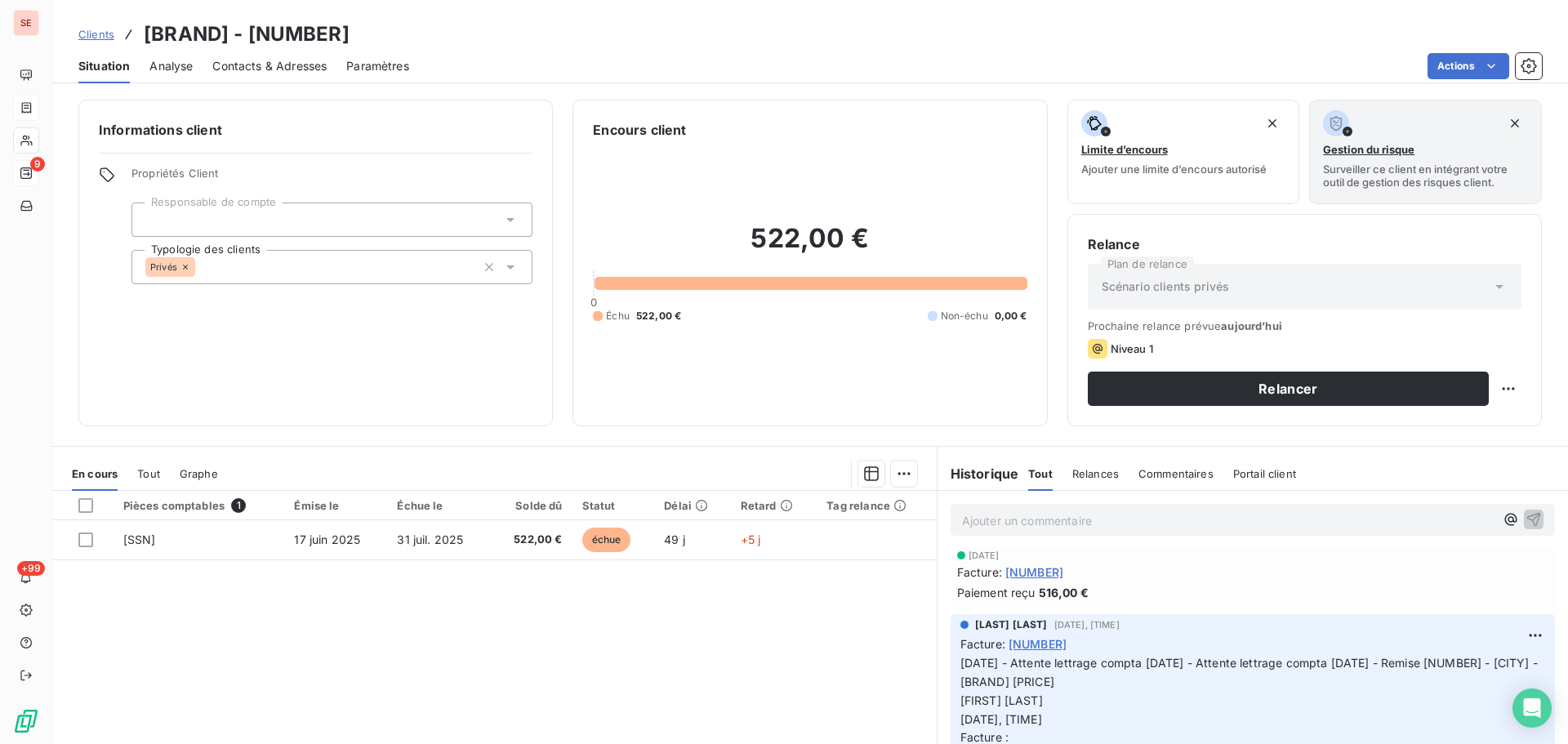 scroll, scrollTop: 0, scrollLeft: 0, axis: both 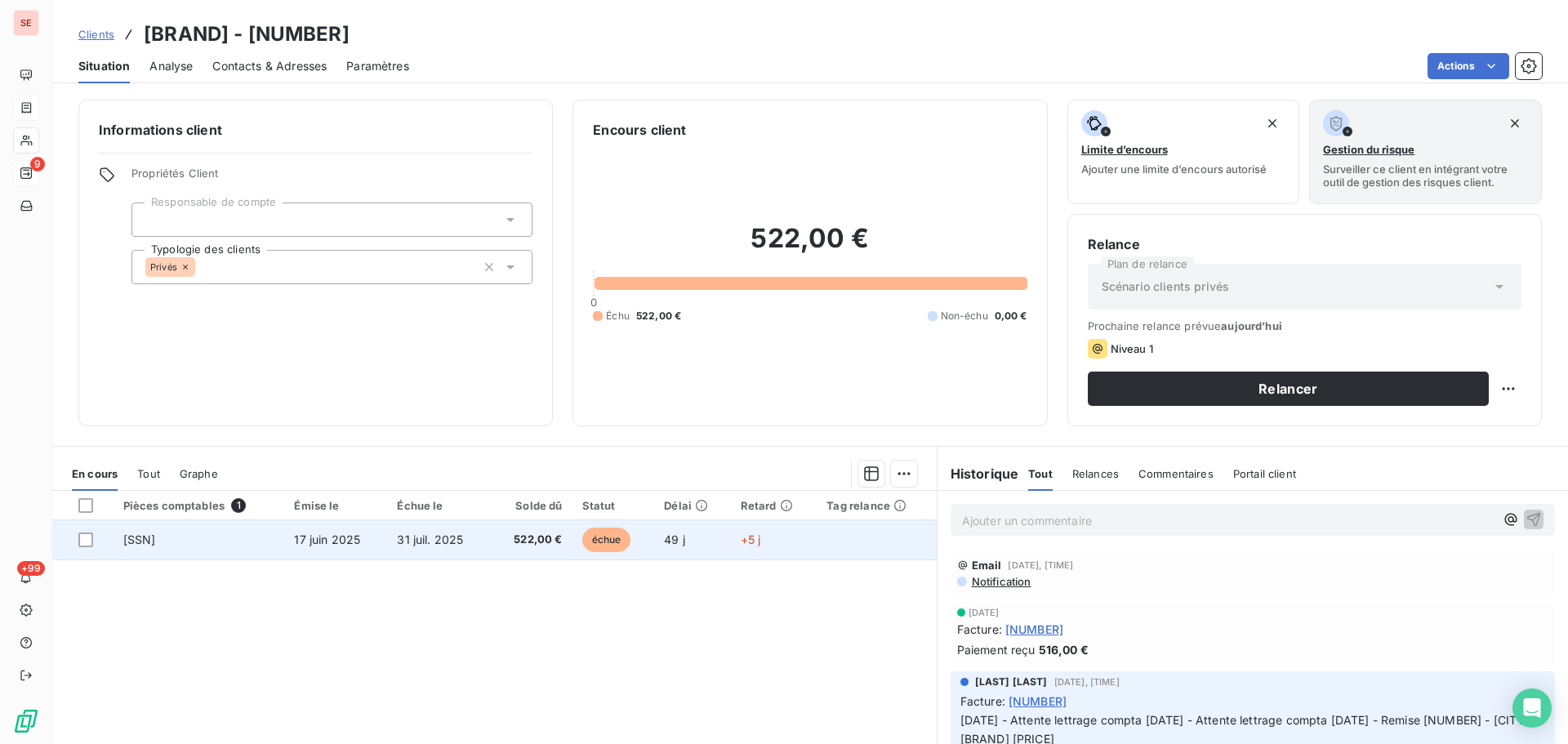 click on "31 juil. 2025" at bounding box center [439, 540] 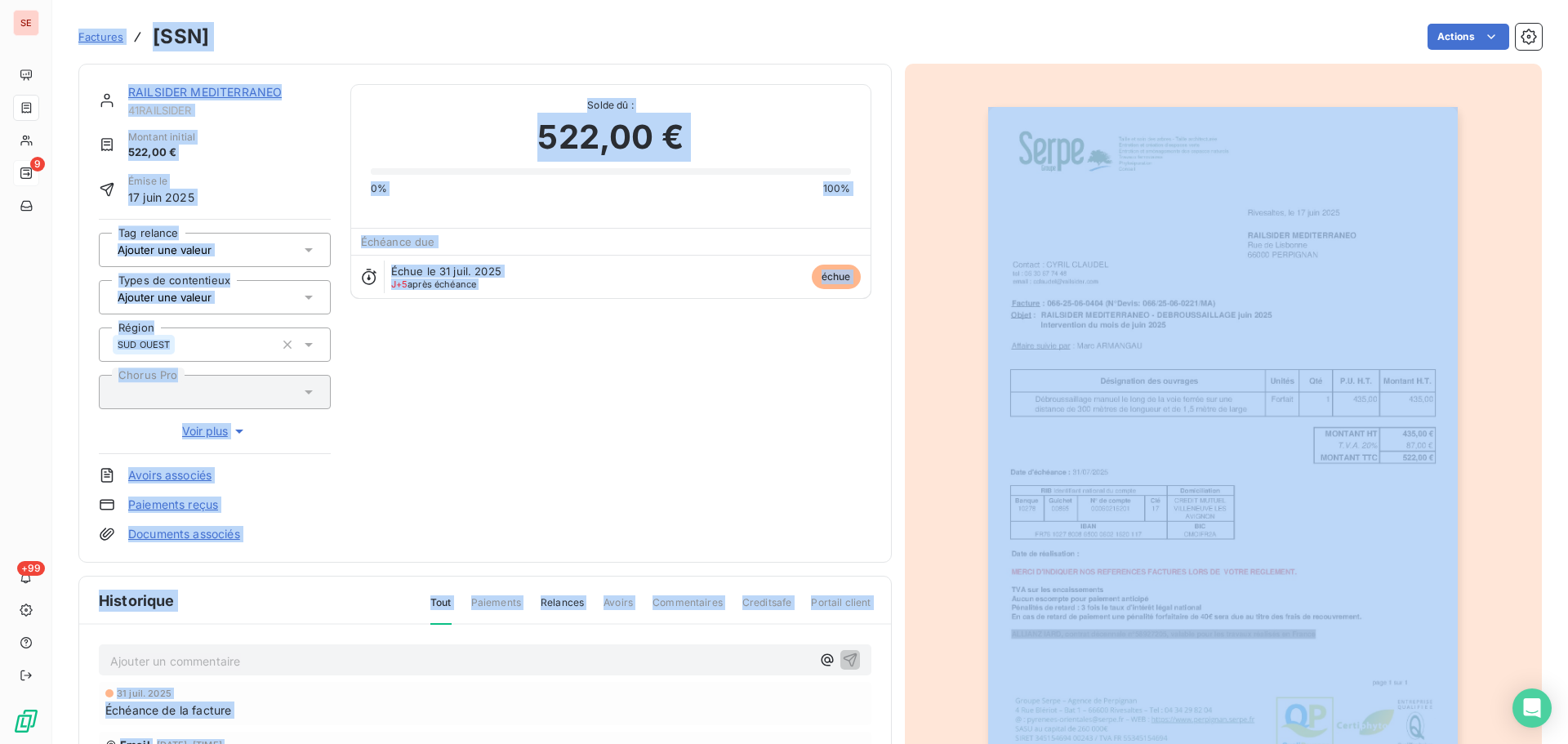 click on "Ajouter un commentaire ﻿" at bounding box center [461, 661] 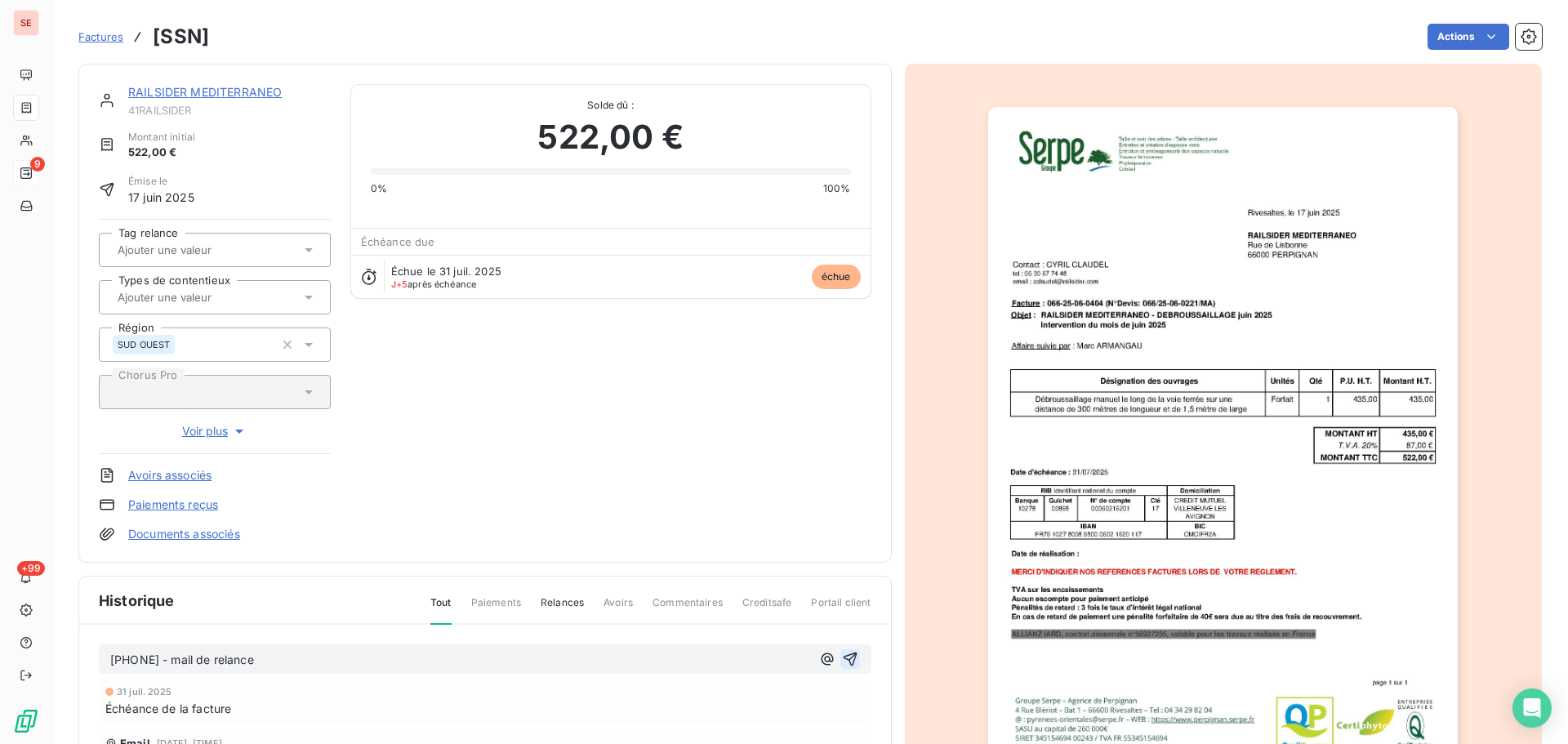 click 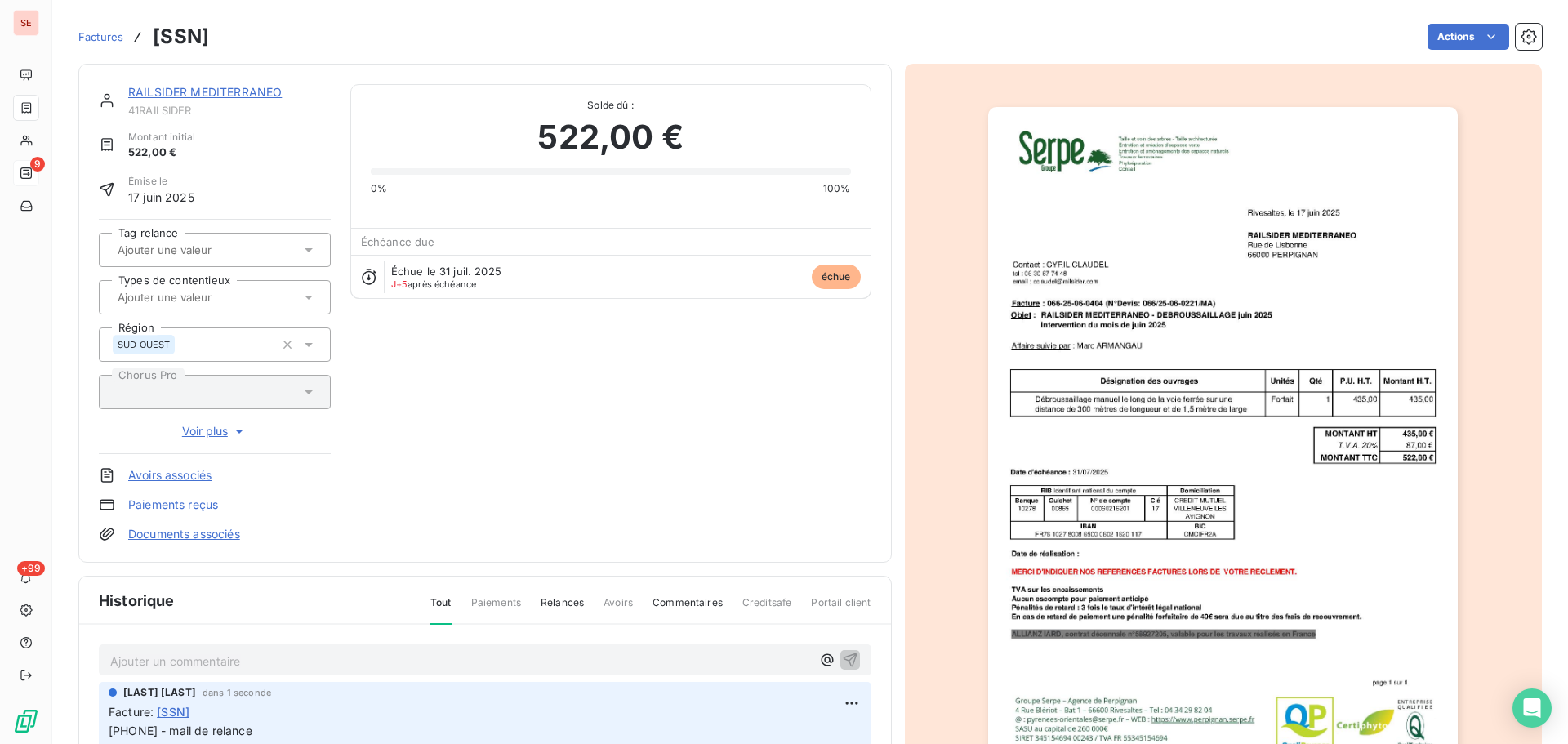 click on "RAILSIDER MEDITERRANEO" at bounding box center (205, 91) 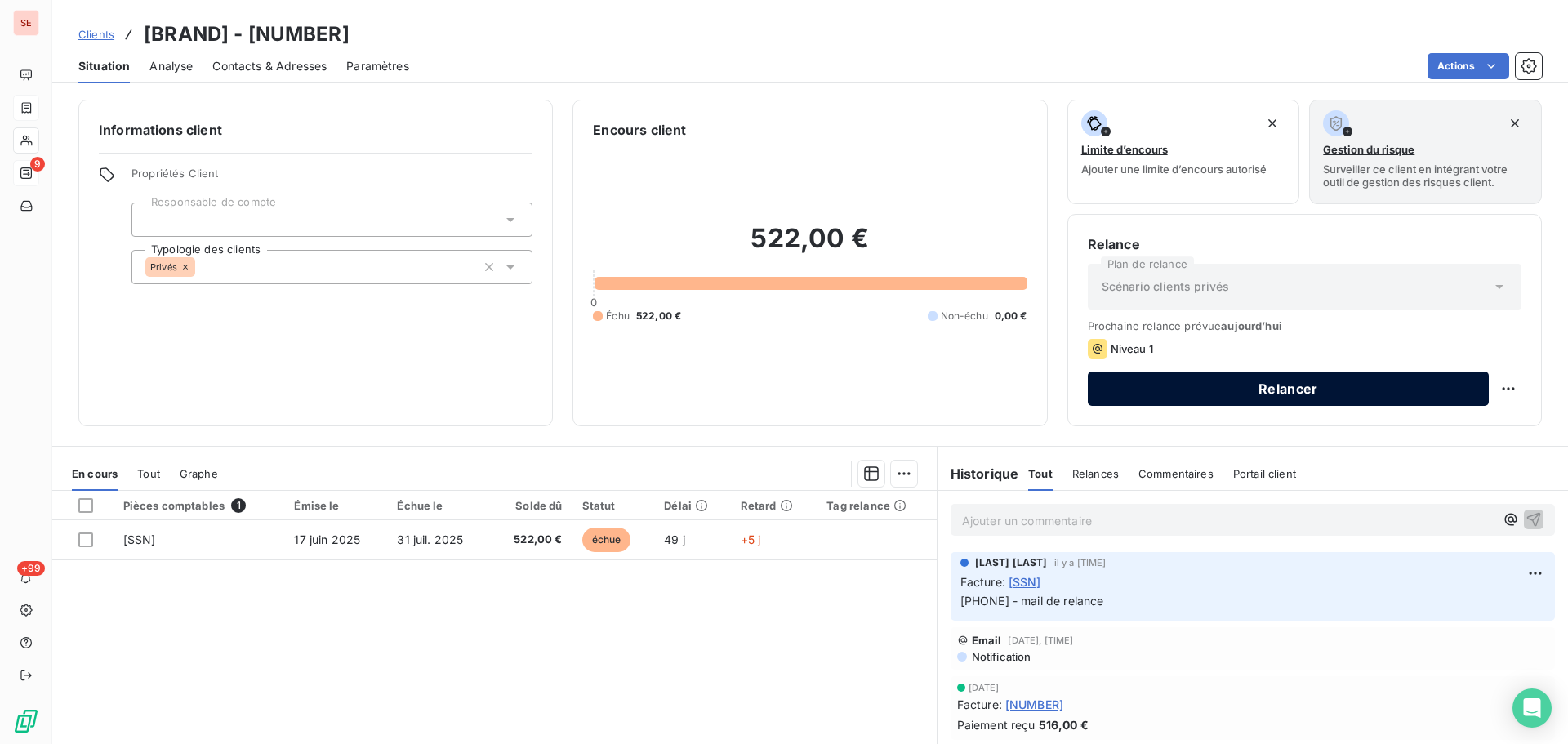 click on "Relancer" at bounding box center [1288, 389] 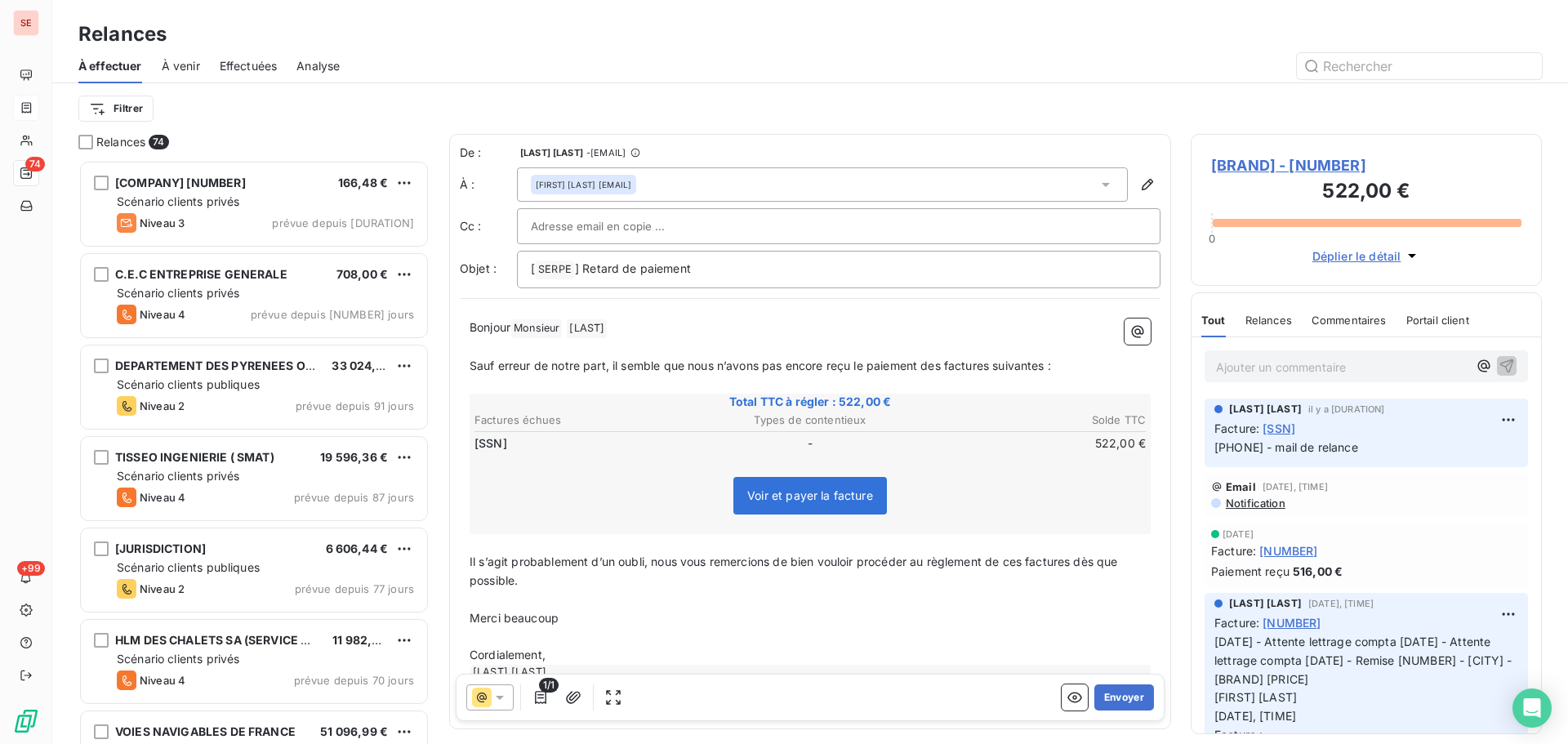 scroll, scrollTop: 13, scrollLeft: 13, axis: both 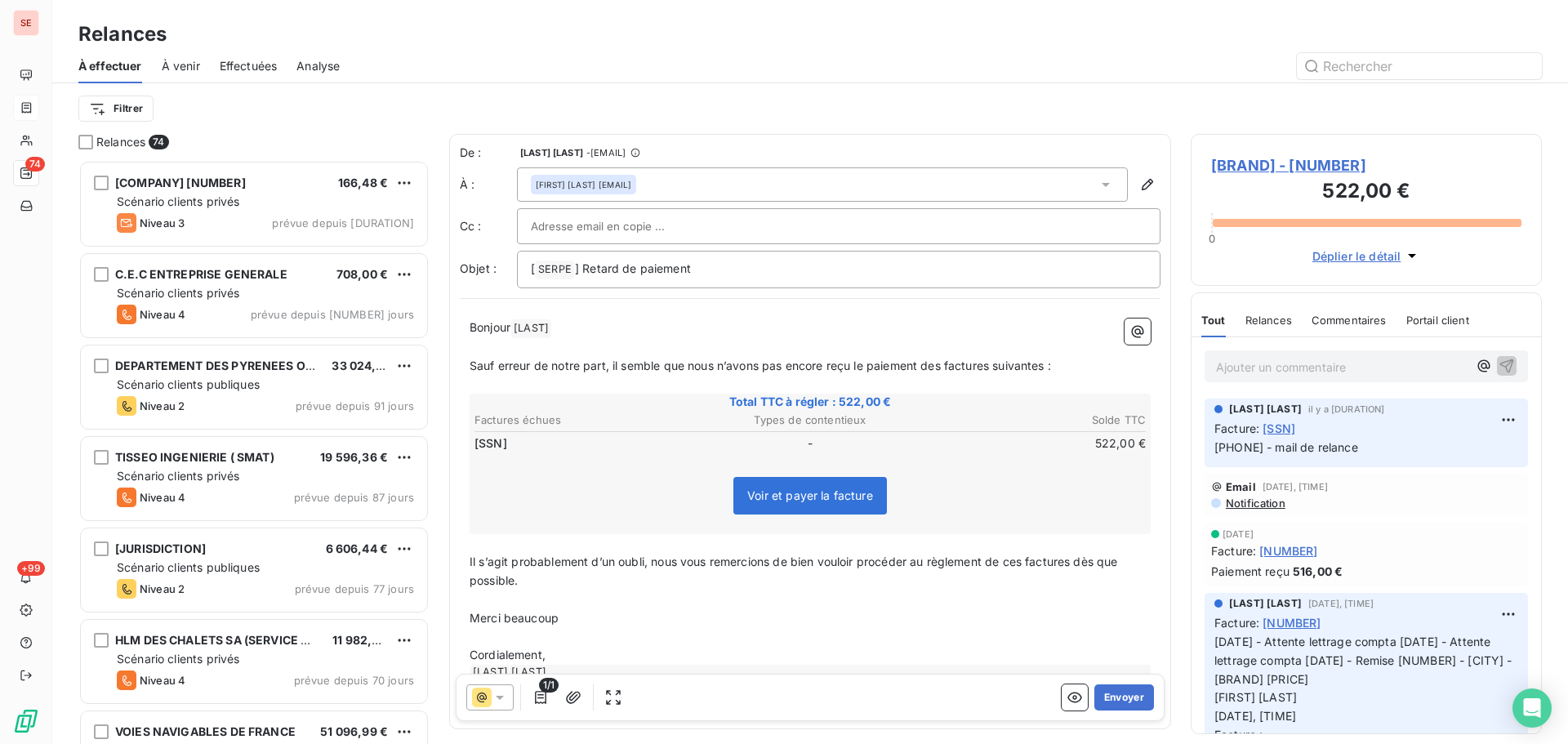 click on "CLAUDEL ﻿" at bounding box center (531, 328) 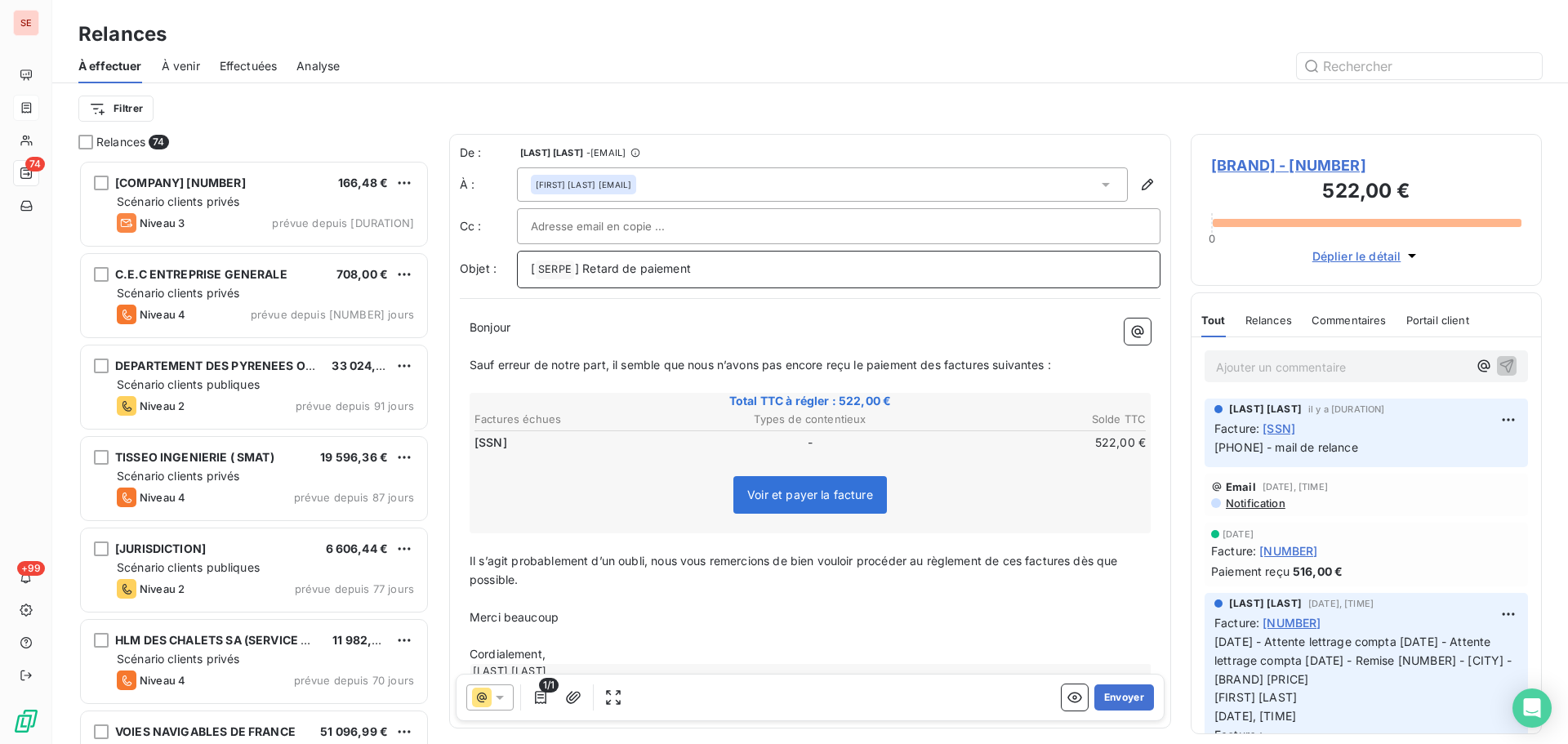 click on "[ SERPE ﻿ ] Retard de paiement" at bounding box center (839, 270) 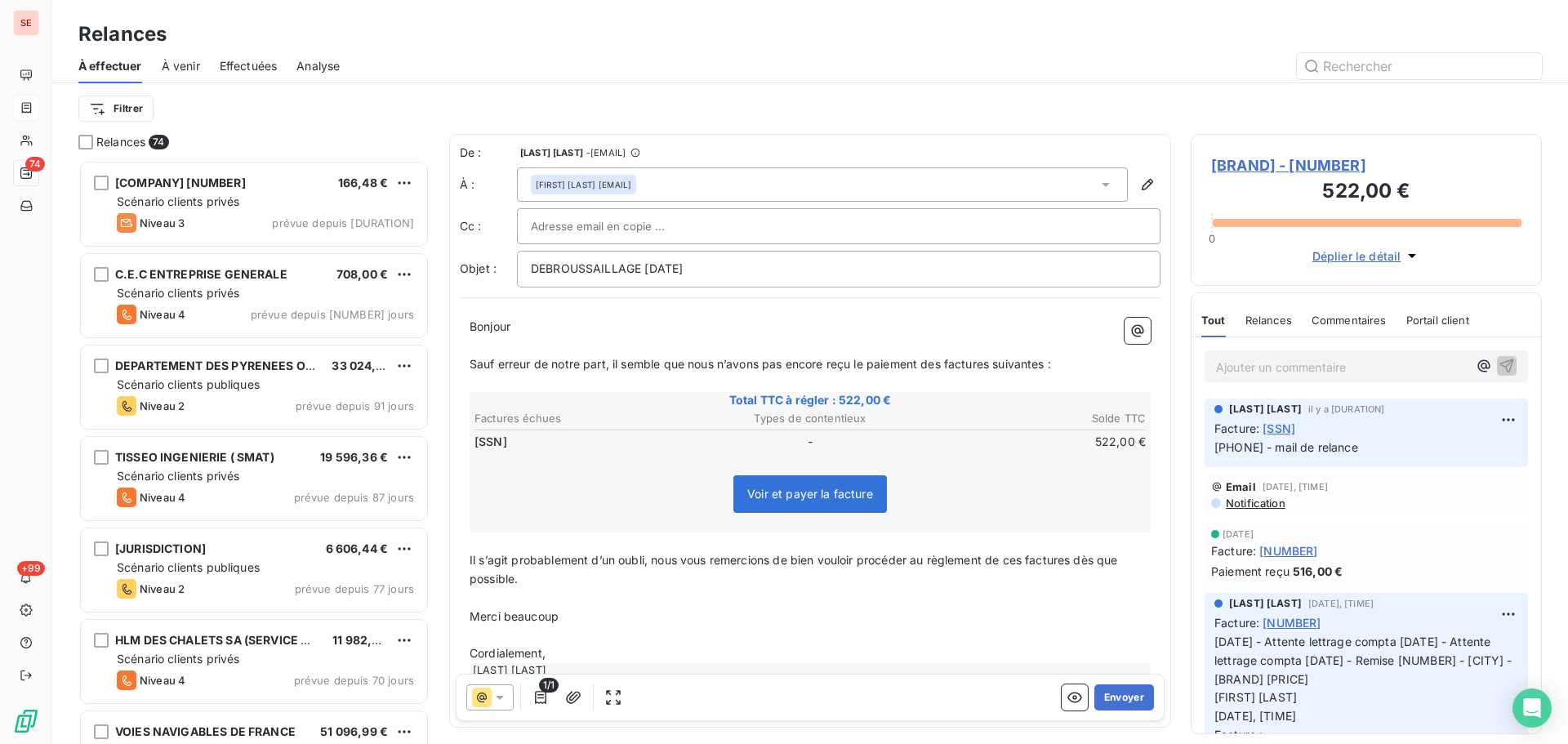 click on "Sauf erreur de notre part, il semble que nous n’avons pas encore reçu le paiement des factures suivantes :" at bounding box center [760, 363] 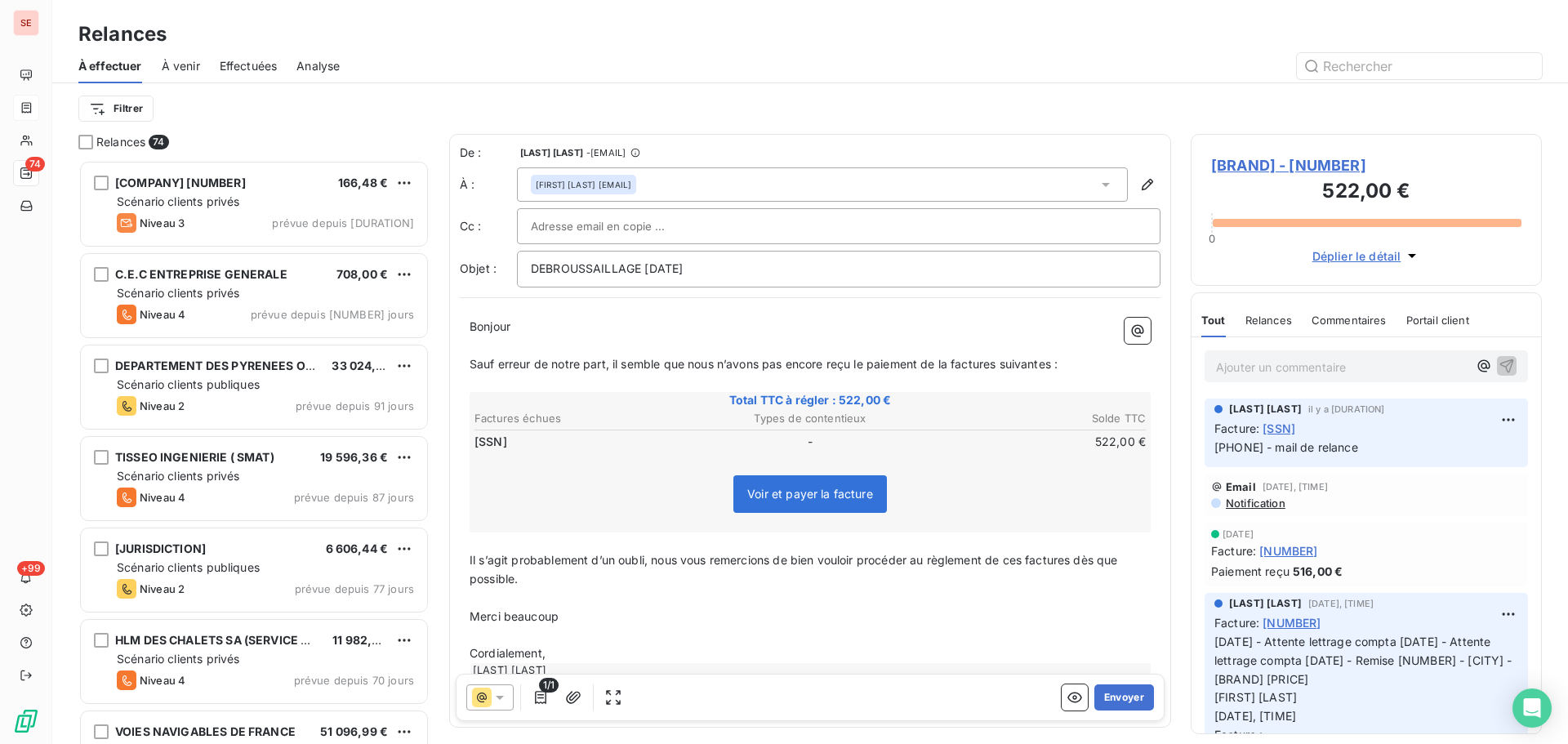 click on "Sauf erreur de notre part, il semble que nous n’avons pas encore reçu le paiement de la factures suivantes :" at bounding box center (764, 363) 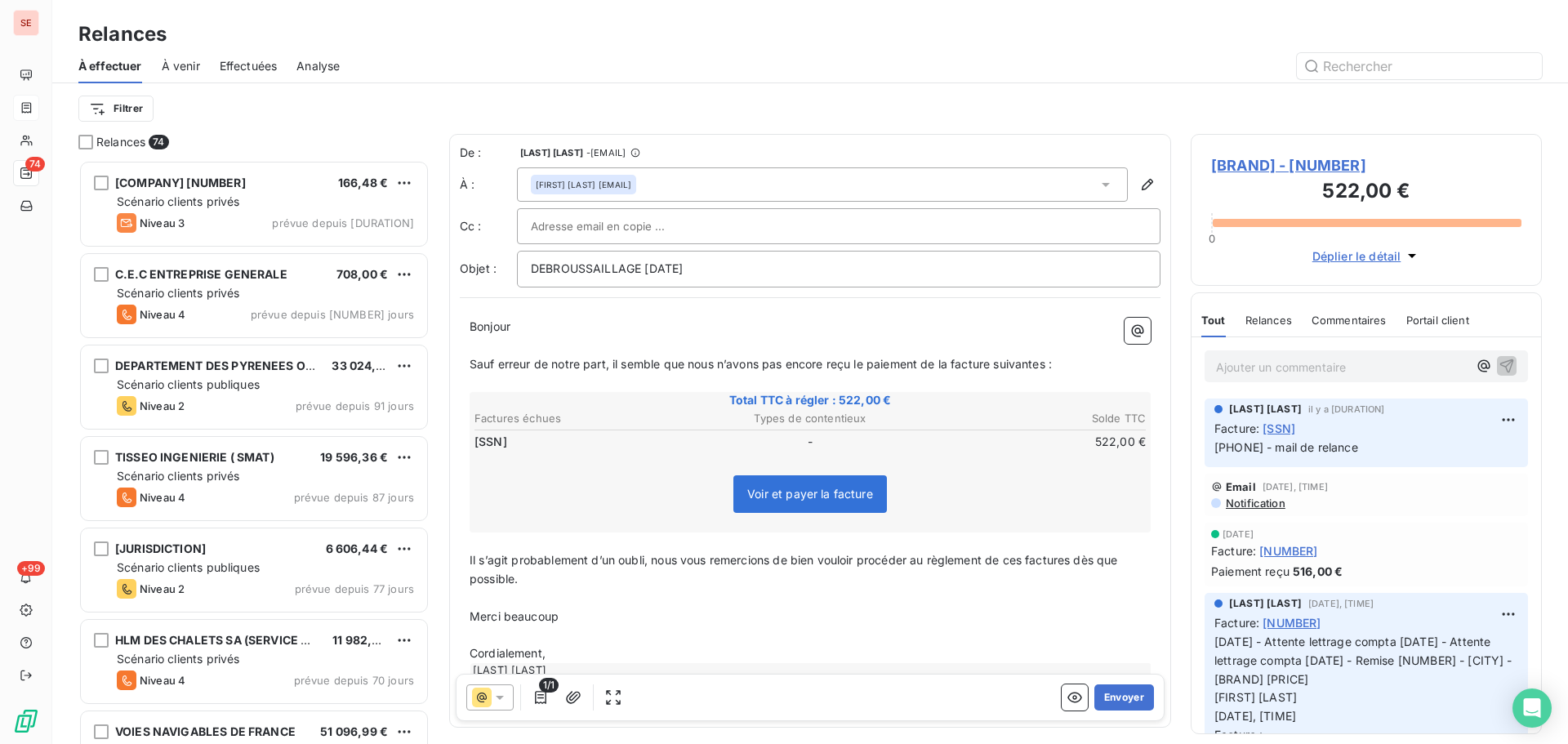 click on "Sauf erreur de notre part, il semble que nous n’avons pas encore reçu le paiement de la facture suivantes :" at bounding box center (760, 363) 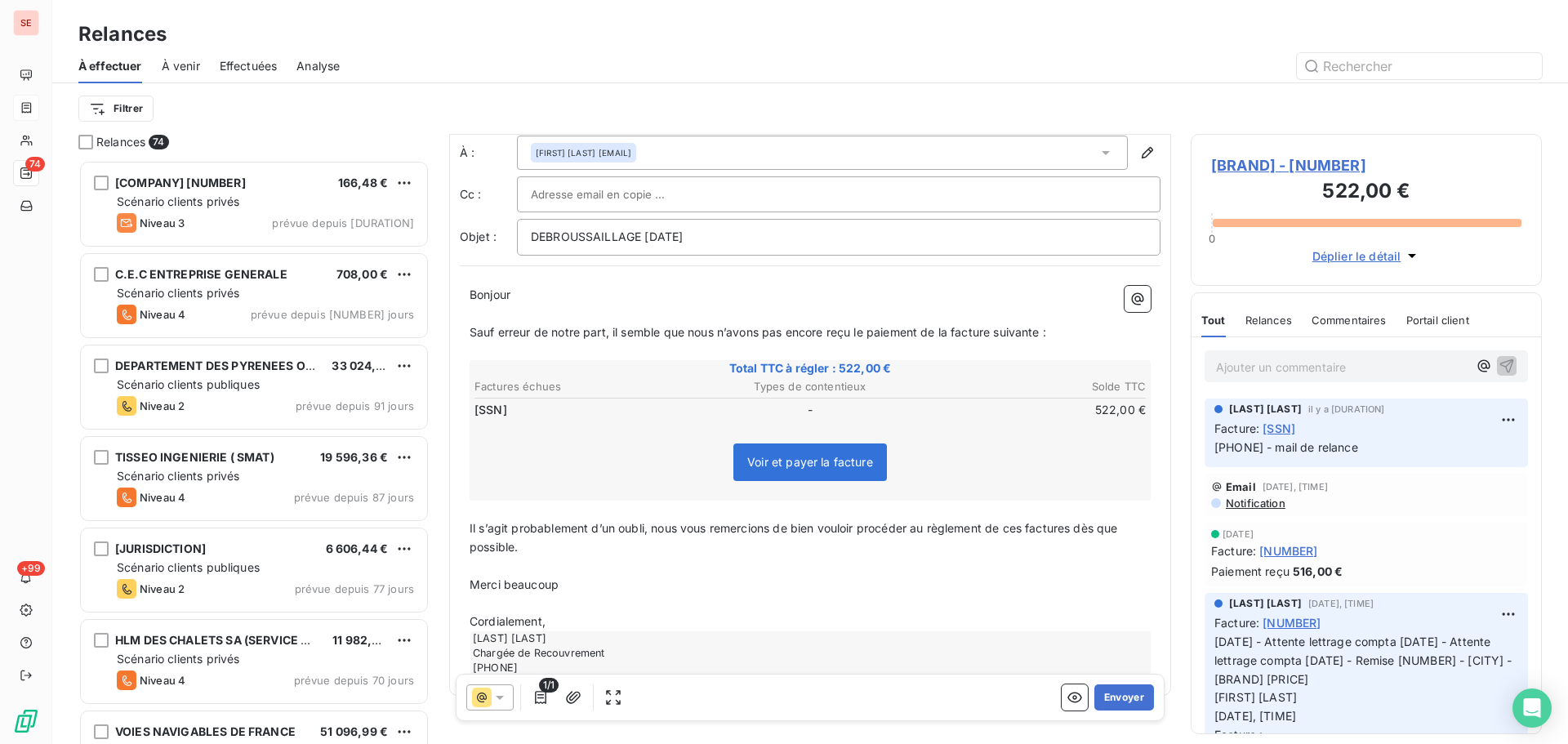 scroll, scrollTop: 65, scrollLeft: 0, axis: vertical 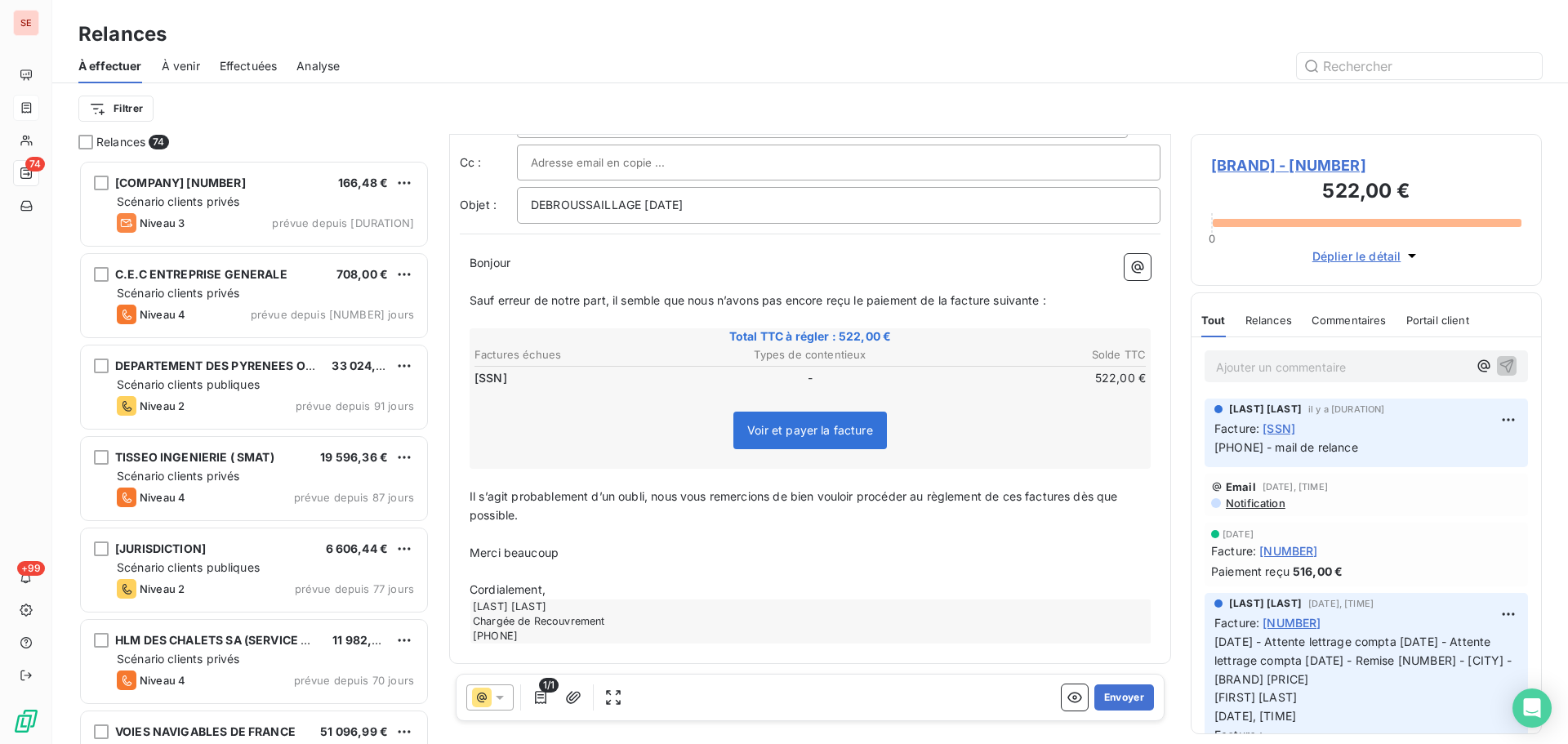 click on "Il s’agit probablement d’un oubli, nous vous remercions de bien vouloir procéder au règlement de ces factures dès que possible." at bounding box center (795, 506) 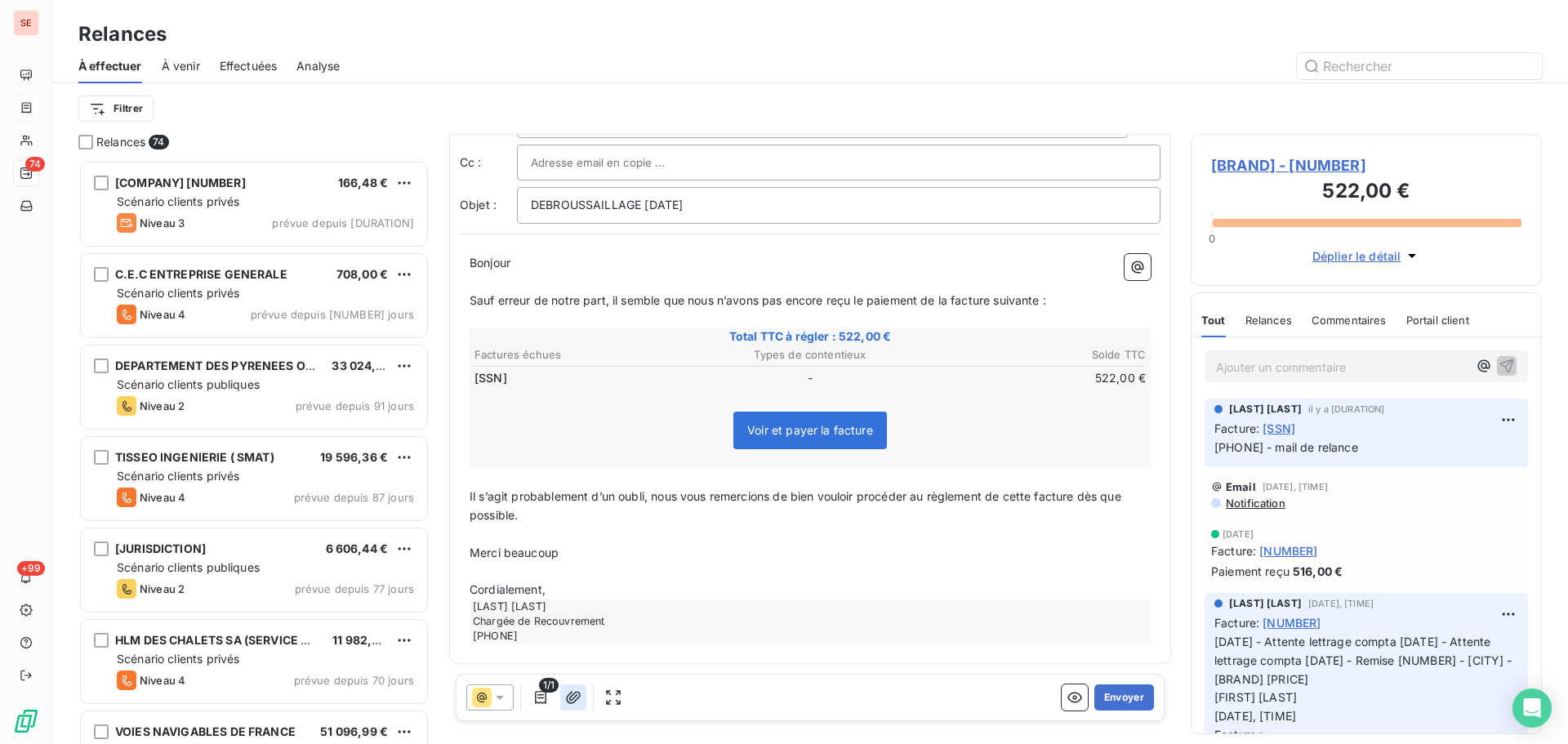 click 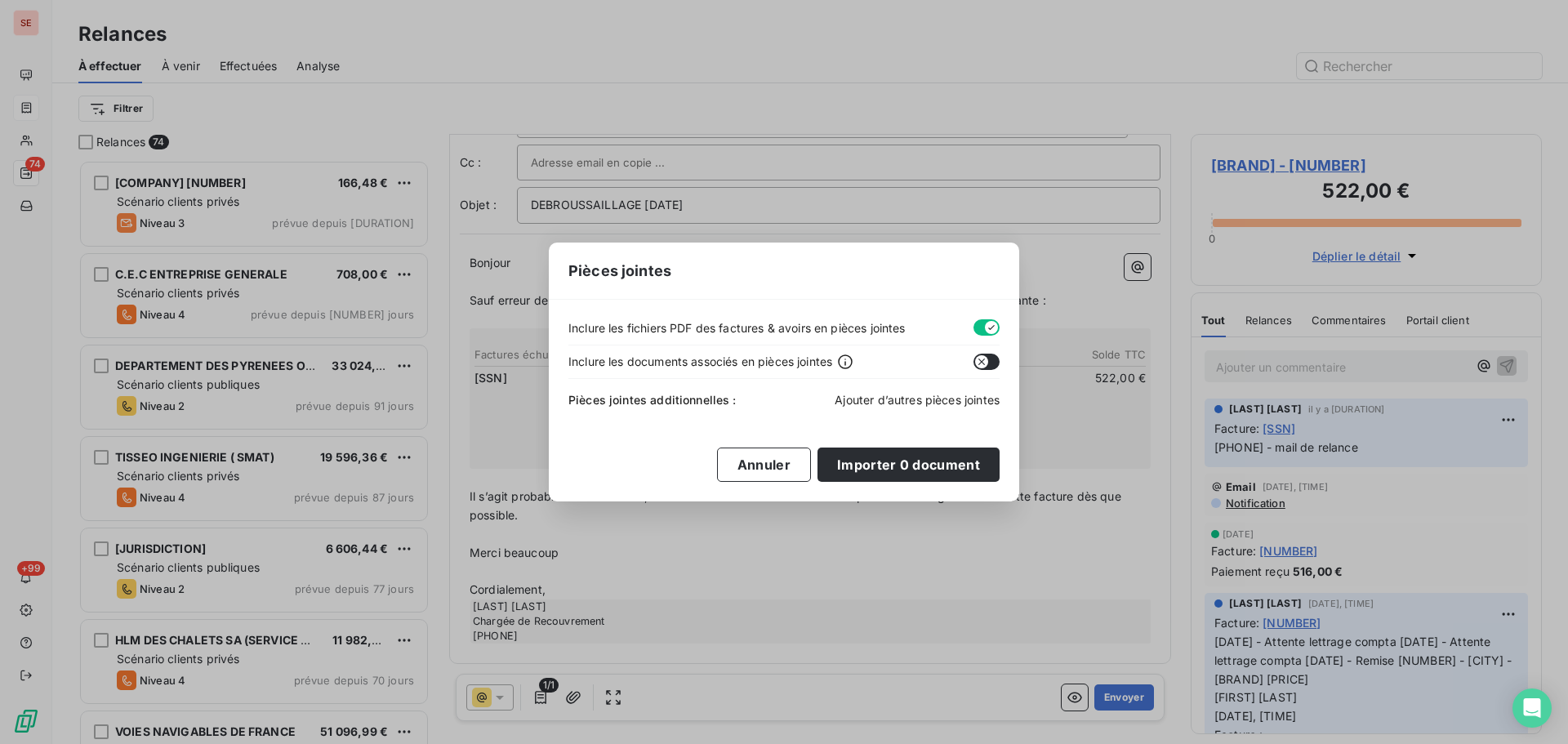 click on "Ajouter d’autres pièces jointes" at bounding box center [917, 399] 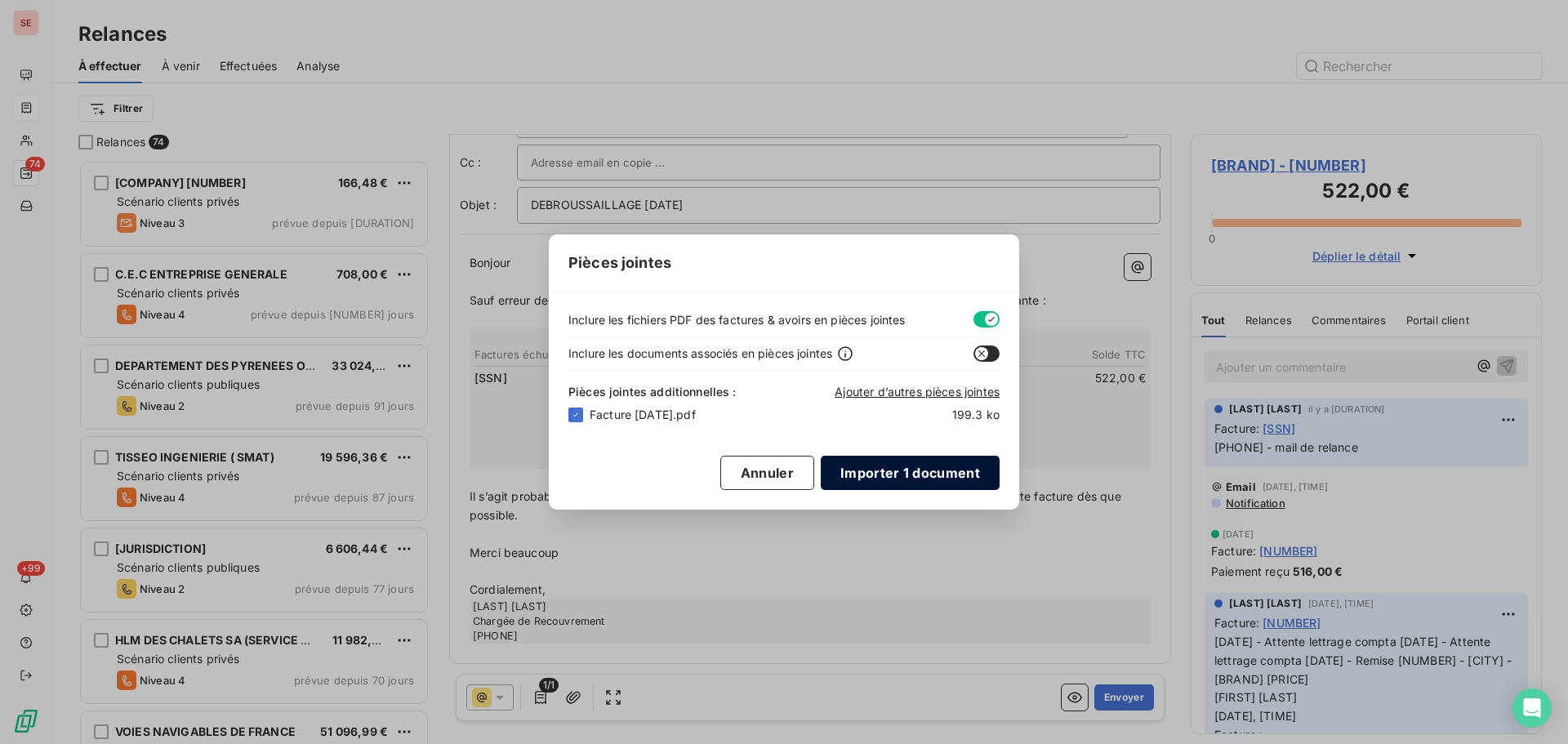 click on "Importer 1 document" at bounding box center (910, 473) 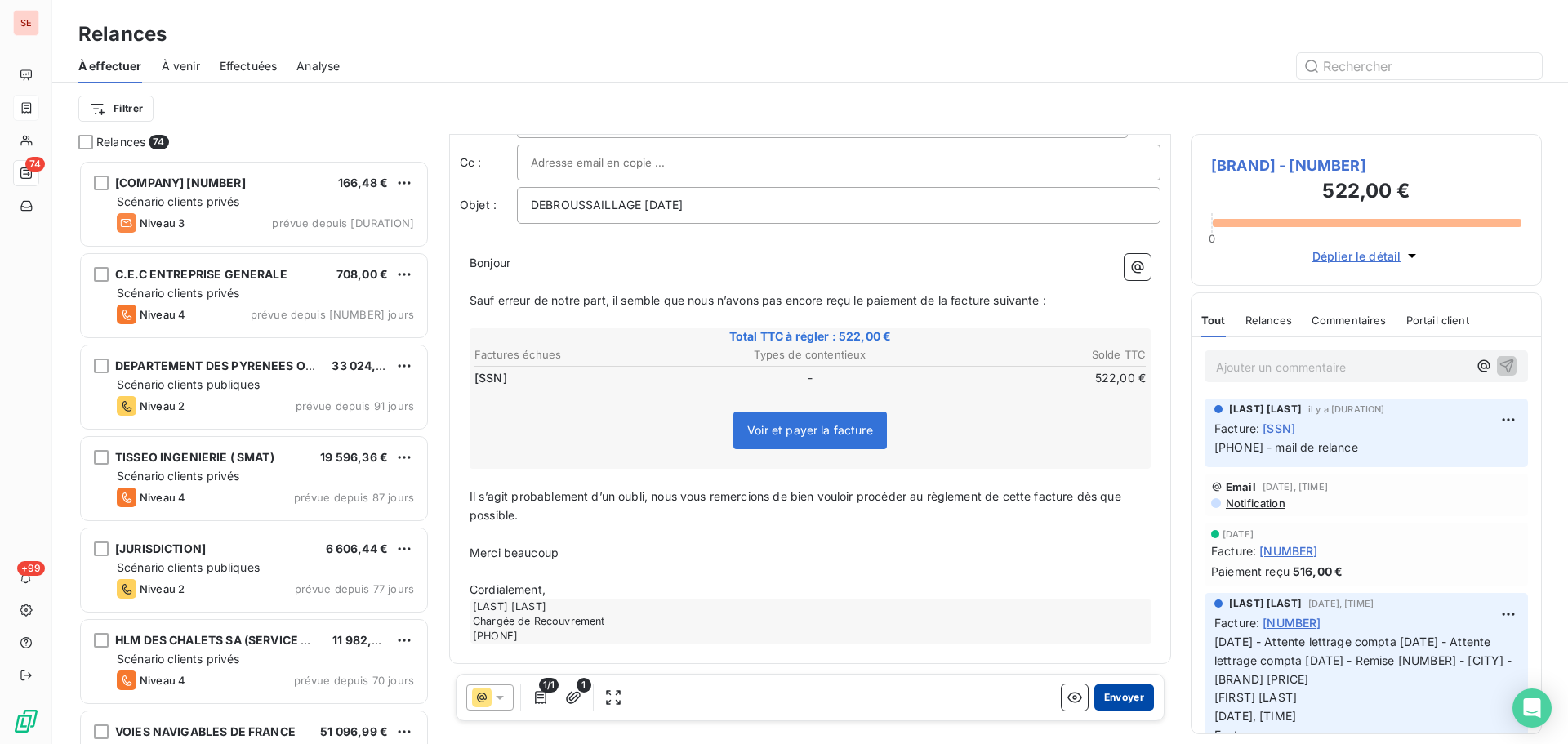 click on "Envoyer" at bounding box center (1124, 697) 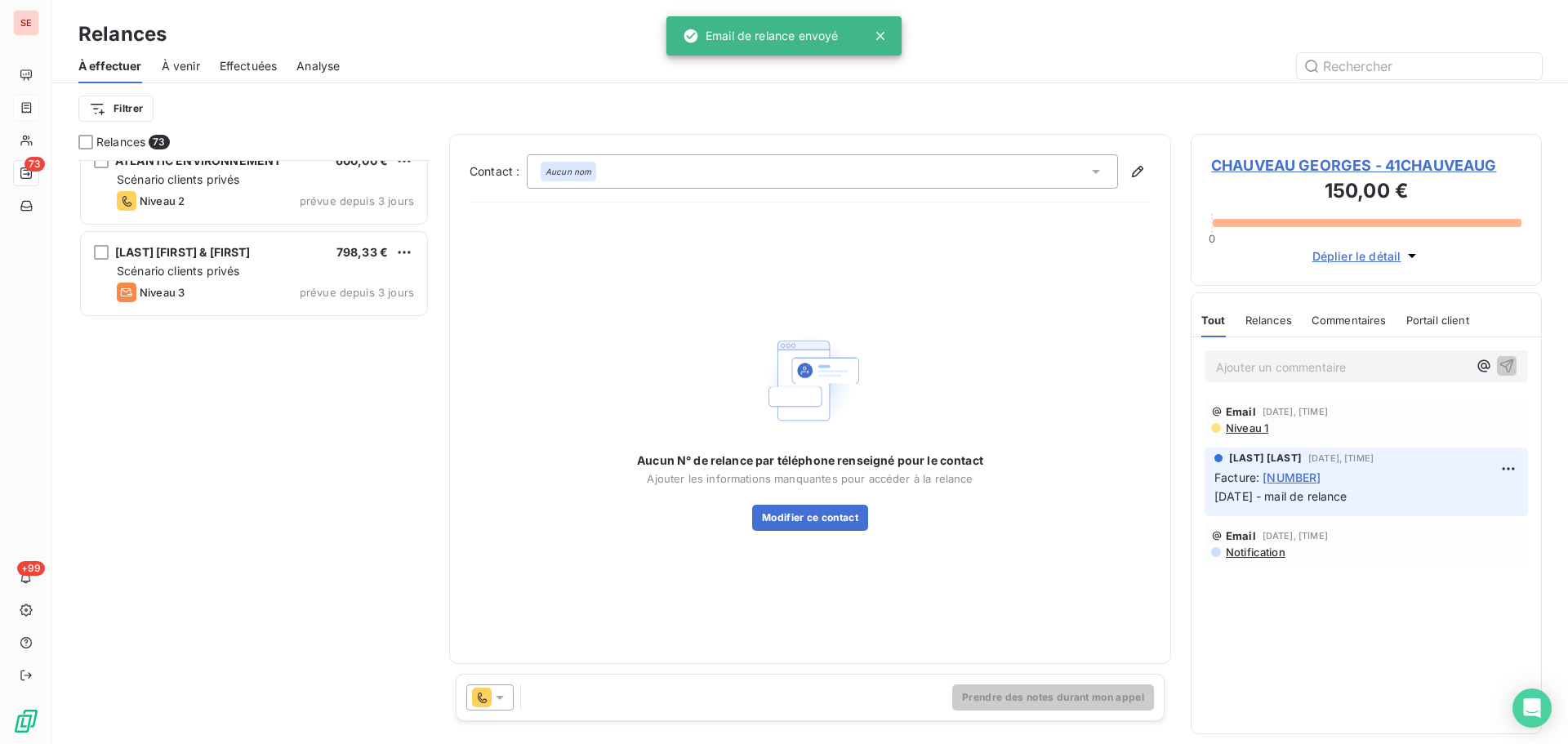 scroll, scrollTop: 3268, scrollLeft: 0, axis: vertical 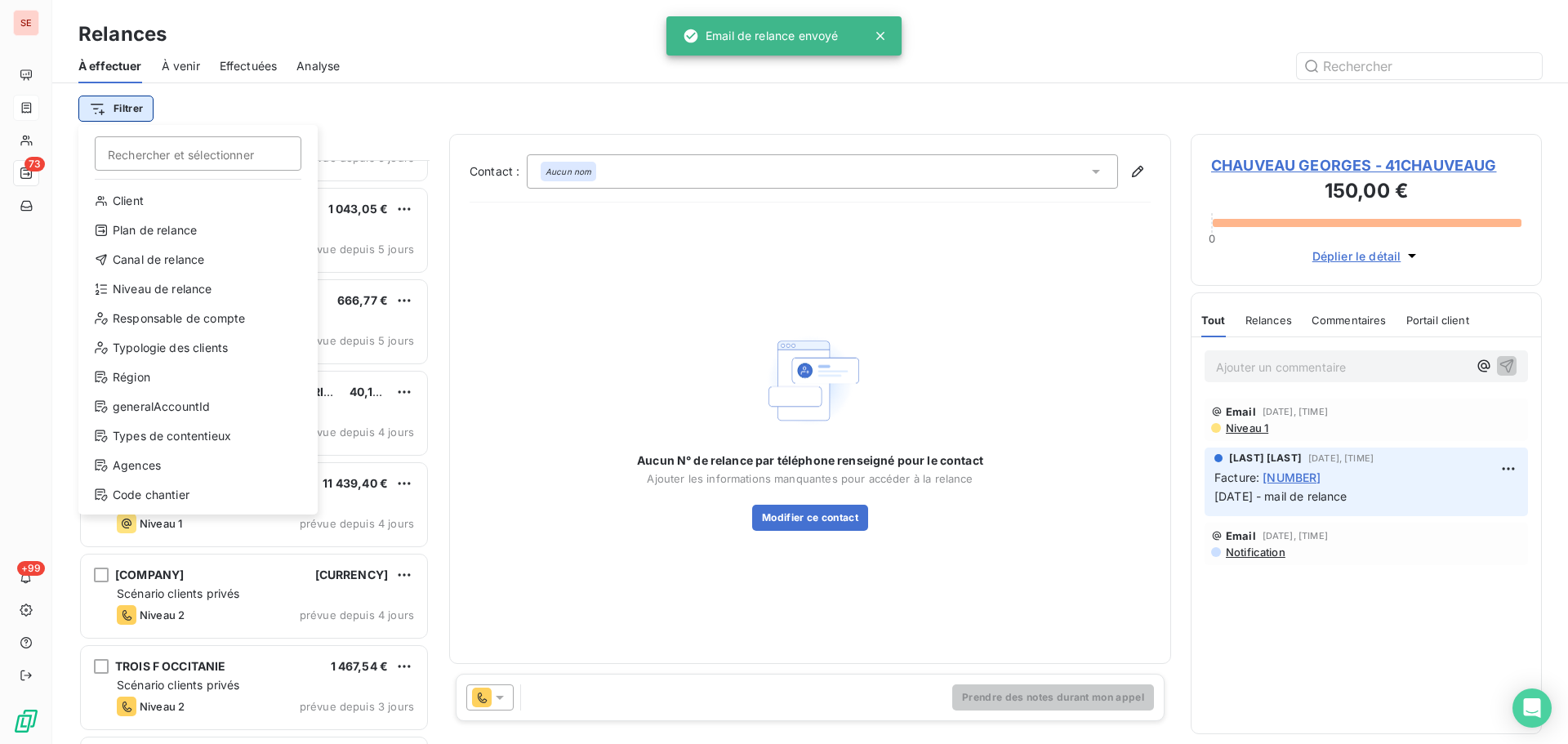 click on "SE 73 +99 Relances À effectuer À venir Effectuées Analyse Filtrer Rechercher et sélectionner Client Plan de relance Canal de relance Niveau de relance Responsable de compte Typologie des clients Région generalAccountId Types de contentieux Agences Code chantier Chorus Pro Tag relance Relances 73 [ORGANIZATION] [AMOUNT] Scénario clients publiques Niveau 4 prévue depuis 14 jours [ORGANIZATION] [AMOUNT] Scénario clients publiques Niveau 3 prévue depuis 14 jours [ORGANIZATION] [AMOUNT] Scénario clients privés Niveau 3 prévue depuis 14 jours [ORGANIZATION] [AMOUNT] Scénario clients privés Niveau 4 prévue depuis 13 jours [ORGANIZATION] [AMOUNT] Scénario clients publiques Niveau 4 prévue depuis 11 jours 41[ORGANIZATION] [AMOUNT] Scénario clients publiques Niveau 2 prévue depuis 9 jours [ORGANIZATION] [AMOUNT] Scénario clients privés Niveau 2 27 955,49 € 0" at bounding box center [784, 372] 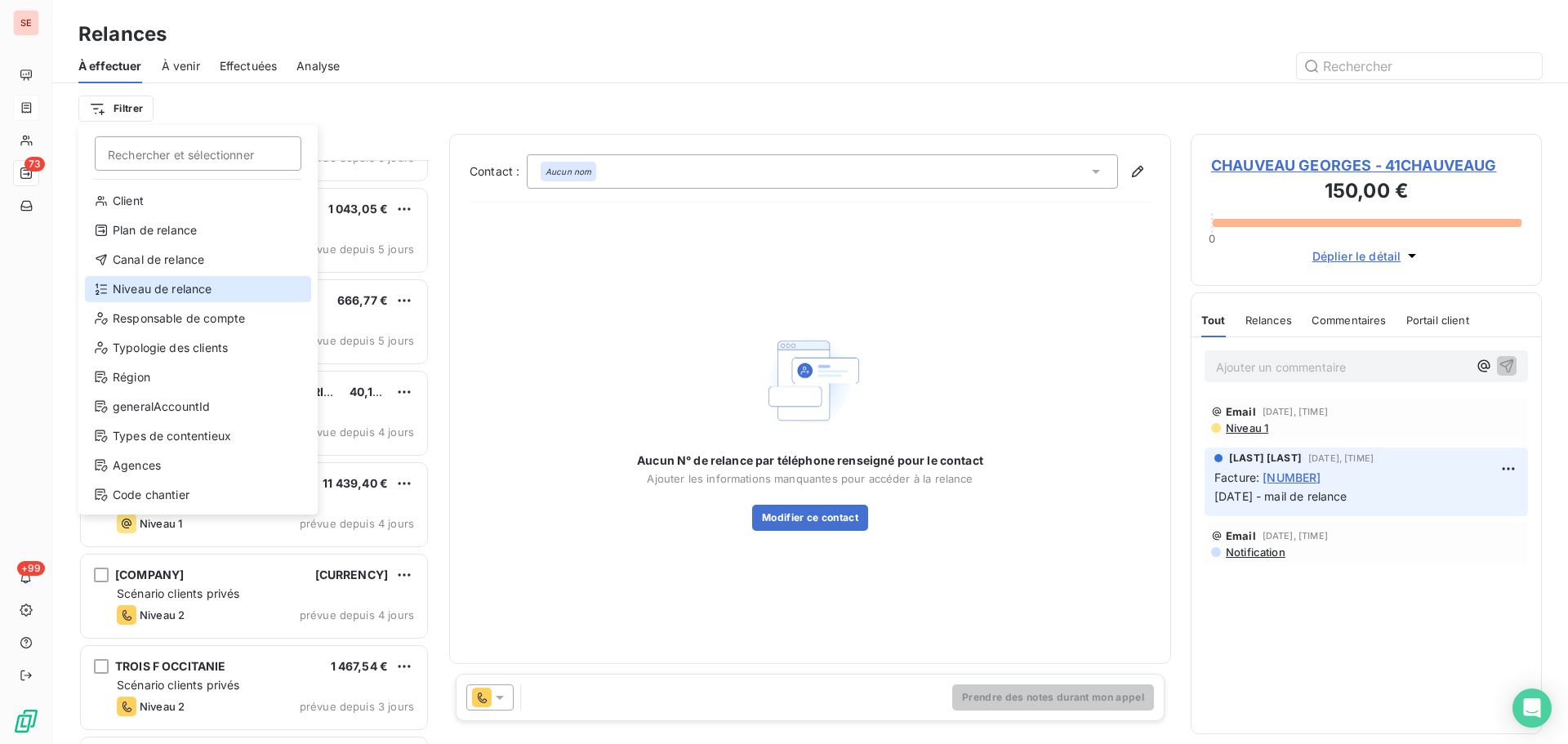 click on "Niveau de relance" at bounding box center [198, 289] 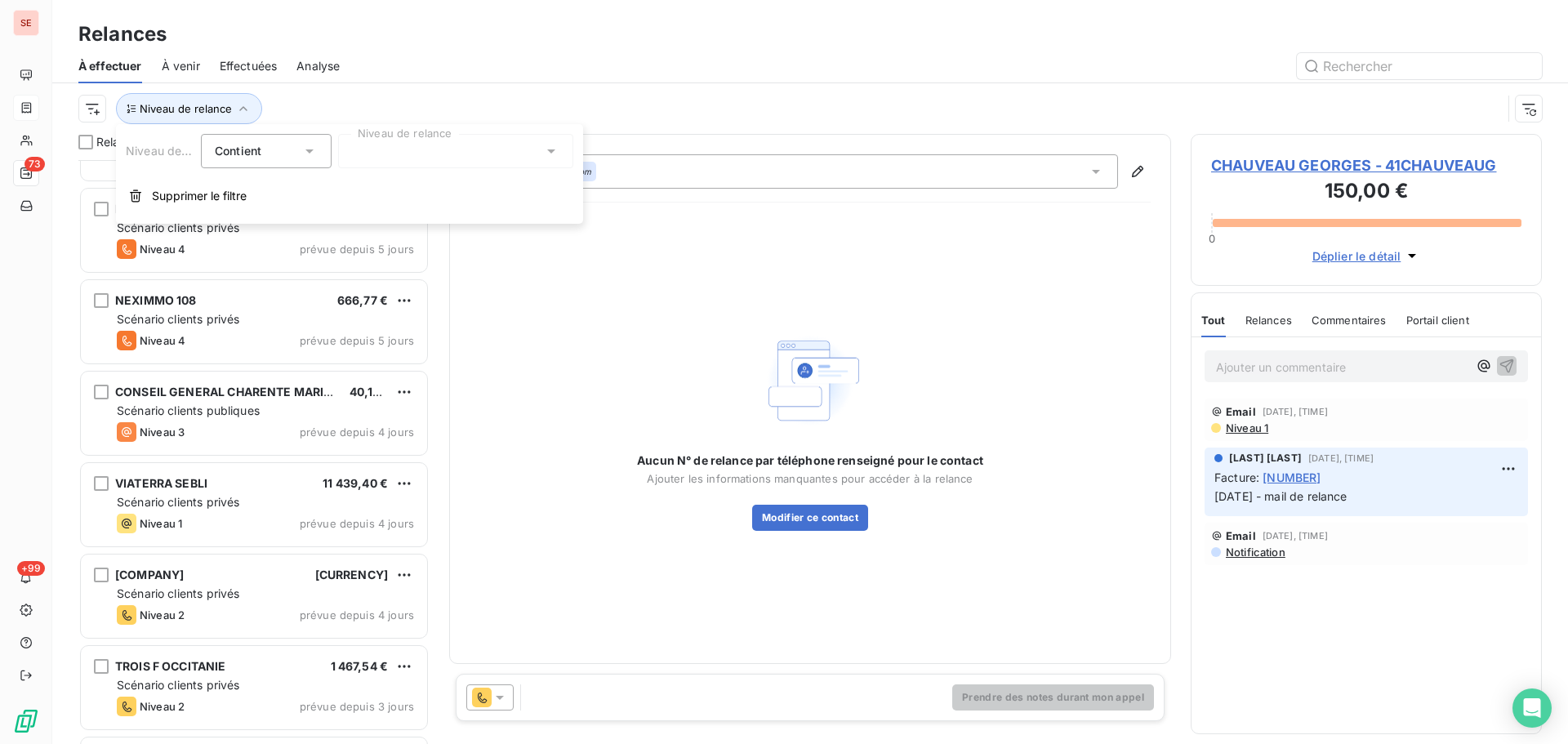 click at bounding box center (456, 151) 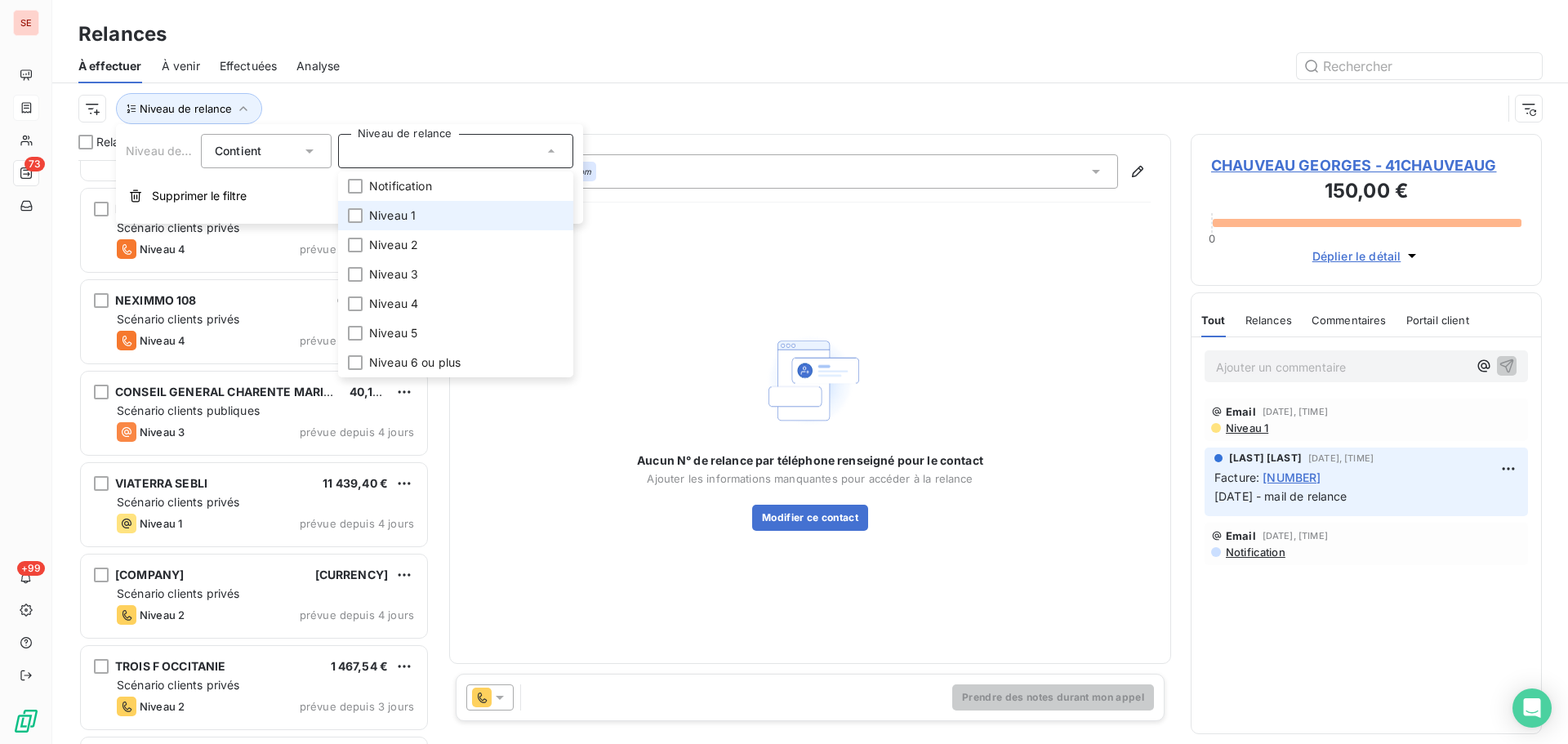 click on "Niveau 1" at bounding box center [456, 216] 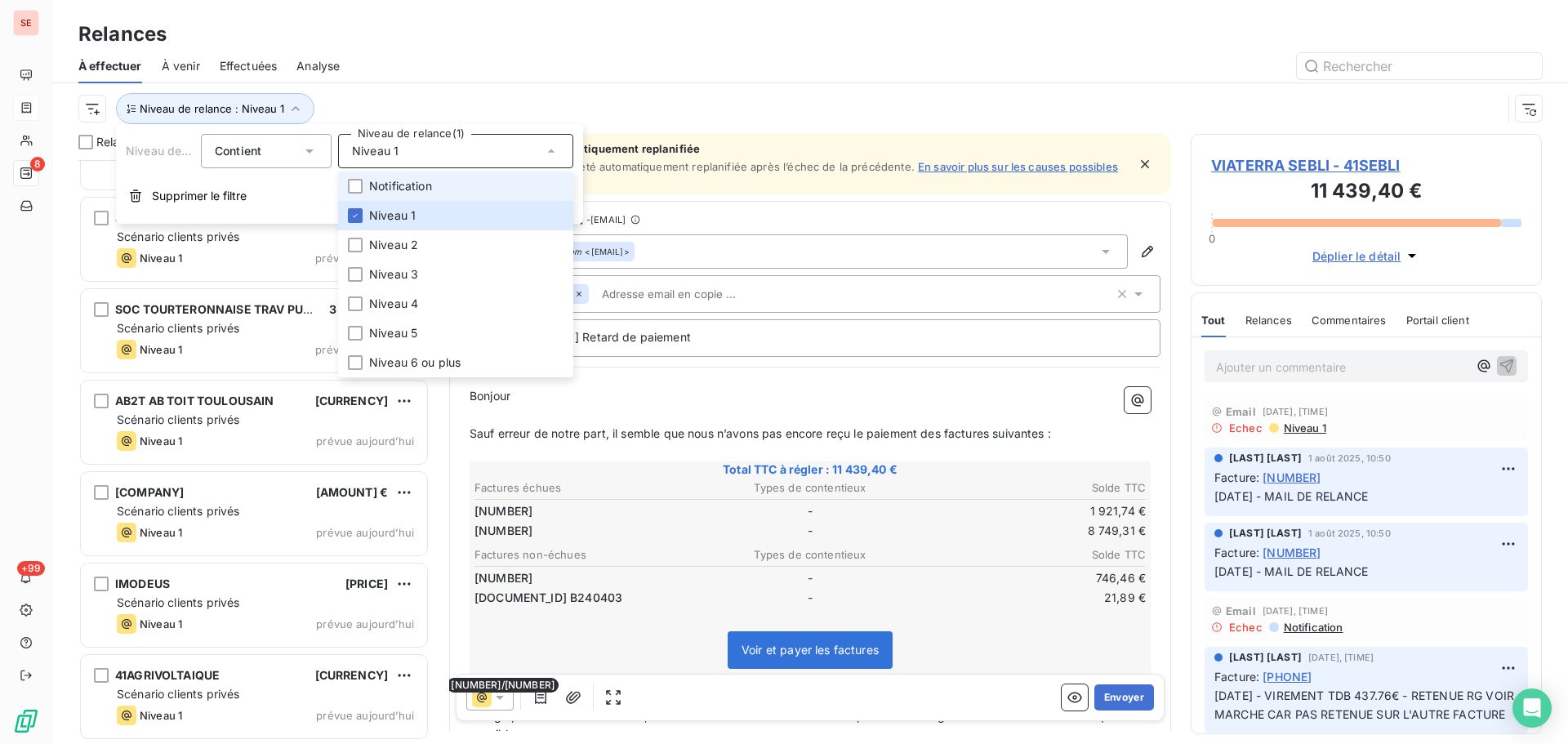 scroll, scrollTop: 148, scrollLeft: 0, axis: vertical 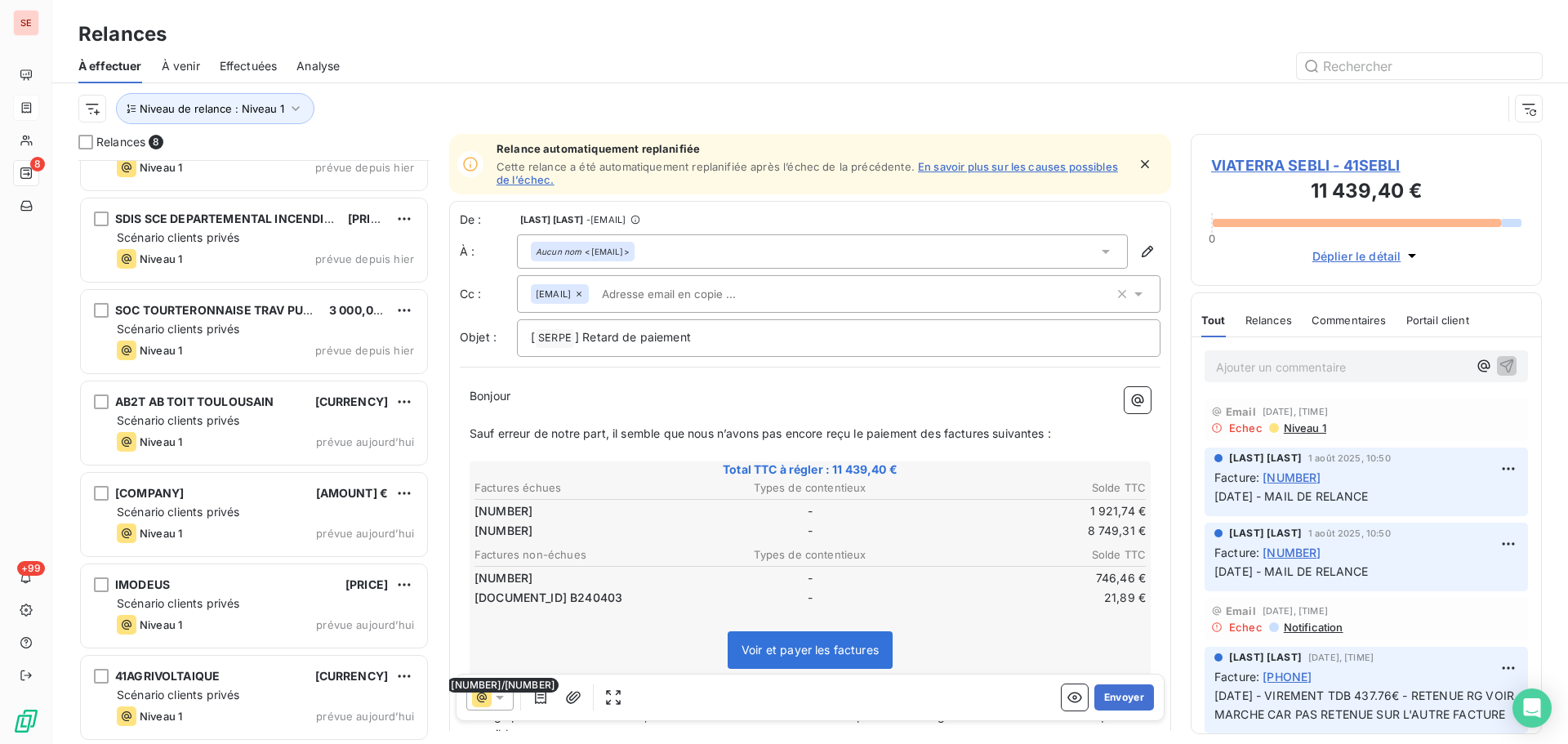 click on "Niveau de relance  : Niveau 1" at bounding box center (810, 109) 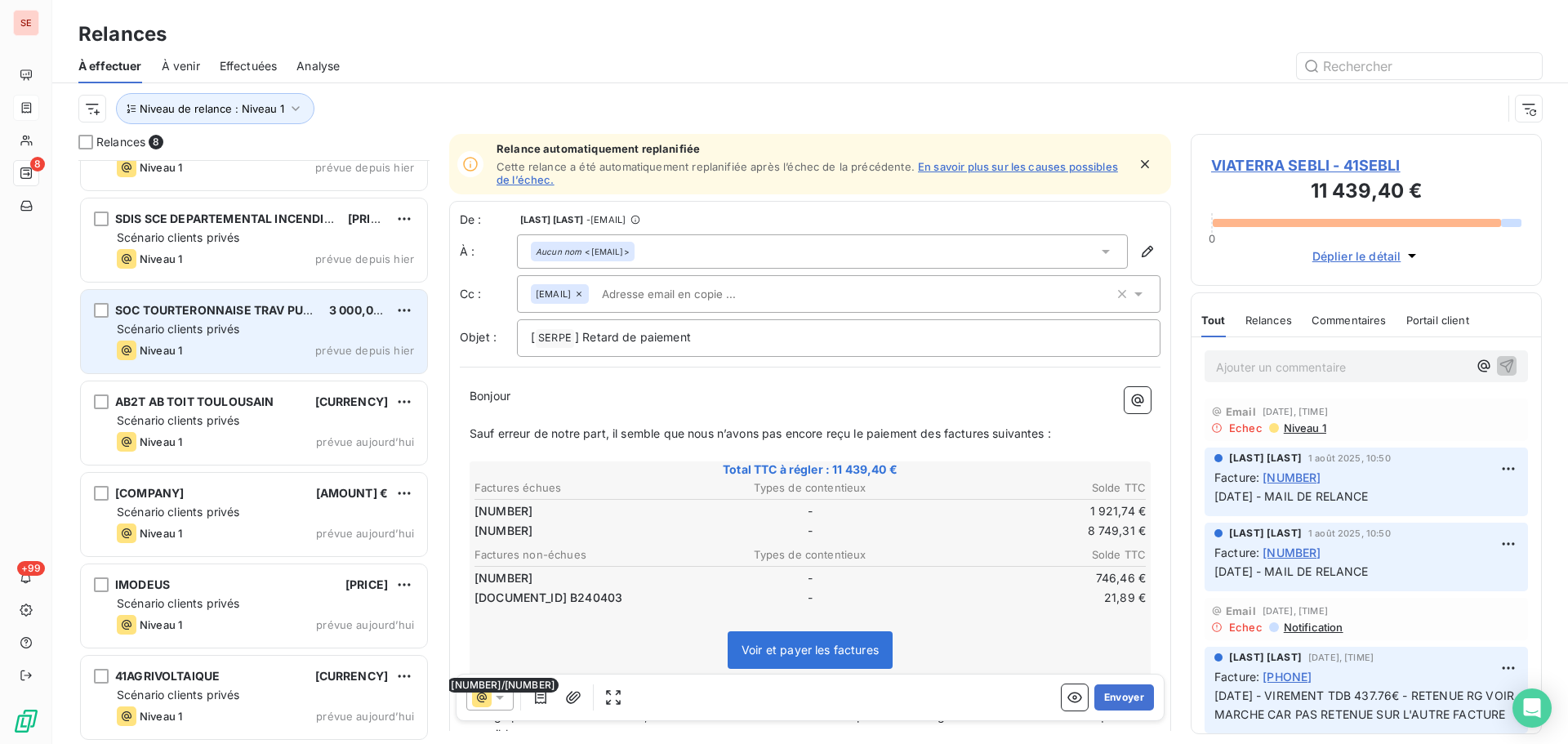 scroll, scrollTop: 149, scrollLeft: 0, axis: vertical 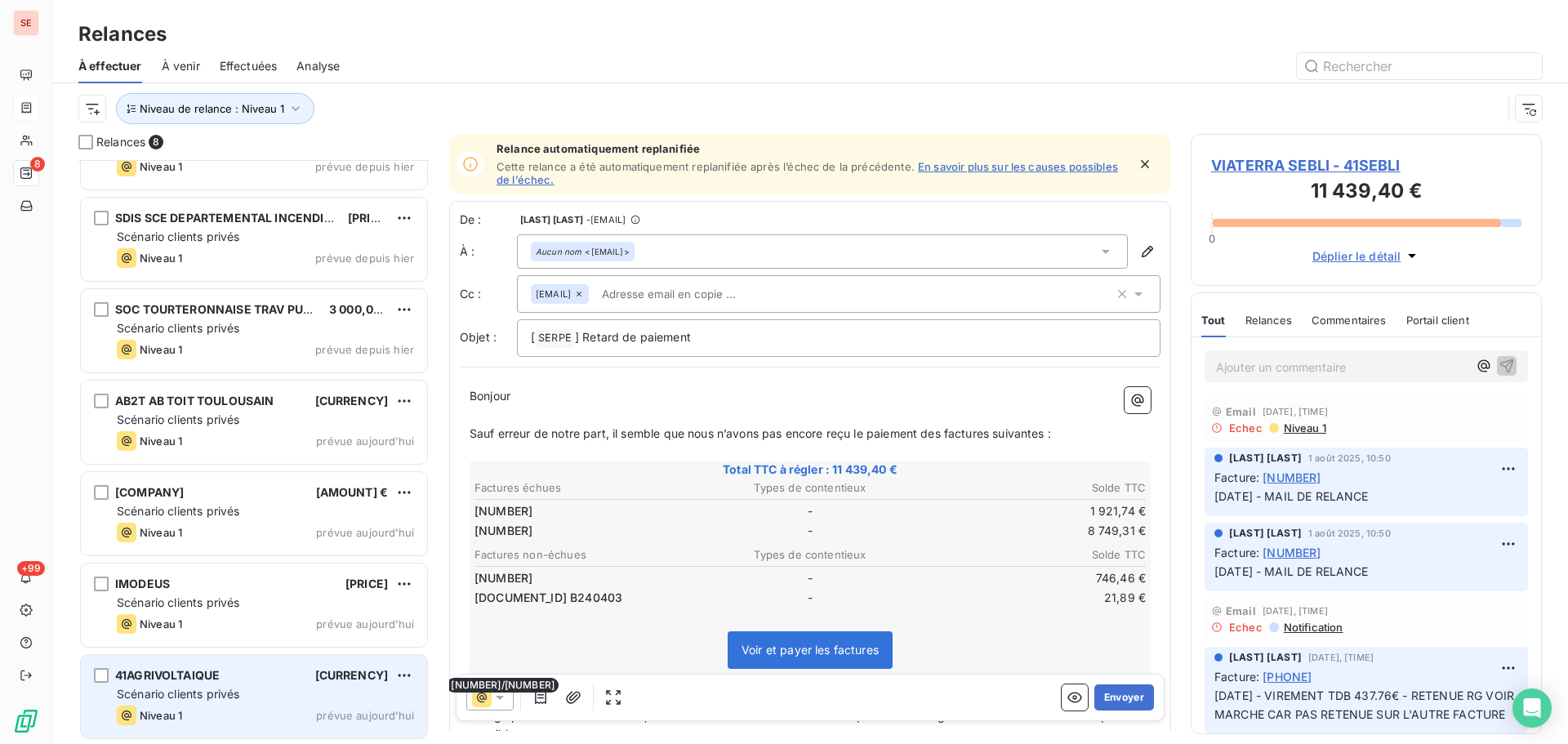 click on "Scénario clients privés" at bounding box center (265, 694) 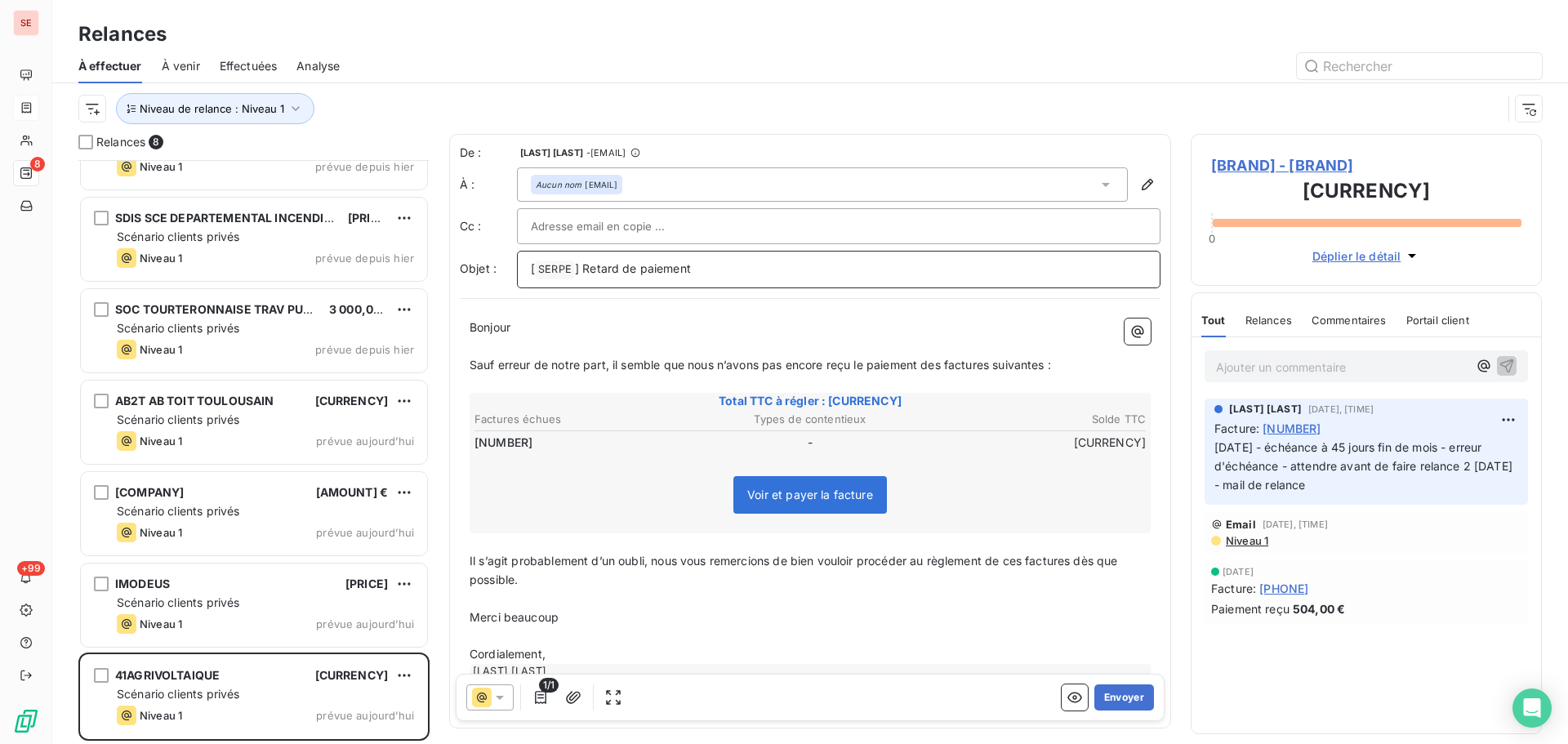 click on "] Retard de paiement" at bounding box center (633, 268) 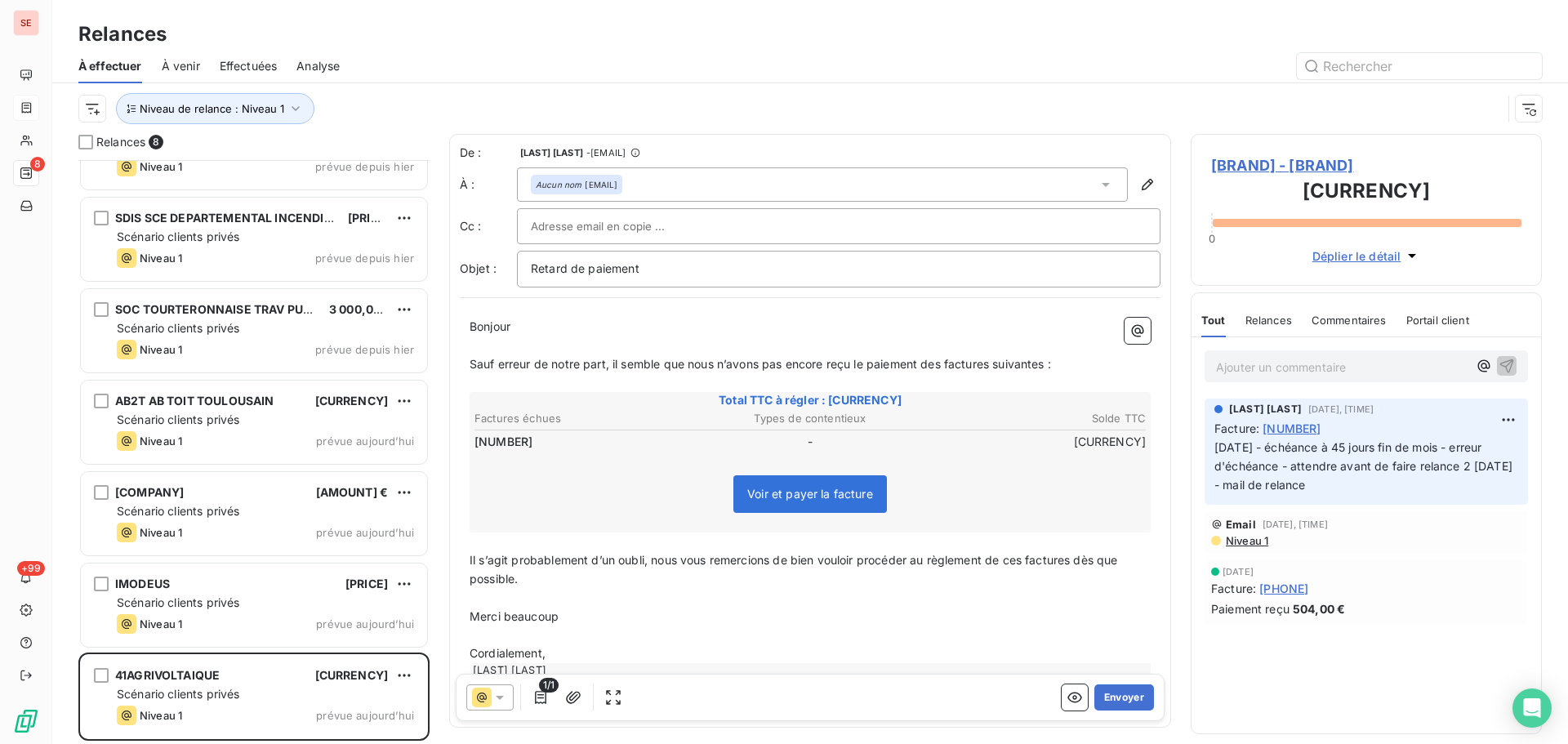 click on "[BRAND] - [BRAND]" at bounding box center (1366, 165) 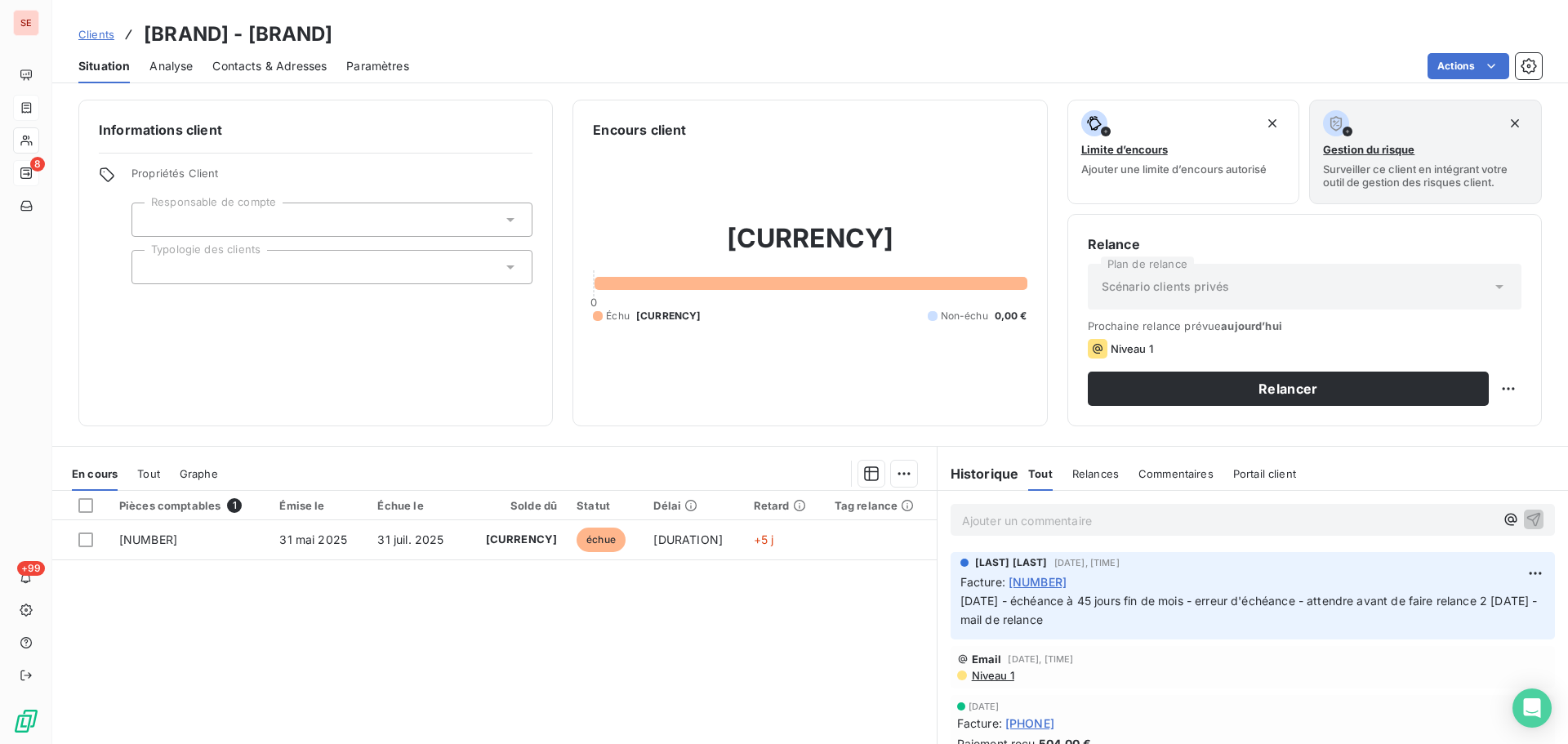 click on "Contacts & Adresses" at bounding box center [270, 66] 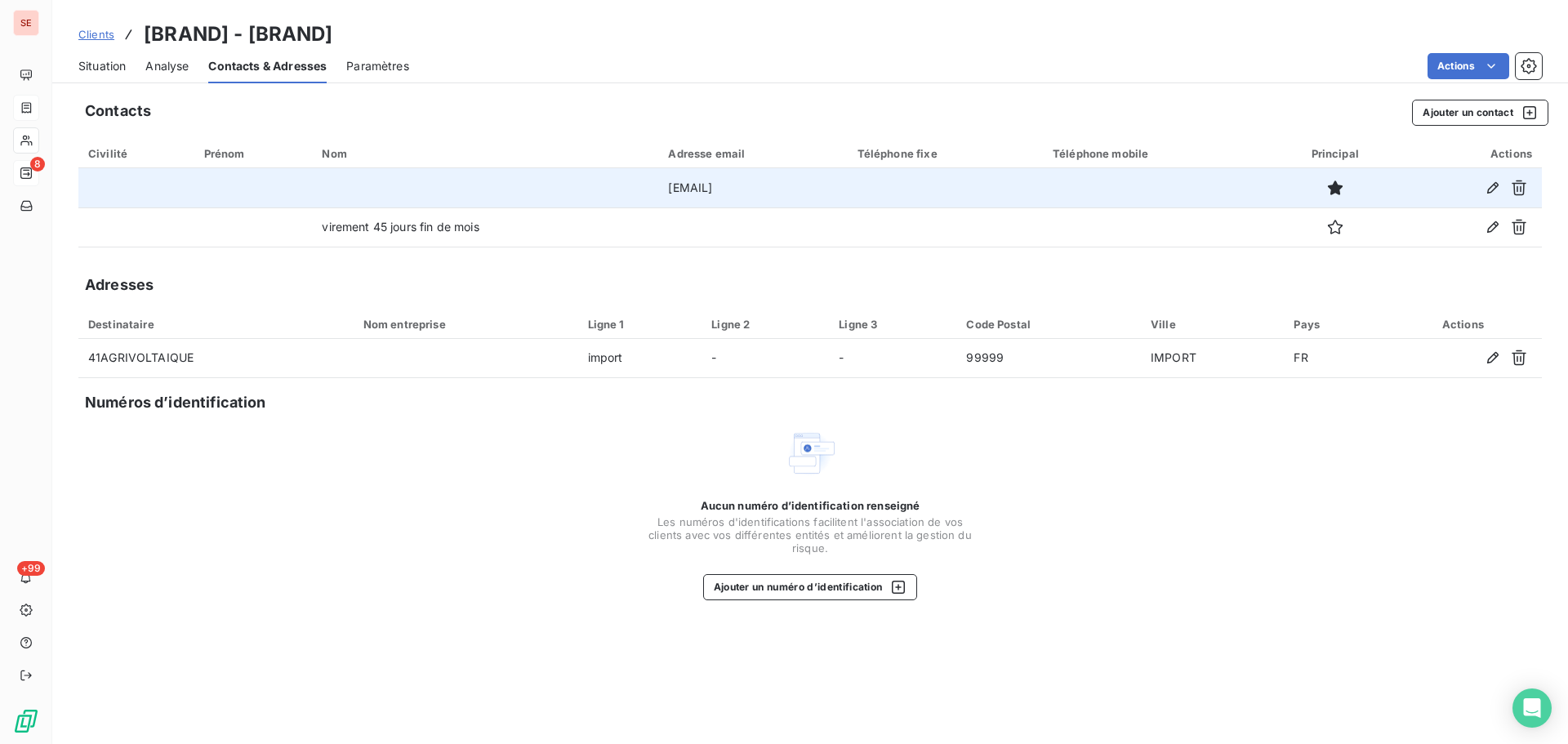 click on "[EMAIL]" at bounding box center [752, 188] 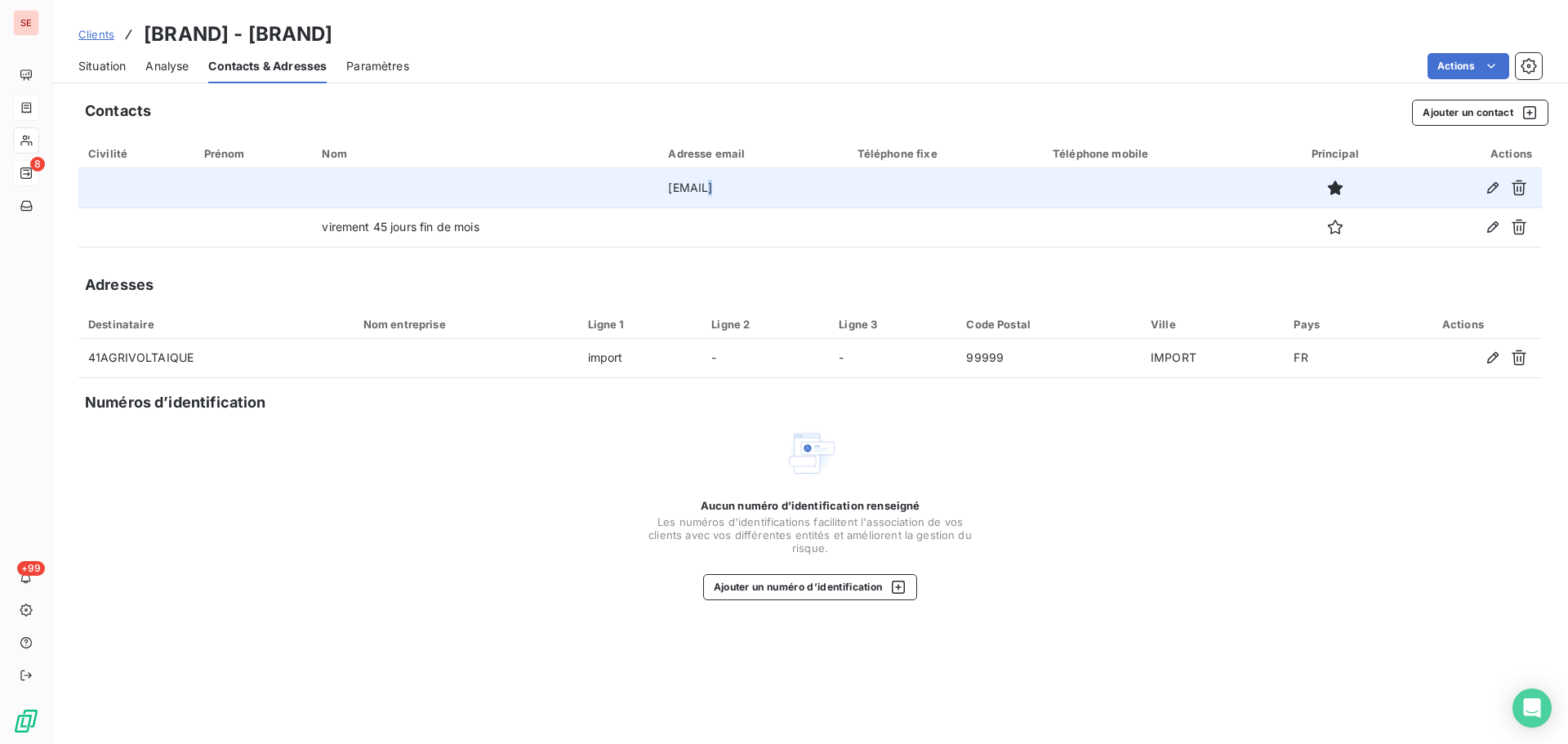 click on "[EMAIL]" at bounding box center (752, 188) 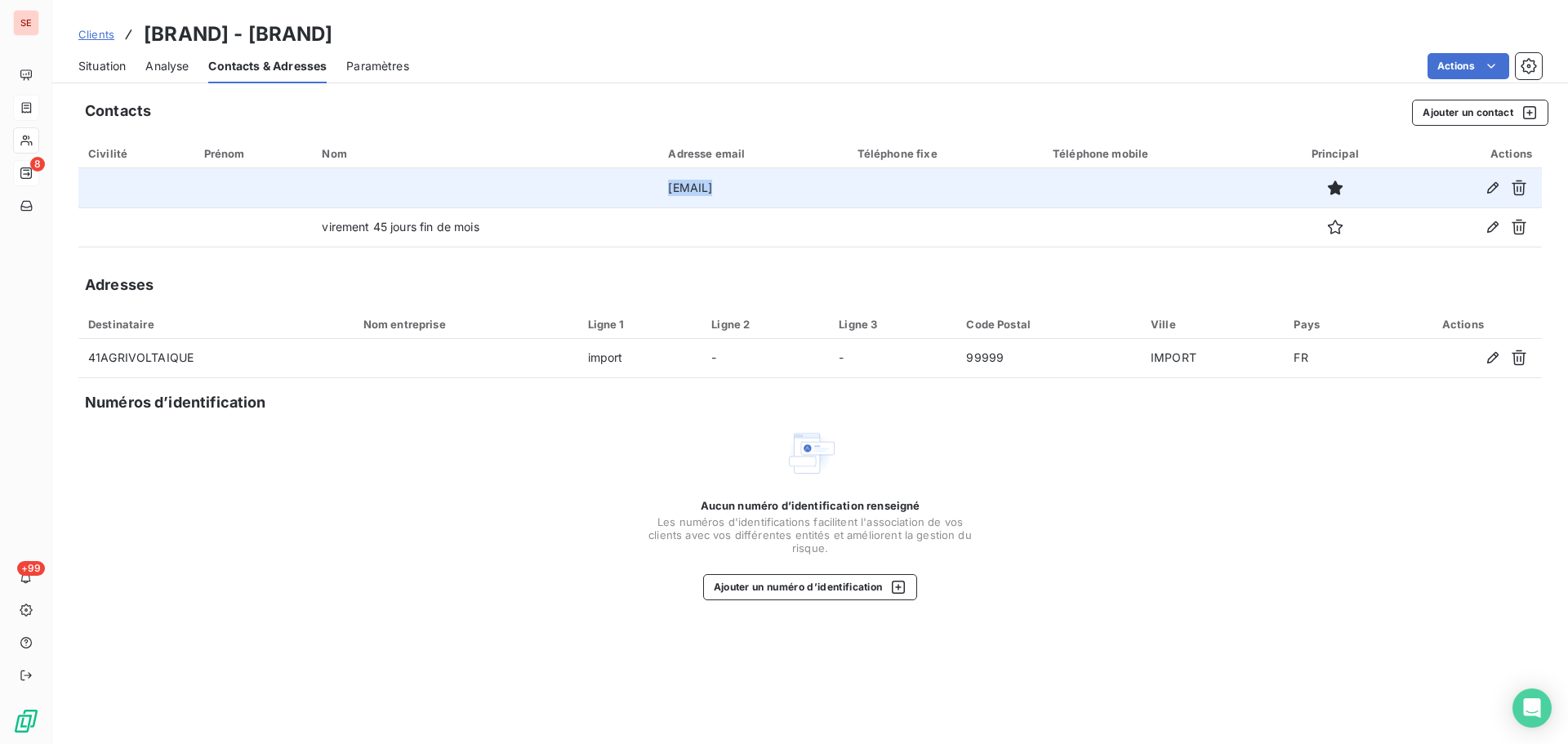 click on "[EMAIL]" at bounding box center (752, 188) 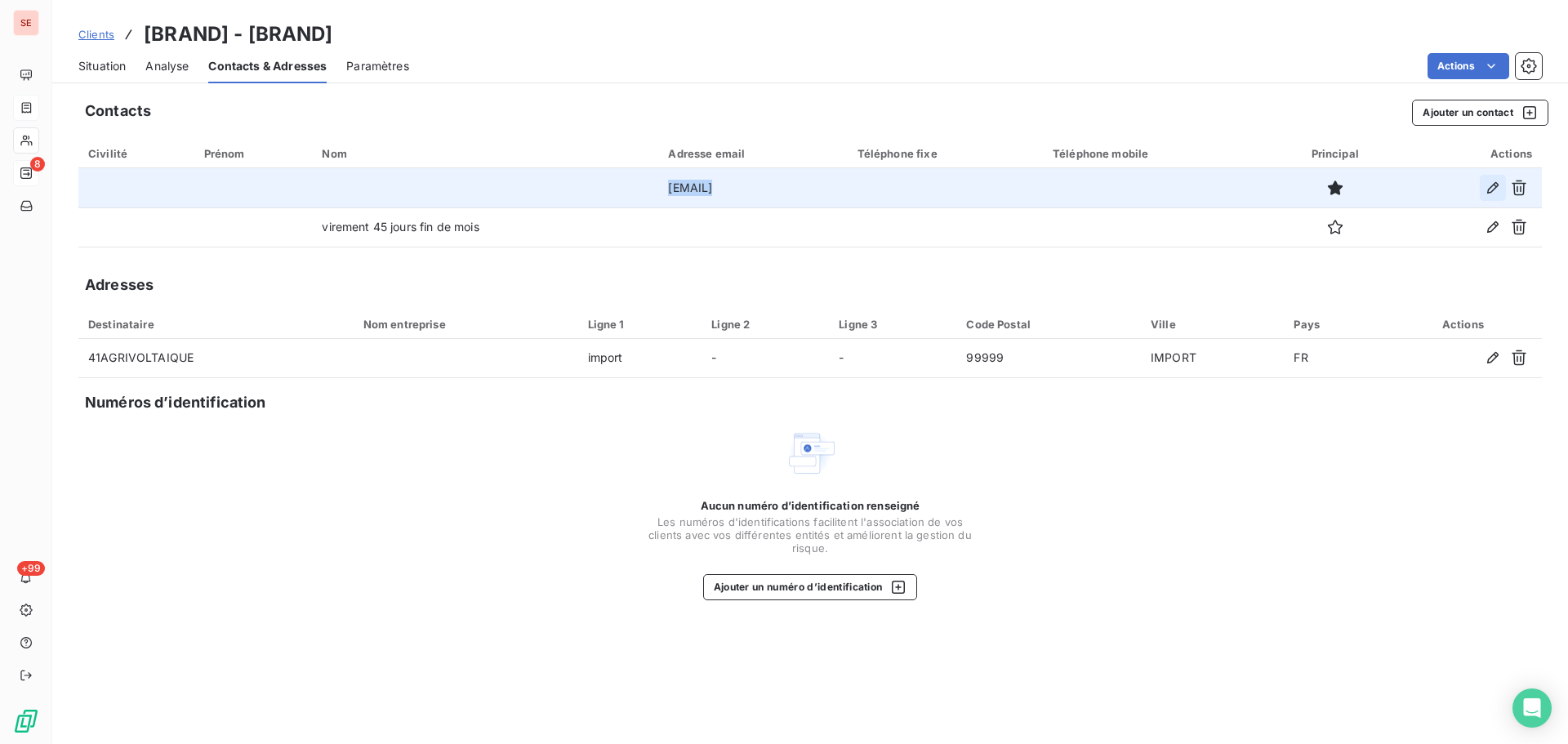 click 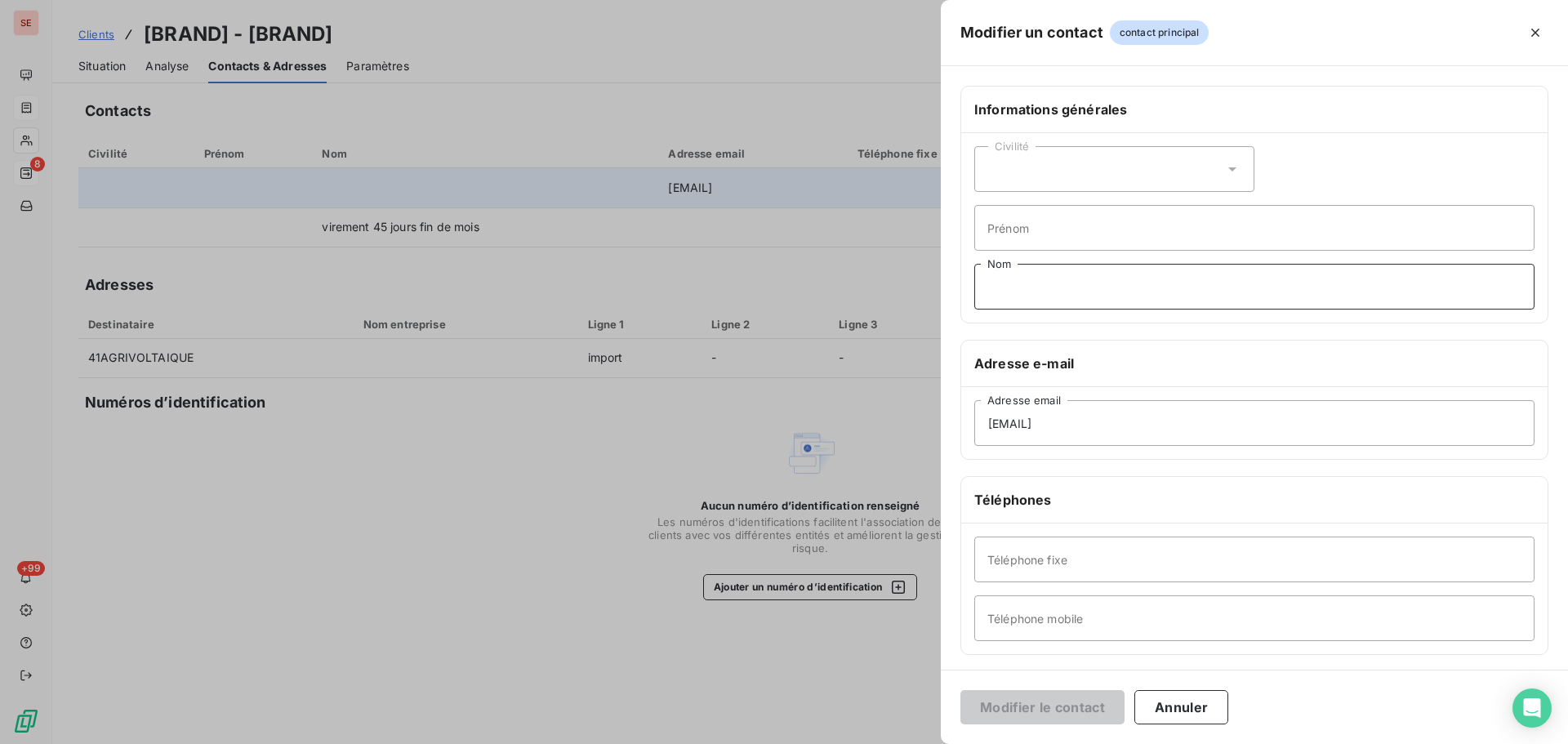 click on "Nom" at bounding box center (1254, 287) 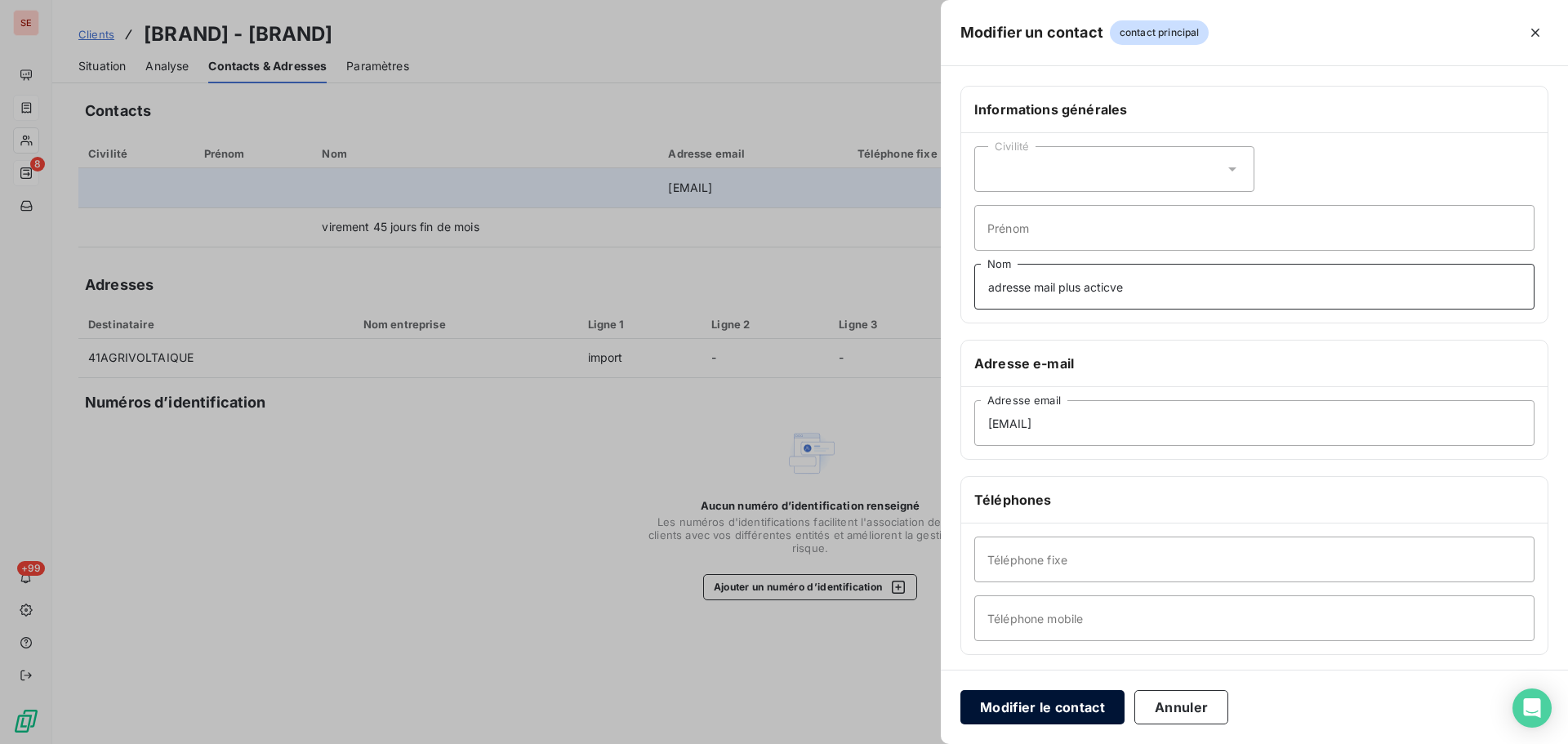 type on "adresse mail plus acticve" 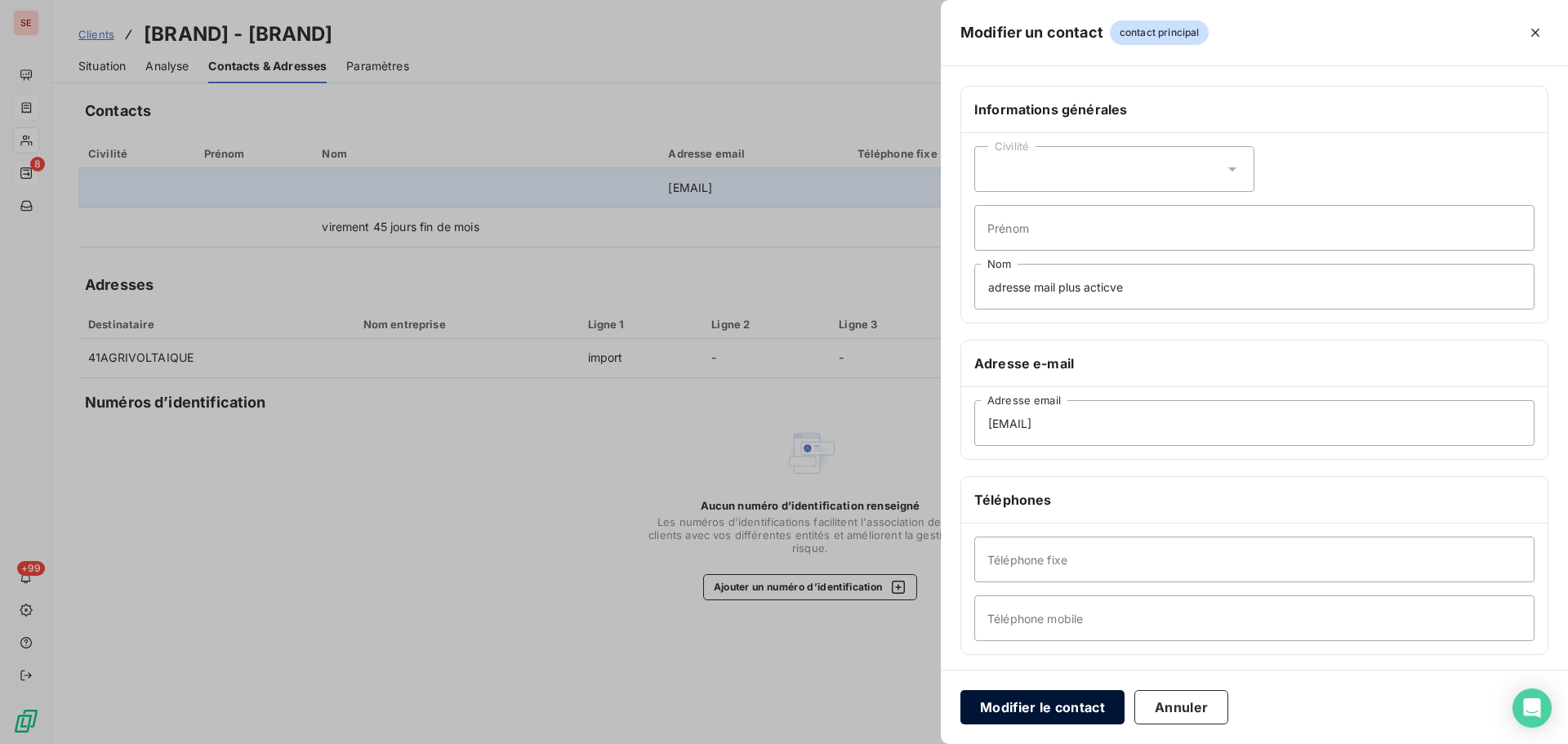 click on "Modifier le contact" at bounding box center [1042, 707] 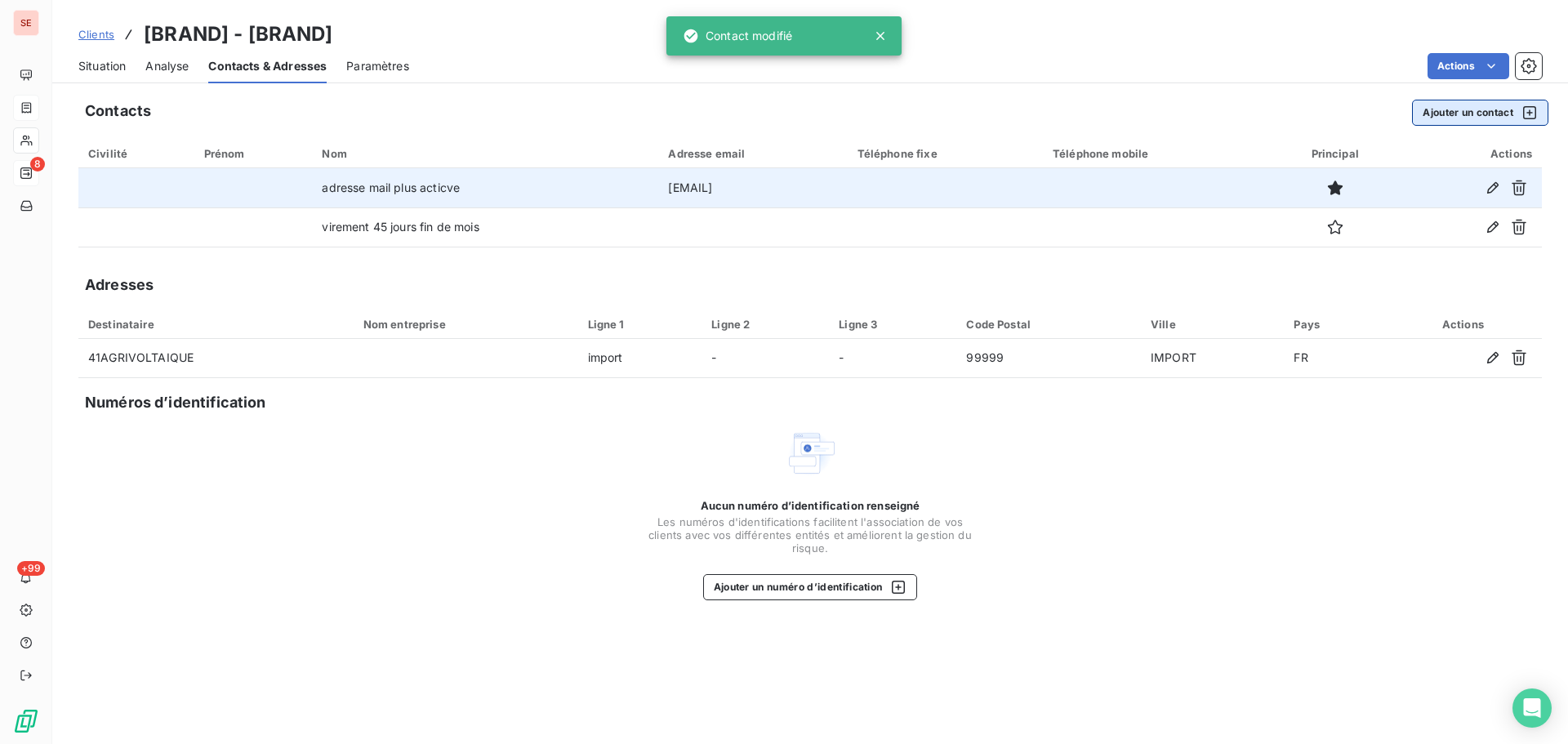 click on "Ajouter un contact" at bounding box center (1480, 113) 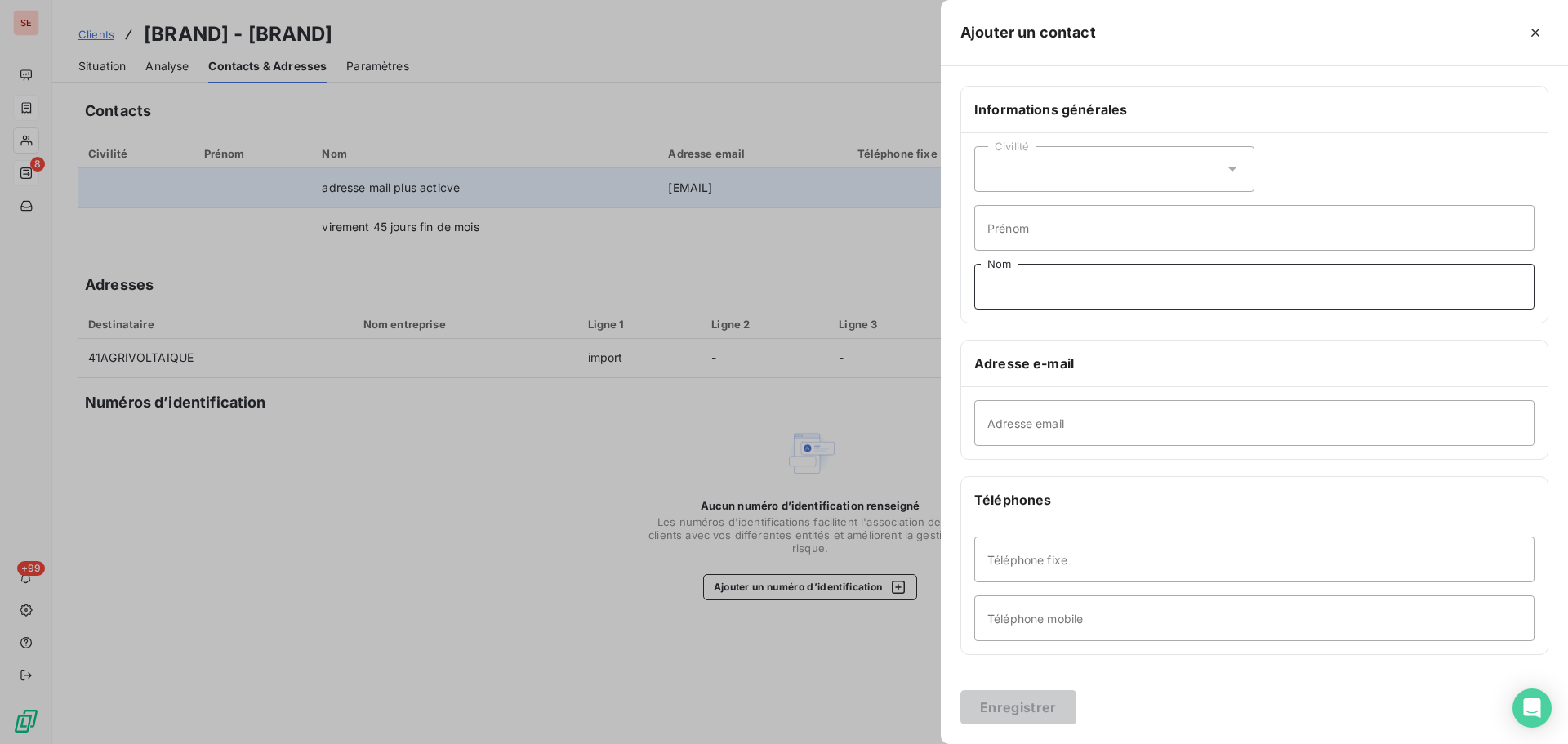 click on "Nom" at bounding box center [1254, 287] 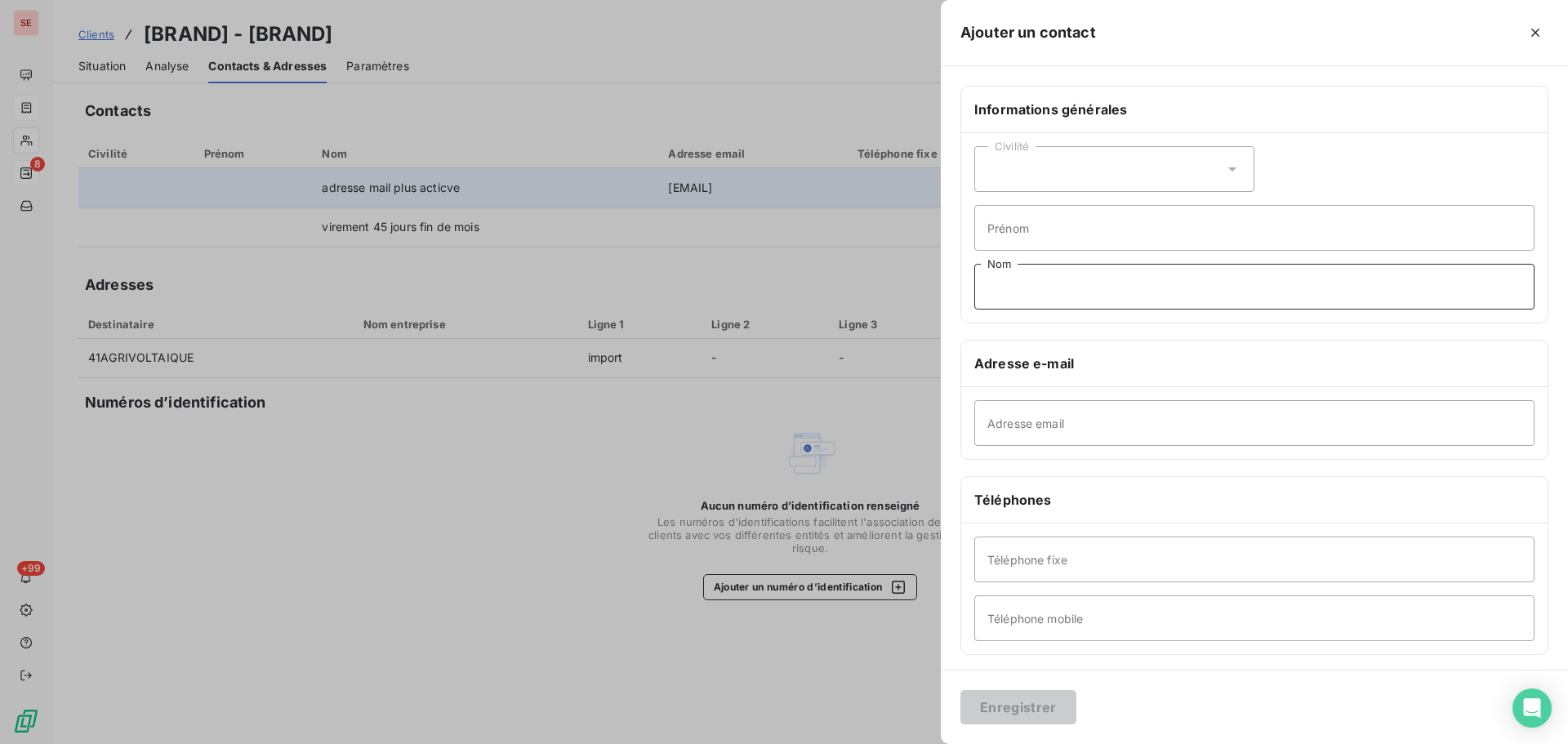 paste on "[EMAIL]" 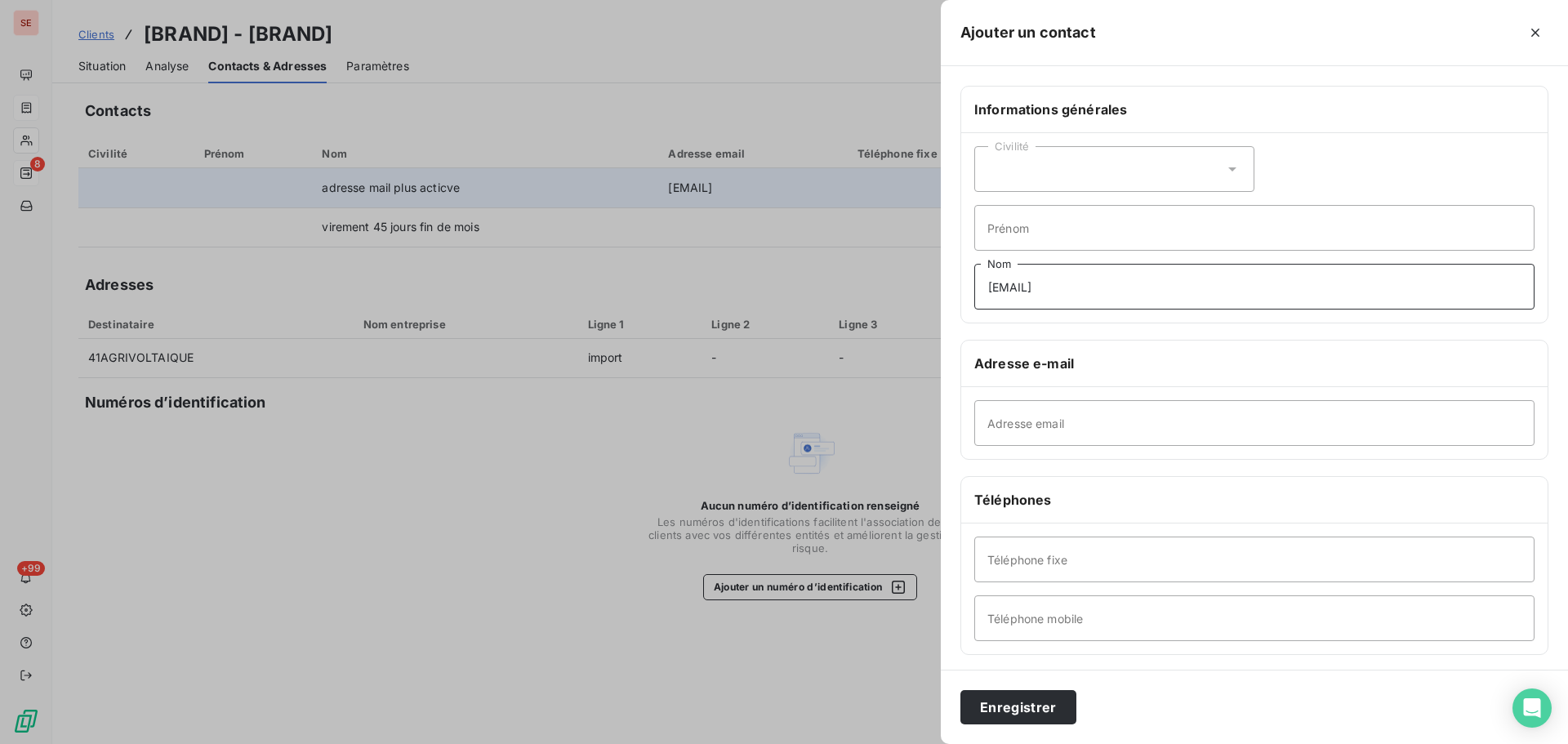 type on "[EMAIL]" 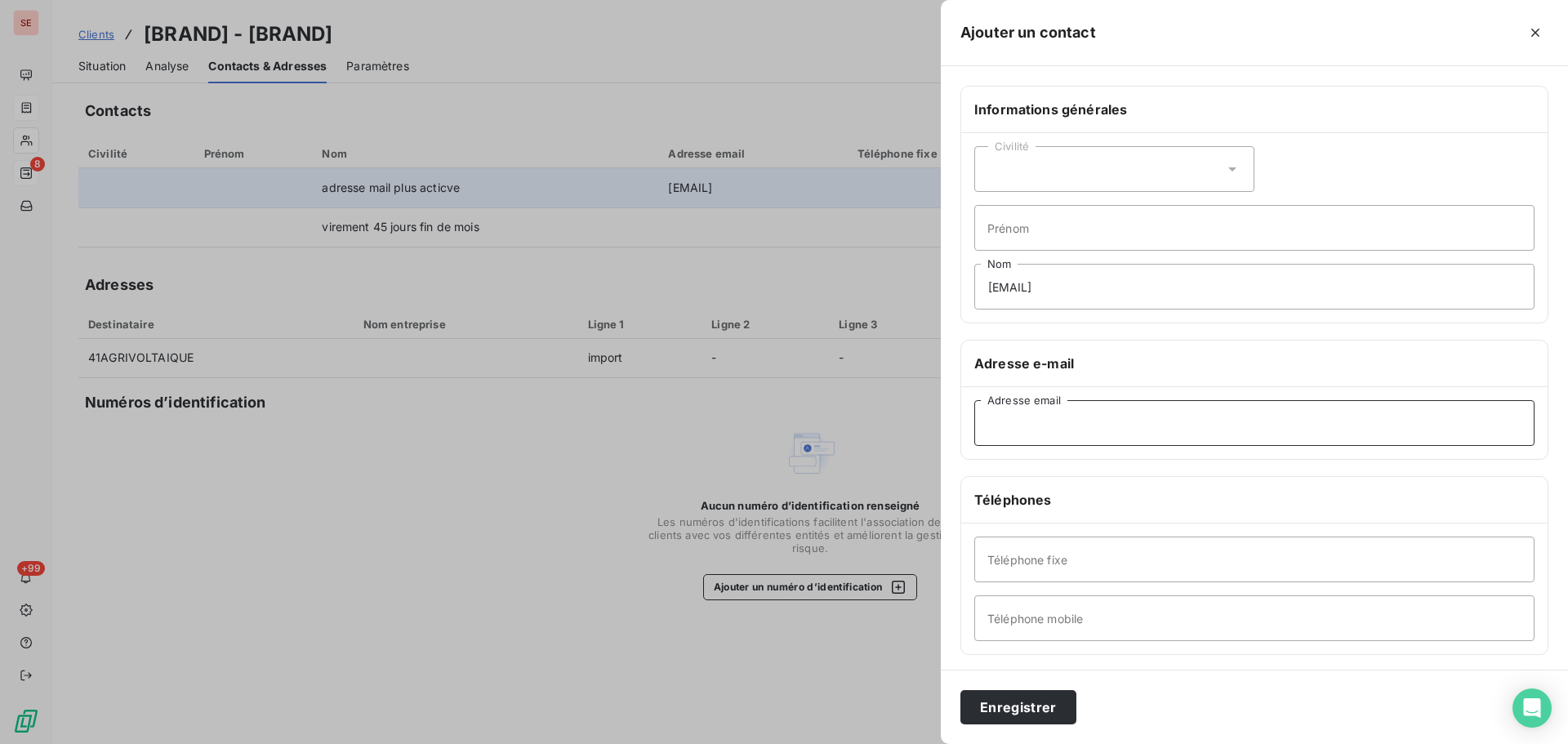 click on "Adresse email" at bounding box center (1254, 423) 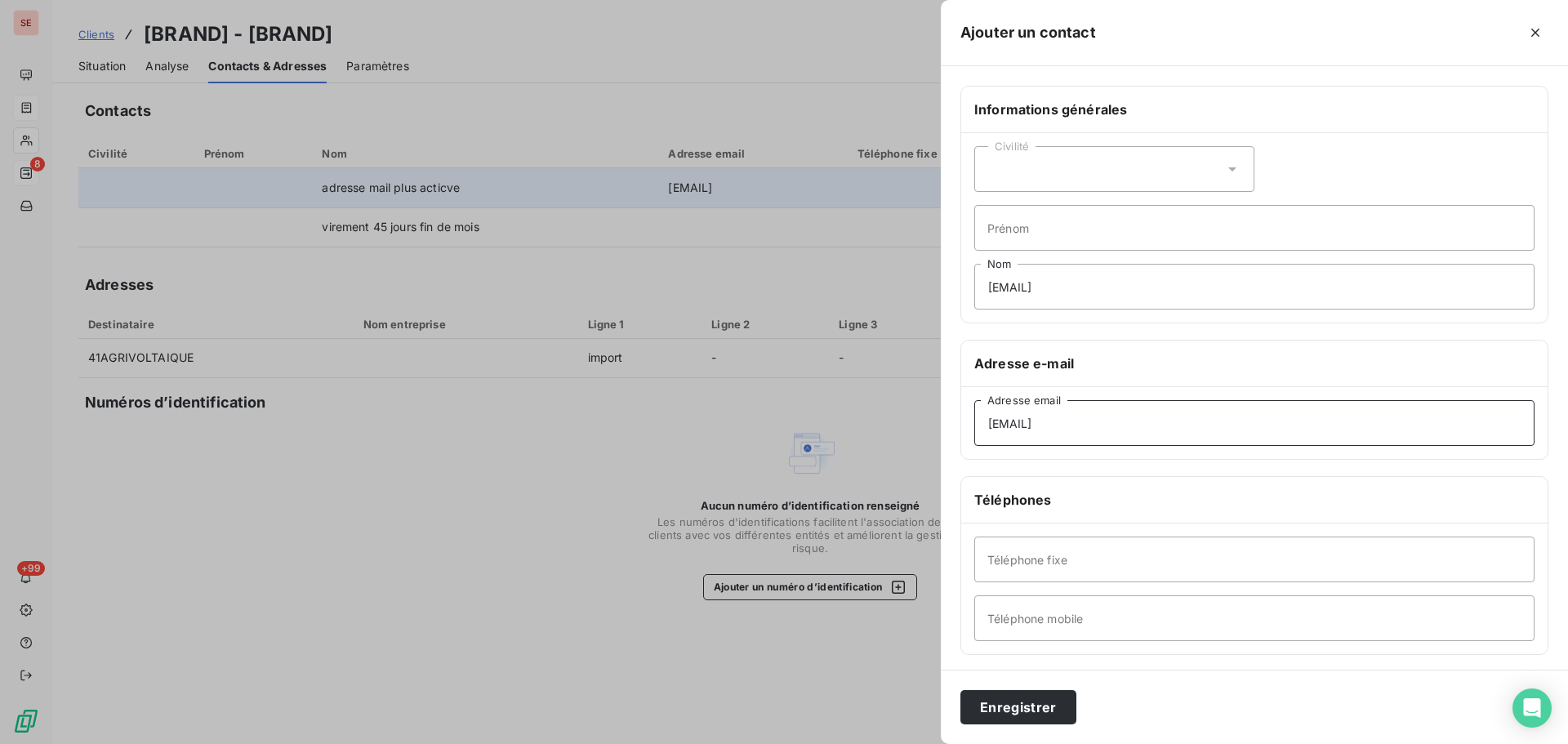 type on "[EMAIL]" 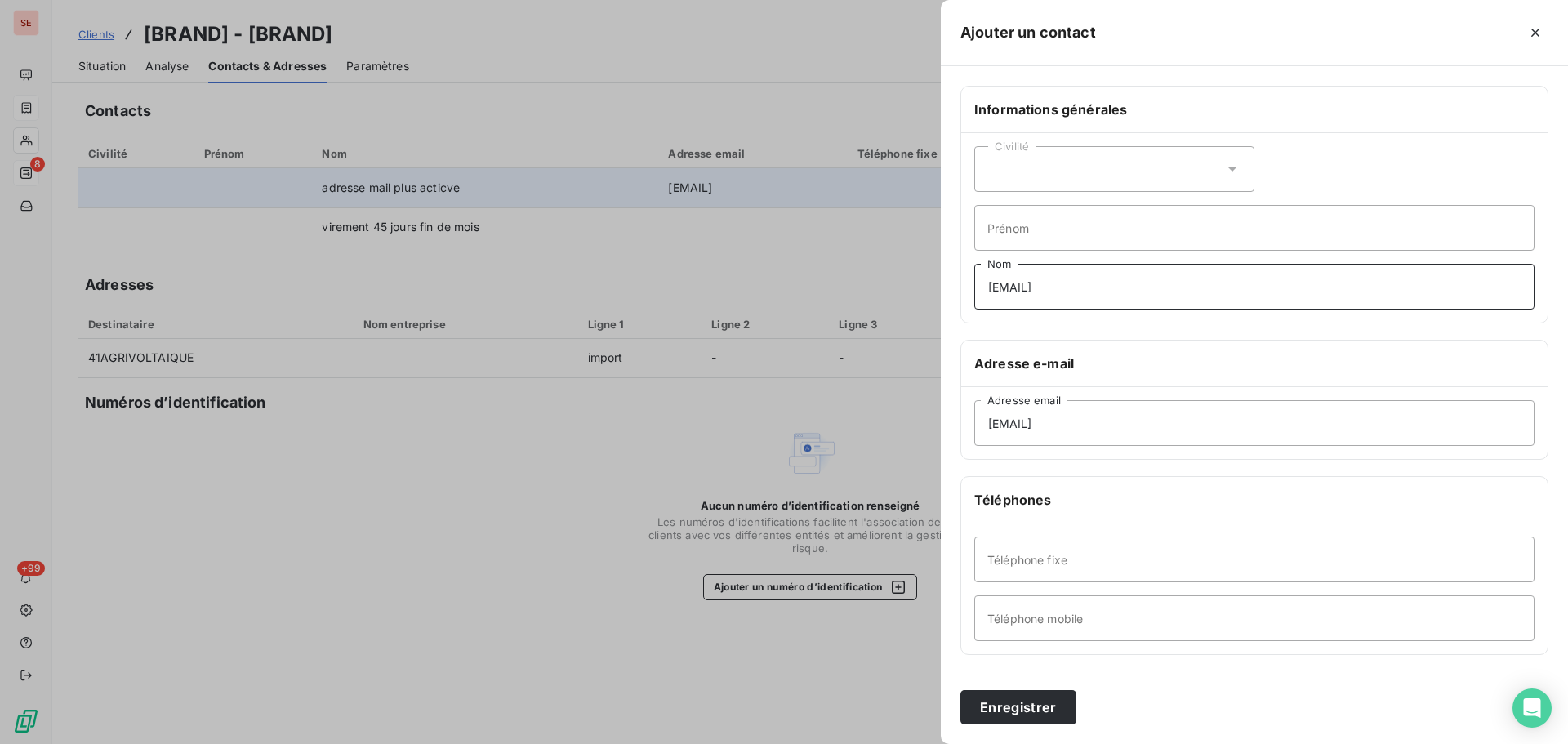 click on "[EMAIL]" at bounding box center (1254, 287) 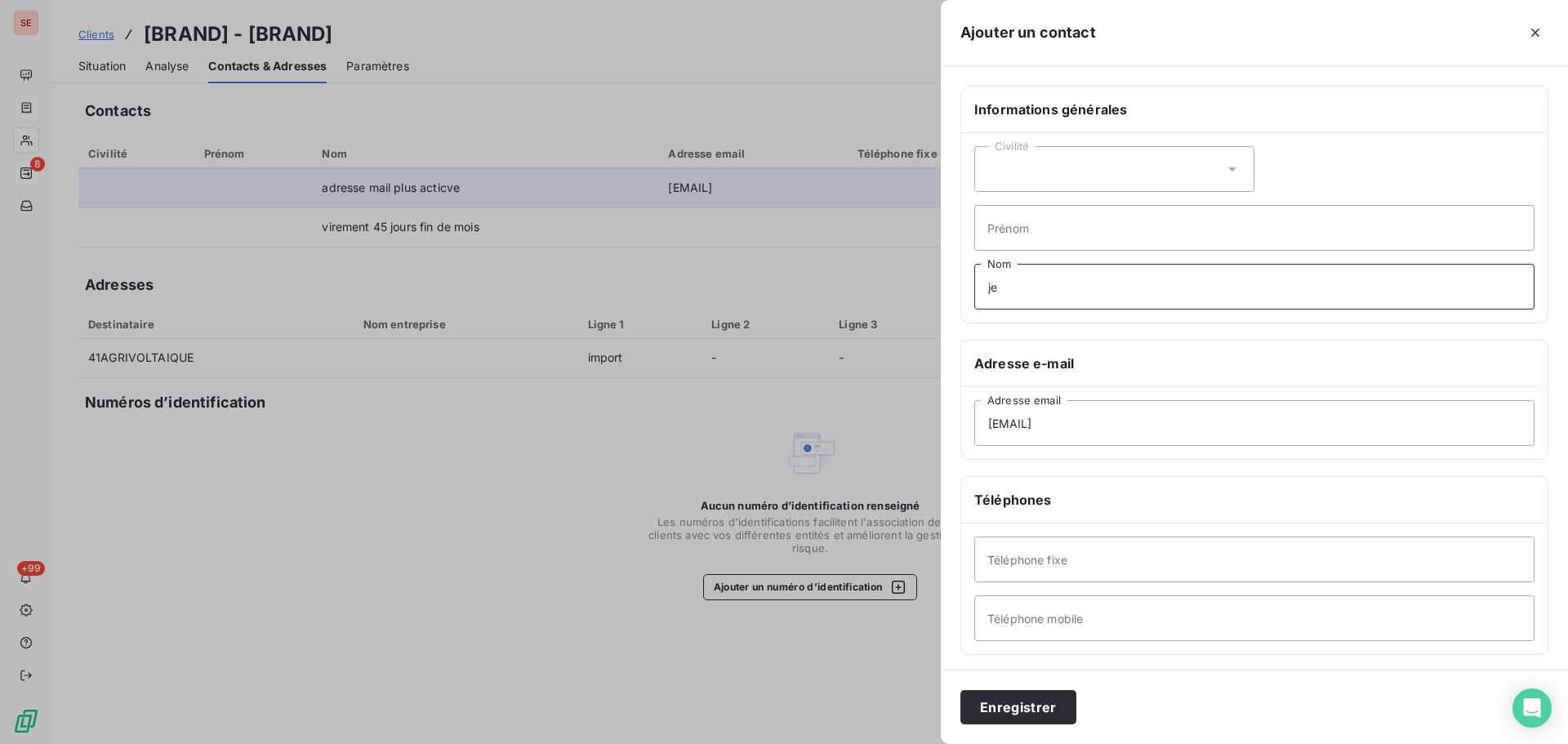 type on "j" 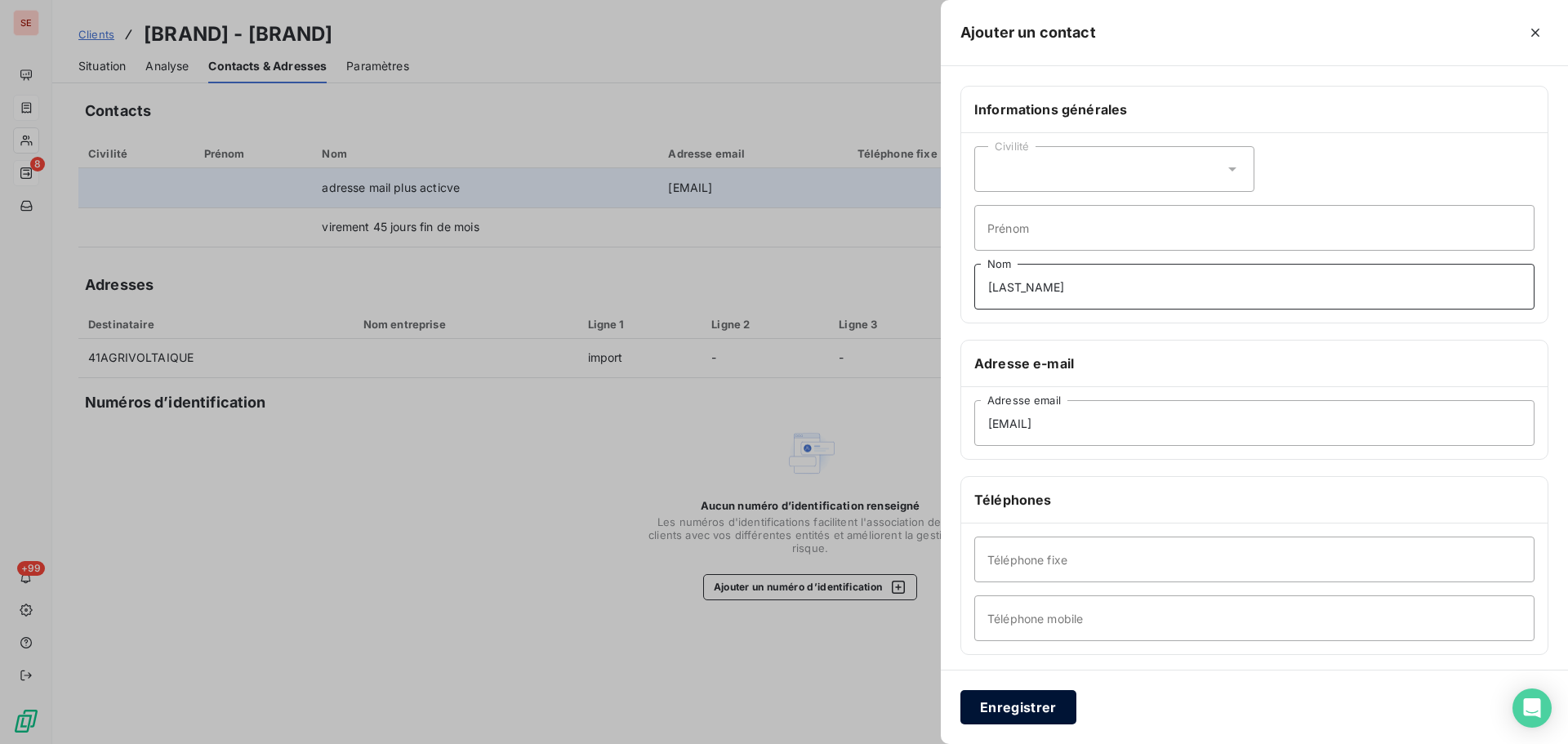 type on "[LAST_NAME]" 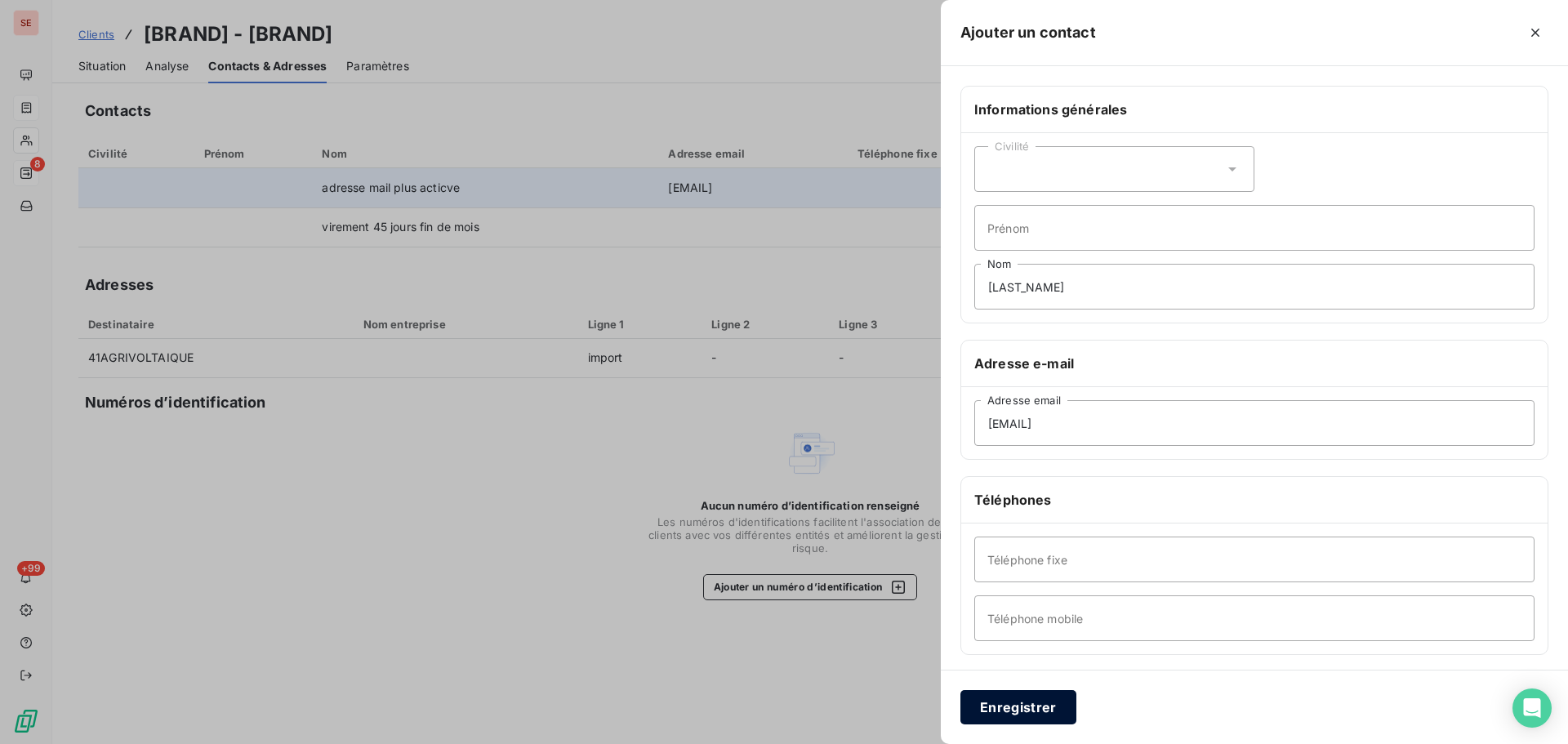 click on "Enregistrer" at bounding box center [1018, 707] 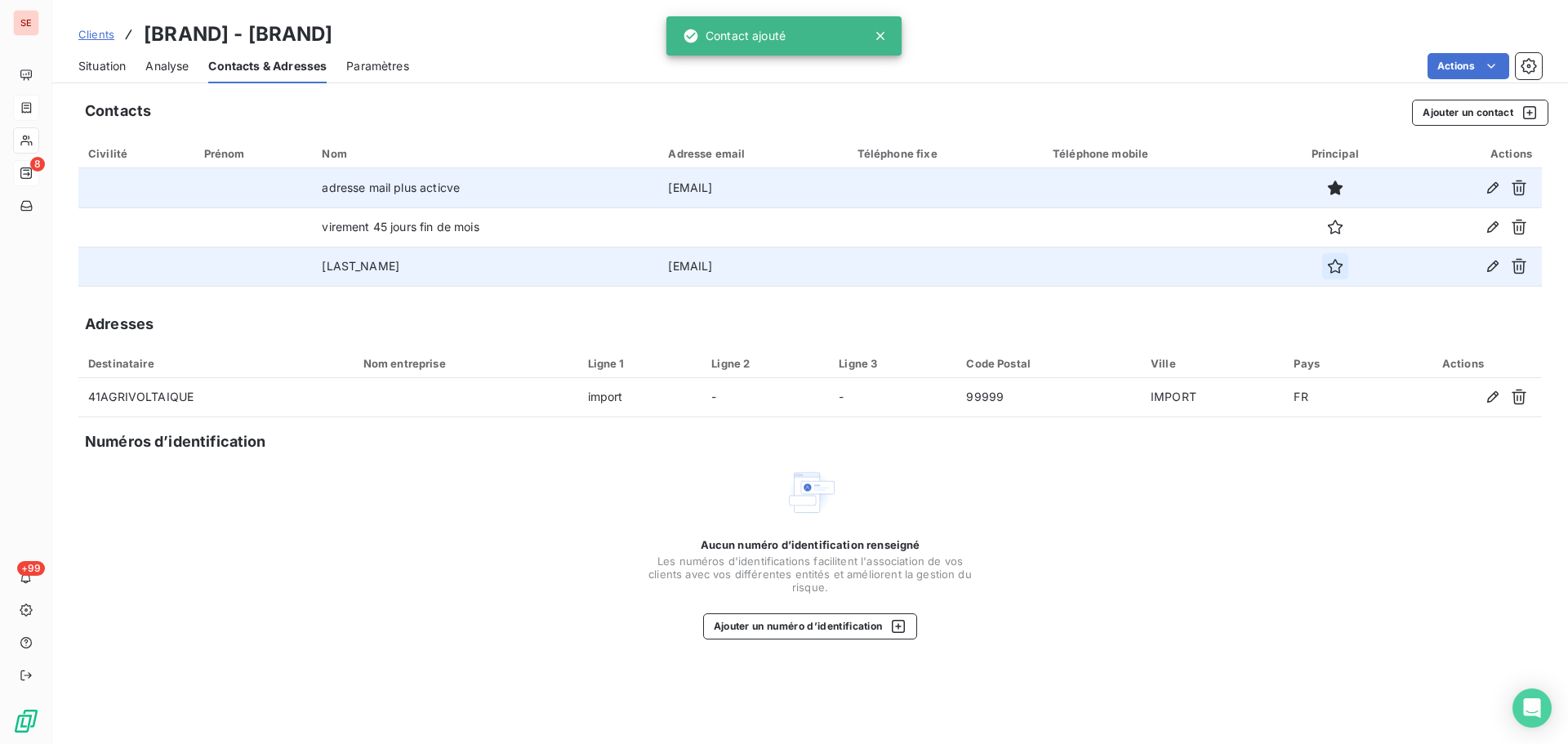 click 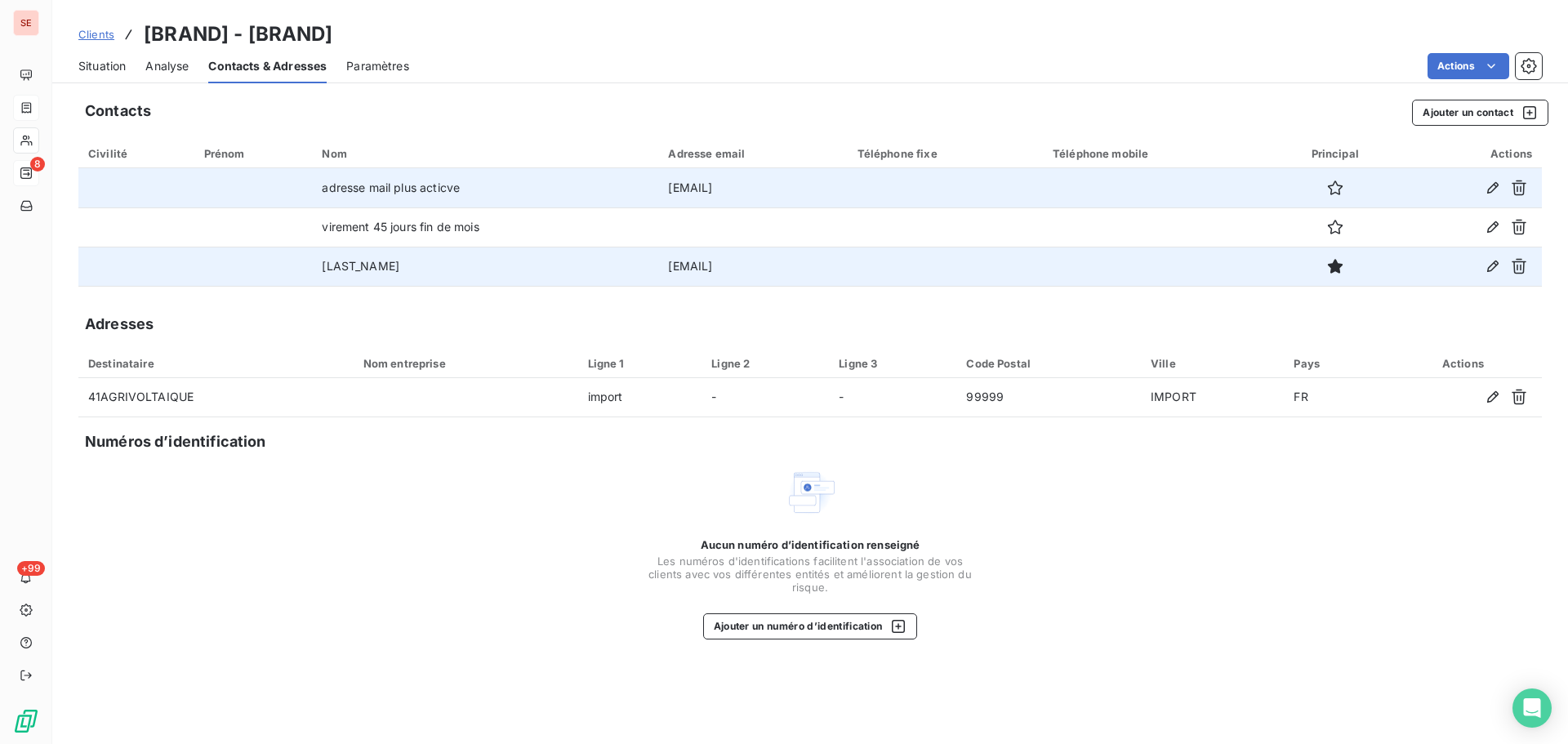 click on "Situation" at bounding box center (102, 66) 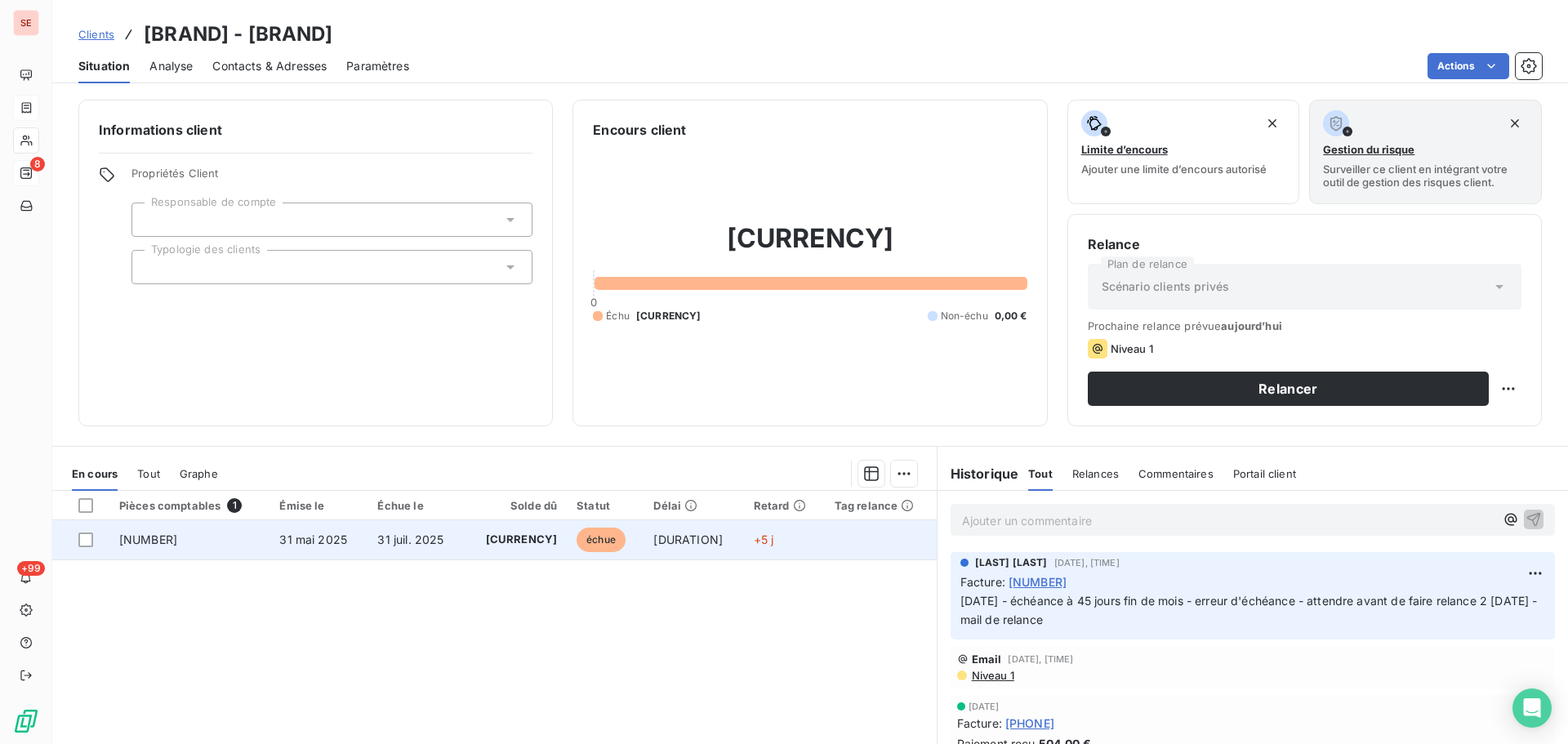 click on "[CURRENCY]" at bounding box center [516, 540] 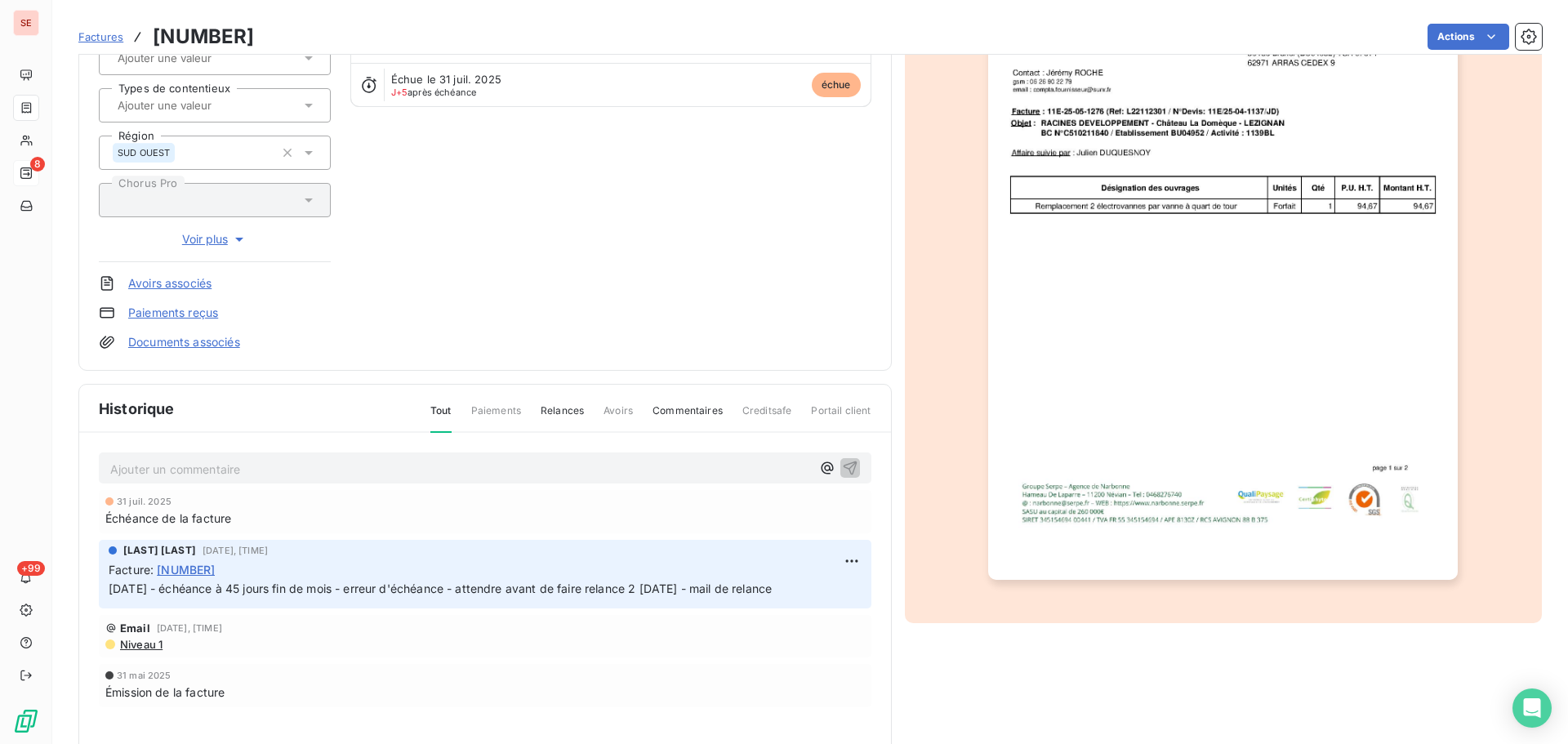 scroll, scrollTop: 224, scrollLeft: 0, axis: vertical 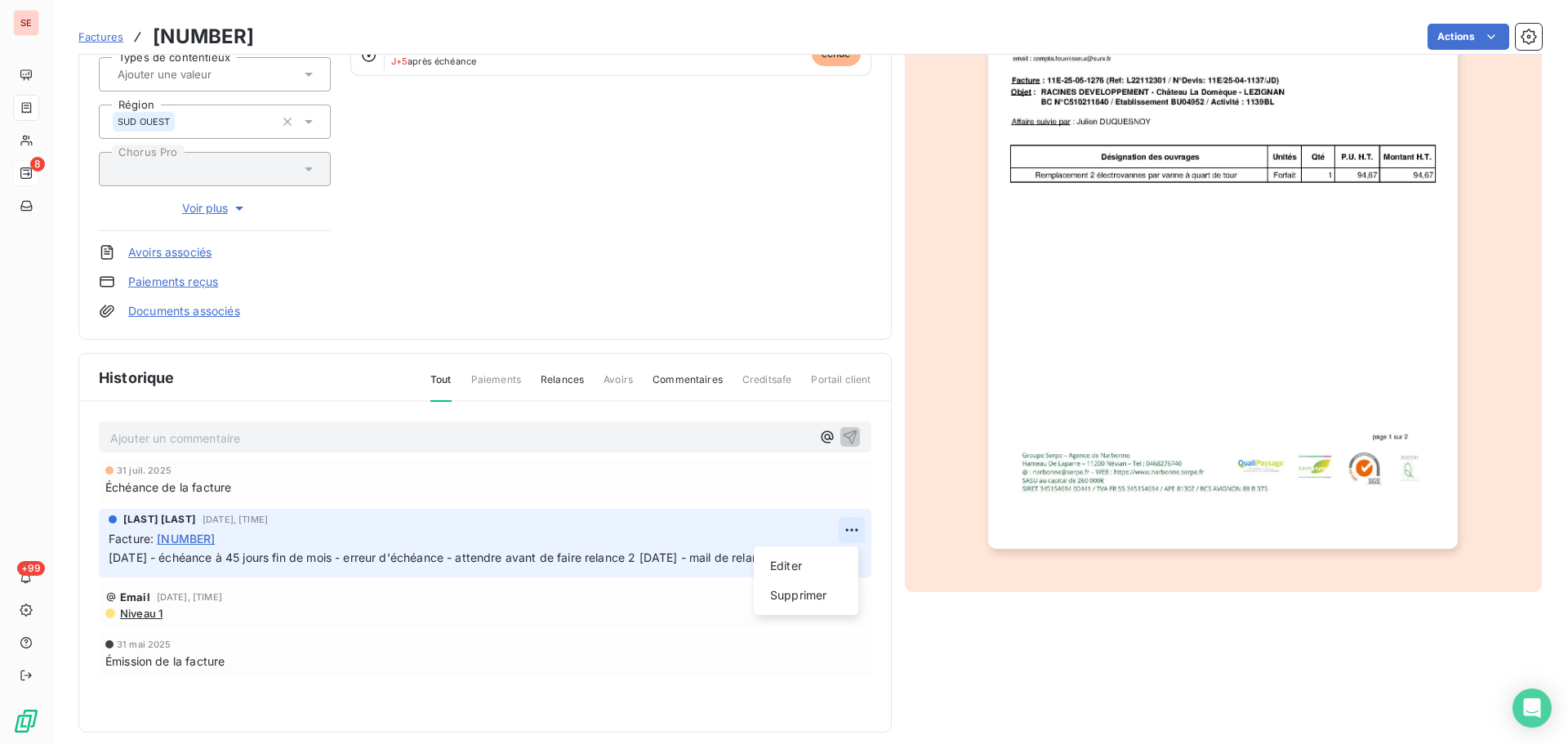 click on "SE 8 +99 Factures [DOCUMENT_ID] Actions 41[ORGANIZATION] 41[ORGANIZATION] Montant initial [AMOUNT] Émise le [DATE] Tag relance Types de contentieux Région Chorus Pro Voir plus Avoirs associés Paiements reçus Documents associés Solde dû : [AMOUNT] 0% 100% Échéance due Échue le [DATE] J+5 après échéance échue Historique Tout Paiements Relances Avoirs Commentaires Creditsafe Portail client Ajouter un commentaire [DATE] Échéance de la facture [NAME] [DATE], [TIME] Facture : [DOCUMENT_ID] [DATE] - échéance à 45 jours fin de mois - erreur d'échéance - attendre avant de faire relance 2 [DATE] - mail de relance Editer Supprimer Email [DATE], [TIME] Niveau 1 [DATE] Émission de la facture" at bounding box center (784, 372) 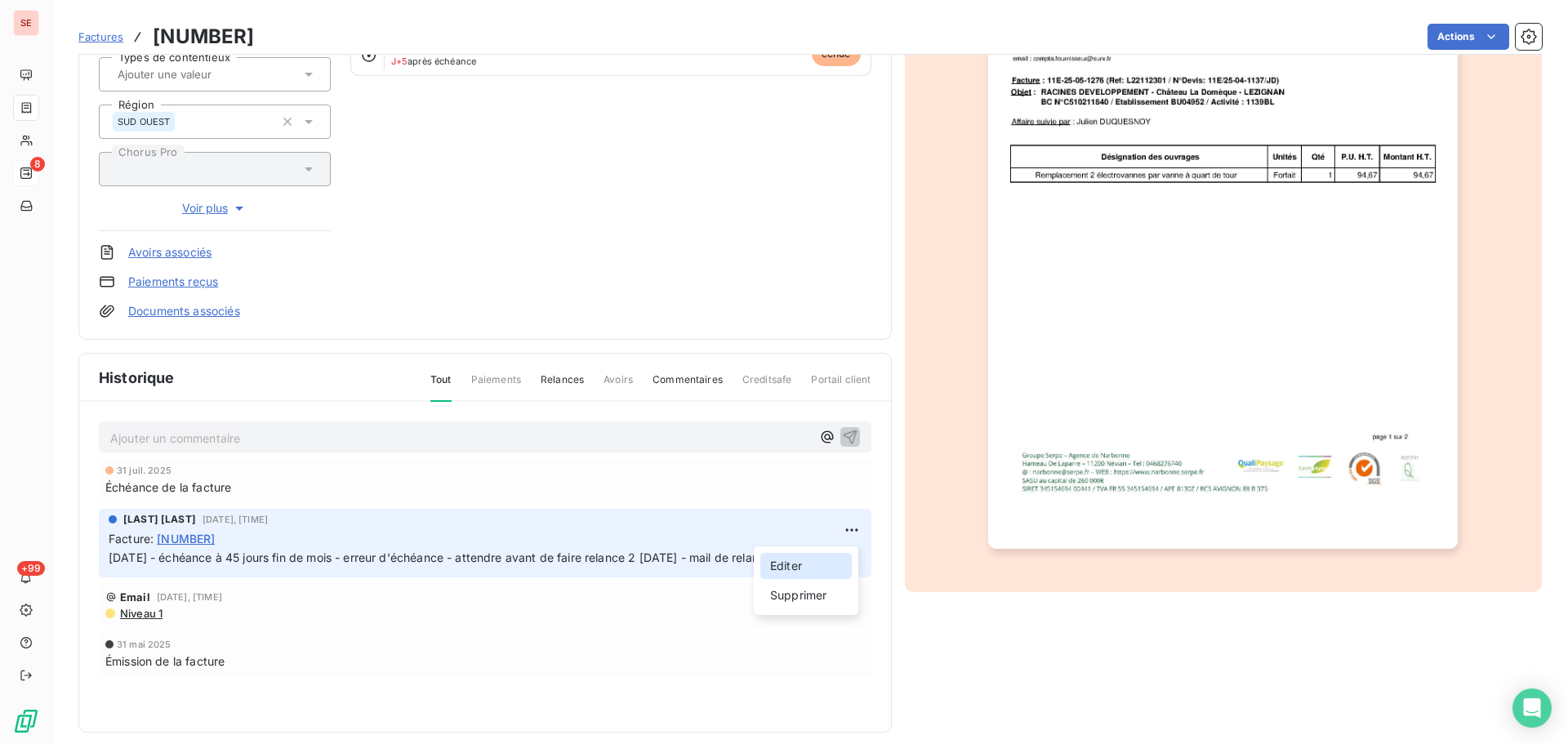 click on "Editer" at bounding box center (806, 566) 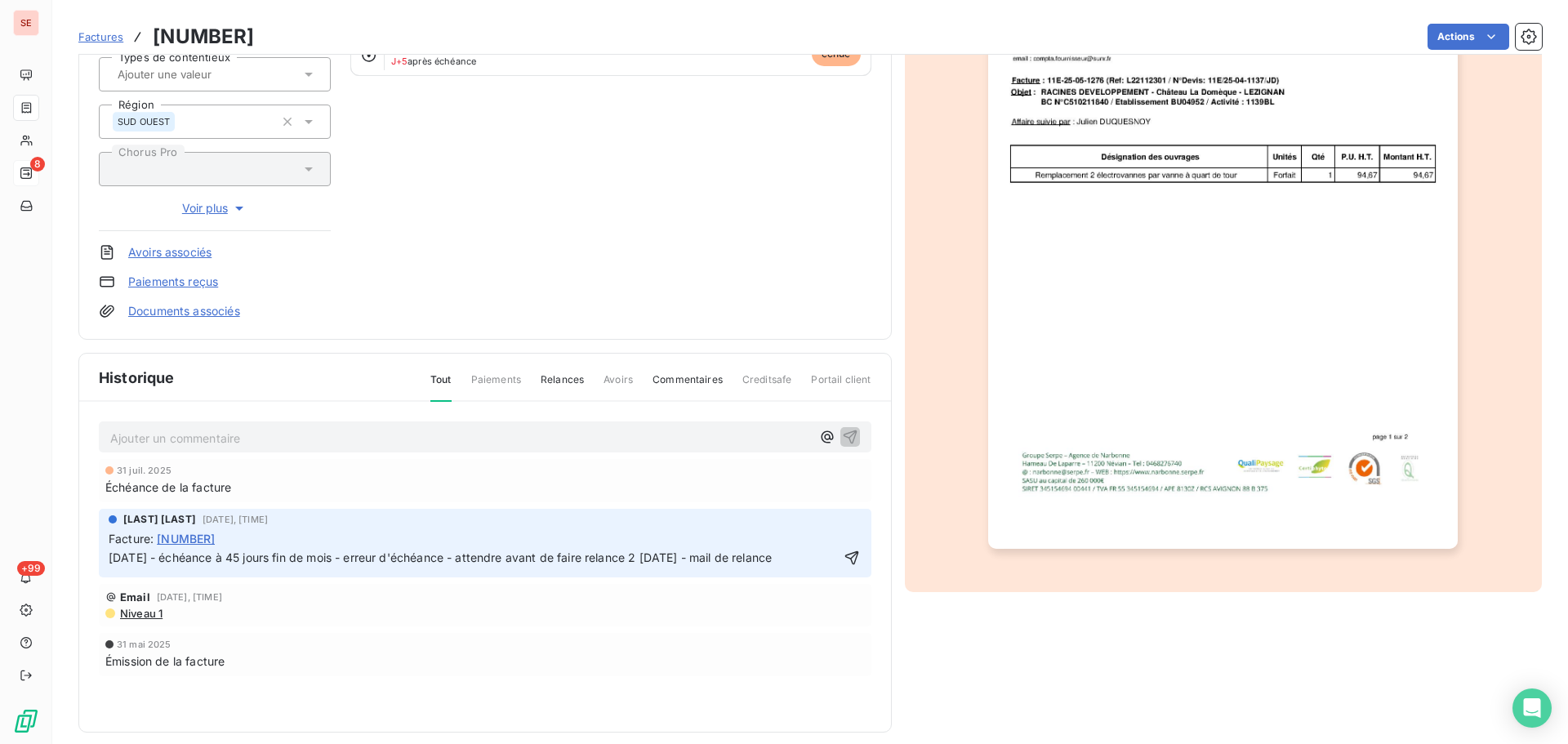 click on "[DATE] - échéance à 45 jours fin de mois - erreur d'échéance - attendre avant de faire relance 2 [DATE] - mail de relance" at bounding box center (440, 557) 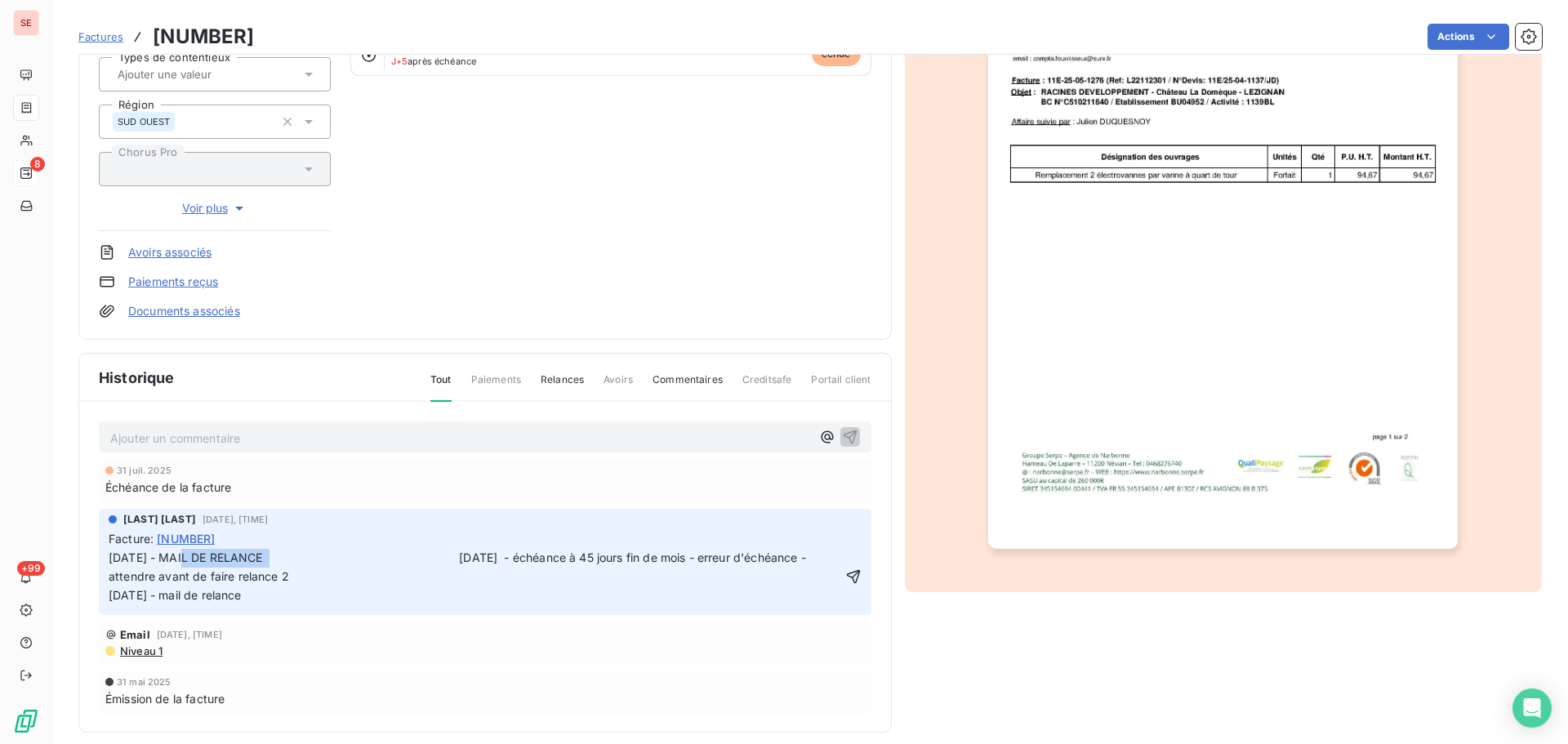 drag, startPoint x: 272, startPoint y: 558, endPoint x: 183, endPoint y: 561, distance: 89.05055 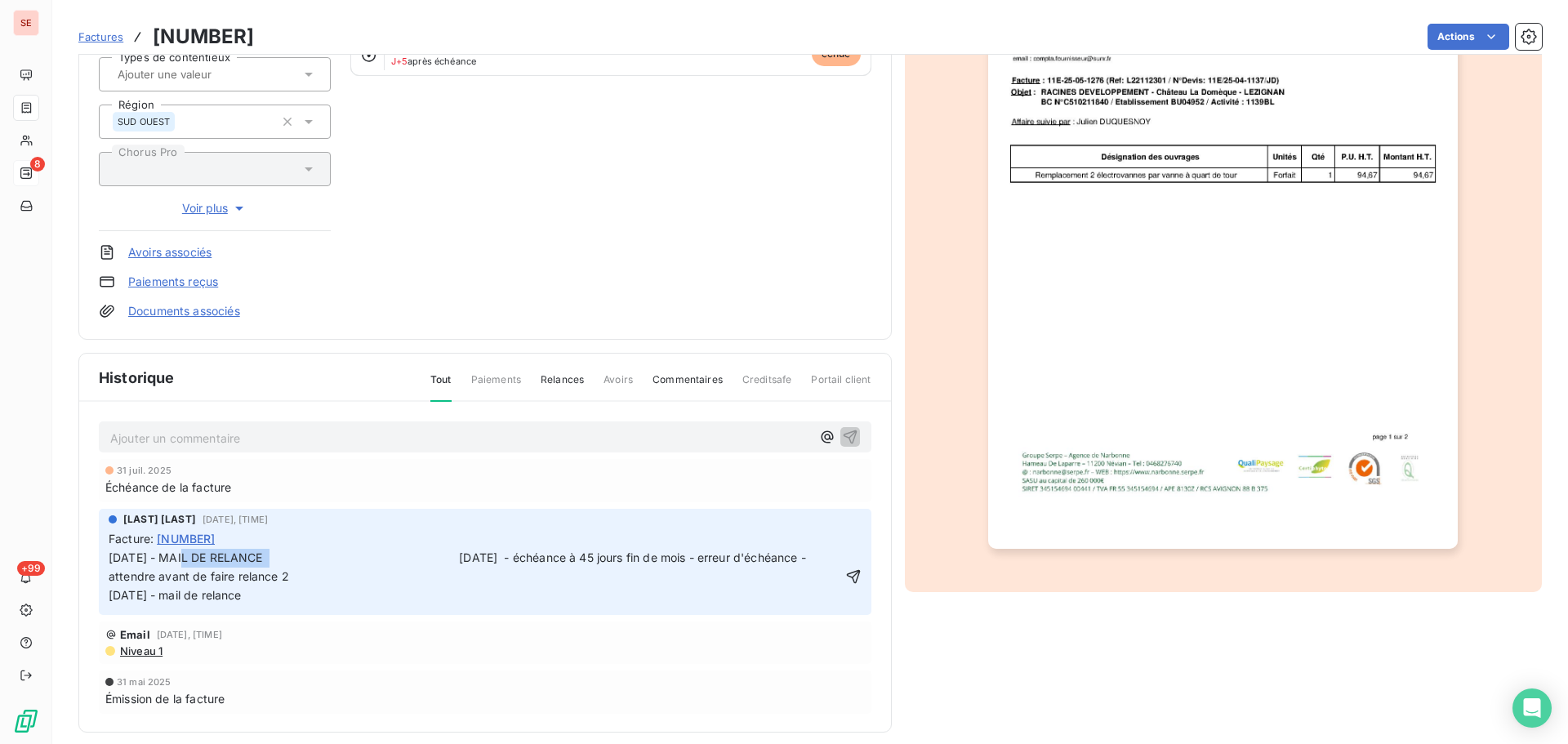 click on "[DATE] - MAIL DE RELANCE                                                          [DATE]  - échéance à 45 jours fin de mois - erreur d'échéance - attendre avant de faire relance 2                                                                                                                                                                                                             [DATE] - mail de relance" at bounding box center [546, 576] 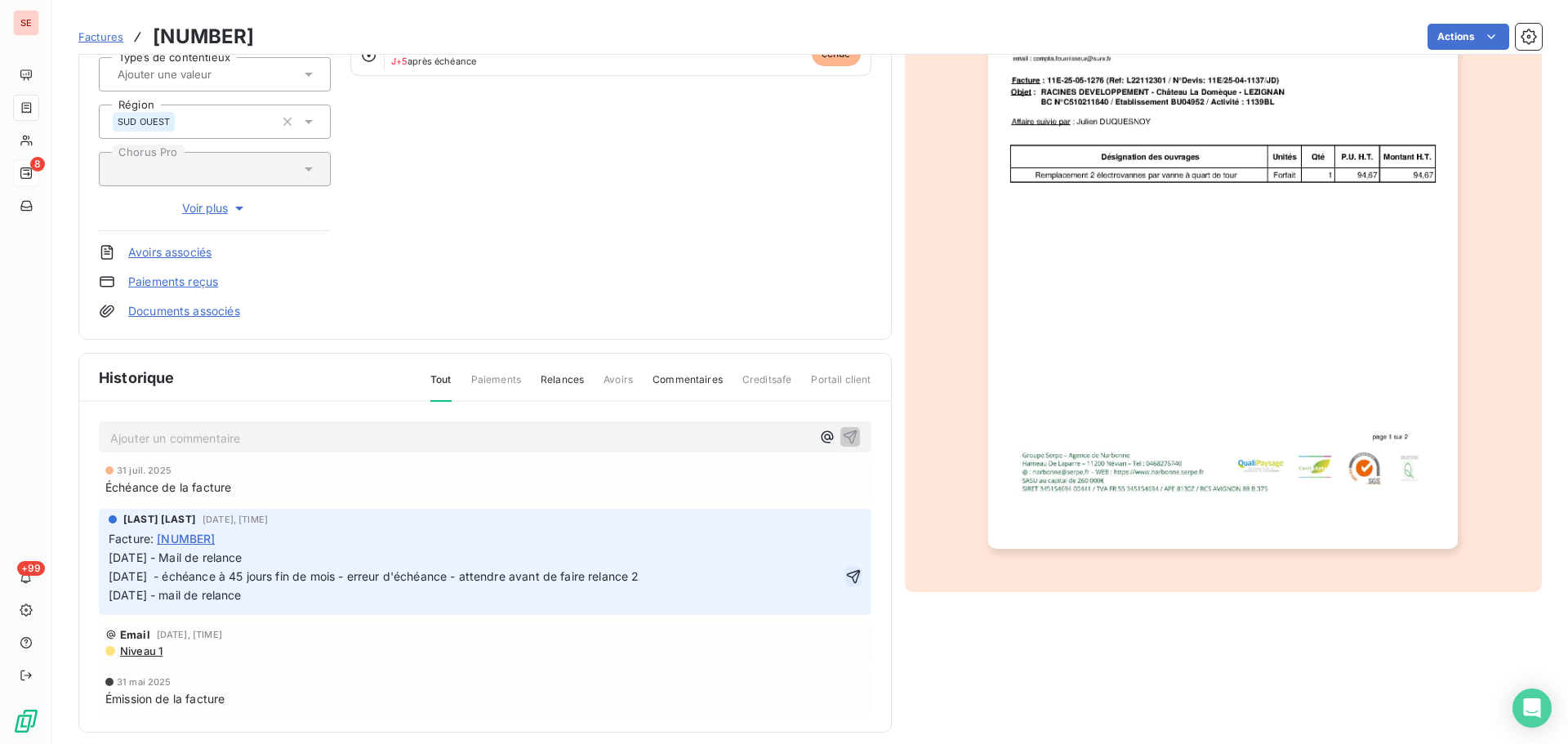 click 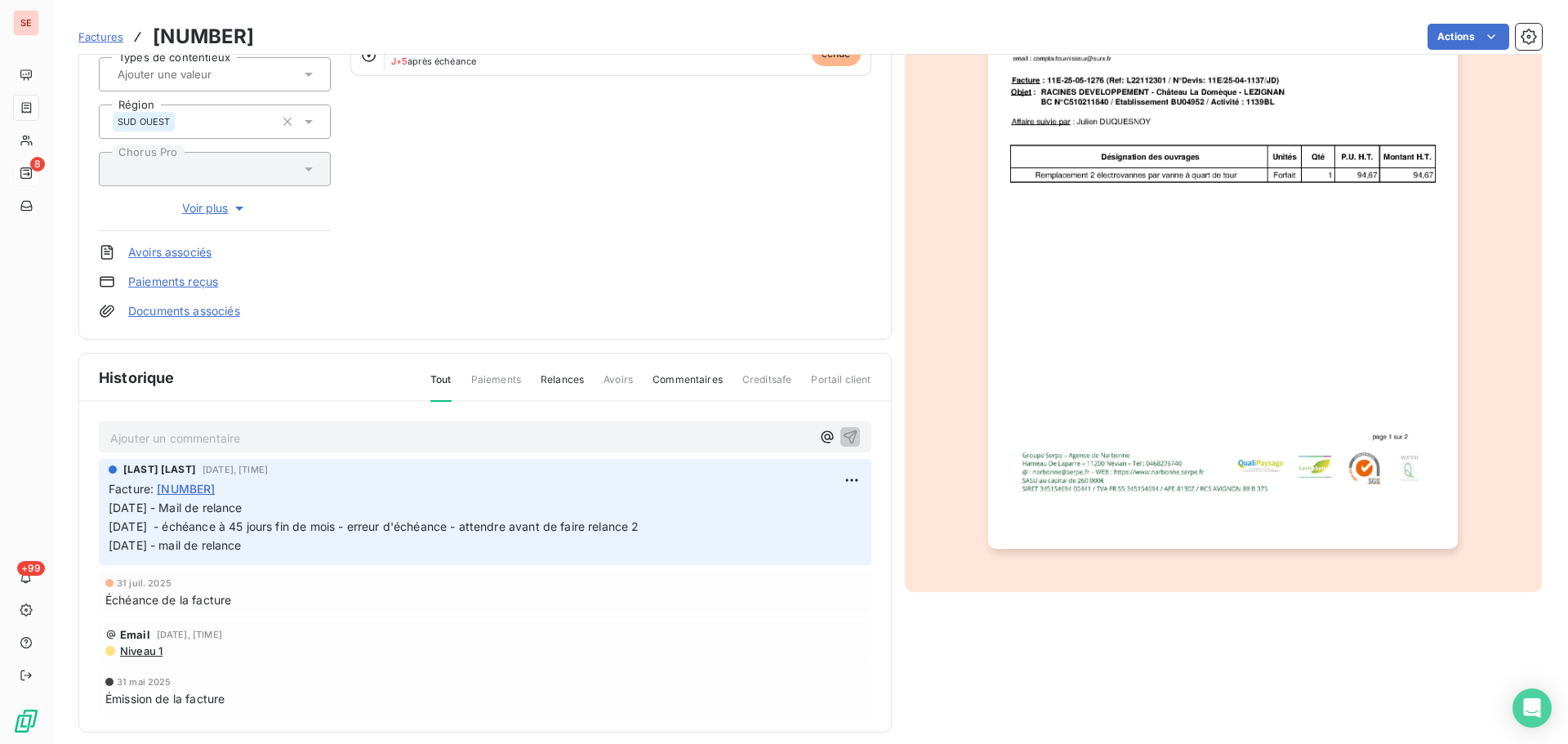 scroll, scrollTop: 0, scrollLeft: 0, axis: both 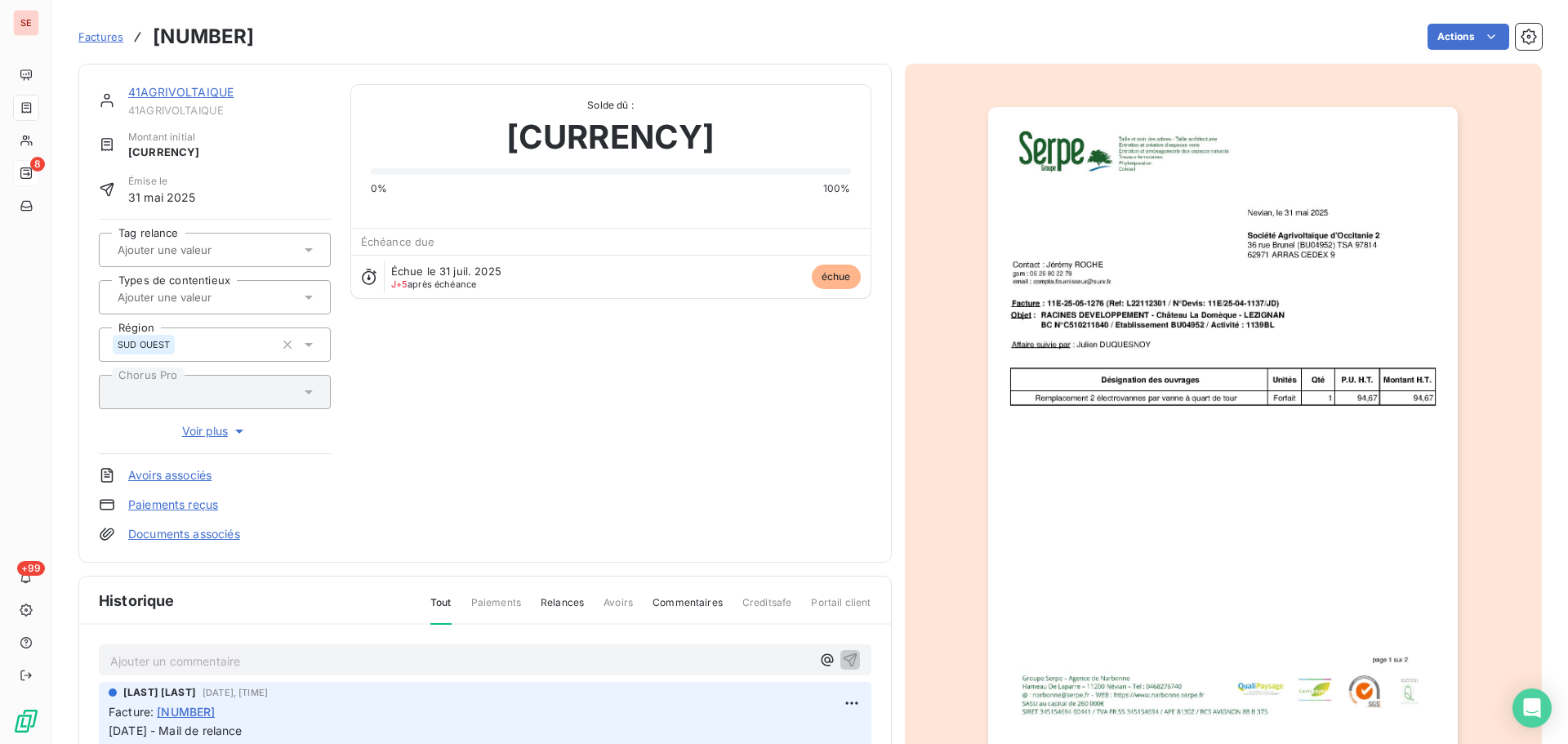 click on "41AGRIVOLTAIQUE" at bounding box center [229, 92] 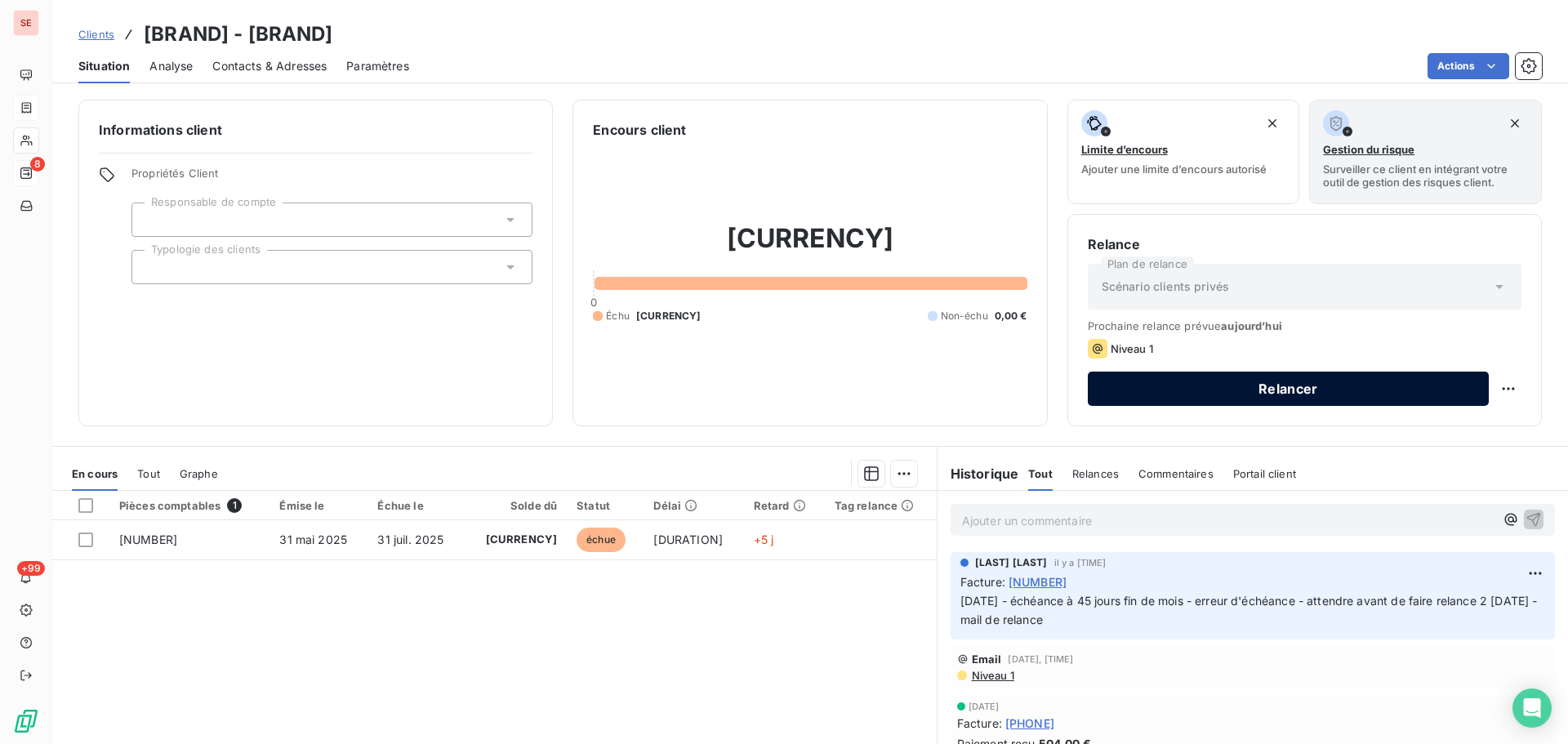 click on "Relancer" at bounding box center [1288, 389] 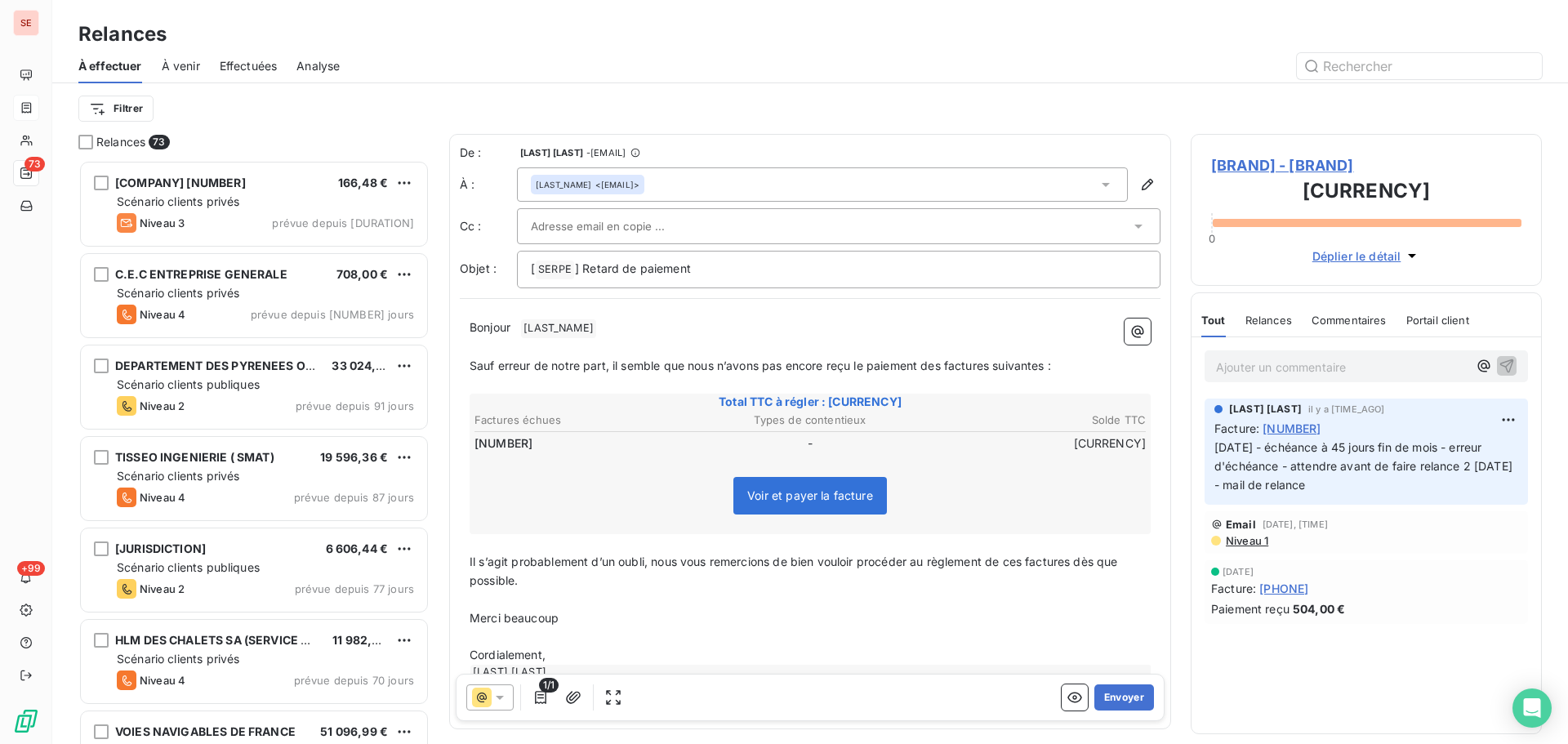 scroll, scrollTop: 13, scrollLeft: 13, axis: both 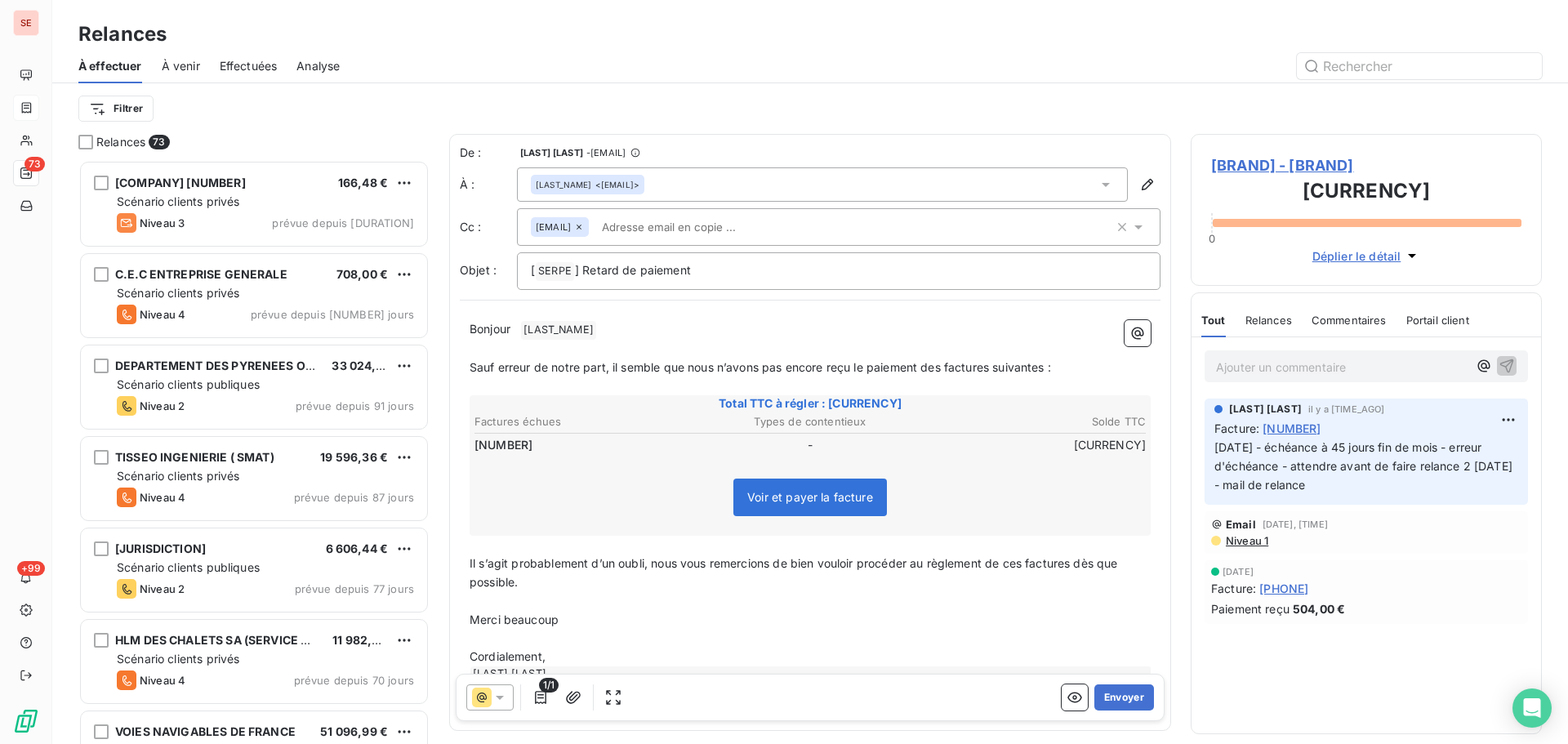 click 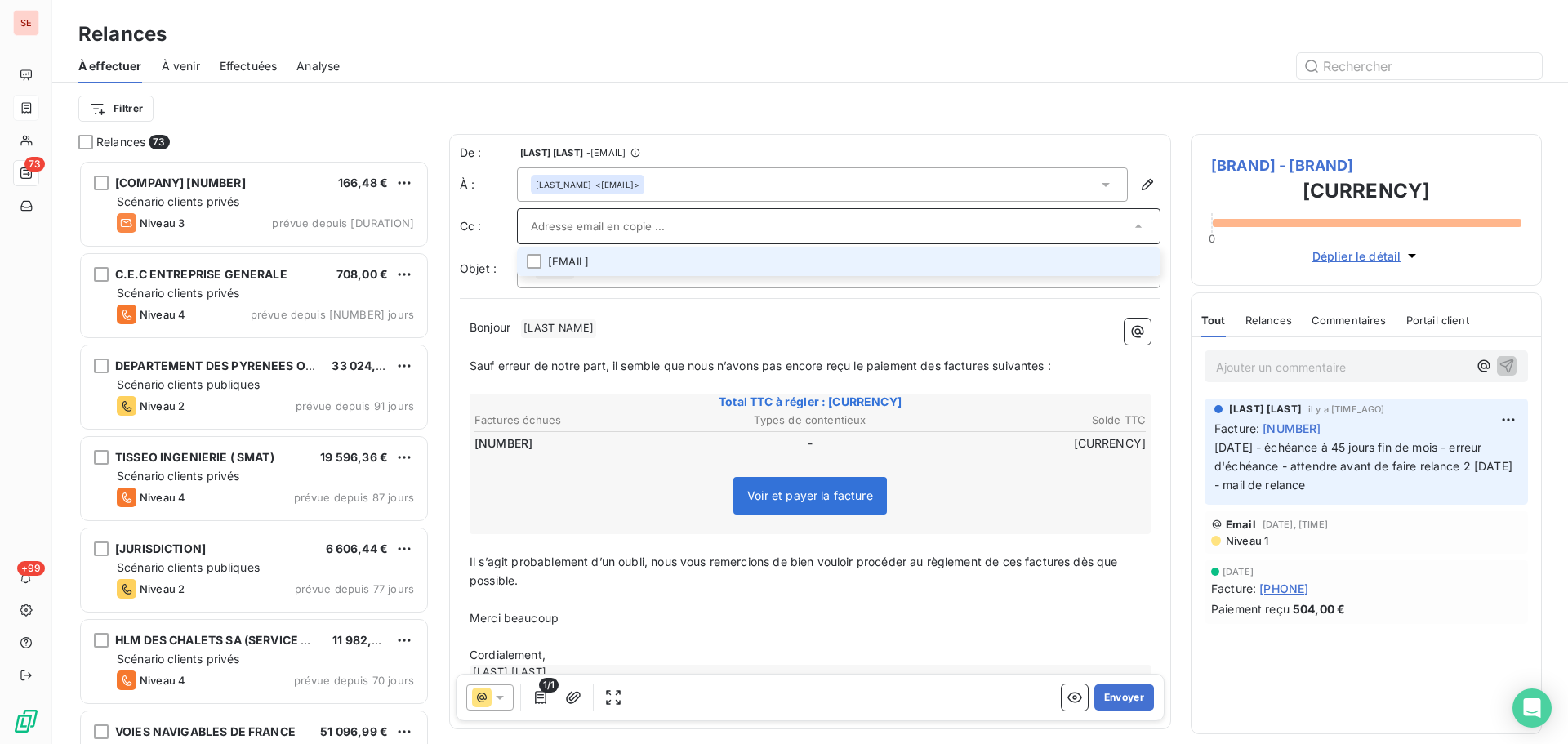 click on "De : Sabrina  PEIGNE -  peigne@serpe.fr À :  ROCHE    <jeremy.roche@sunagri.fr> Cc : compta.fournisseur@sunr.fr Objet : [ SERPE ﻿ ] Retard de paiement Bonjour  ﻿   ROCHE  ﻿ ﻿ ﻿ Sauf erreur de notre part, il semble que nous n’avons pas encore reçu le paiement des factures suivantes : ﻿ Total TTC à régler :   113,60 € Factures échues Types de contentieux Solde TTC 11E-25-05-1276 - 113,60 € Voir et payer   la facture ﻿ ﻿ Il s’agit probablement d’un oubli, nous vous remercions de bien vouloir procéder au règlement de ces factures dès que possible. ﻿ Merci beaucoup ﻿ Cordialement, Sabrina  PEIGNE Chargée de Recouvrement [PHONE] ﻿" at bounding box center [810, 431] 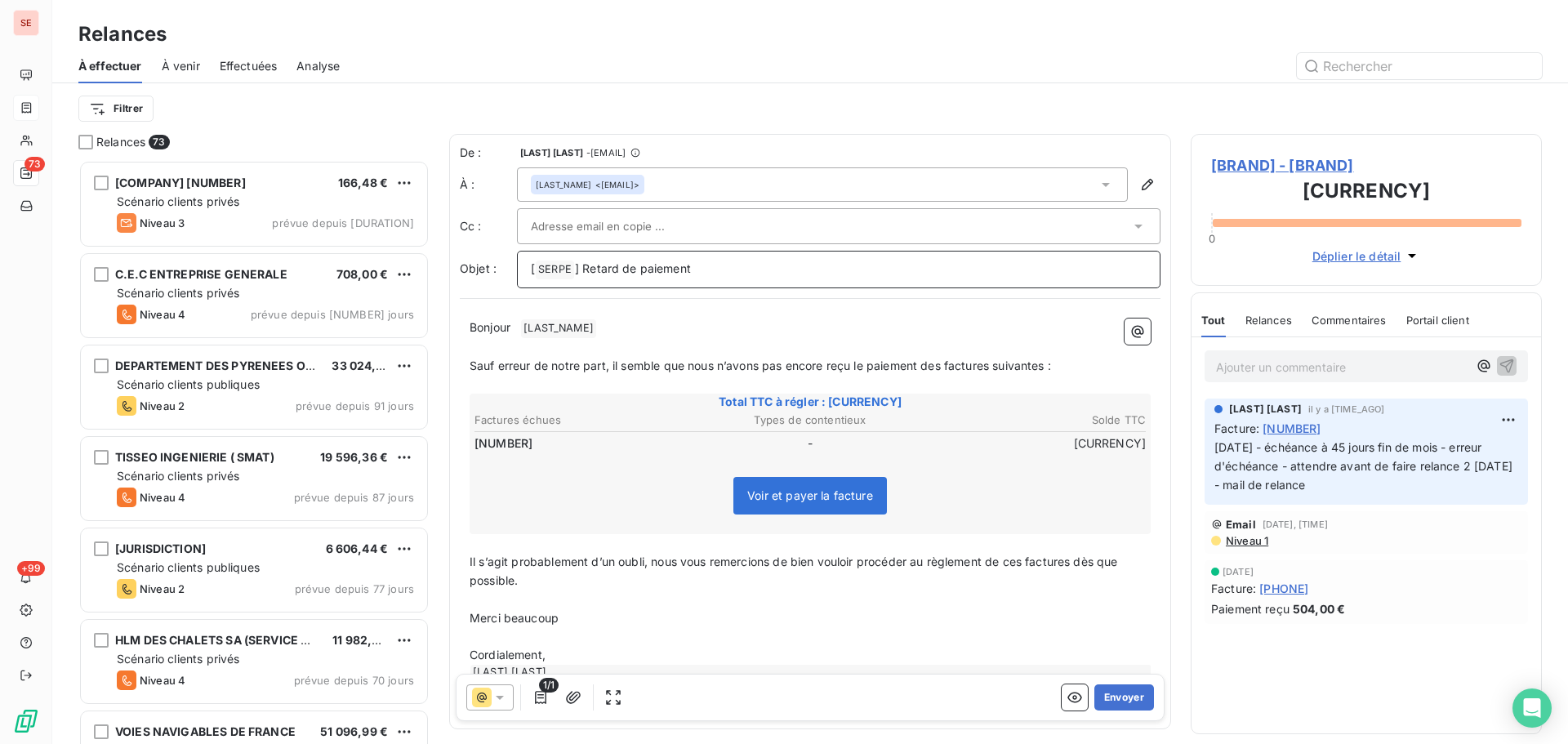 click on "] Retard de paiement" at bounding box center (633, 268) 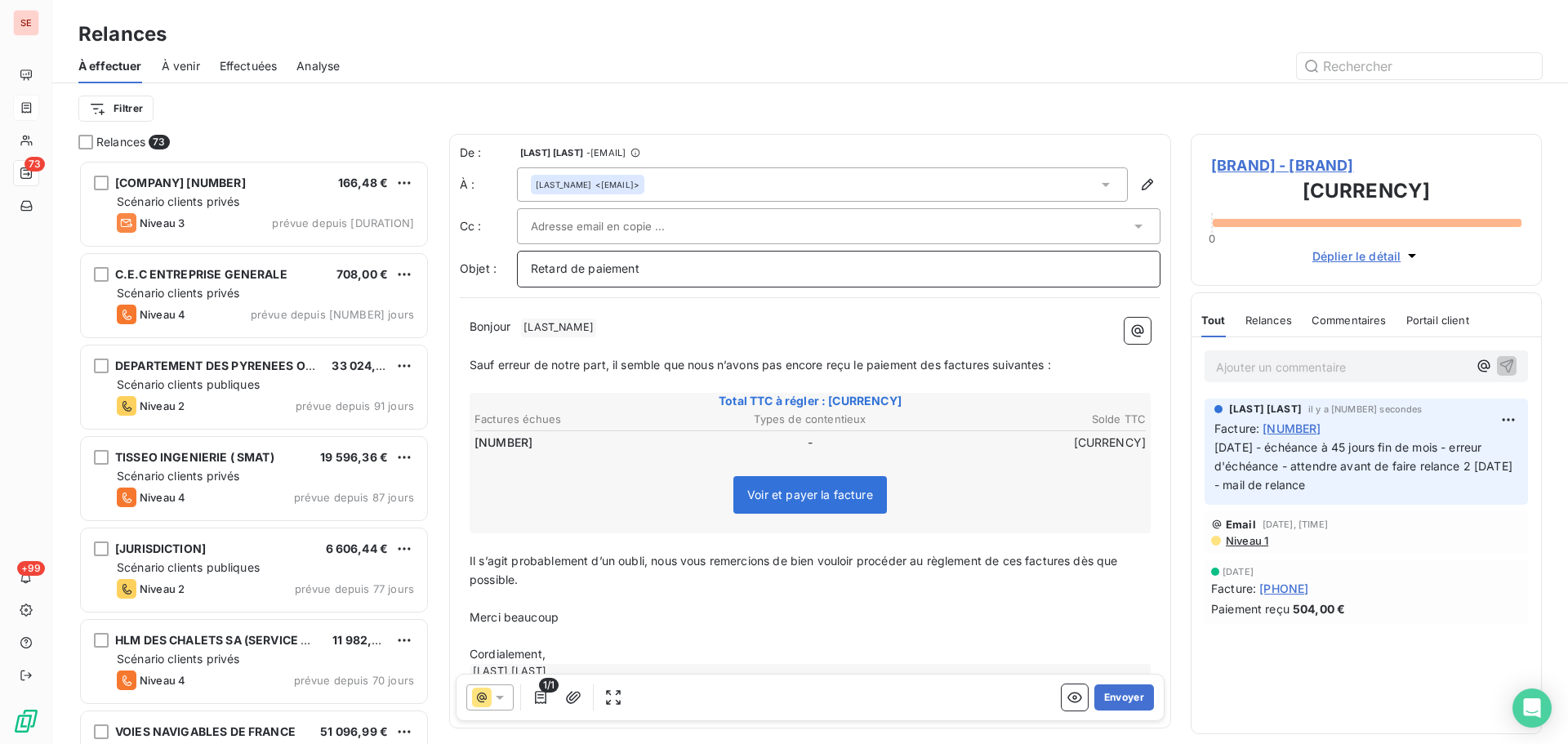 click on "Retard de paiement" at bounding box center (839, 269) 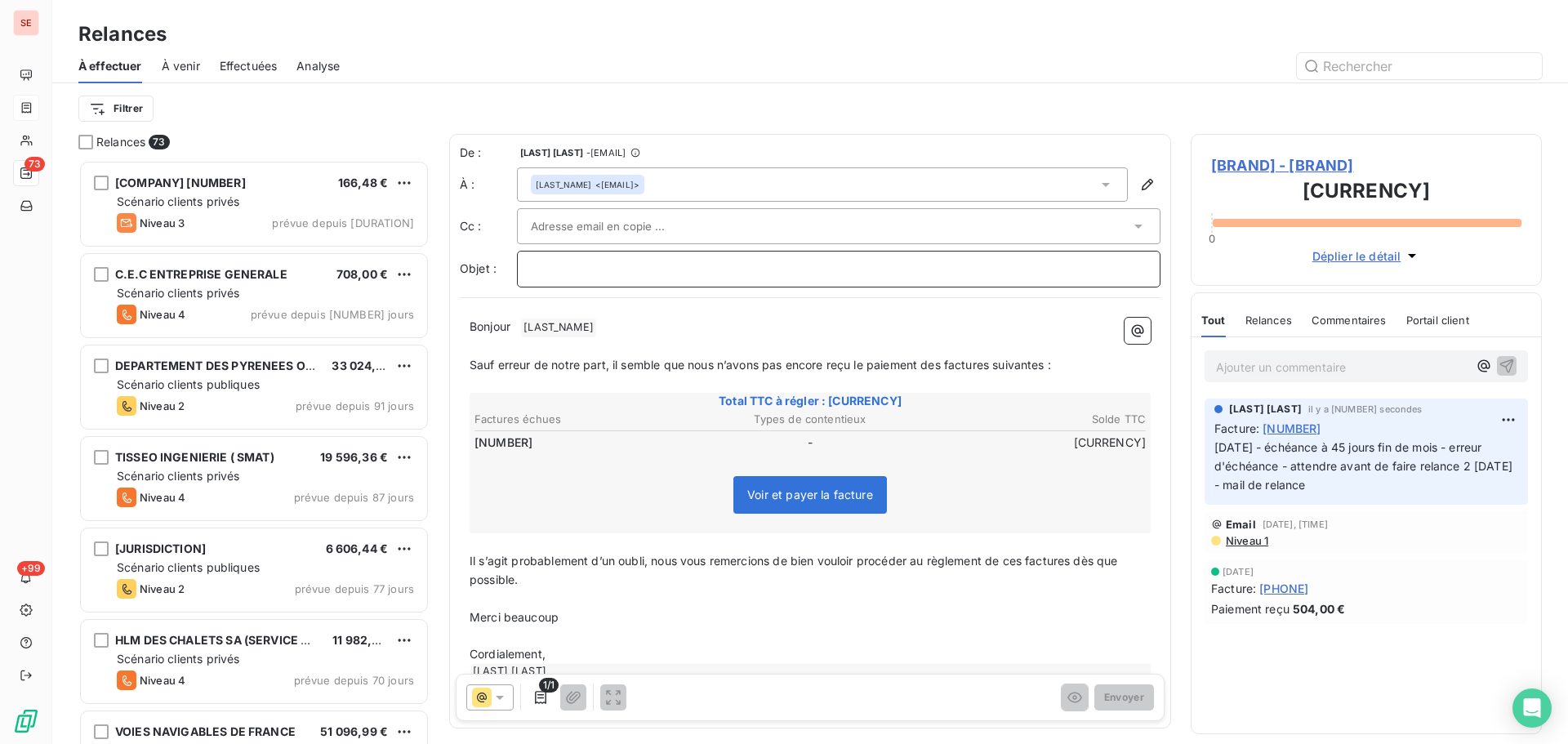 drag, startPoint x: 701, startPoint y: 278, endPoint x: 547, endPoint y: 274, distance: 154.05194 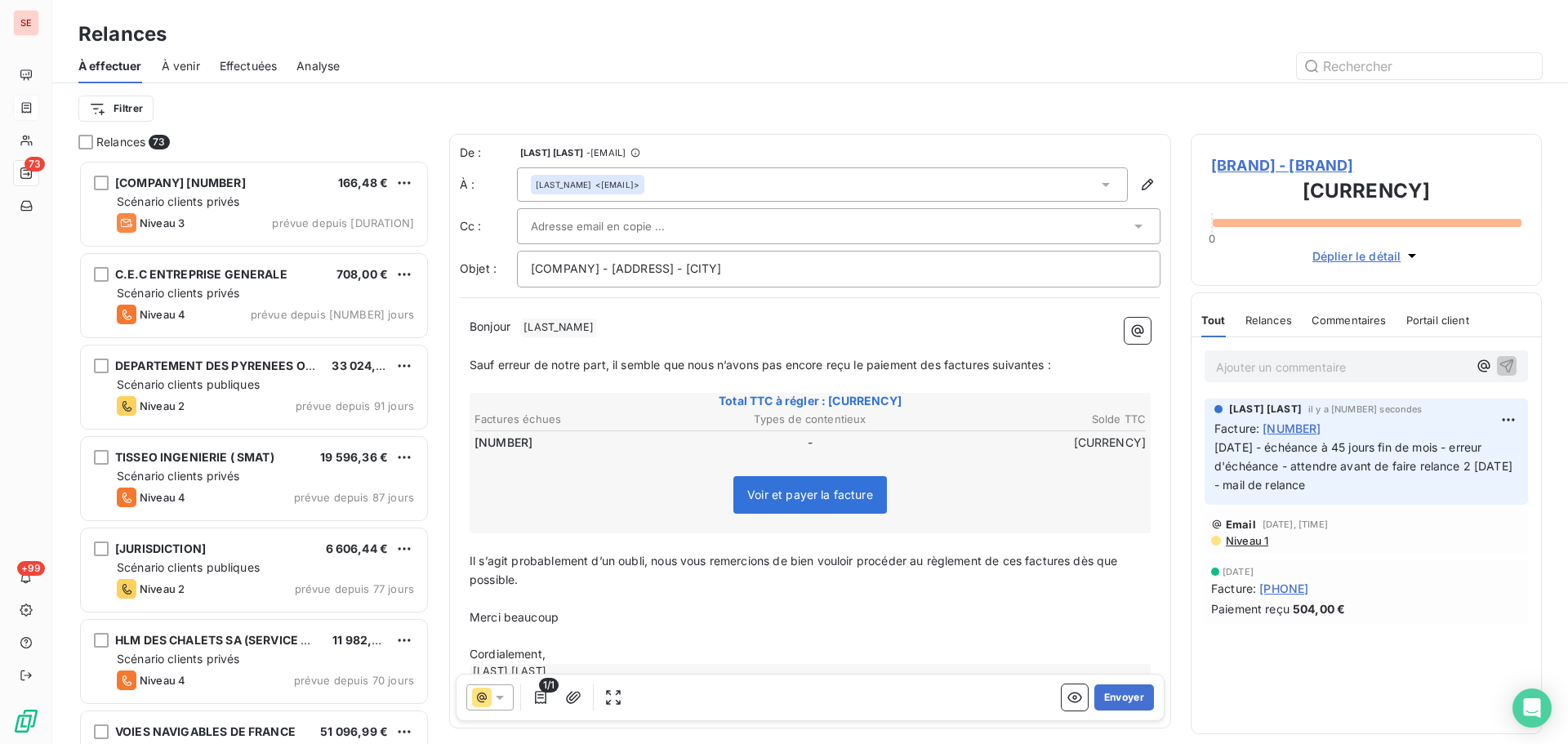 click on "[LAST]" at bounding box center [559, 327] 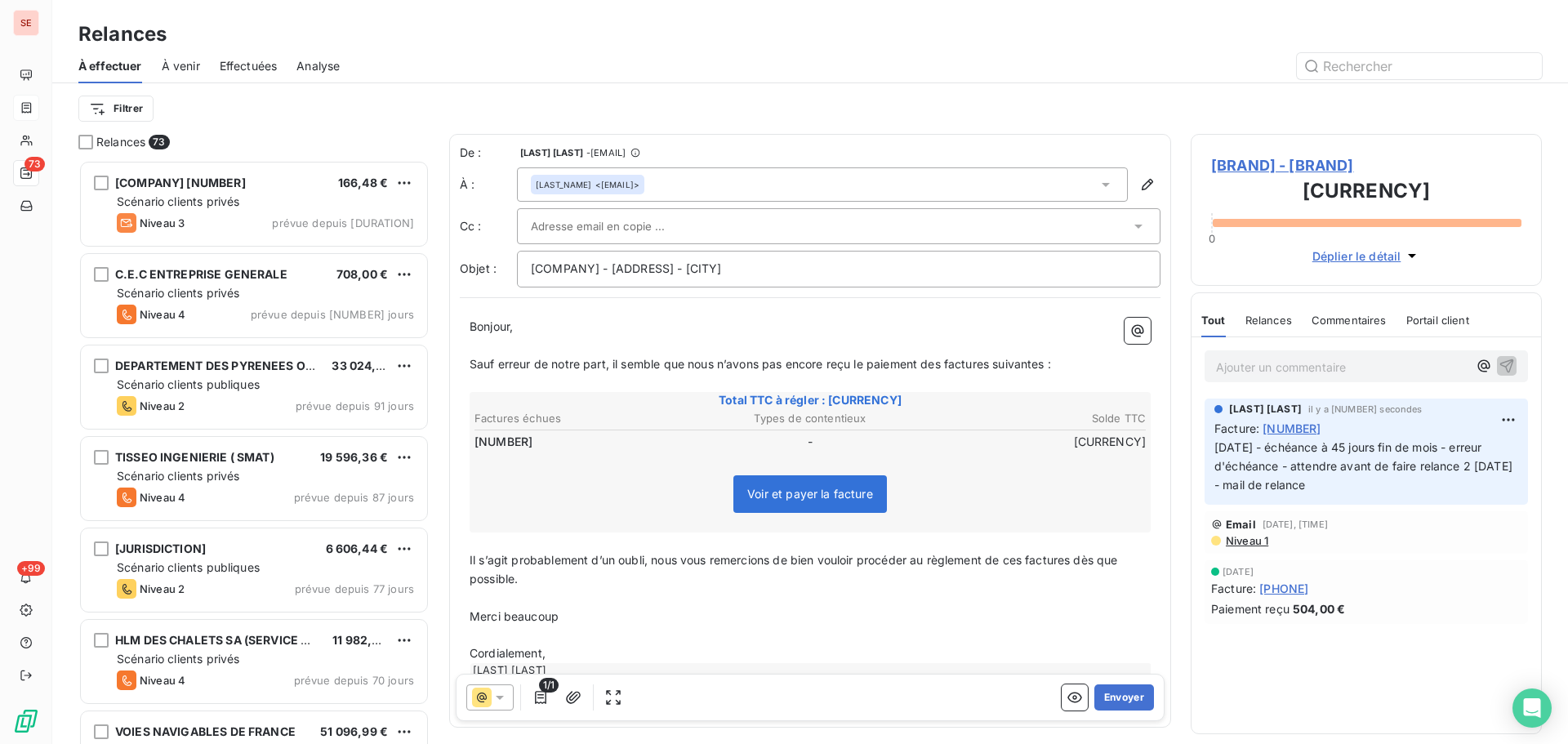 click on "Sauf erreur de notre part, il semble que nous n’avons pas encore reçu le paiement des factures suivantes :" at bounding box center (760, 363) 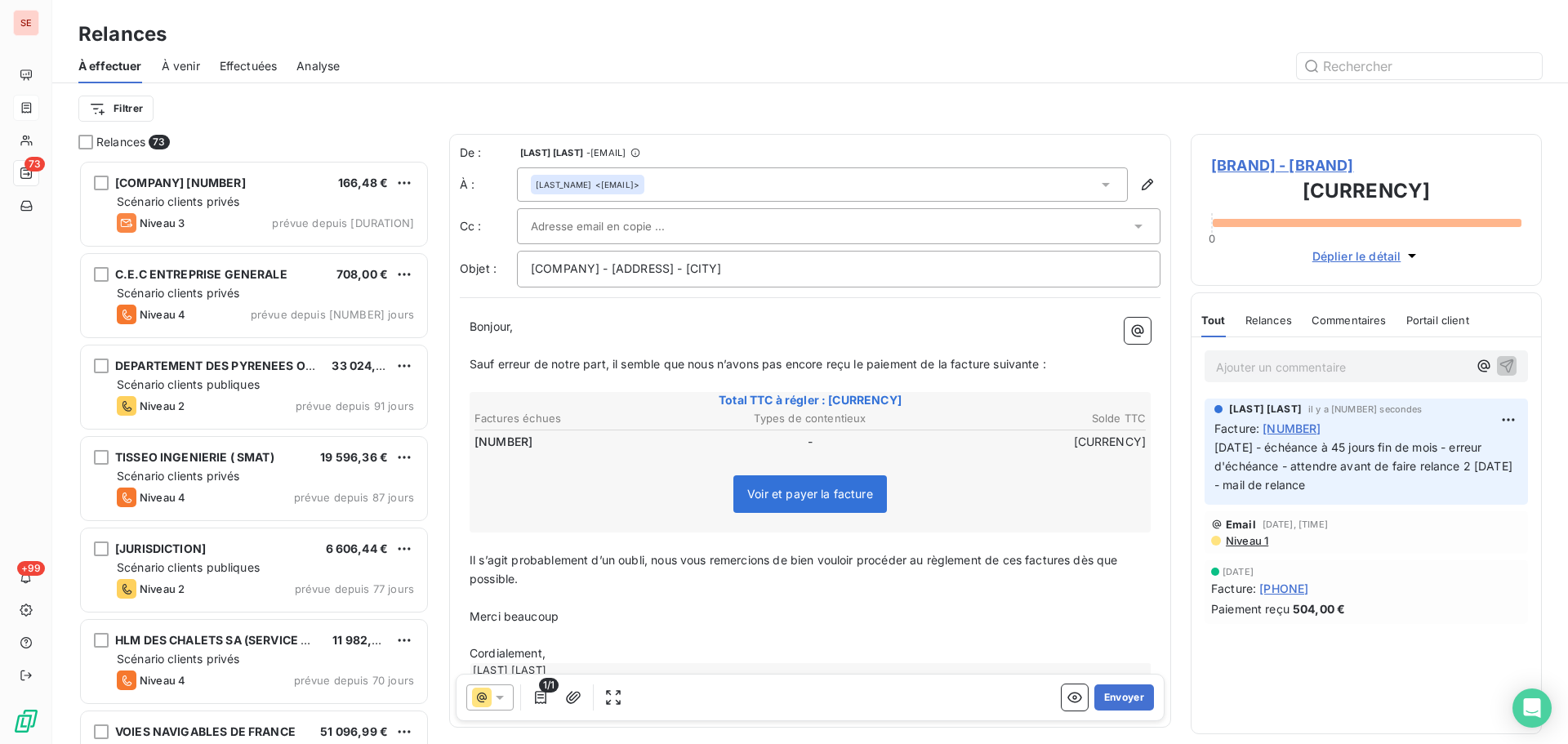 click on "Il s’agit probablement d’un oubli, nous vous remercions de bien vouloir procéder au règlement de ces factures dès que possible." at bounding box center (795, 569) 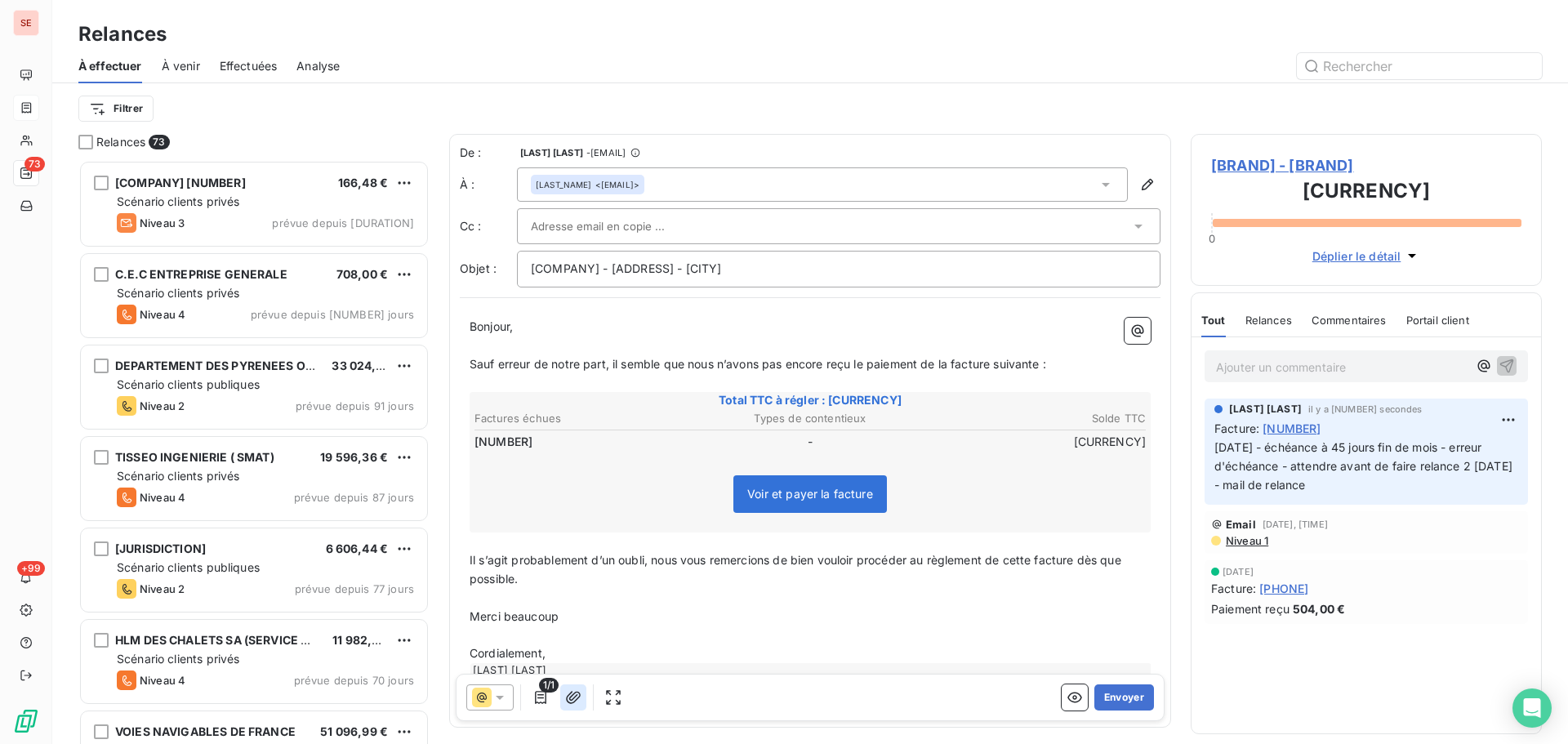 click 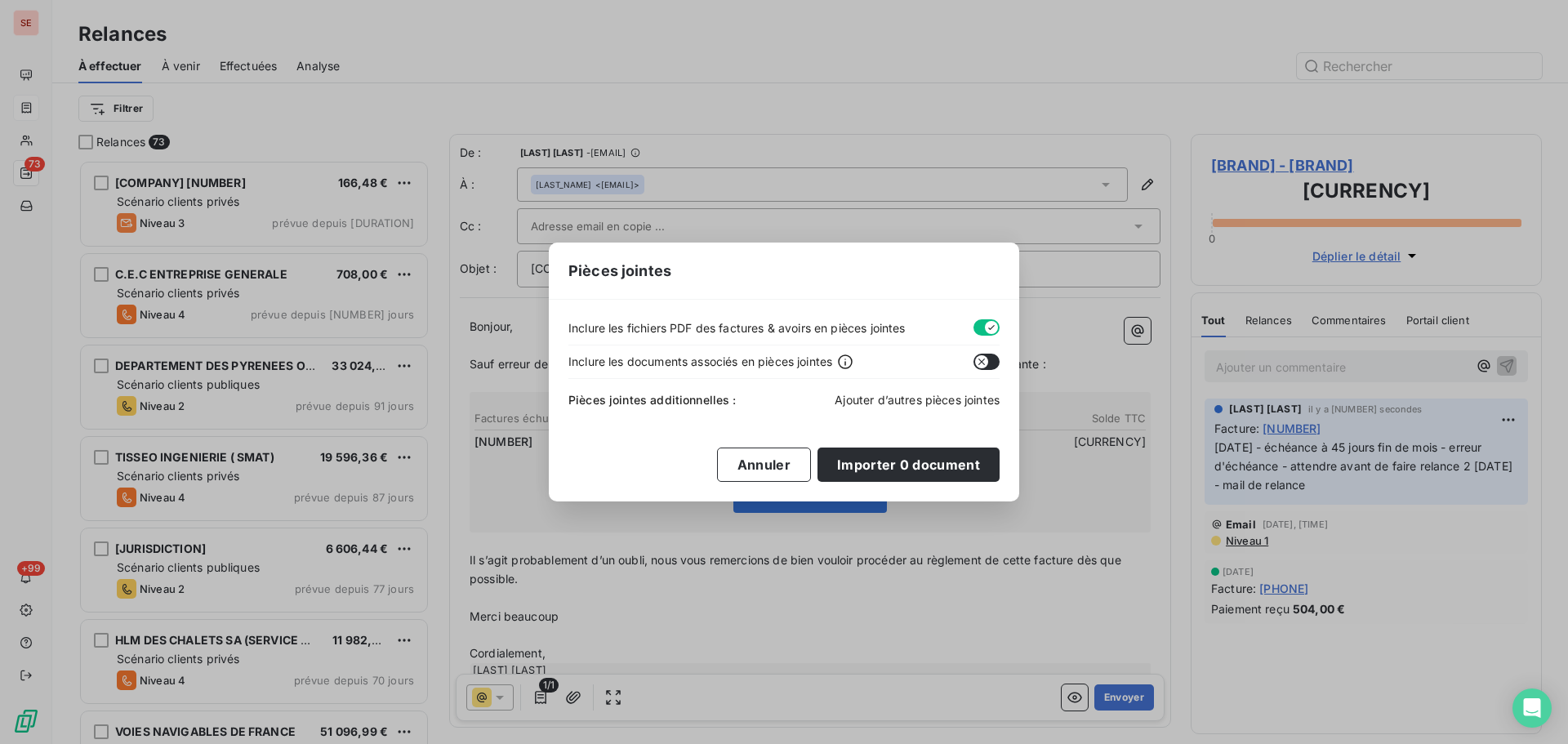 click on "Ajouter d’autres pièces jointes" at bounding box center (917, 399) 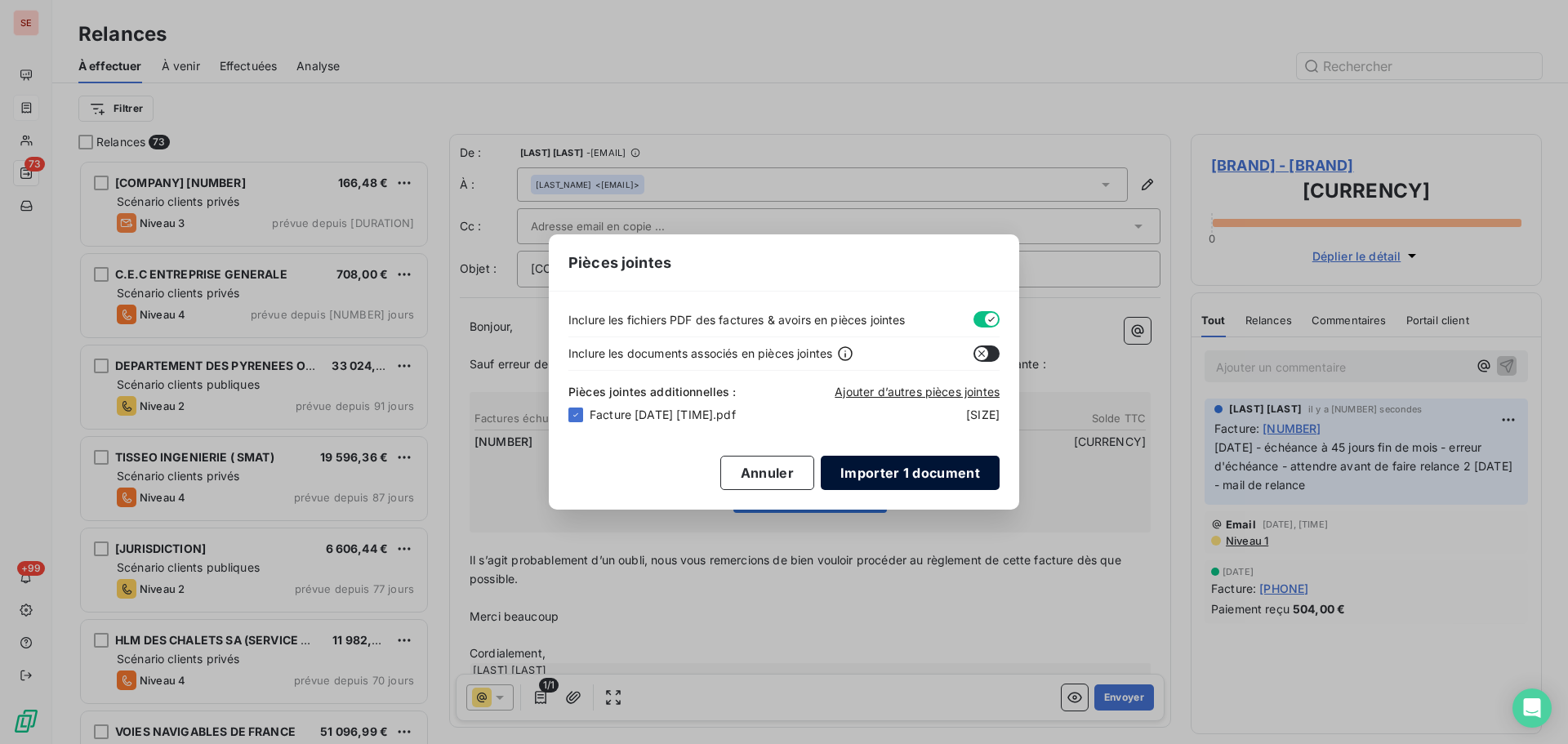 click on "Importer 1 document" at bounding box center [910, 473] 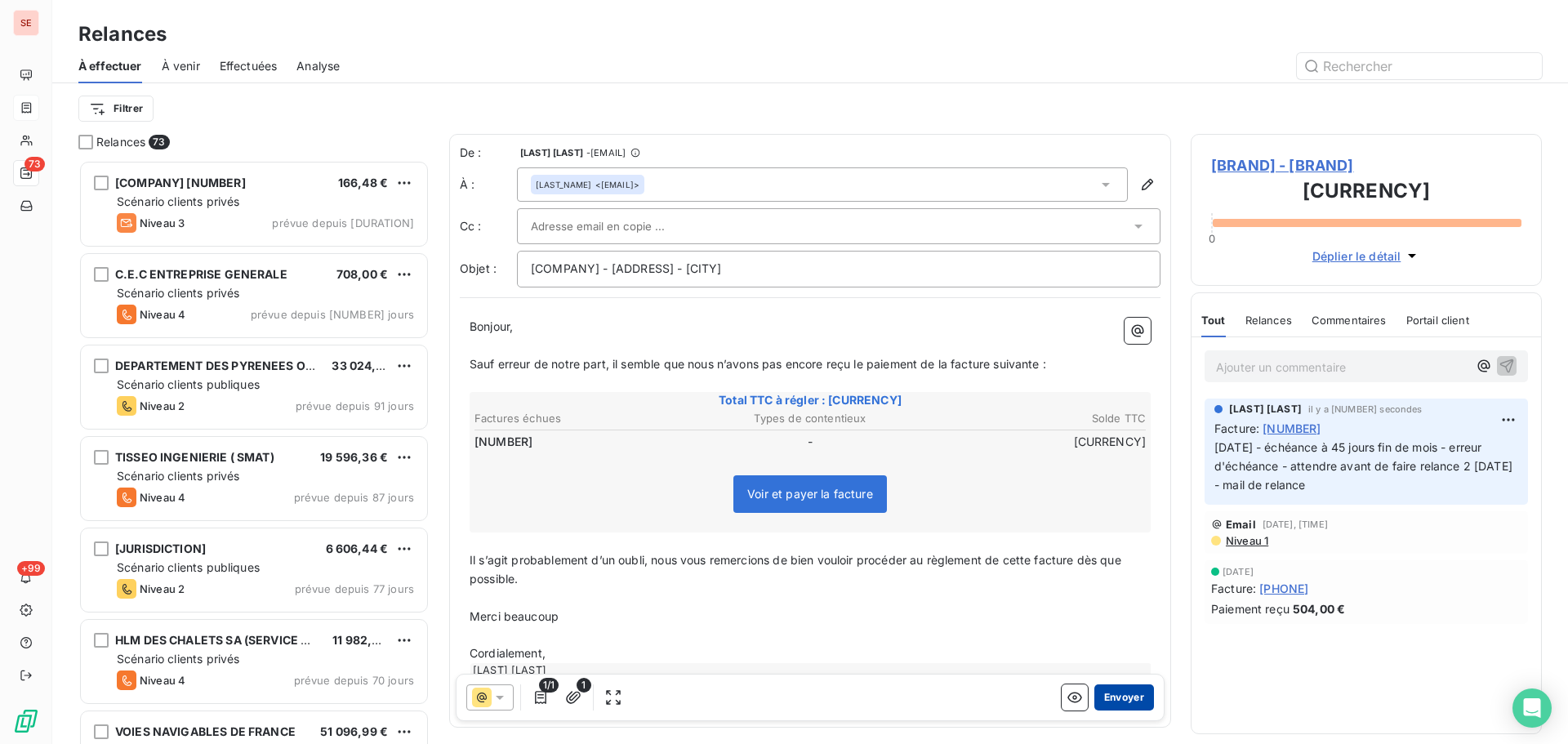 click on "Envoyer" at bounding box center [1124, 697] 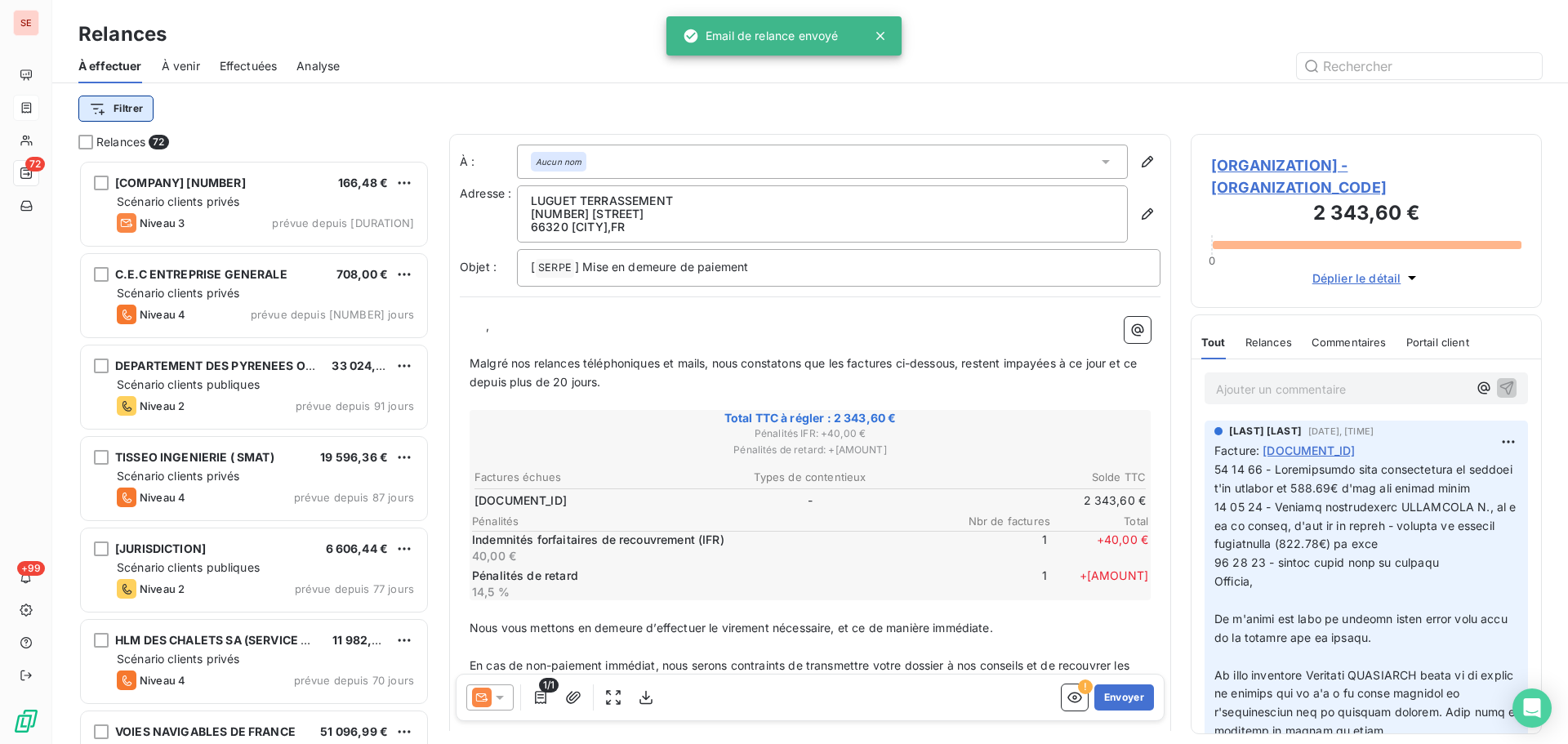click on "SE 72 +99 Relances À effectuer À venir Effectuées Analyse Filtrer Relances 72 [ORGANIZATION] [AMOUNT] Scénario clients privés Niveau 3 prévue depuis 241 jours [ORGANIZATION] [AMOUNT] Scénario clients privés Niveau 4 prévue depuis 142 jours [ORGANIZATION] [AMOUNT] Scénario clients publiques Niveau 2 prévue depuis 91 jours [ORGANIZATION] [AMOUNT] Scénario clients privés Niveau 4 prévue depuis 87 jours [ORGANIZATION] [AMOUNT] Scénario clients publiques Niveau 2 prévue depuis 77 jours [ORGANIZATION] [AMOUNT] Scénario clients privés Niveau 4 prévue depuis 70 jours [ORGANIZATION] [AMOUNT] Scénario clients publiques Niveau 4 prévue depuis 54 jours [ORGANIZATION] [AMOUNT] Scénario clients privés Niveau 3 prévue depuis 43 jours [ORGANIZATION] [AMOUNT] Scénario clients privés Niveau 4 [AMOUNT]" at bounding box center [784, 372] 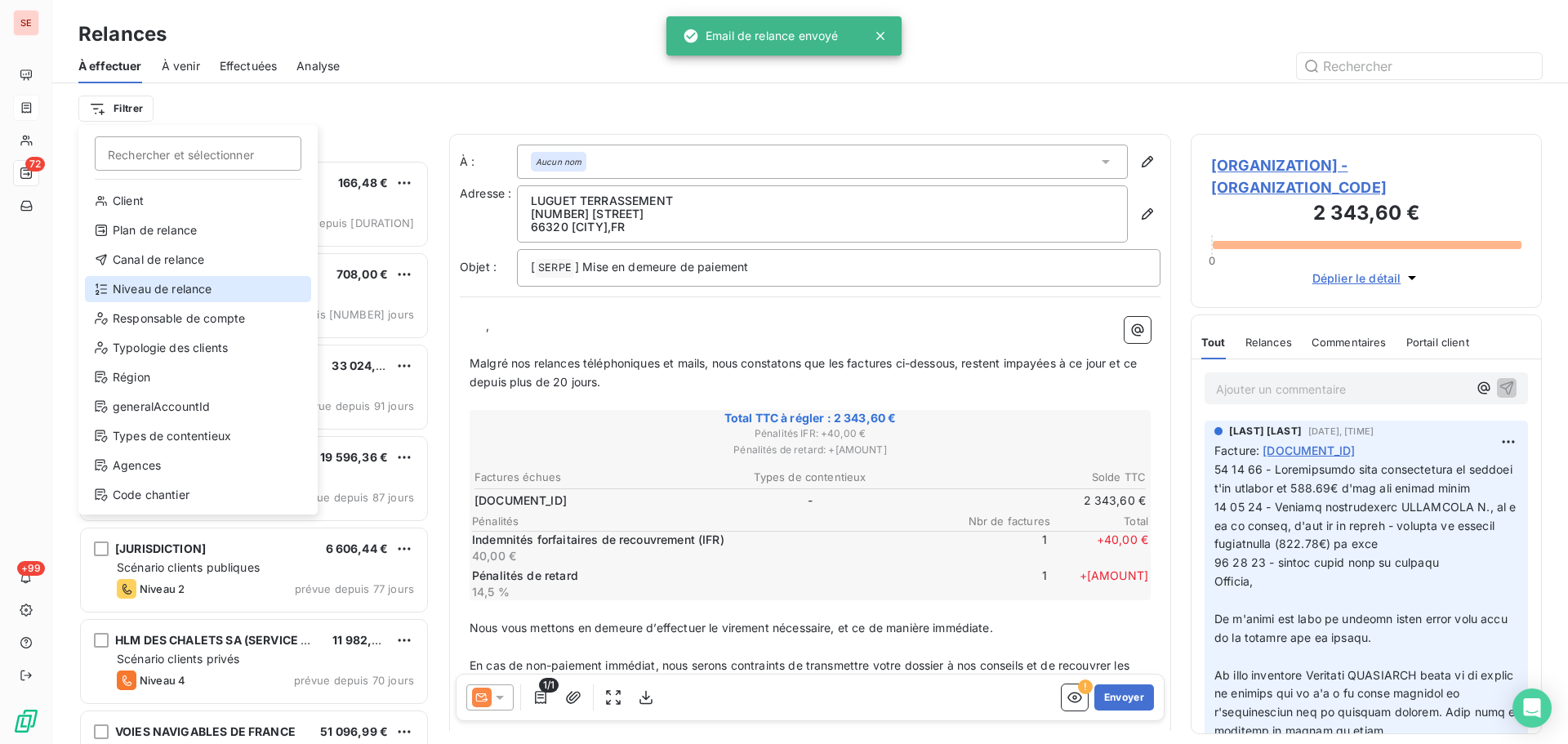 click on "Niveau de relance" at bounding box center [198, 289] 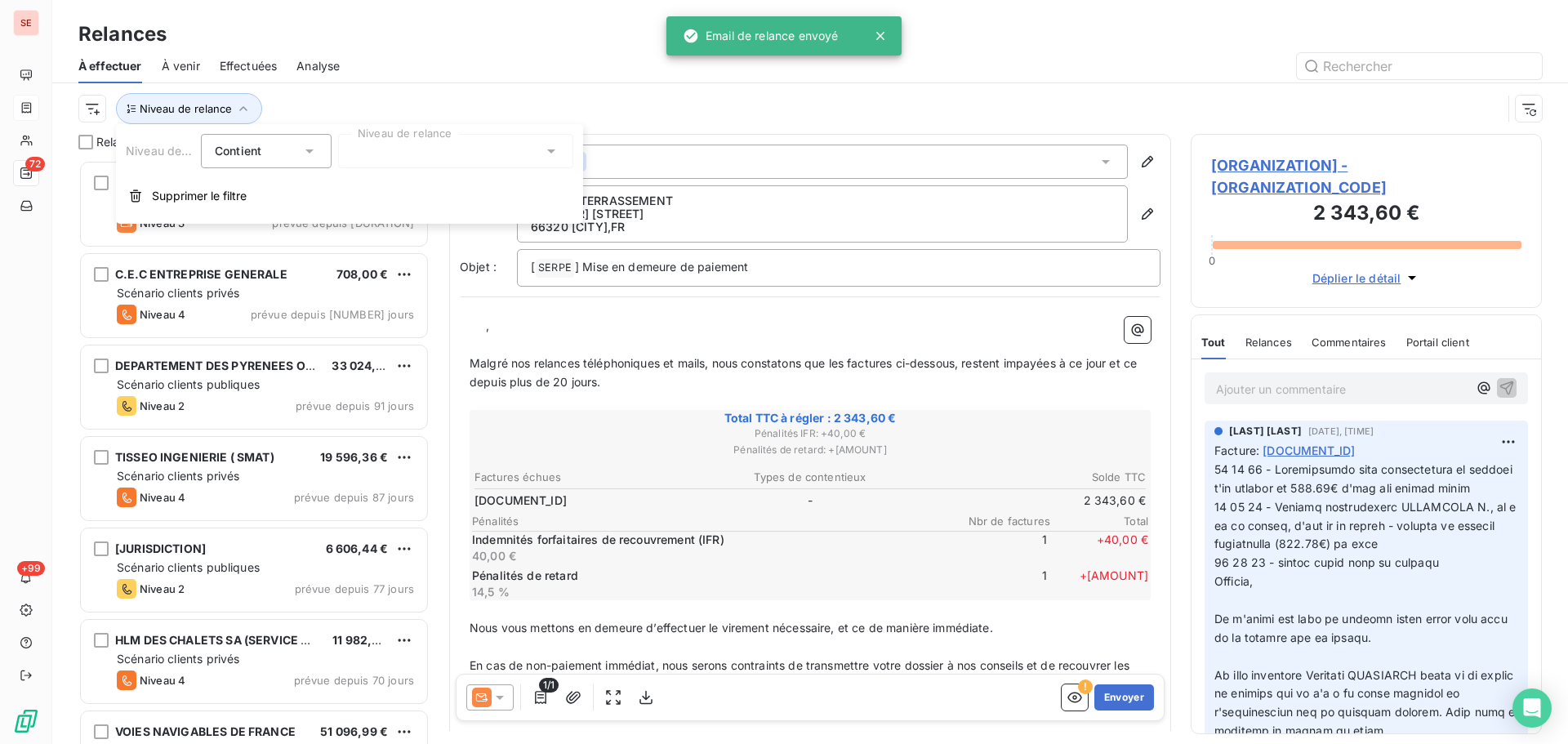 click at bounding box center (456, 151) 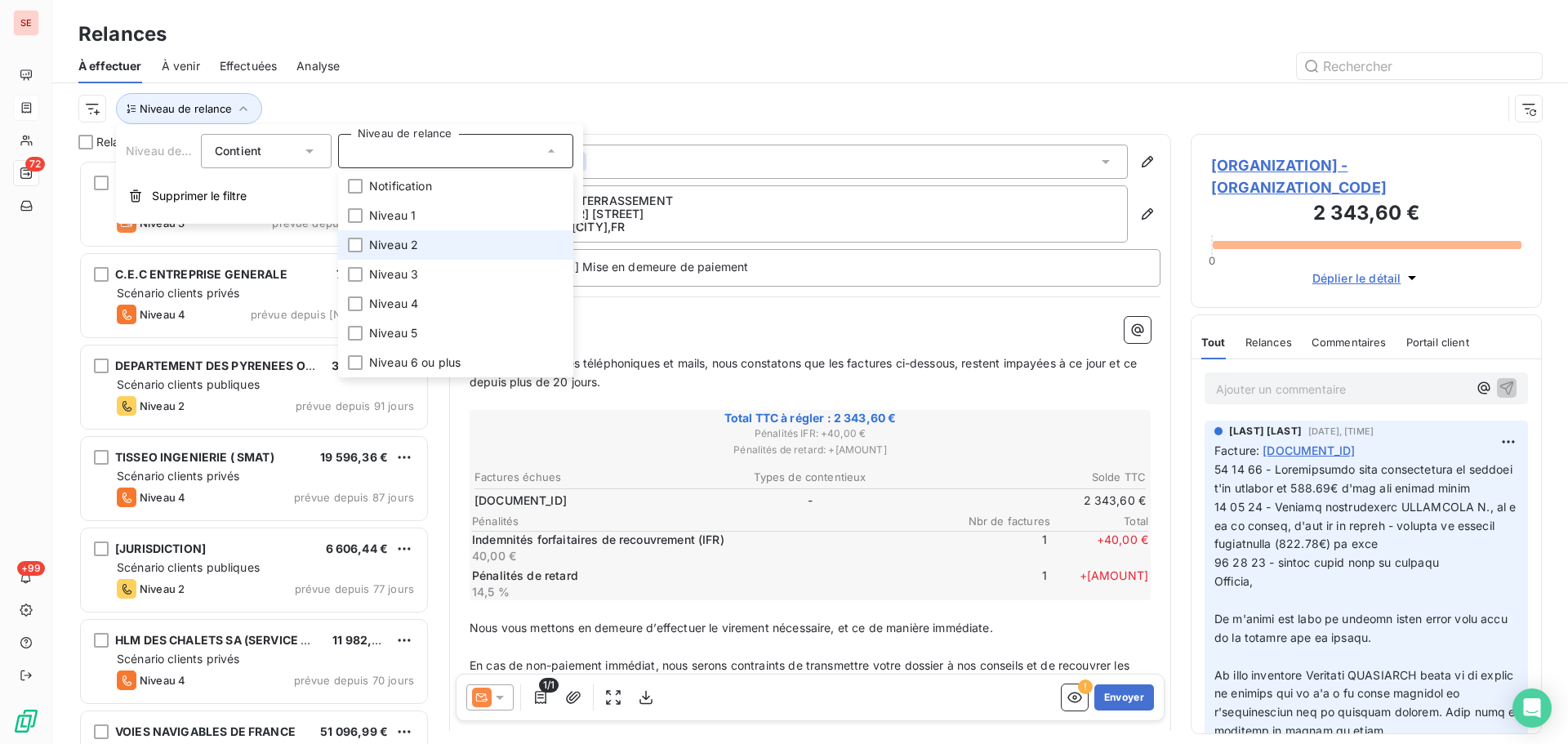 click on "Niveau 2" at bounding box center (456, 245) 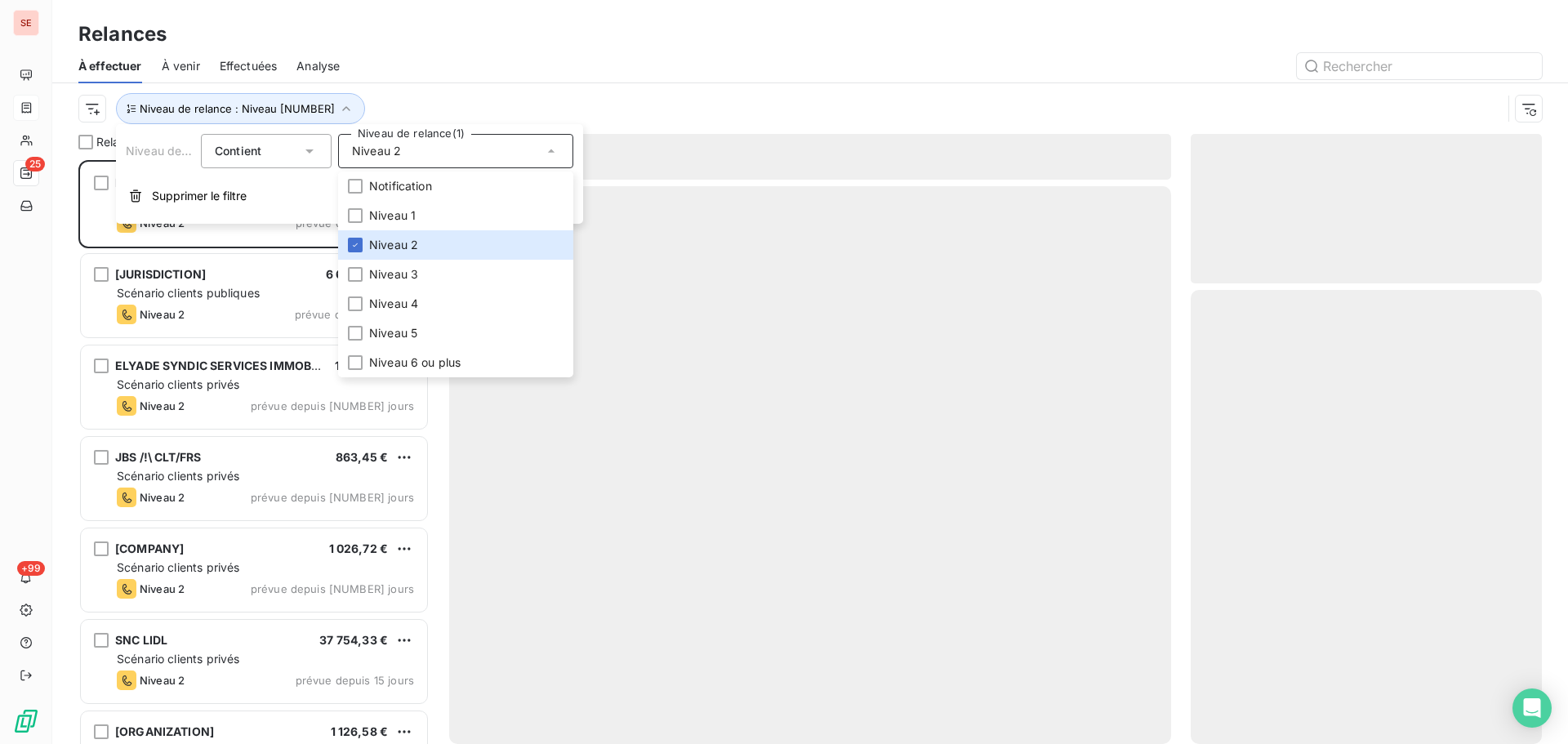scroll, scrollTop: 13, scrollLeft: 13, axis: both 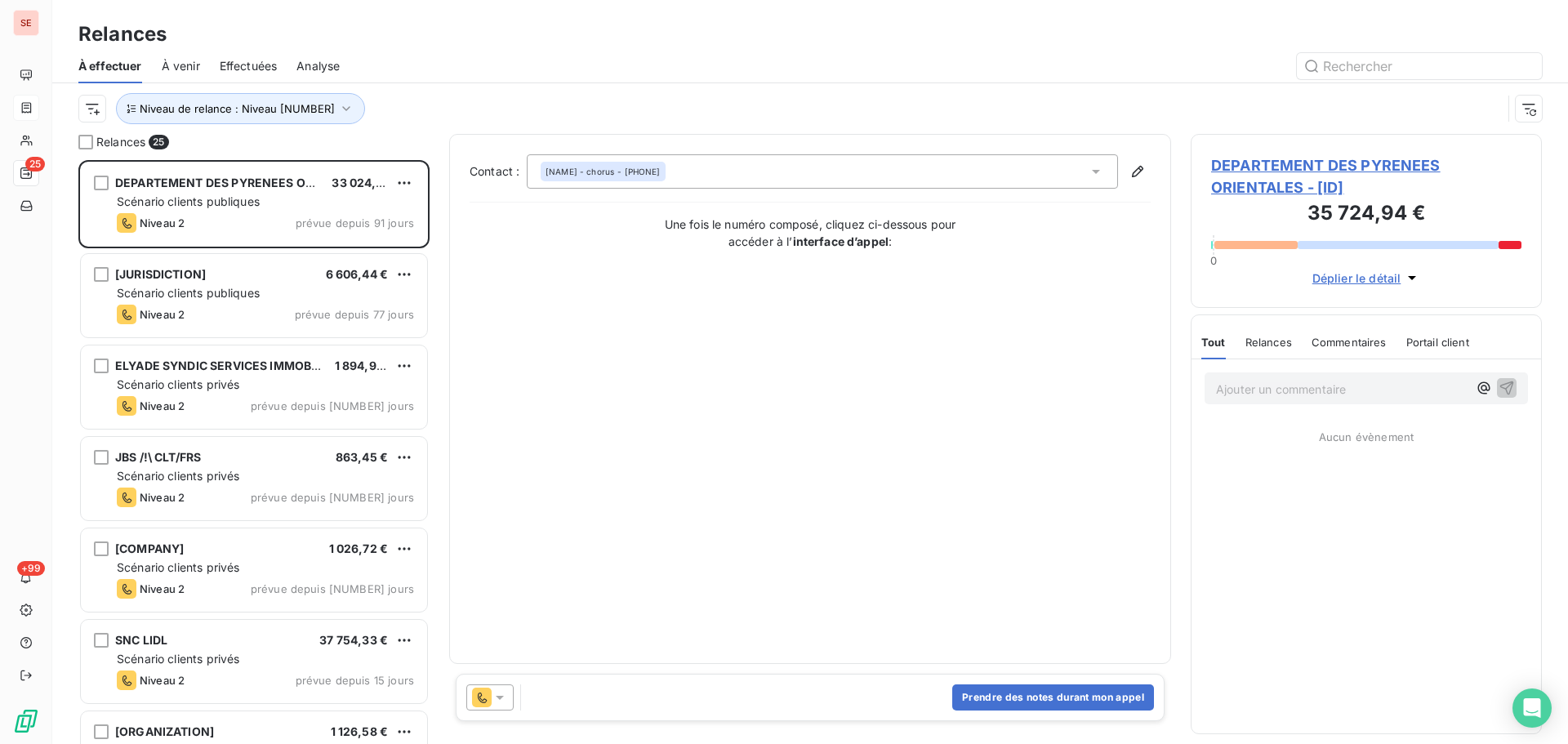 click at bounding box center [951, 66] 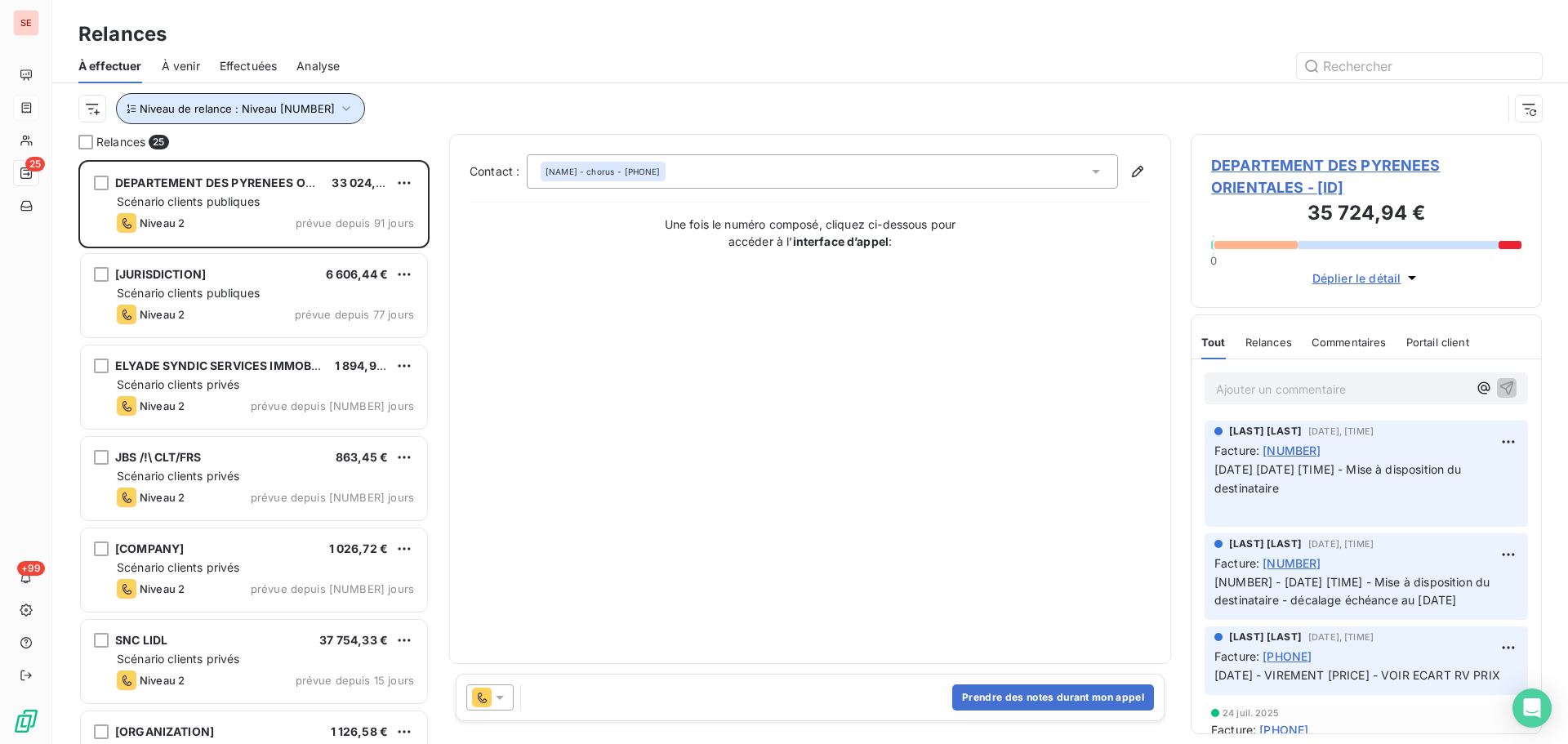 click on "Niveau de relance  : Niveau [NUMBER]" at bounding box center (240, 109) 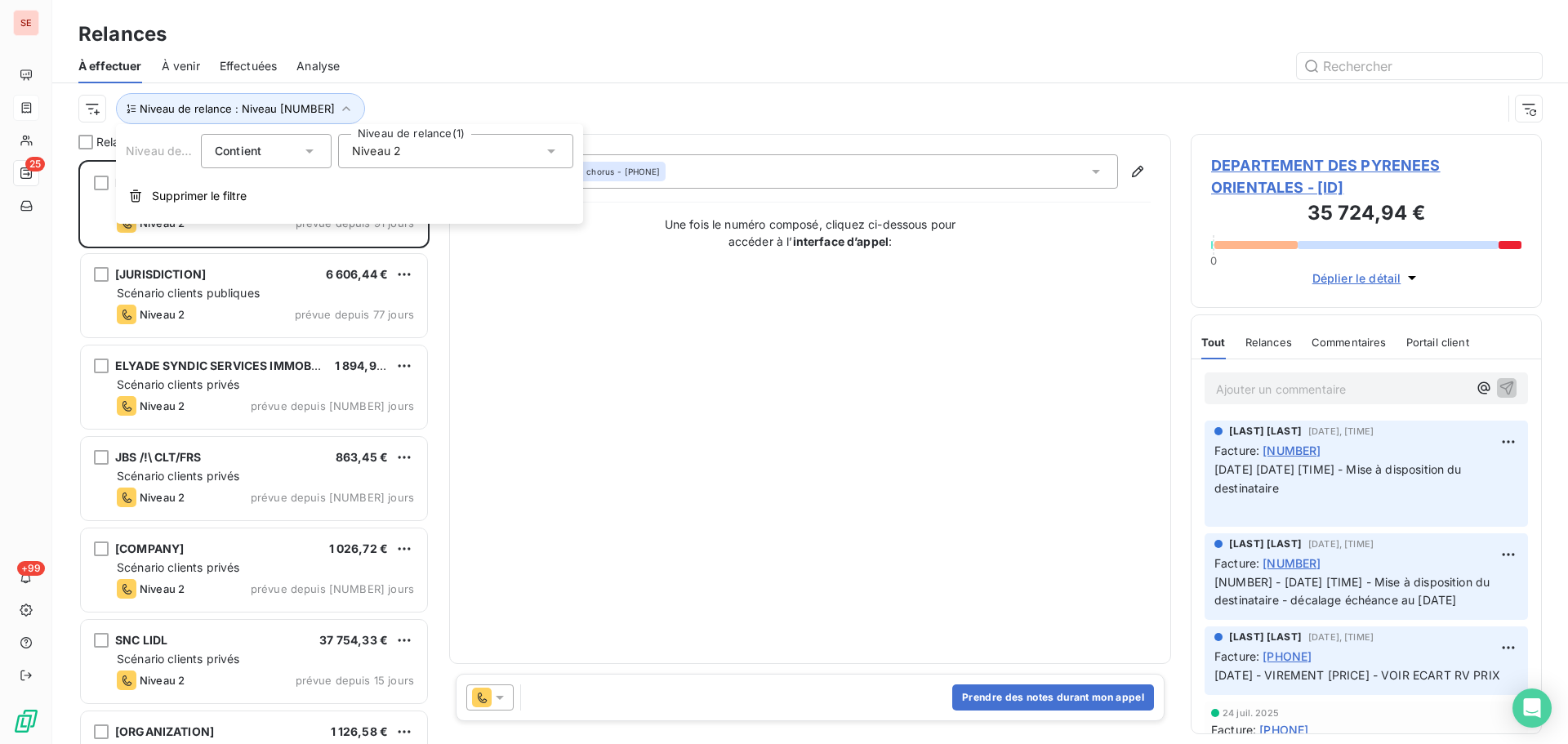 click on "Niveau 2" at bounding box center (456, 151) 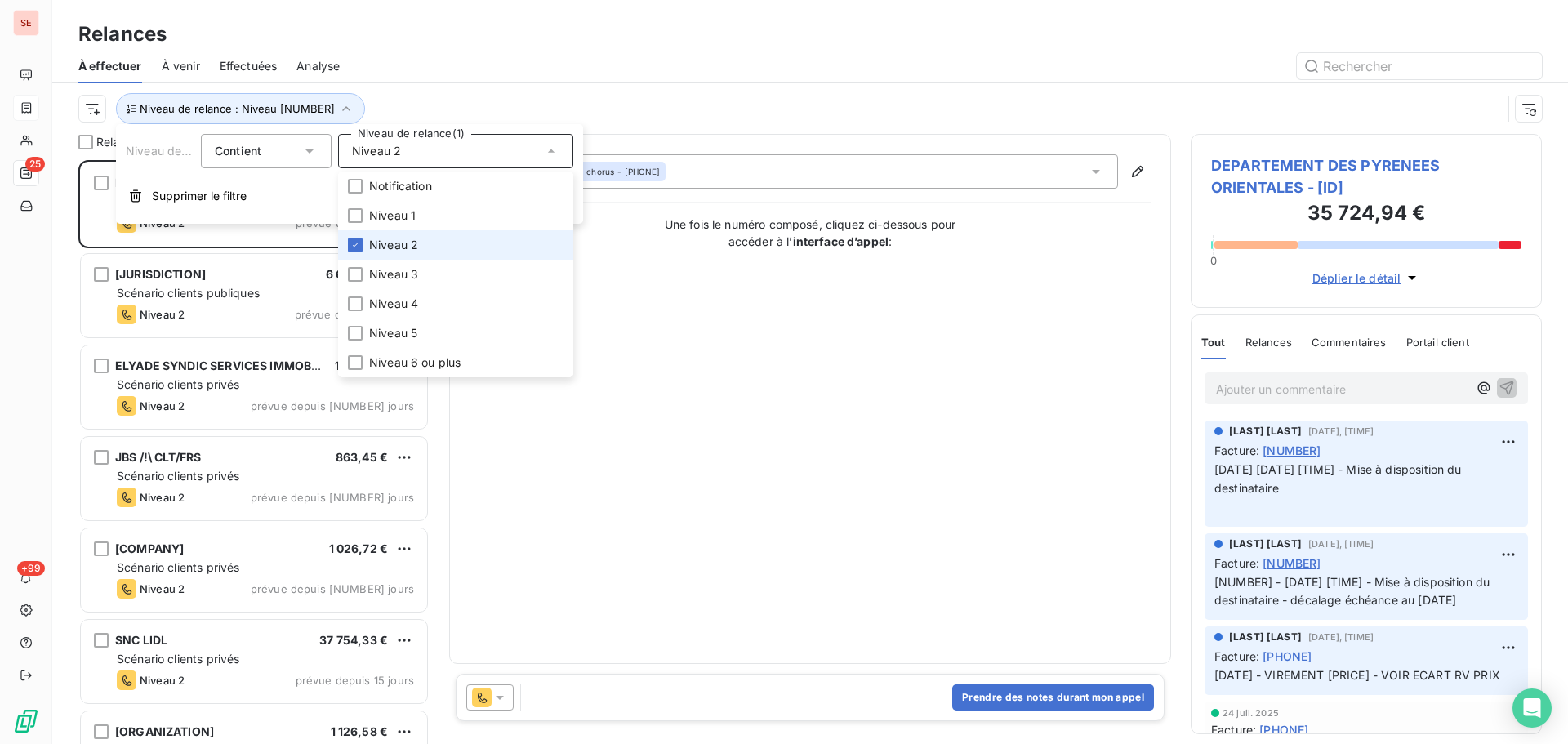 click on "Niveau 2" at bounding box center [456, 245] 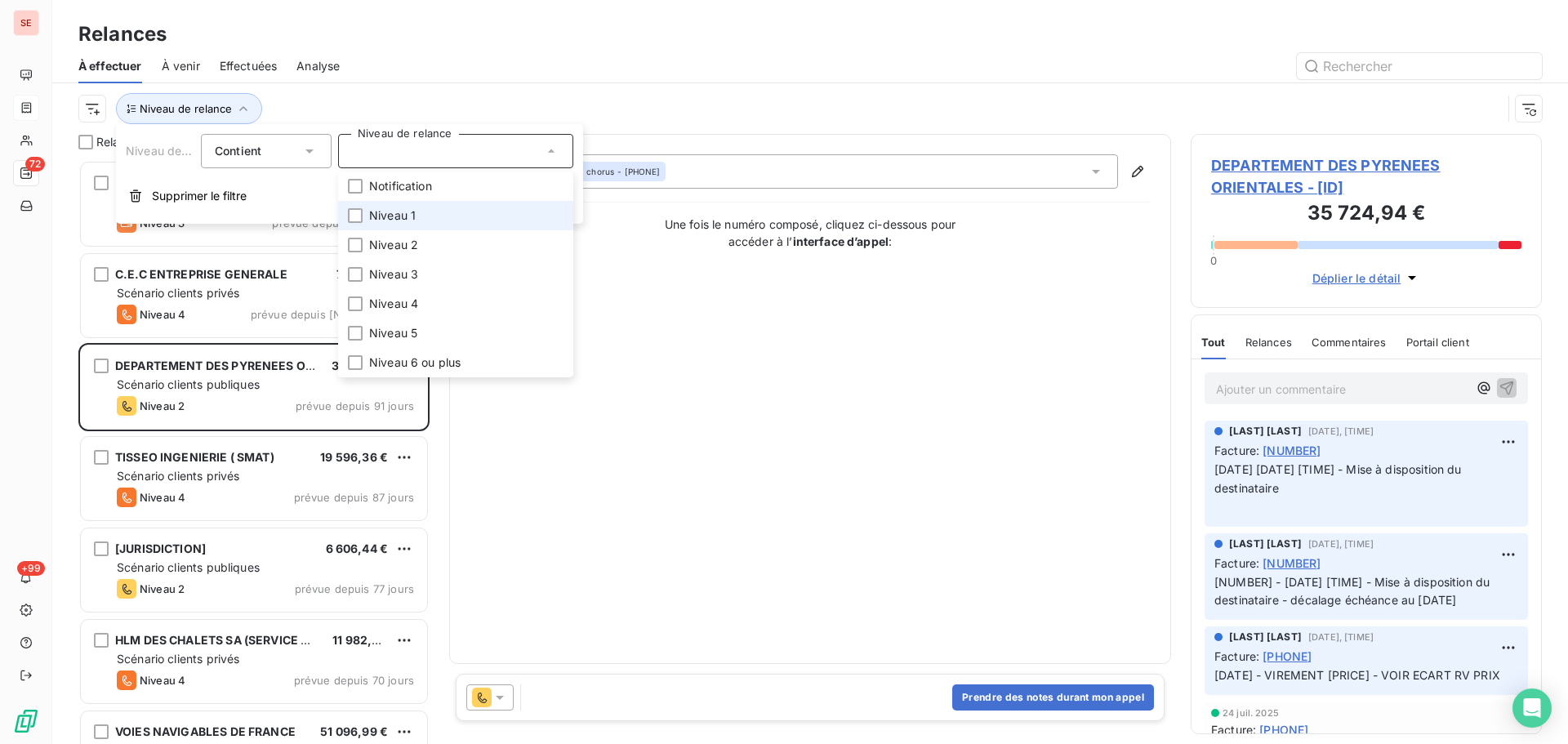 click on "Niveau 1" at bounding box center (392, 216) 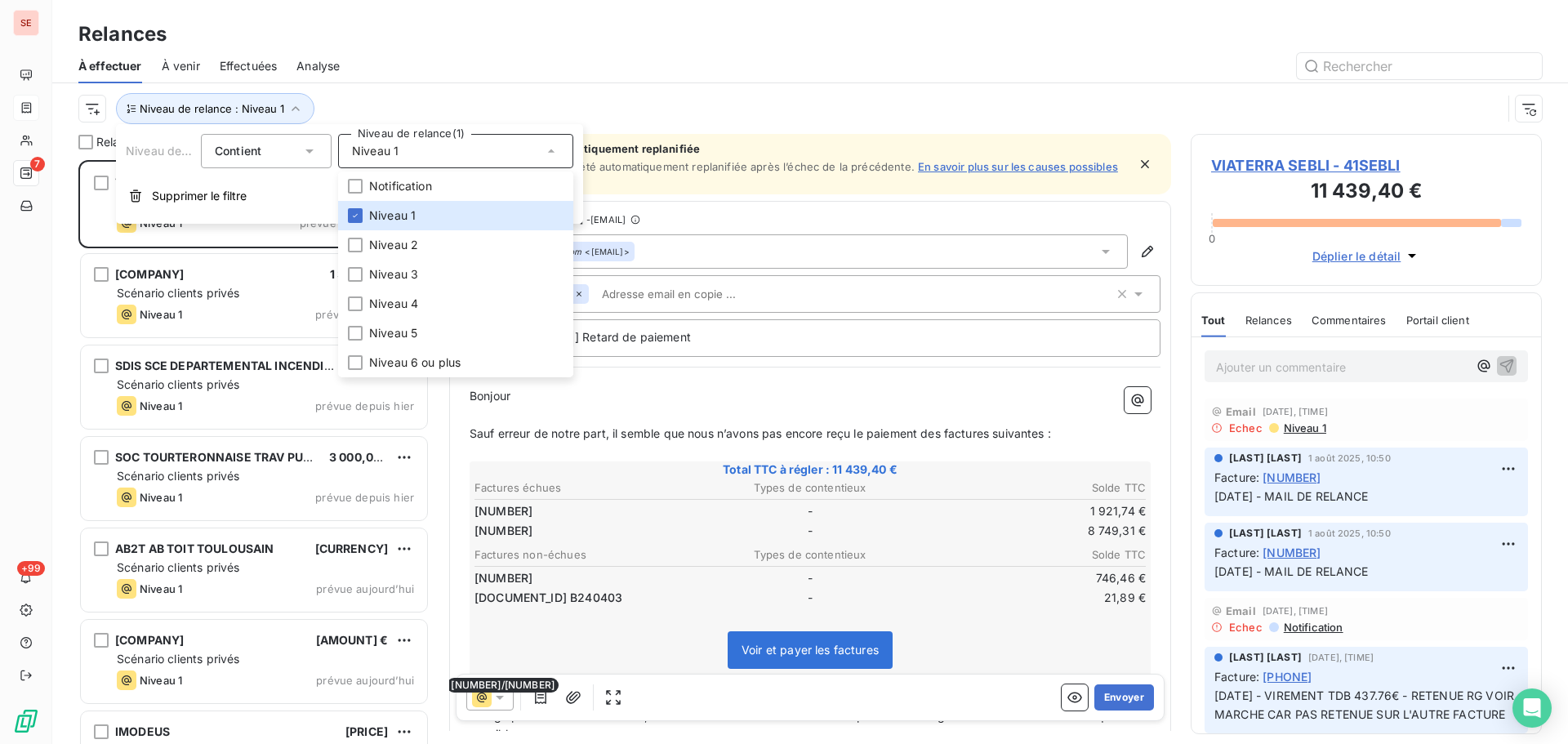 click on "Niveau de relance  : Niveau 1" at bounding box center [810, 109] 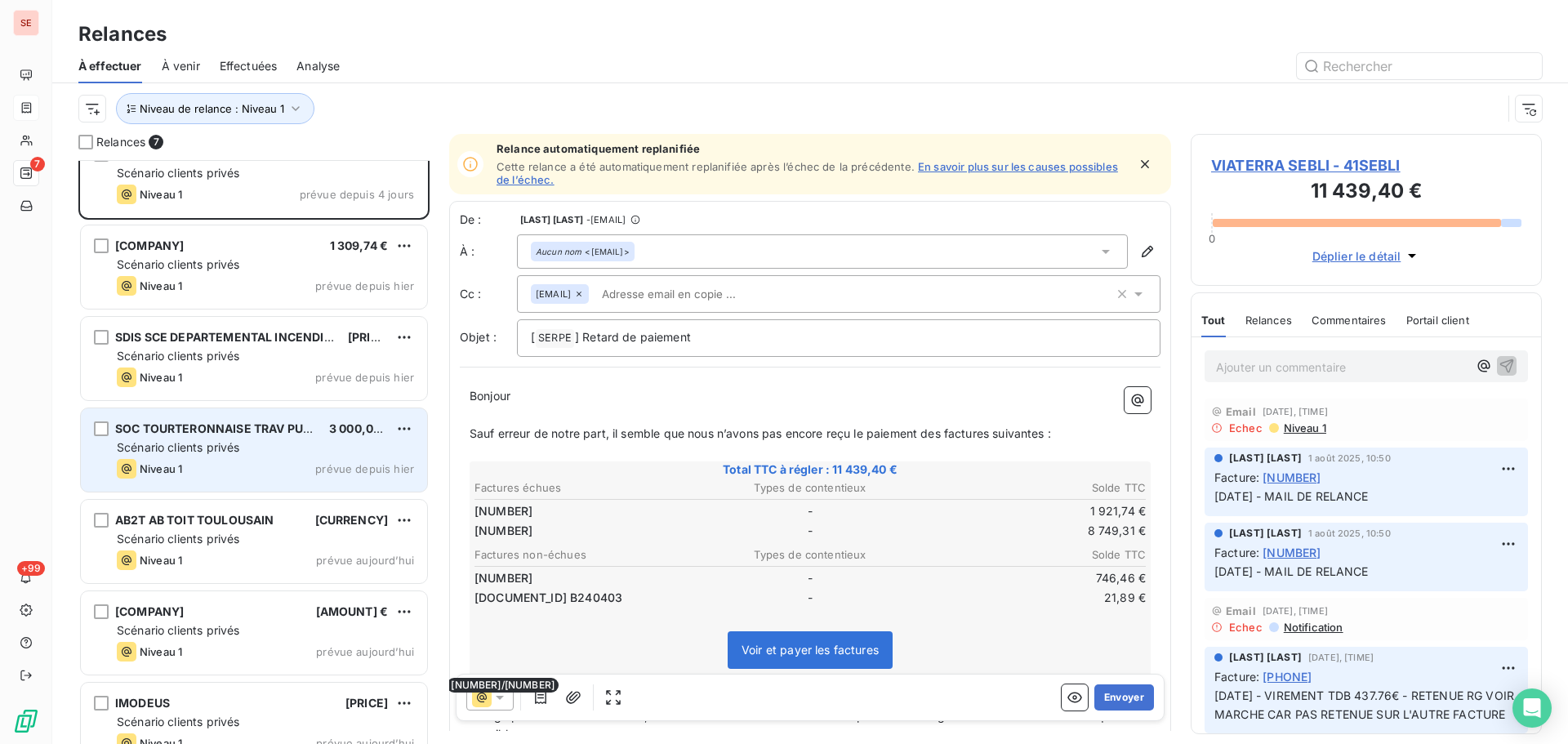 scroll, scrollTop: 57, scrollLeft: 0, axis: vertical 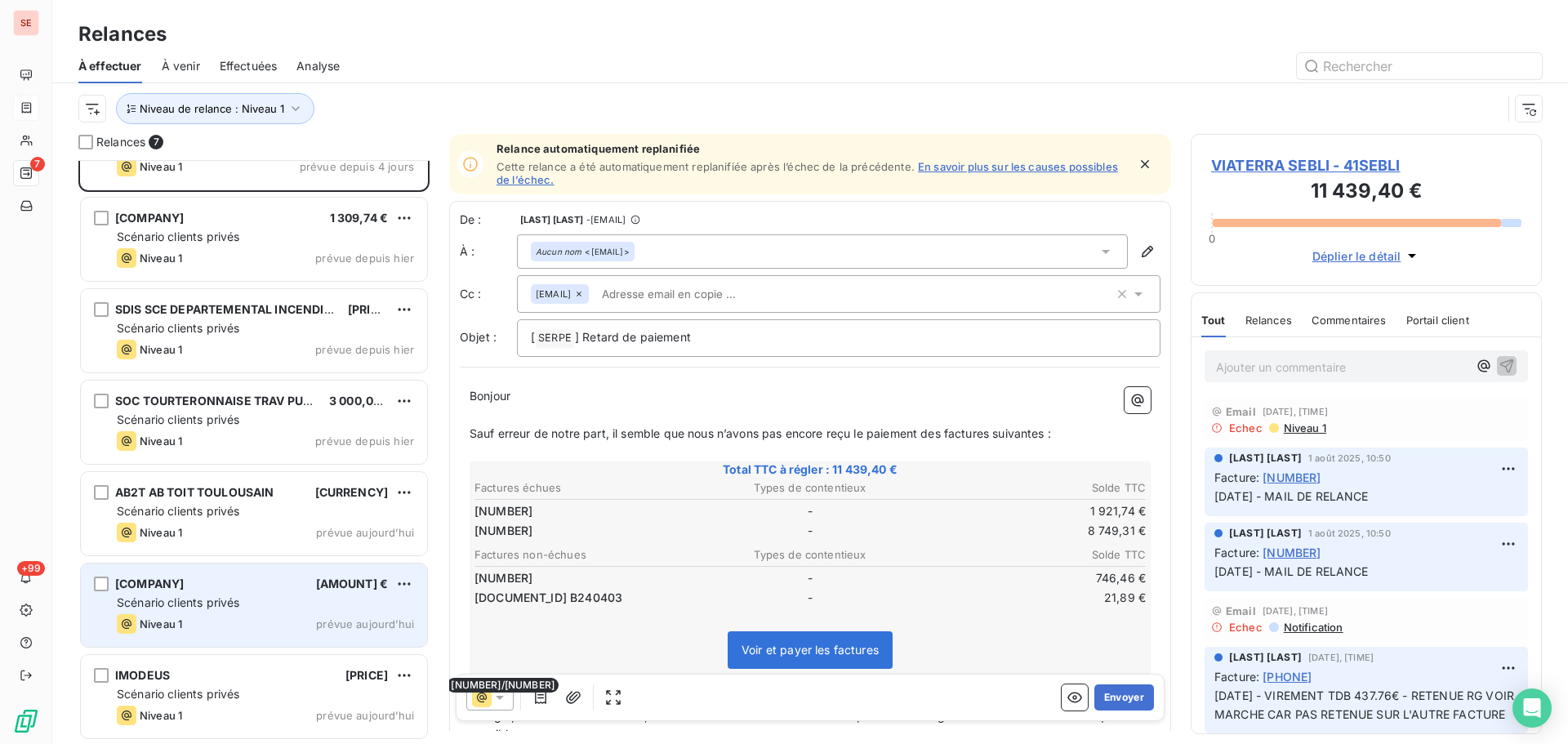 click on "[COMPANY] [PRICE] Scénario clients privés Niveau 1 prévue aujourd’hui" at bounding box center [254, 605] 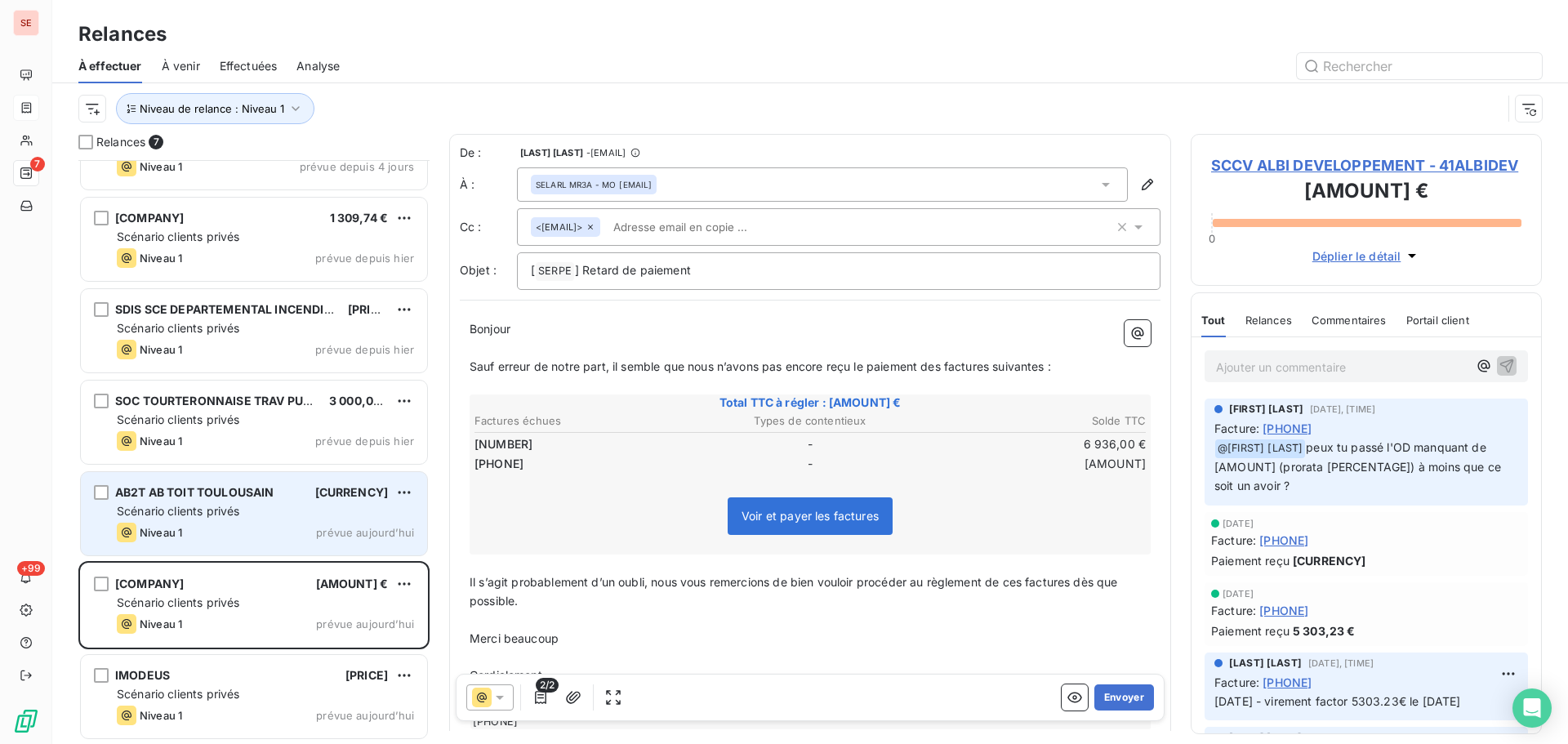 click on "Scénario clients privés" at bounding box center [265, 511] 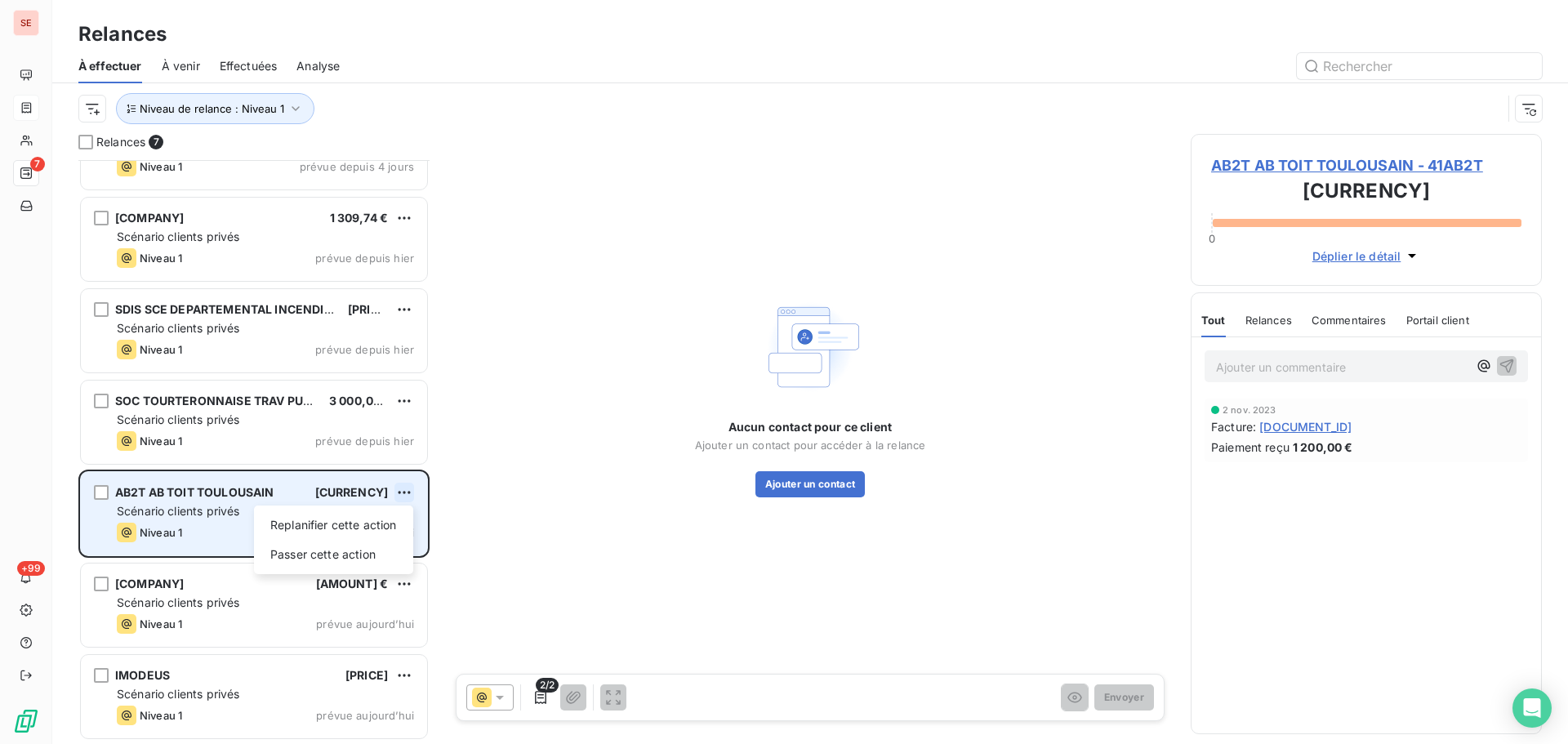 click on "SE 7 +99 Relances À effectuer À venir Effectuées Analyse Niveau de relance  : Niveau 1  Relances 7 VIATERRA SEBLI [CURRENCY] Scénario clients privés Niveau 1 prévue depuis 4 jours NOVOTEL PERPIGNAN ET MONTPELLIER [CURRENCY] Scénario clients privés Niveau 1 prévue depuis hier SDIS SCE DEPARTEMENTAL INCENDIE ET  [CURRENCY] Scénario clients privés Niveau 1 prévue depuis hier SOC TOURTERONNAISE TRAV PUBLIC [CURRENCY] Scénario clients privés Niveau 1 prévue depuis hier AB2T AB TOIT TOULOUSAIN  [CURRENCY] Replanifier cette action Passer cette action Scénario clients privés Niveau 1 prévue aujourd’hui SCCV ALBI DEVELOPPEMENT [CURRENCY] Scénario clients privés Niveau 1 prévue aujourd’hui IMODEUS  [CURRENCY] Scénario clients privés Niveau 1 prévue aujourd’hui Aucun contact pour ce client Ajouter un contact pour accéder à la relance Ajouter un contact 2/2 Envoyer AB2T AB TOIT TOULOUSAIN  - [CODE] [CURRENCY] 0 Déplier le détail Tout" at bounding box center [784, 372] 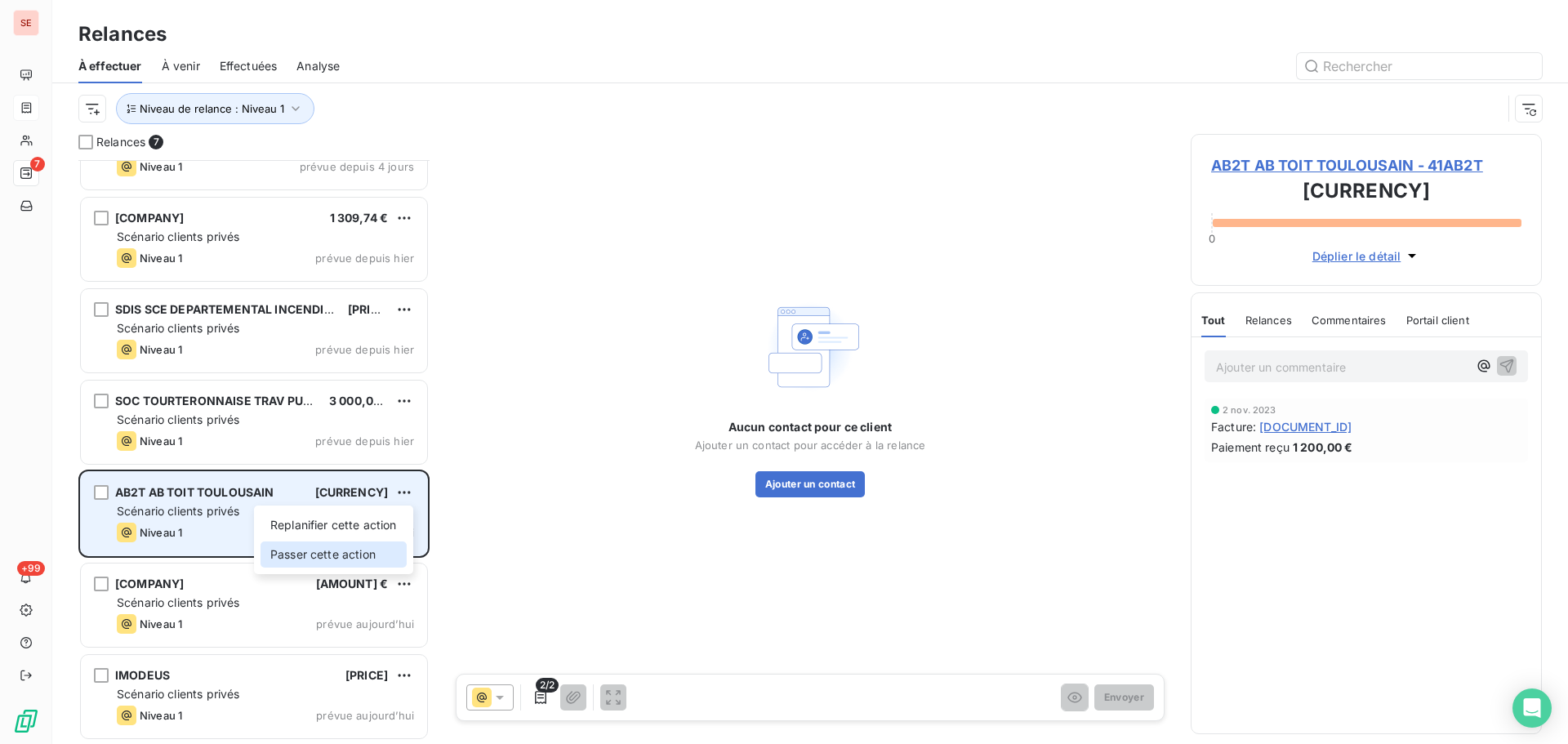 click on "Passer cette action" at bounding box center (333, 555) 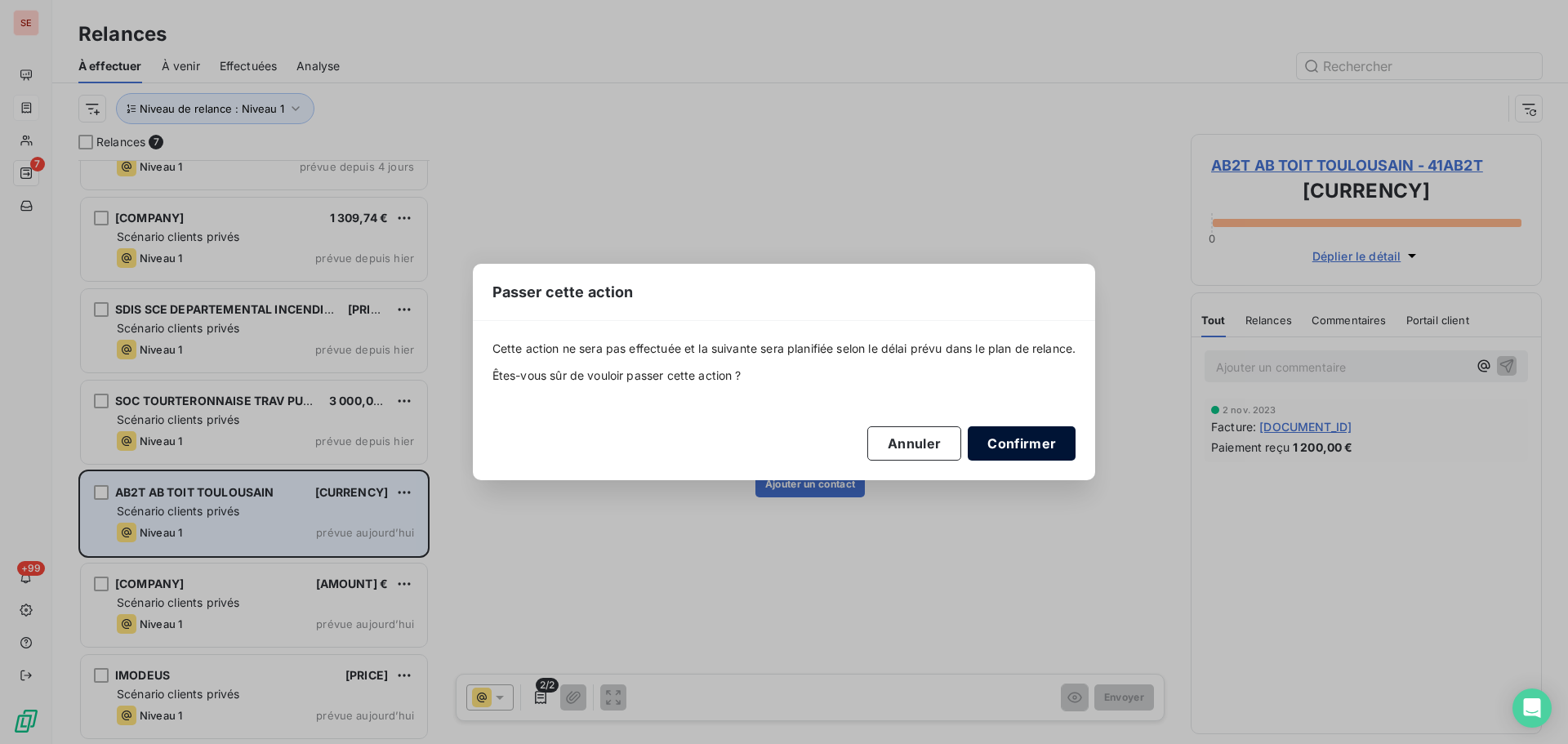 click on "Confirmer" at bounding box center (1022, 443) 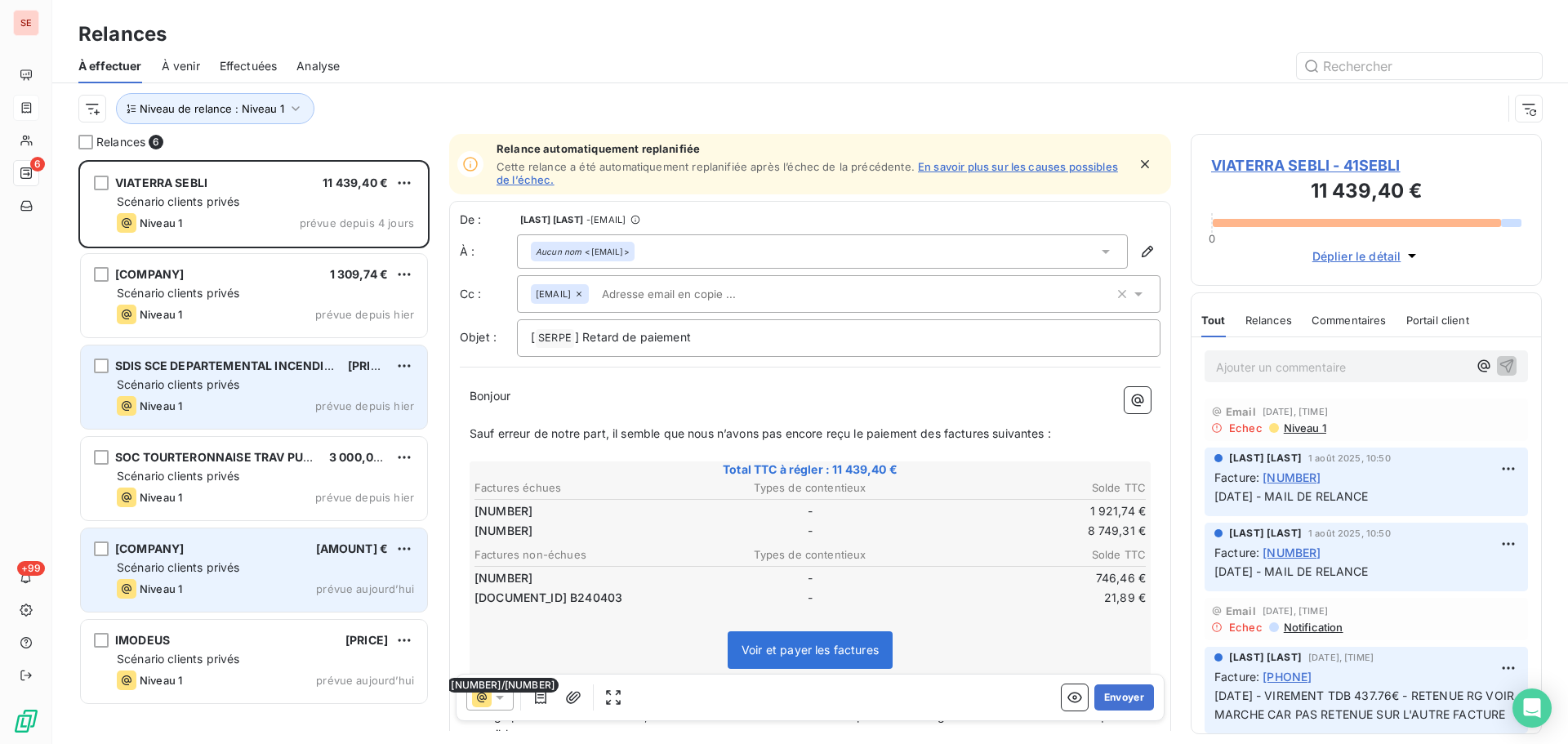 scroll, scrollTop: 0, scrollLeft: 0, axis: both 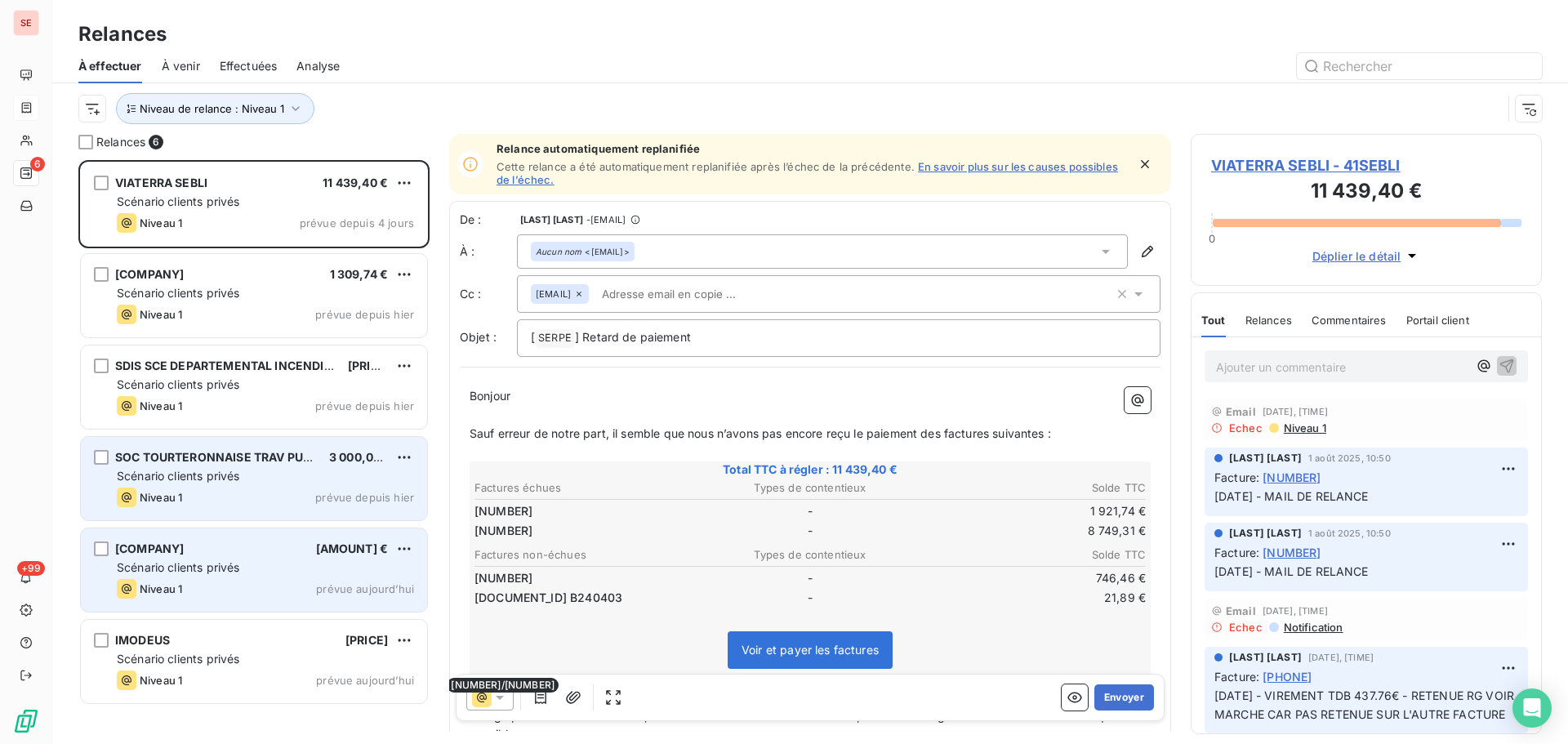 click on "[COMPANY] [PRICE] Scénario clients privés Niveau 1 prévue depuis [TIME]" at bounding box center (254, 479) 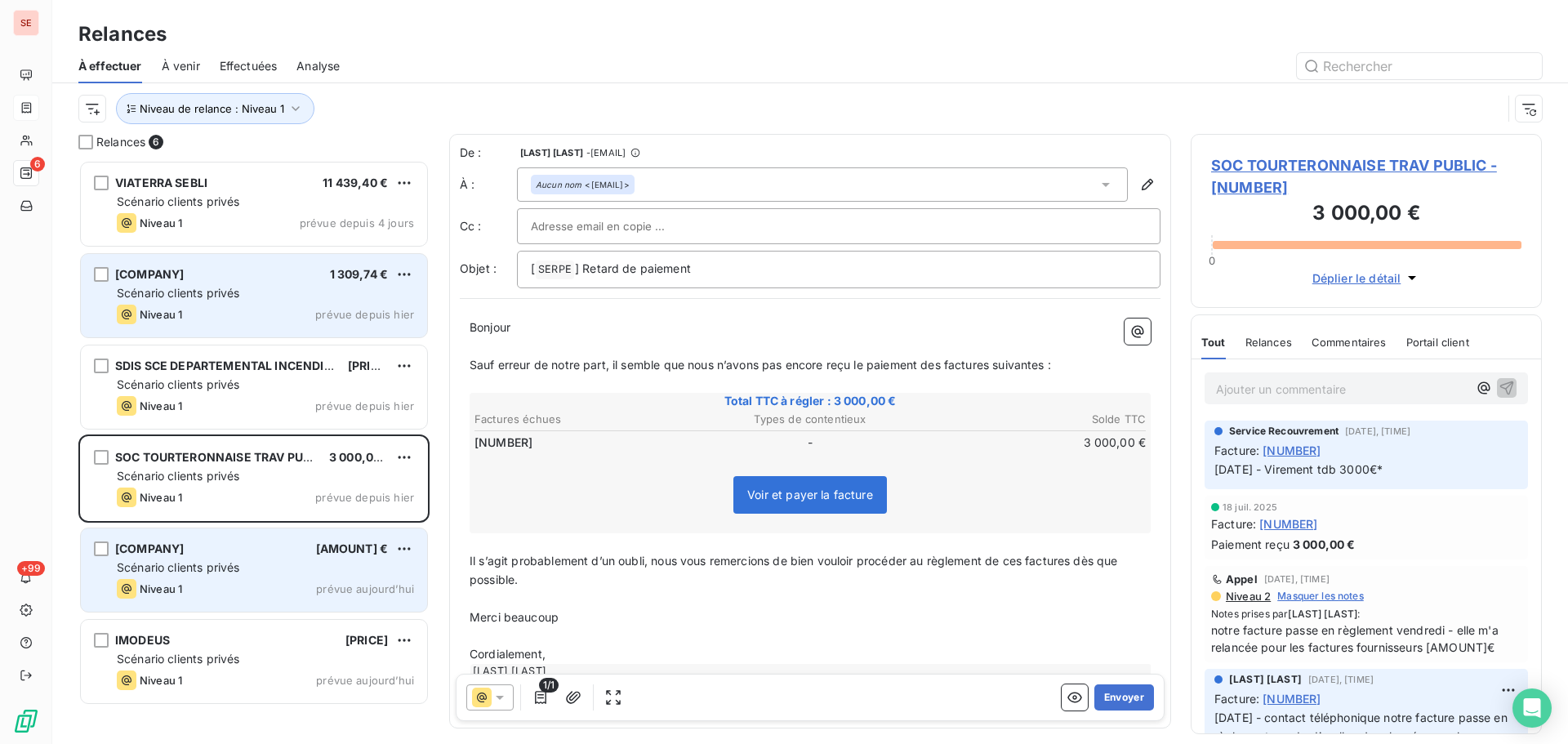 click on "Scénario clients privés" at bounding box center [265, 293] 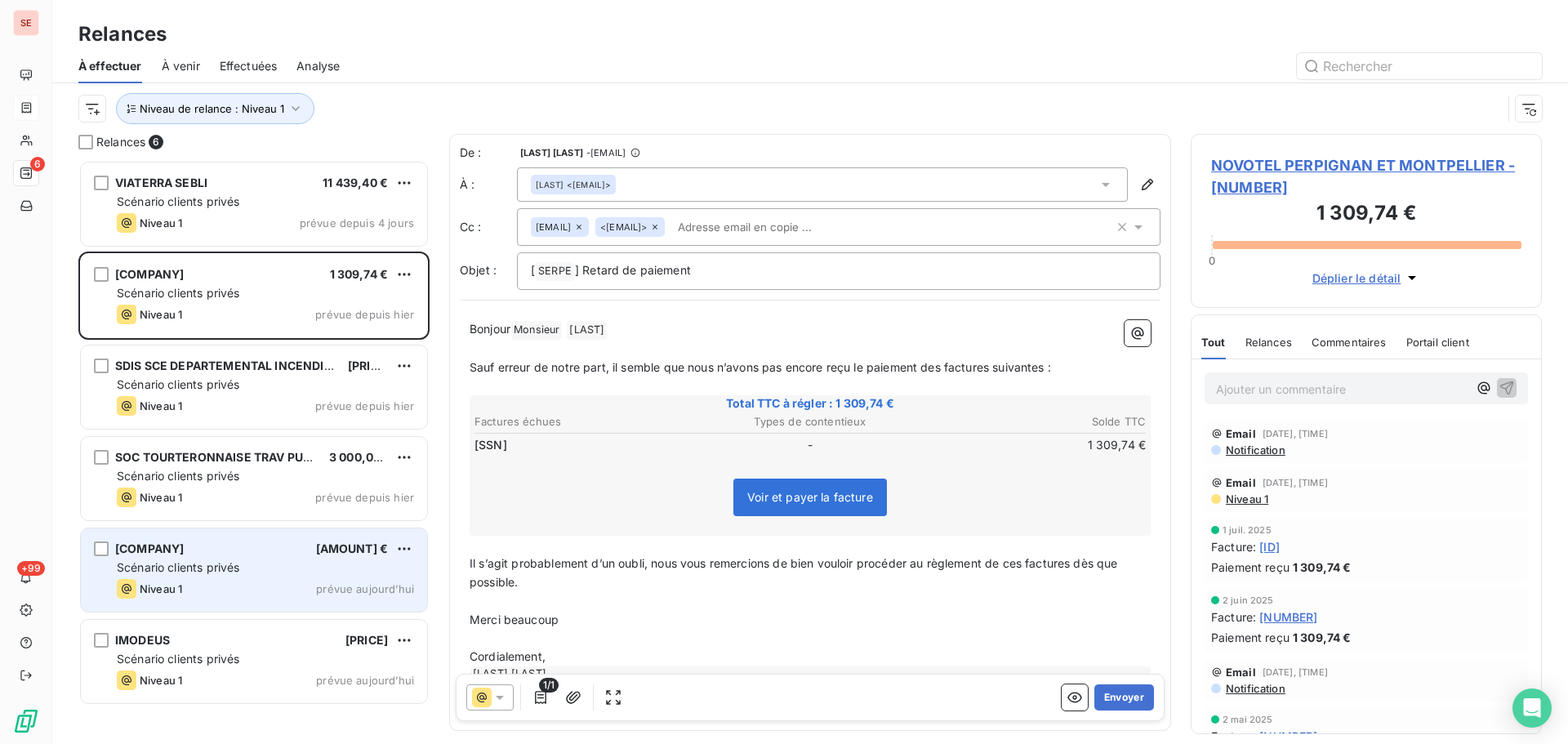 click on "NOVOTEL PERPIGNAN ET MONTPELLIER - [NUMBER]" at bounding box center (1366, 176) 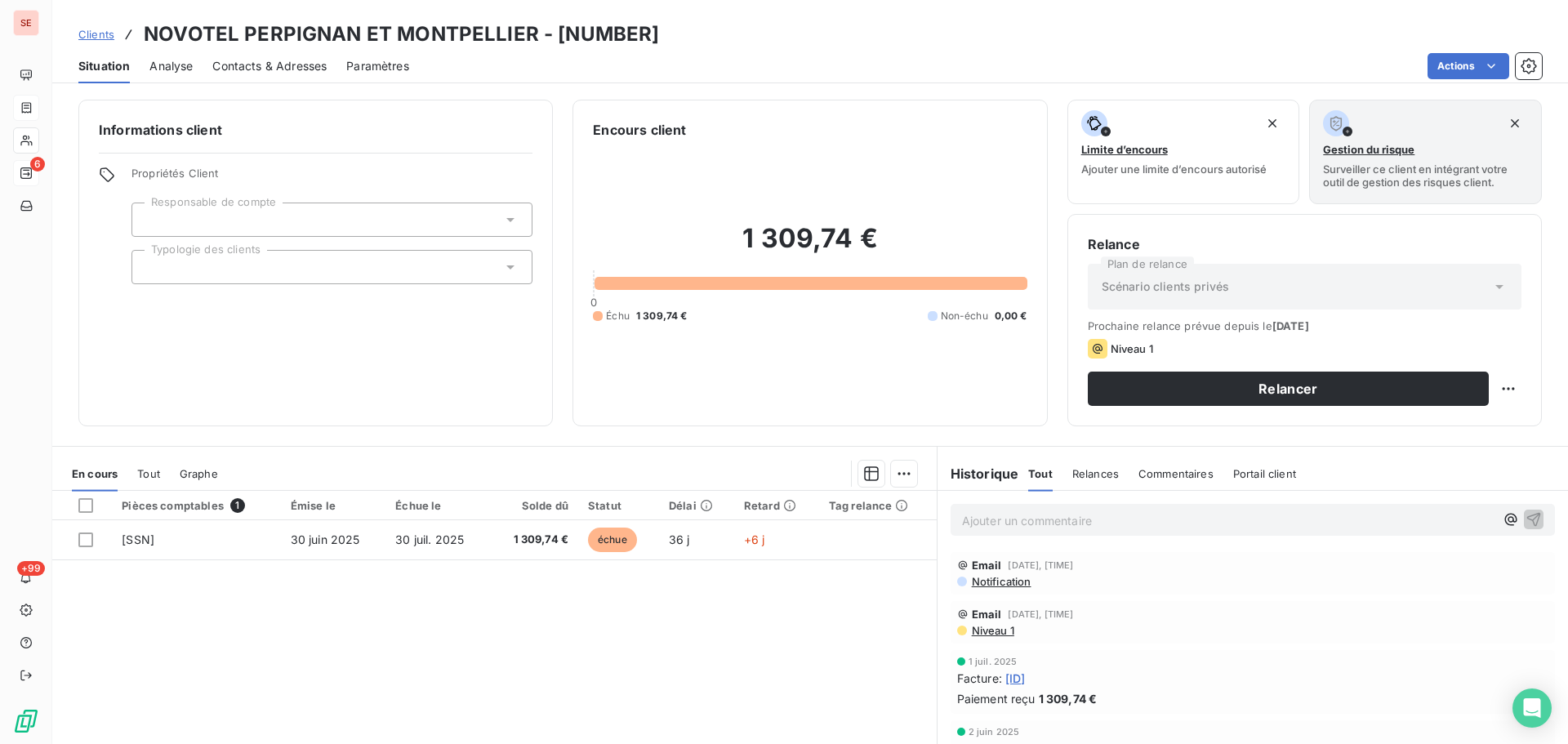 click on "Contacts & Adresses" at bounding box center (270, 66) 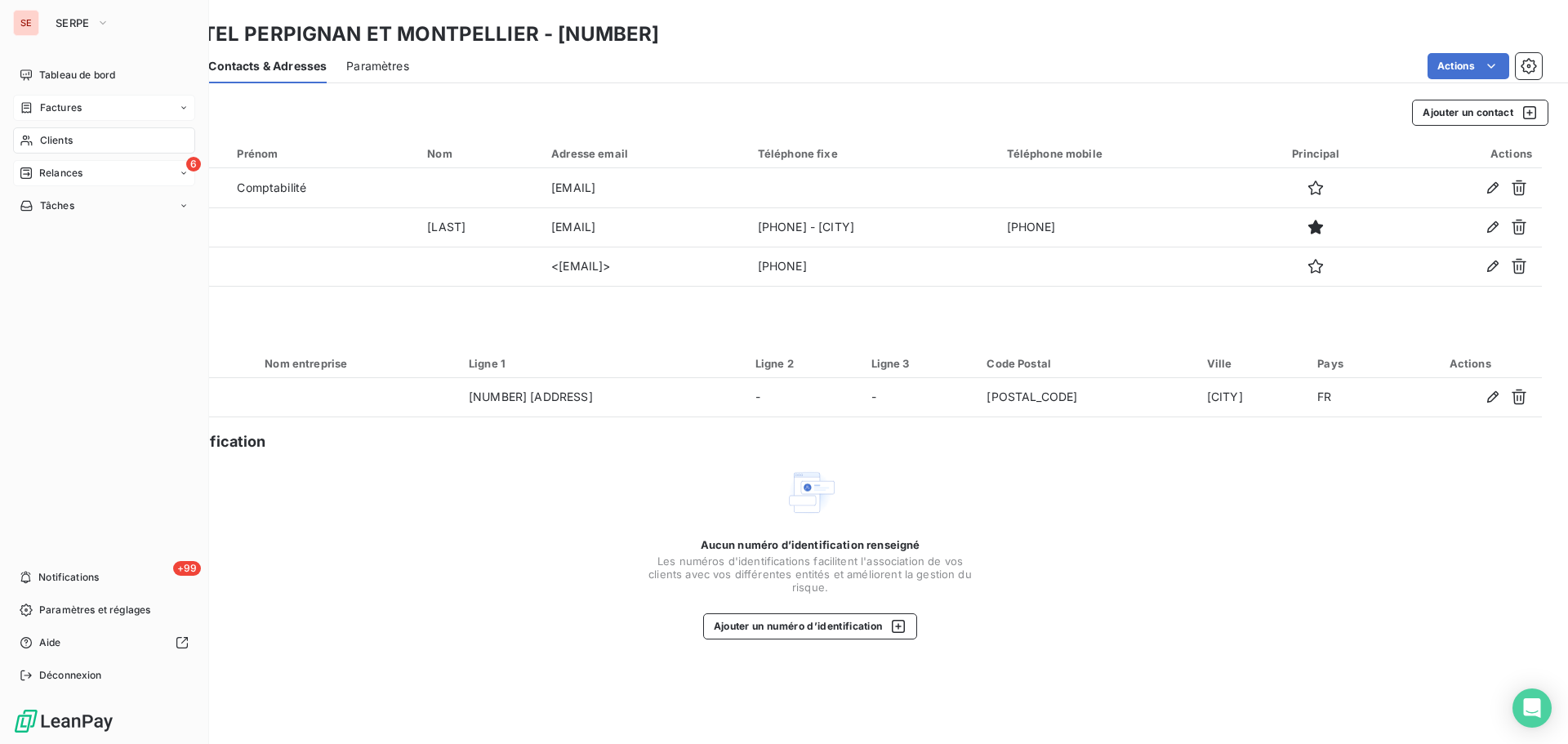 click on "Relances" at bounding box center [60, 173] 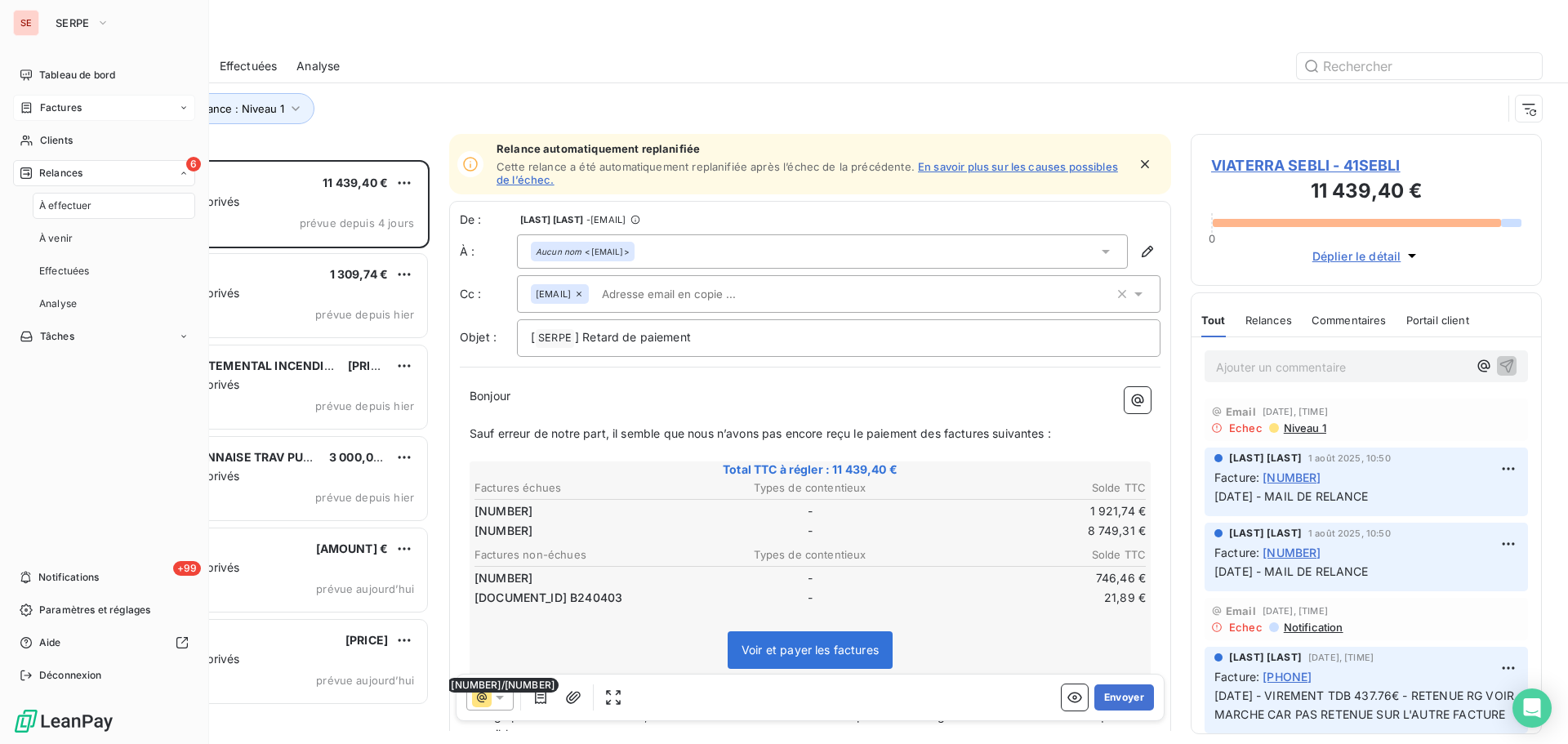 scroll, scrollTop: 13, scrollLeft: 13, axis: both 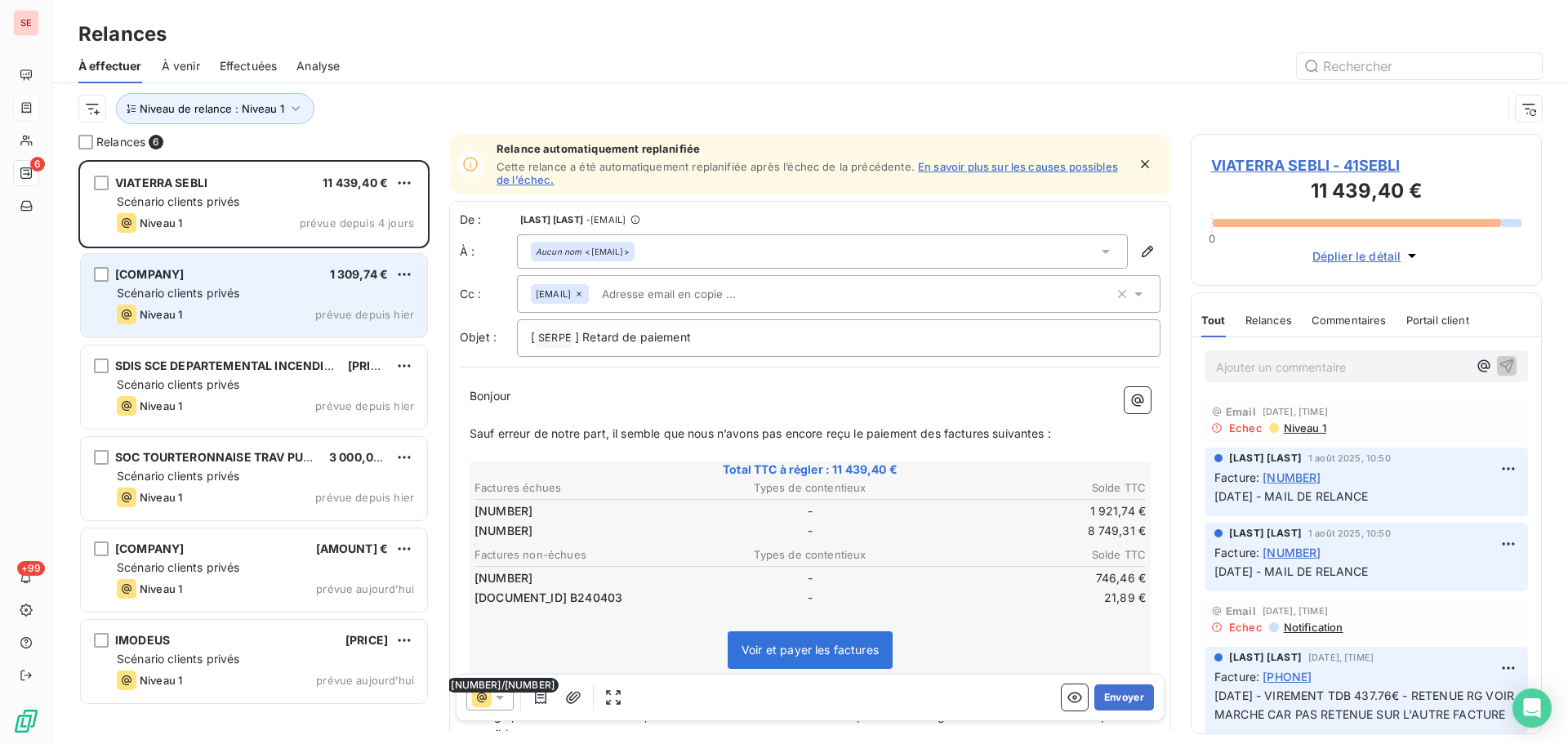 click on "Niveau 1 prévue depuis hier" at bounding box center (265, 314) 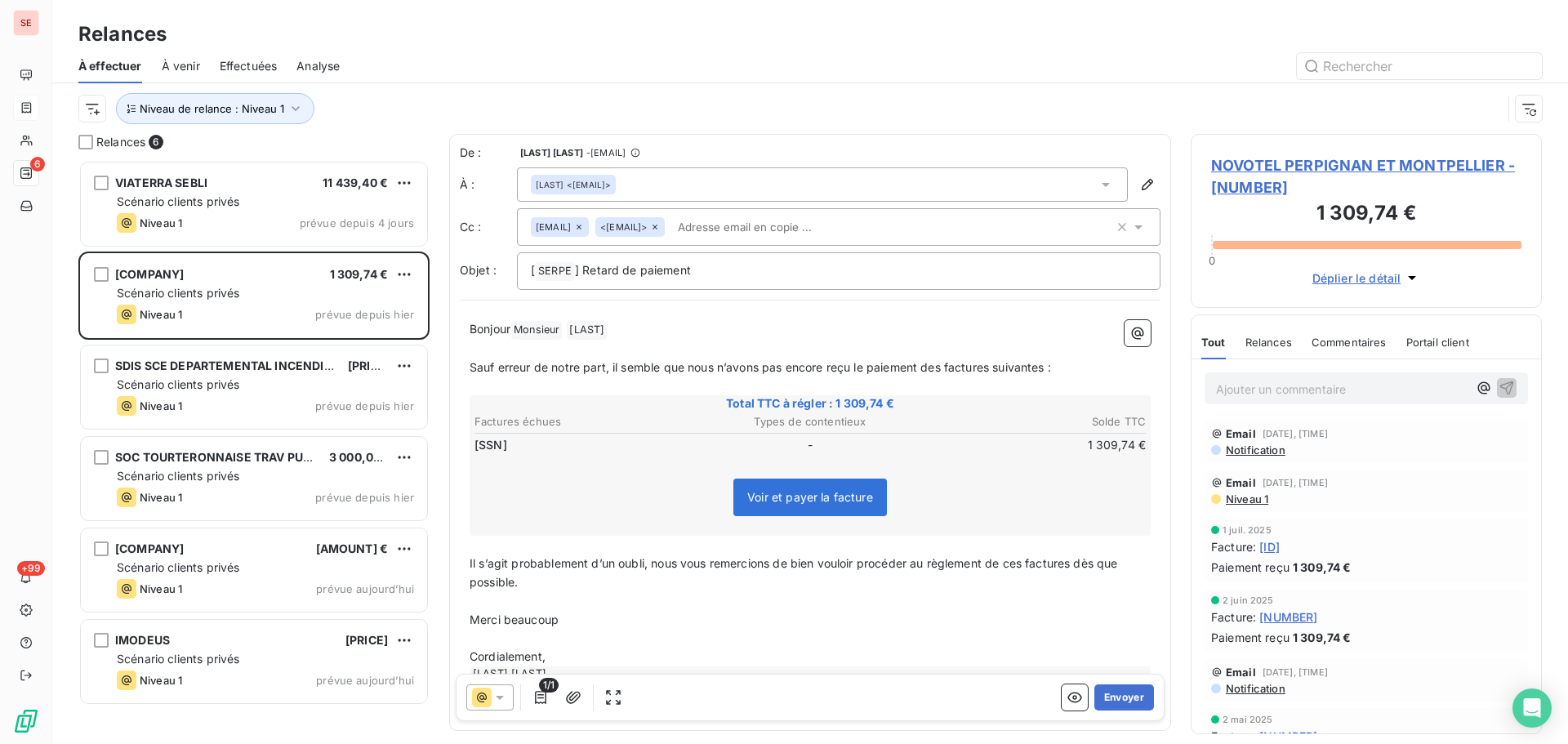 click on "[EMAIL]" at bounding box center (553, 227) 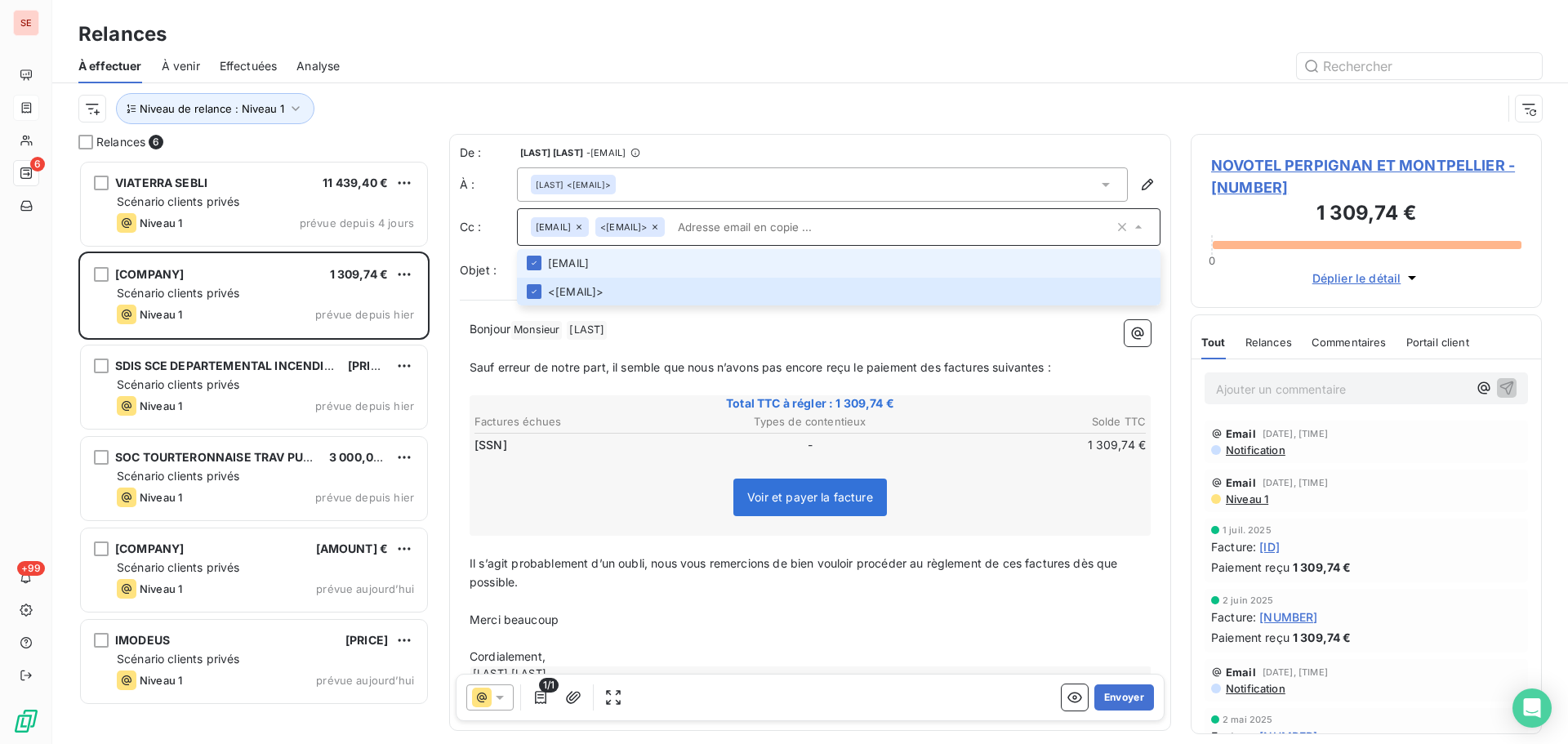 click 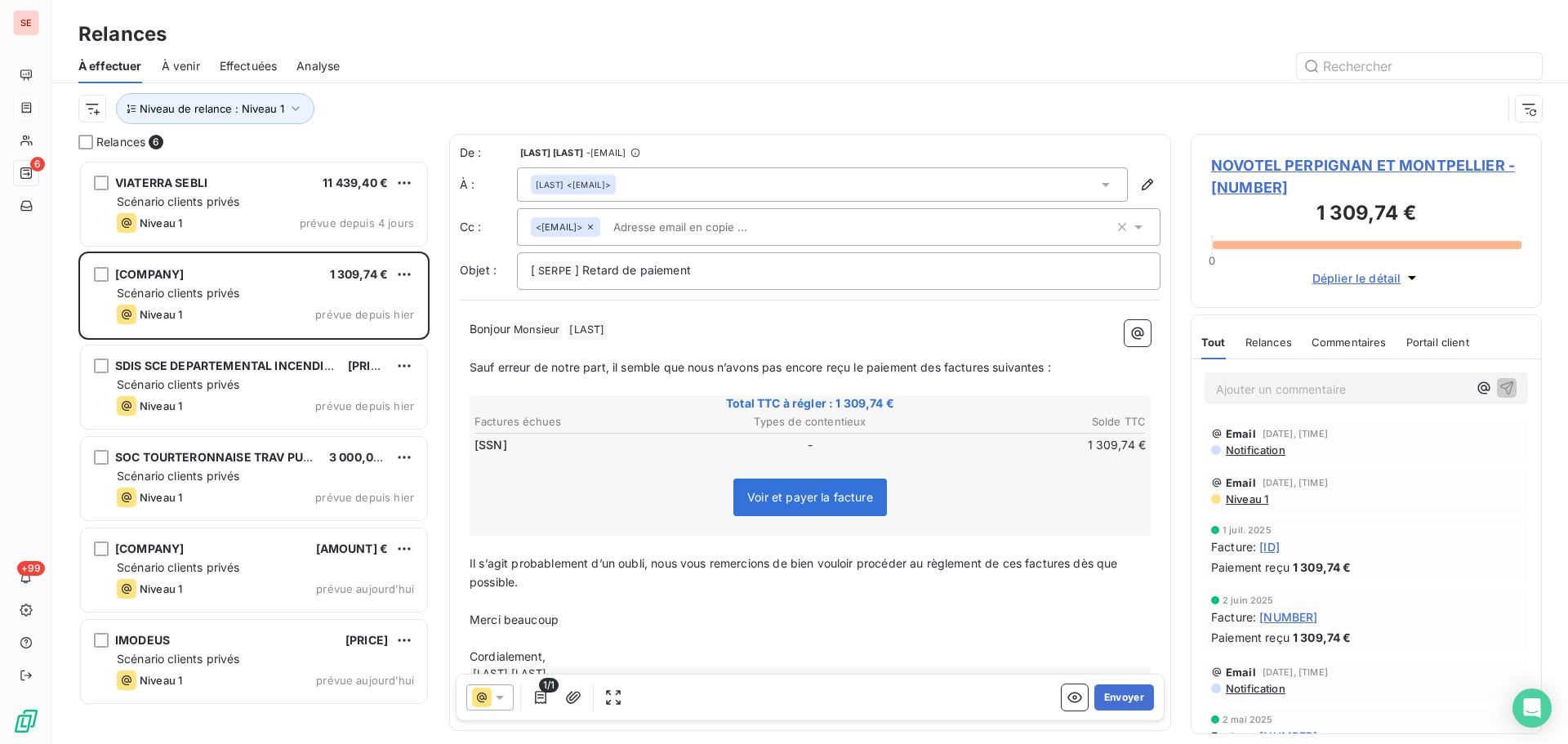 click 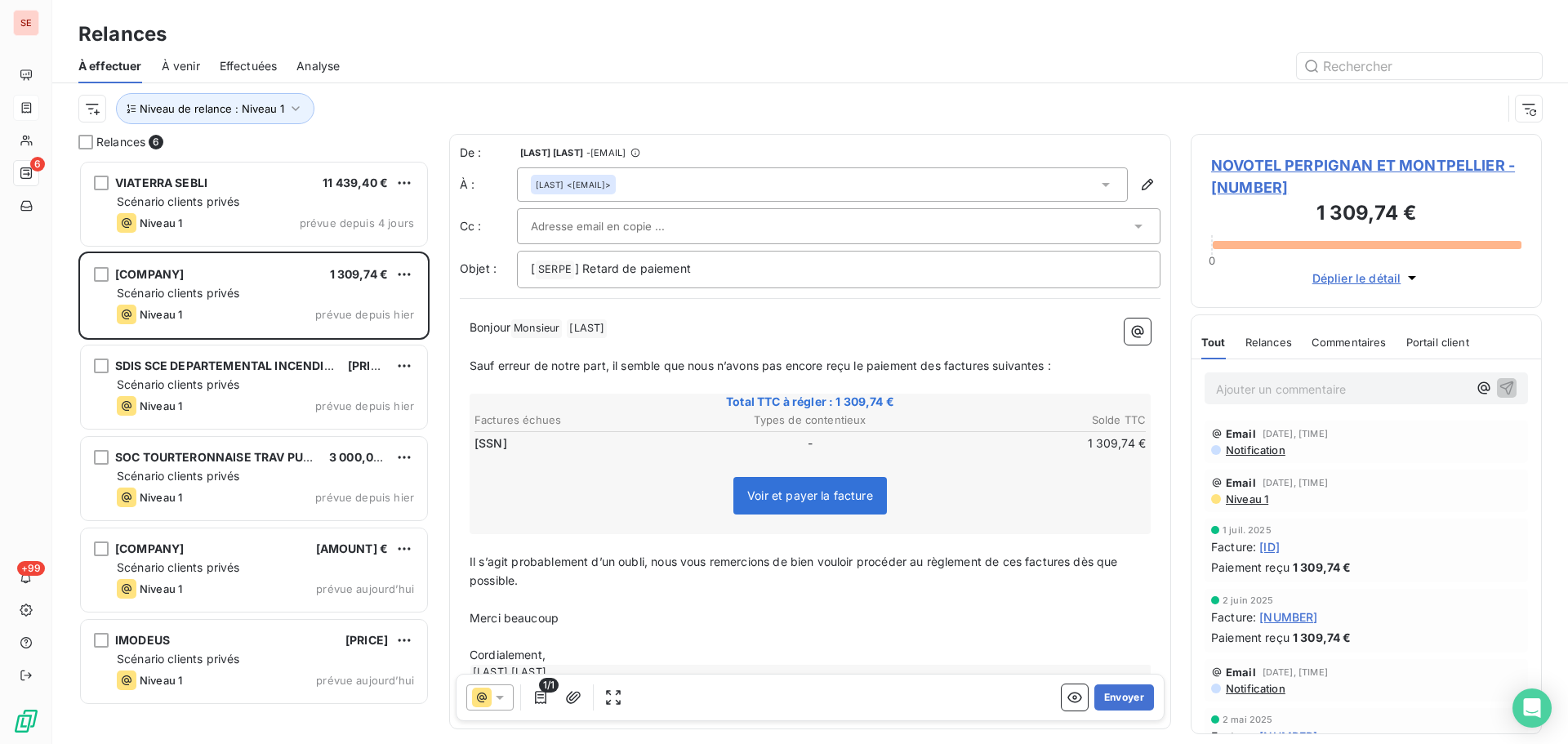click on "Bonjour Monsieur [LAST] Sauf erreur de notre part, il semble que nous n’avons pas encore reçu le paiement des factures suivantes : Total TTC à régler : [PRICE] Factures échues Types de contentieux Solde TTC [SSN] - [PRICE] Voir et payer la facture Il s’agit probablement d’un oubli, nous vous remercions de bien vouloir procéder au règlement de ces factures dès que possible. Merci beaucoup Cordialement, [FIRST] [LAST] Chargée de Recouvrement [PHONE]" at bounding box center [810, 514] 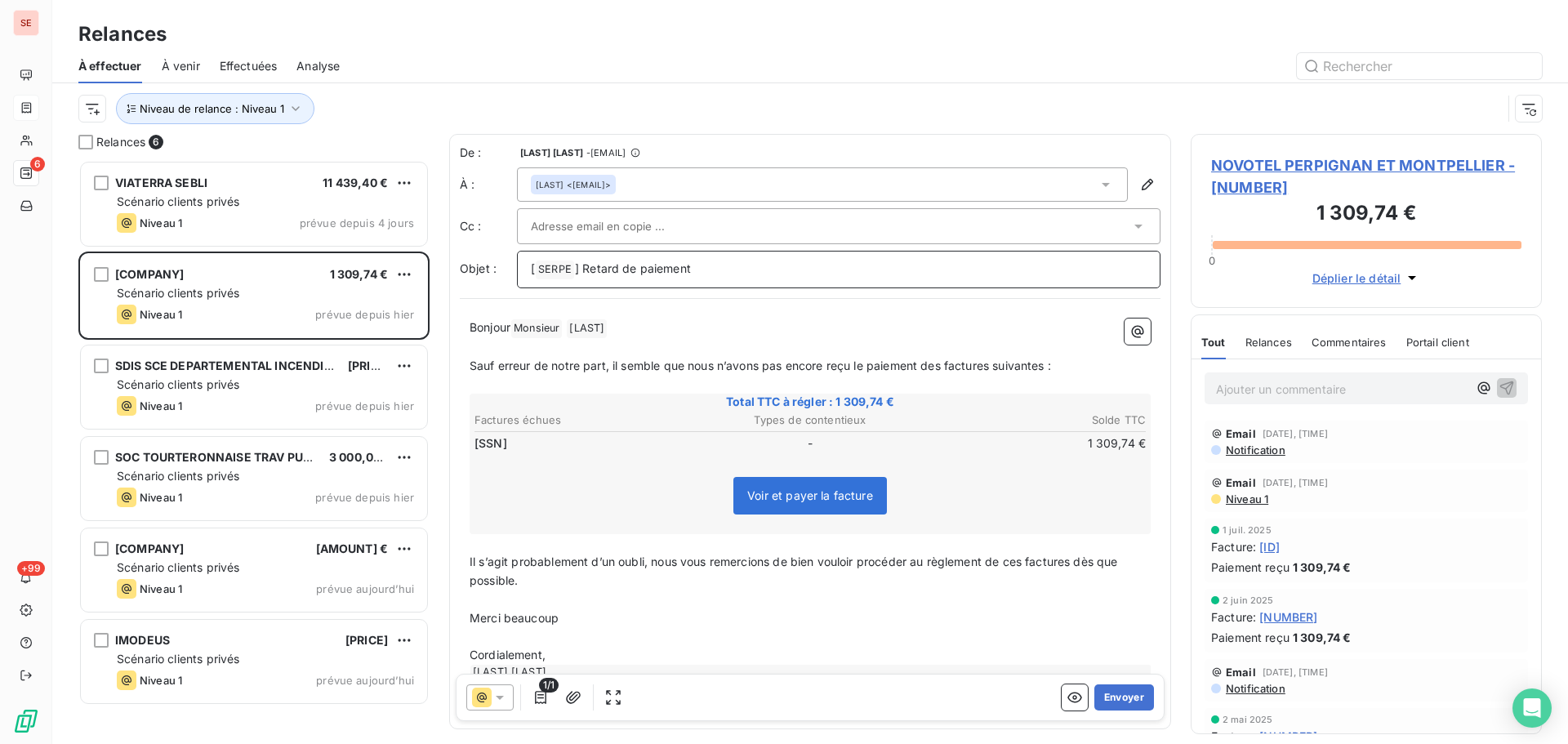 click on "] Retard de paiement" at bounding box center (633, 268) 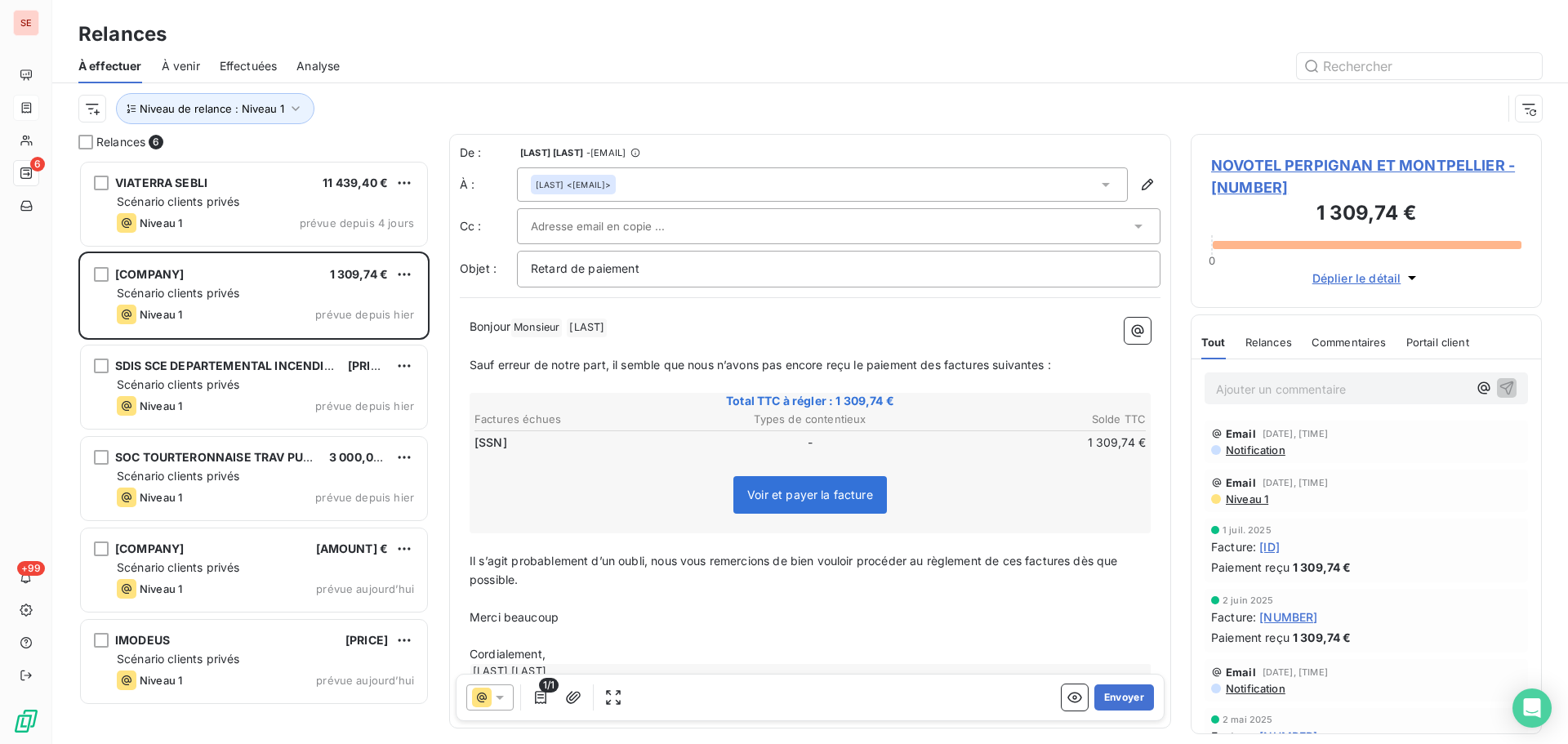 click on "[LAST] ﻿" at bounding box center (586, 327) 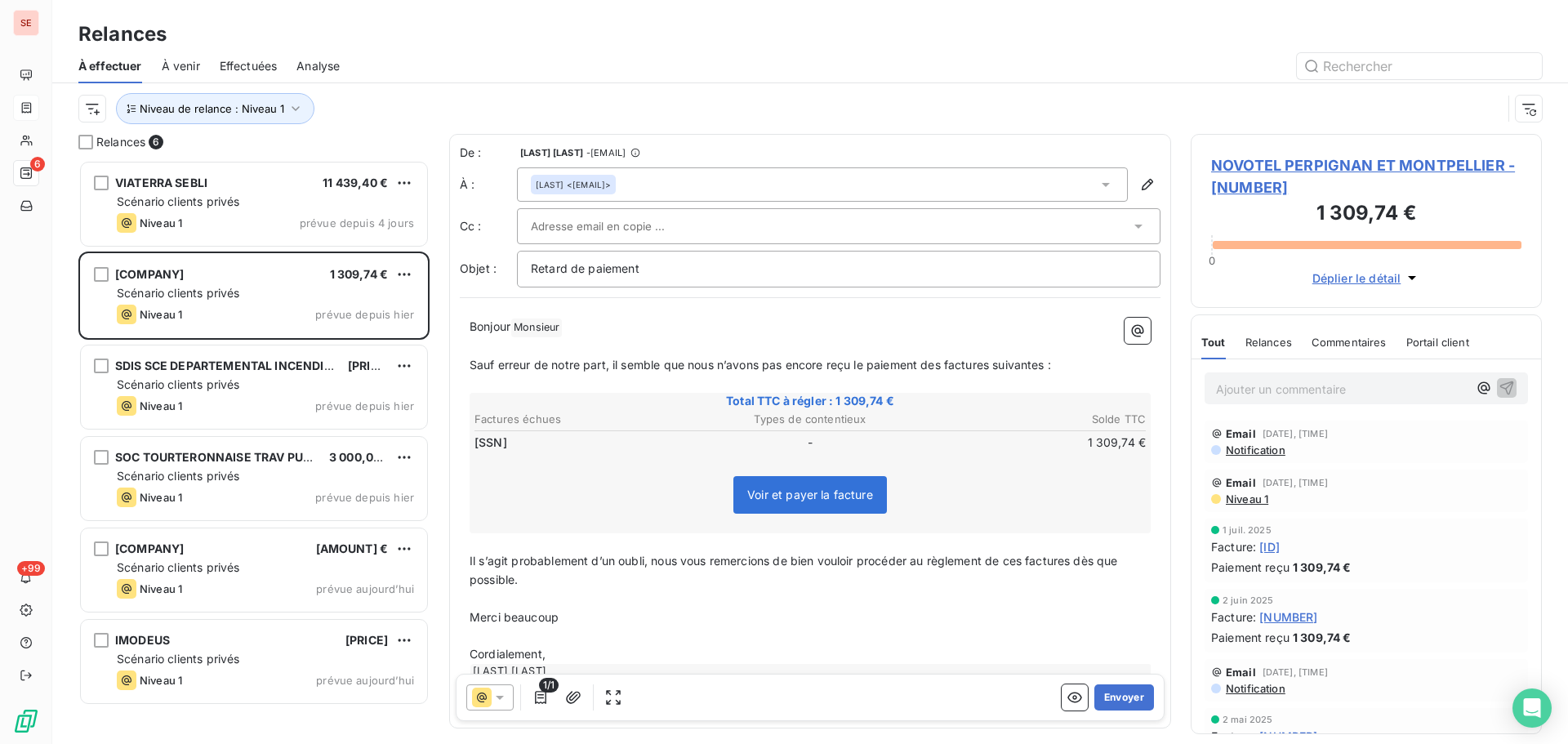 click on "Monsieur ﻿" at bounding box center [537, 327] 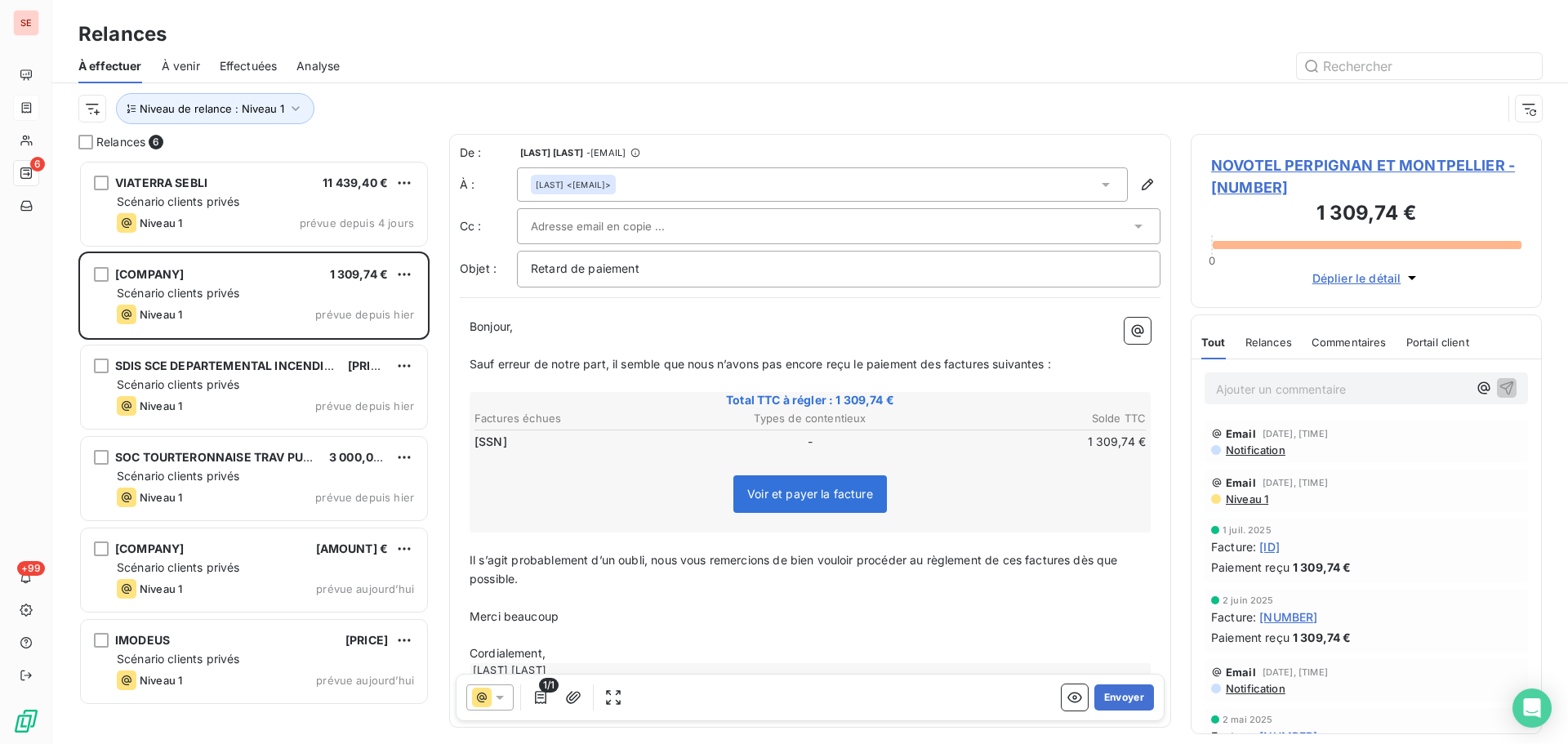 click on "Sauf erreur de notre part, il semble que nous n’avons pas encore reçu le paiement des factures suivantes :" at bounding box center (760, 363) 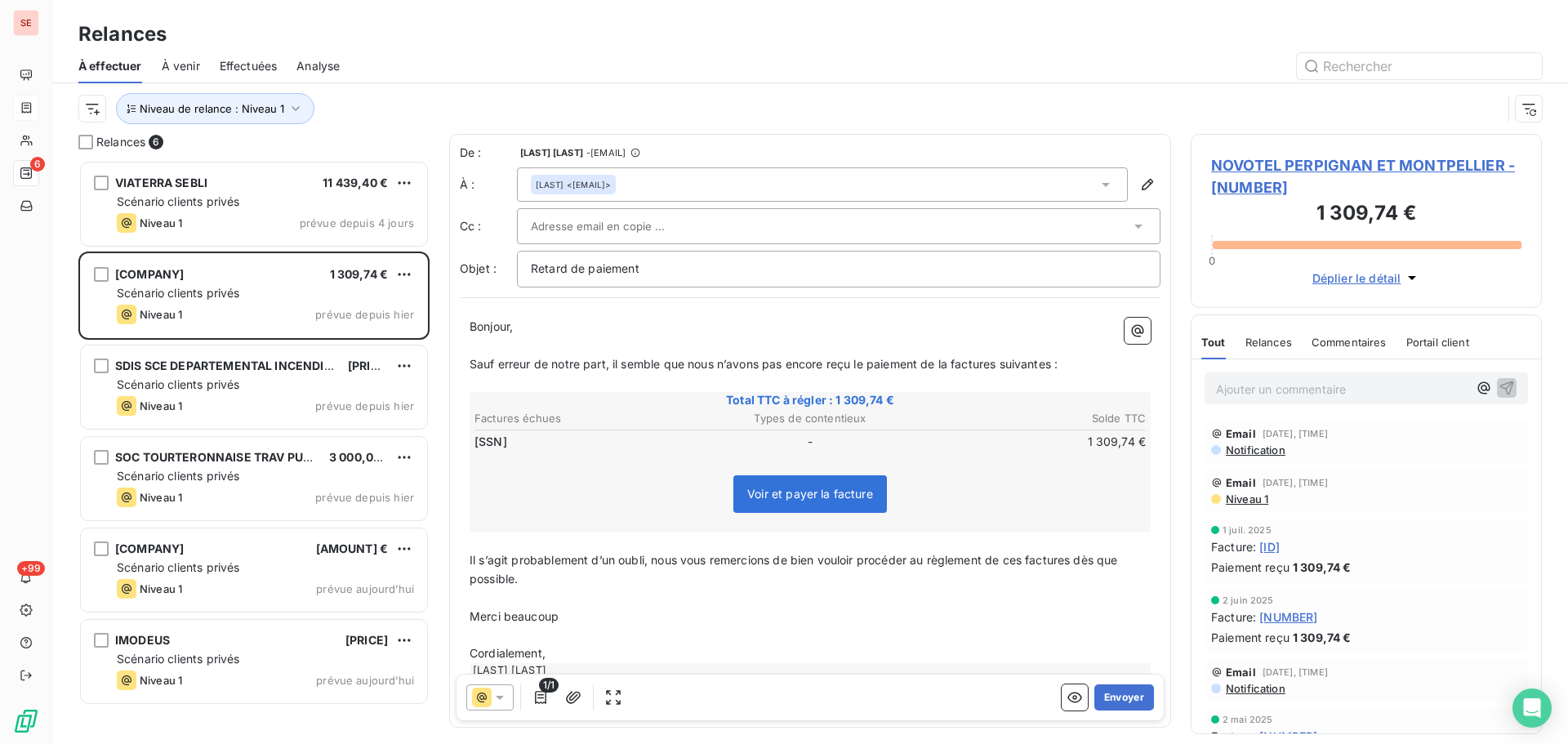 click on "Sauf erreur de notre part, il semble que nous n’avons pas encore reçu le paiement de la factures suivantes :" at bounding box center (764, 363) 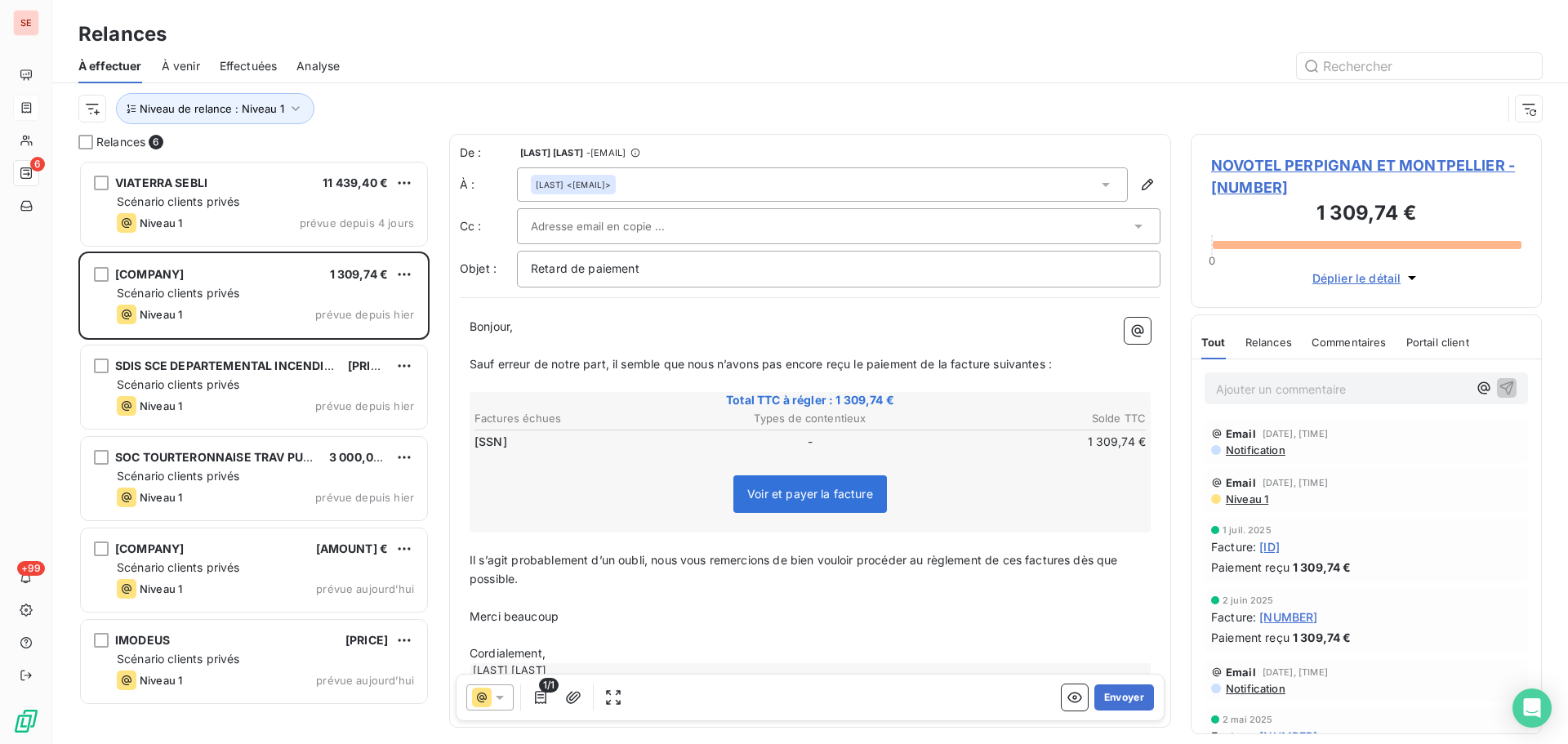 click on "Sauf erreur de notre part, il semble que nous n’avons pas encore reçu le paiement de la facture suivantes :" at bounding box center [760, 363] 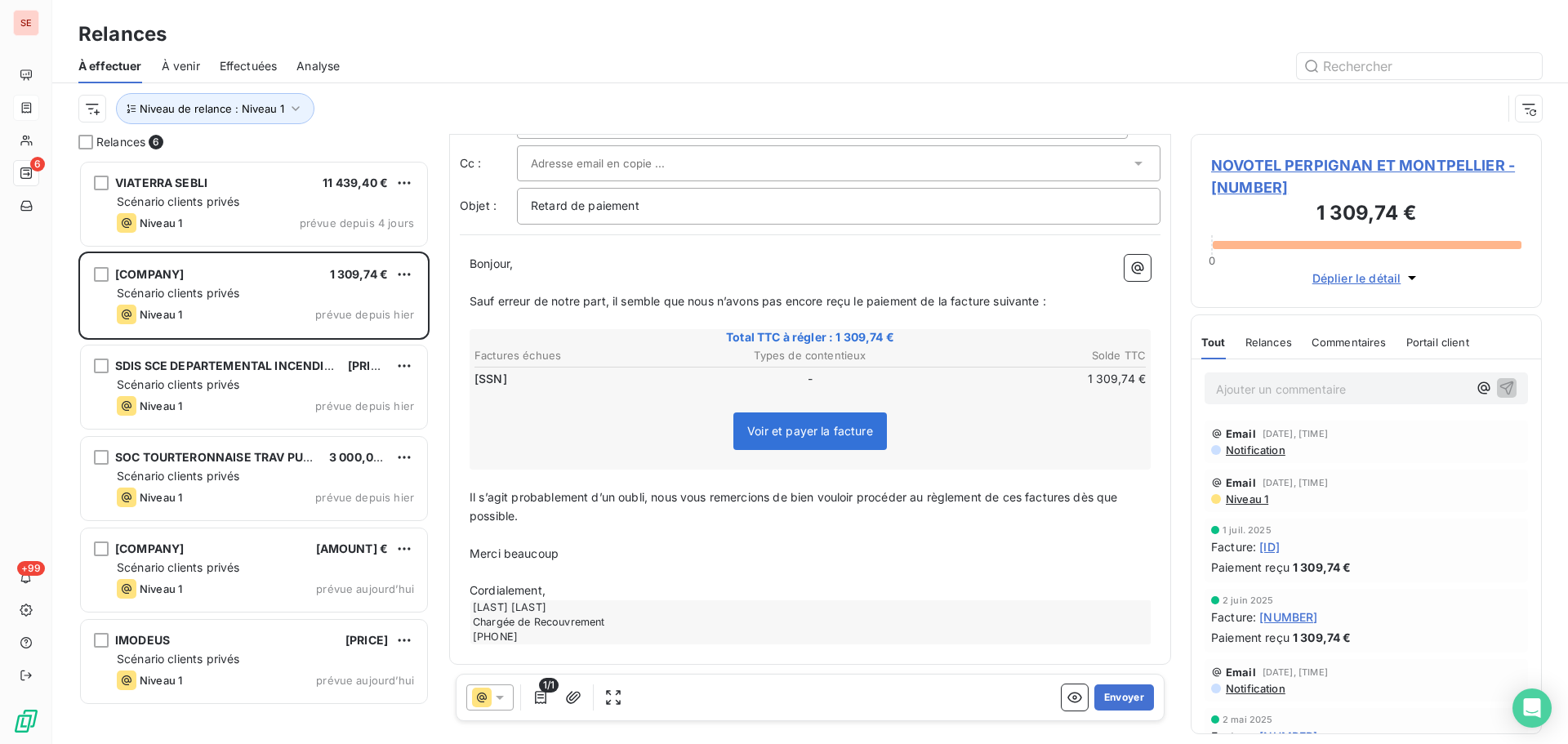 scroll, scrollTop: 65, scrollLeft: 0, axis: vertical 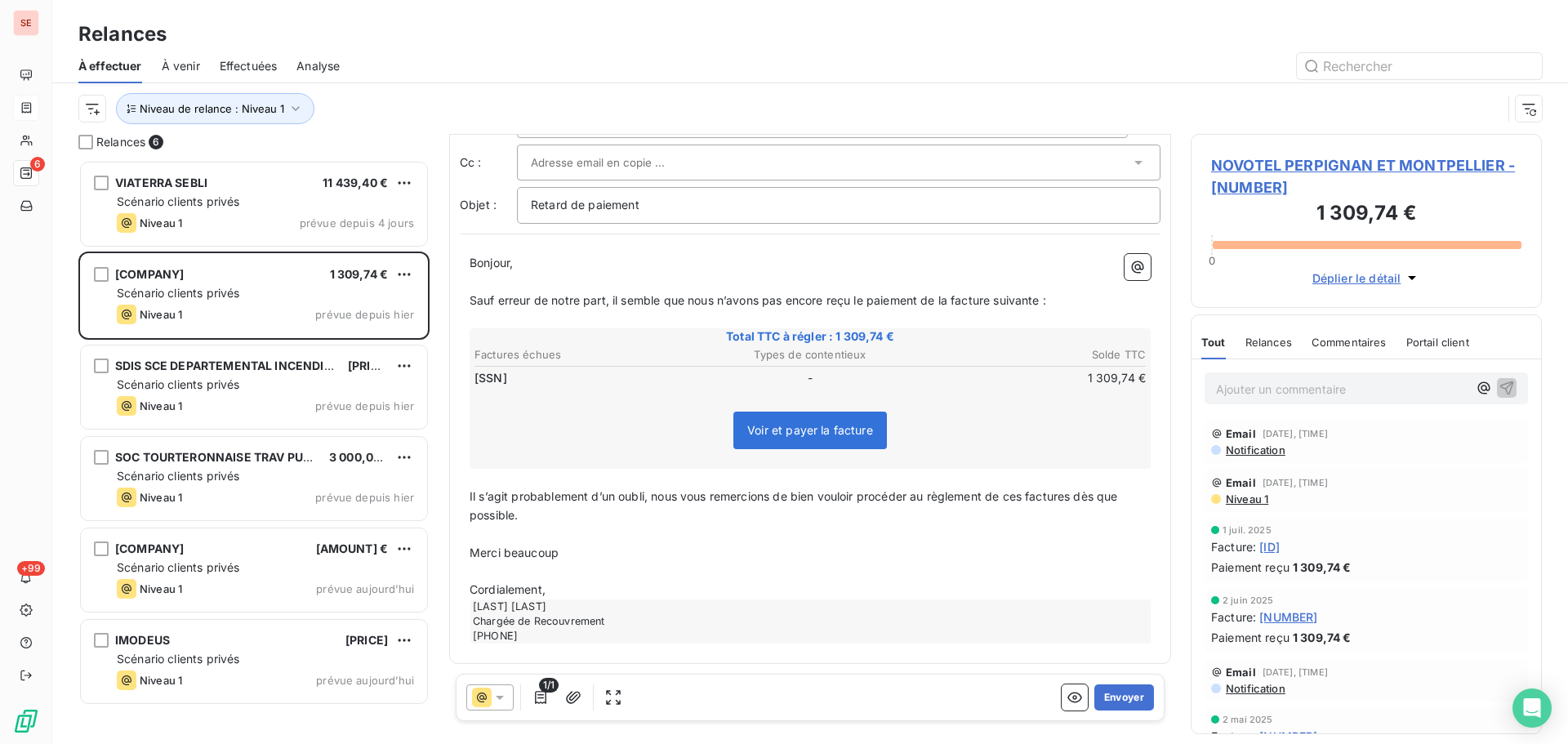 click on "Il s’agit probablement d’un oubli, nous vous remercions de bien vouloir procéder au règlement de ces factures dès que possible." at bounding box center [795, 506] 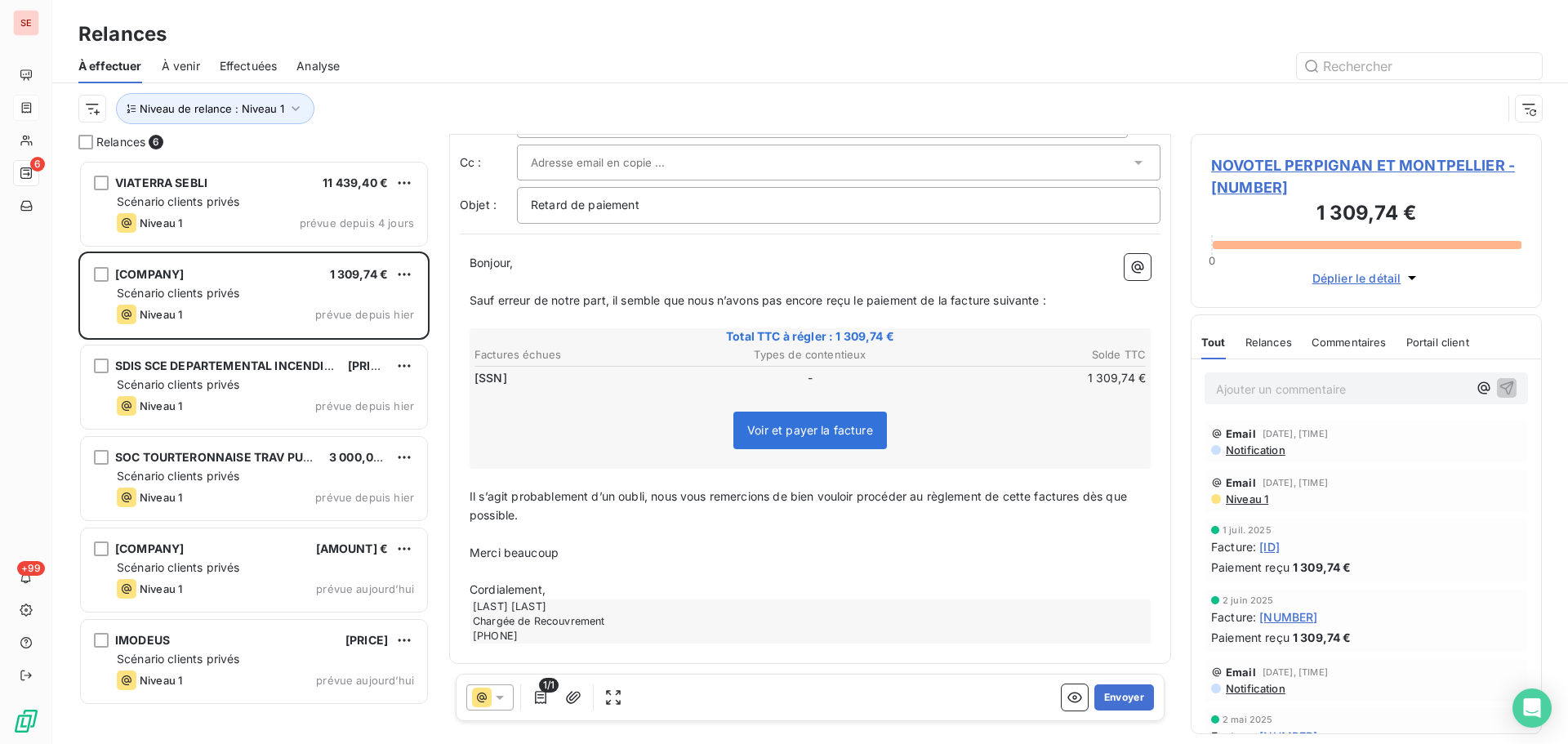 click on "Il s’agit probablement d’un oubli, nous vous remercions de bien vouloir procéder au règlement de cette factures dès que possible." at bounding box center (800, 506) 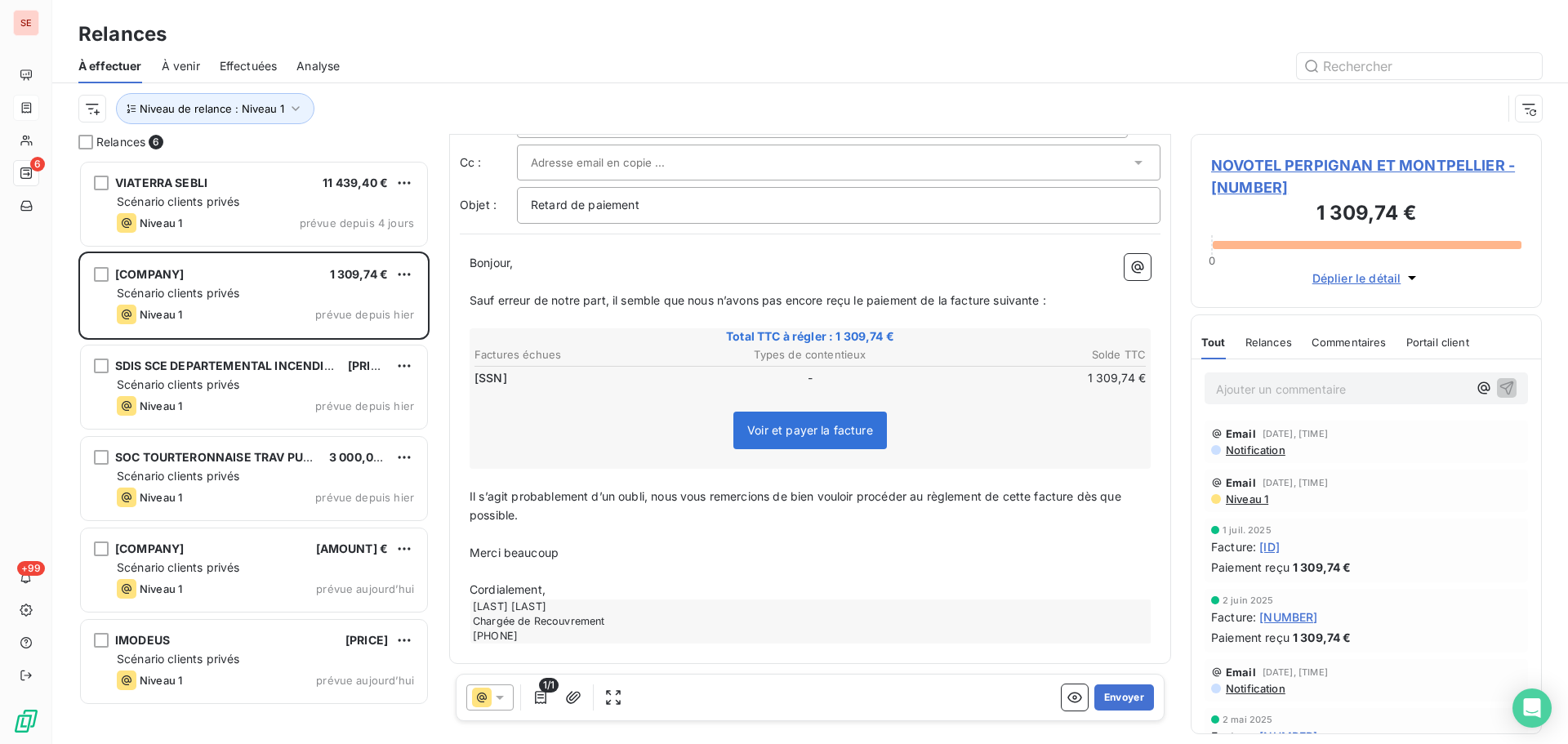 click on "Cordialement," at bounding box center (810, 590) 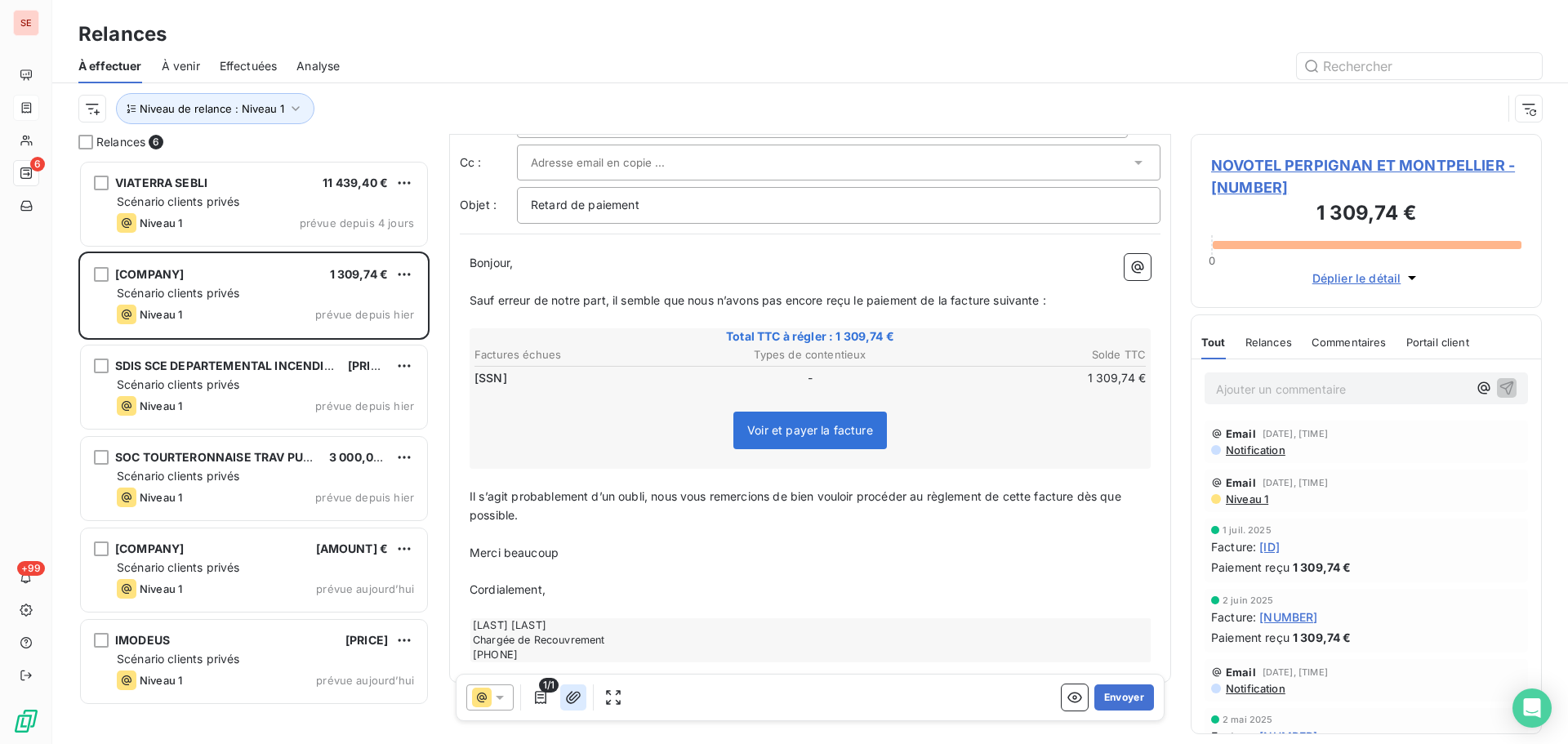 click 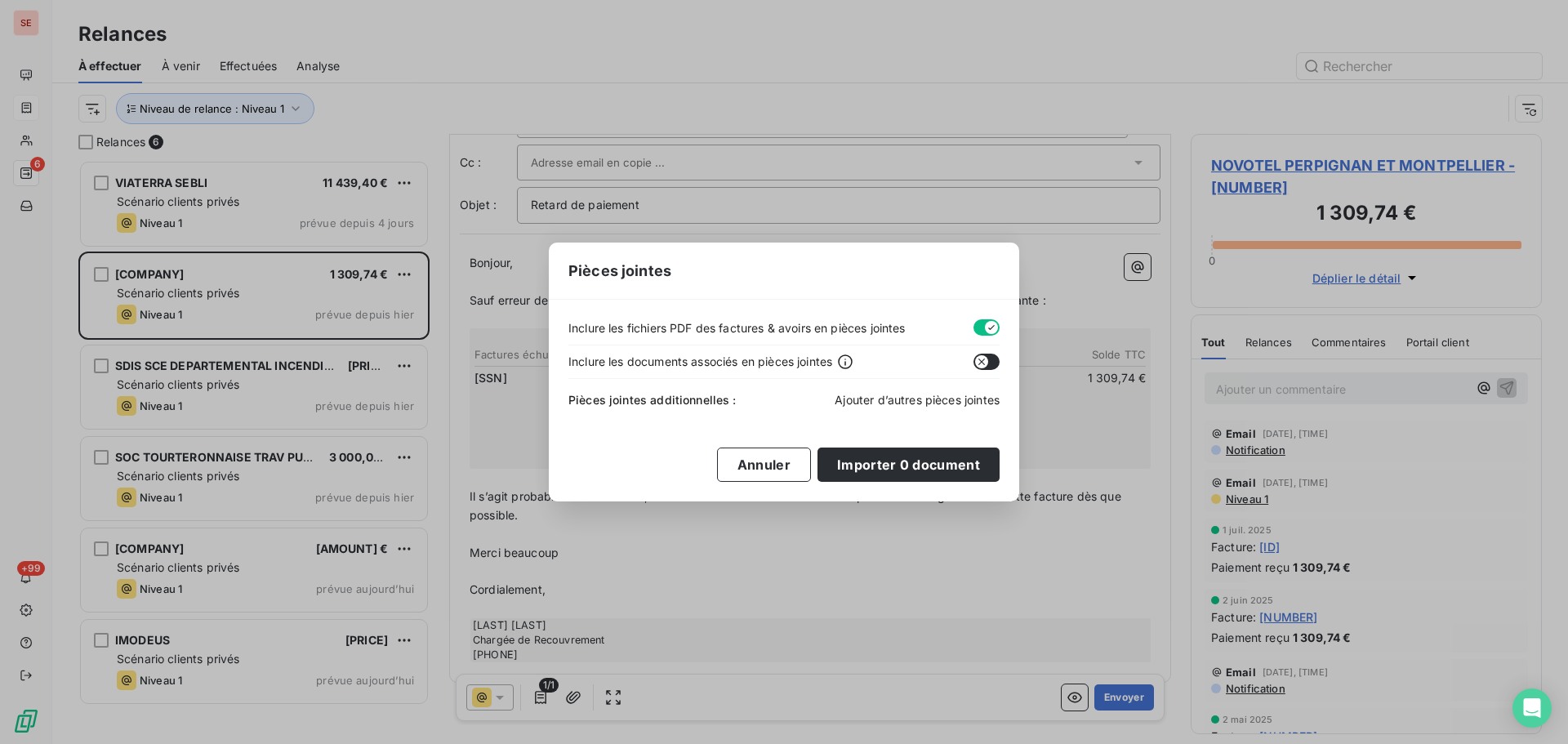 click on "Ajouter d’autres pièces jointes" at bounding box center [917, 399] 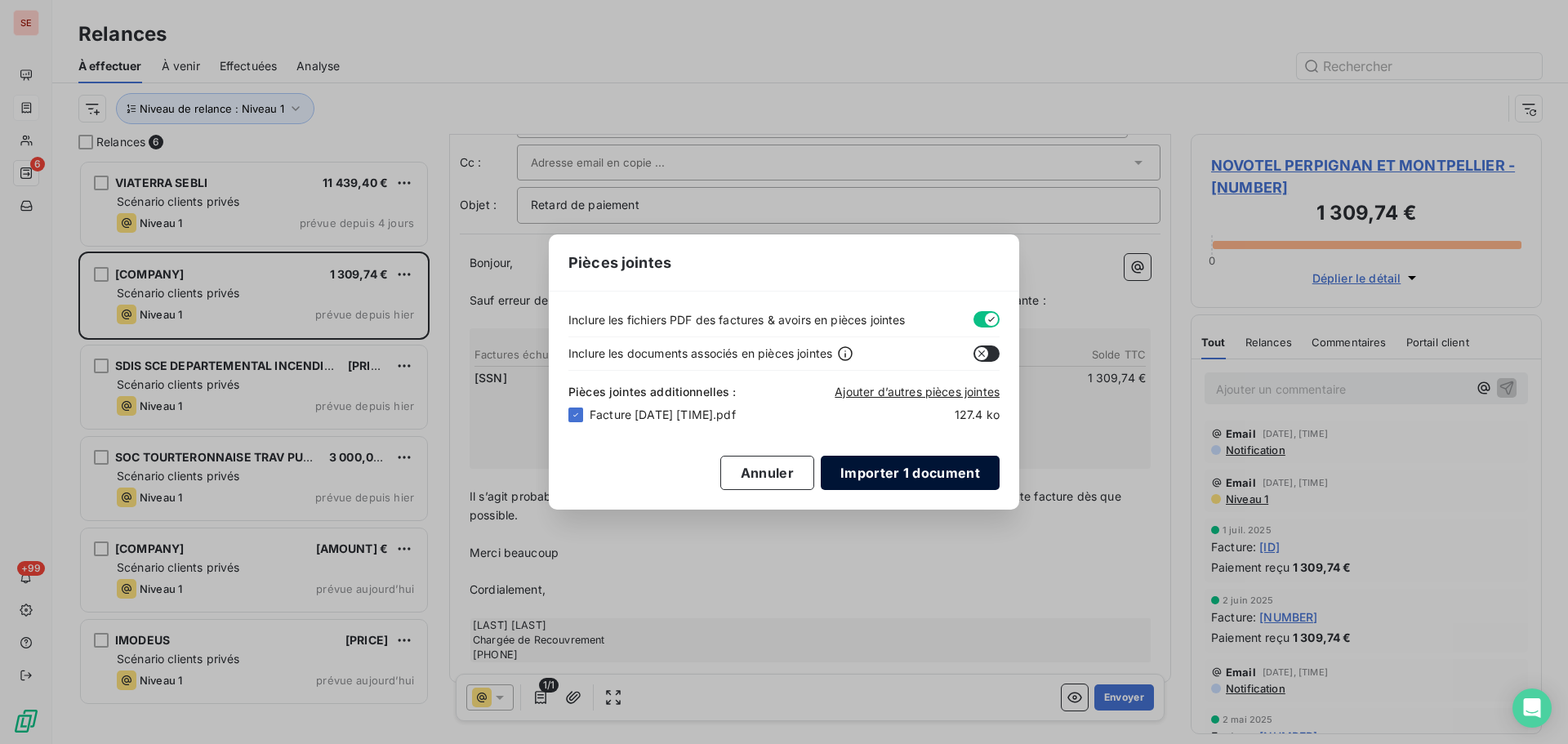 click on "Importer 1 document" at bounding box center (910, 473) 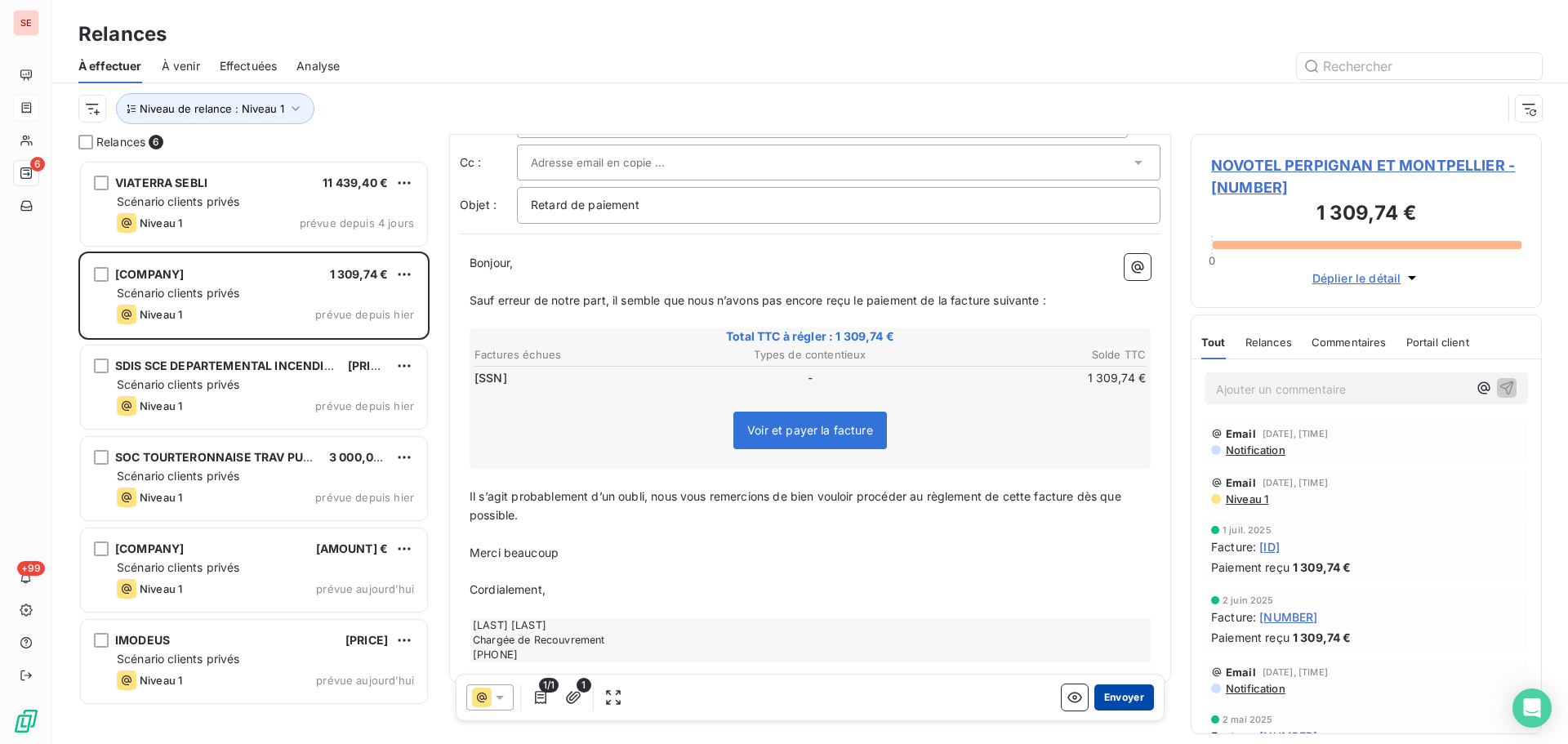 click on "Envoyer" at bounding box center [1124, 697] 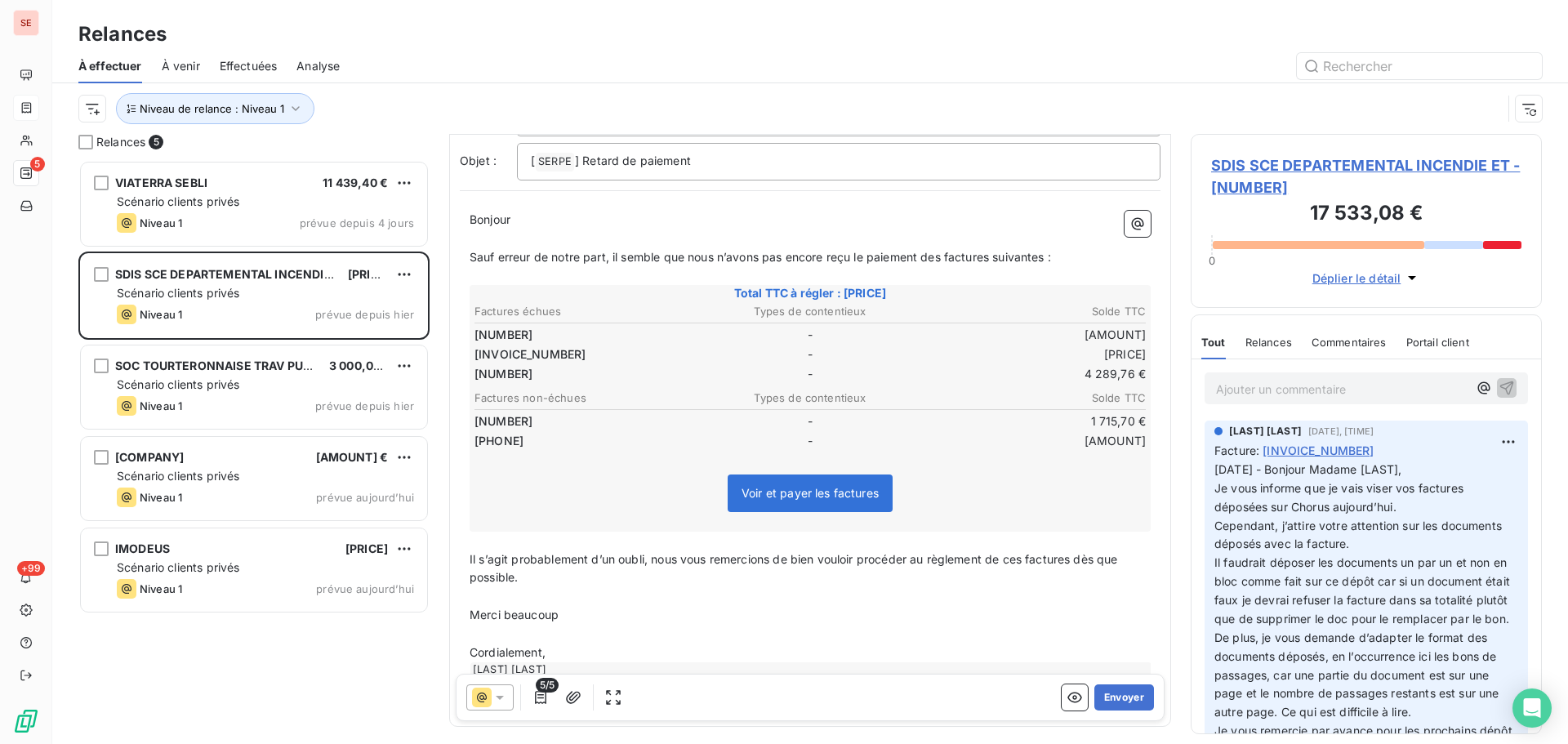 scroll, scrollTop: 173, scrollLeft: 0, axis: vertical 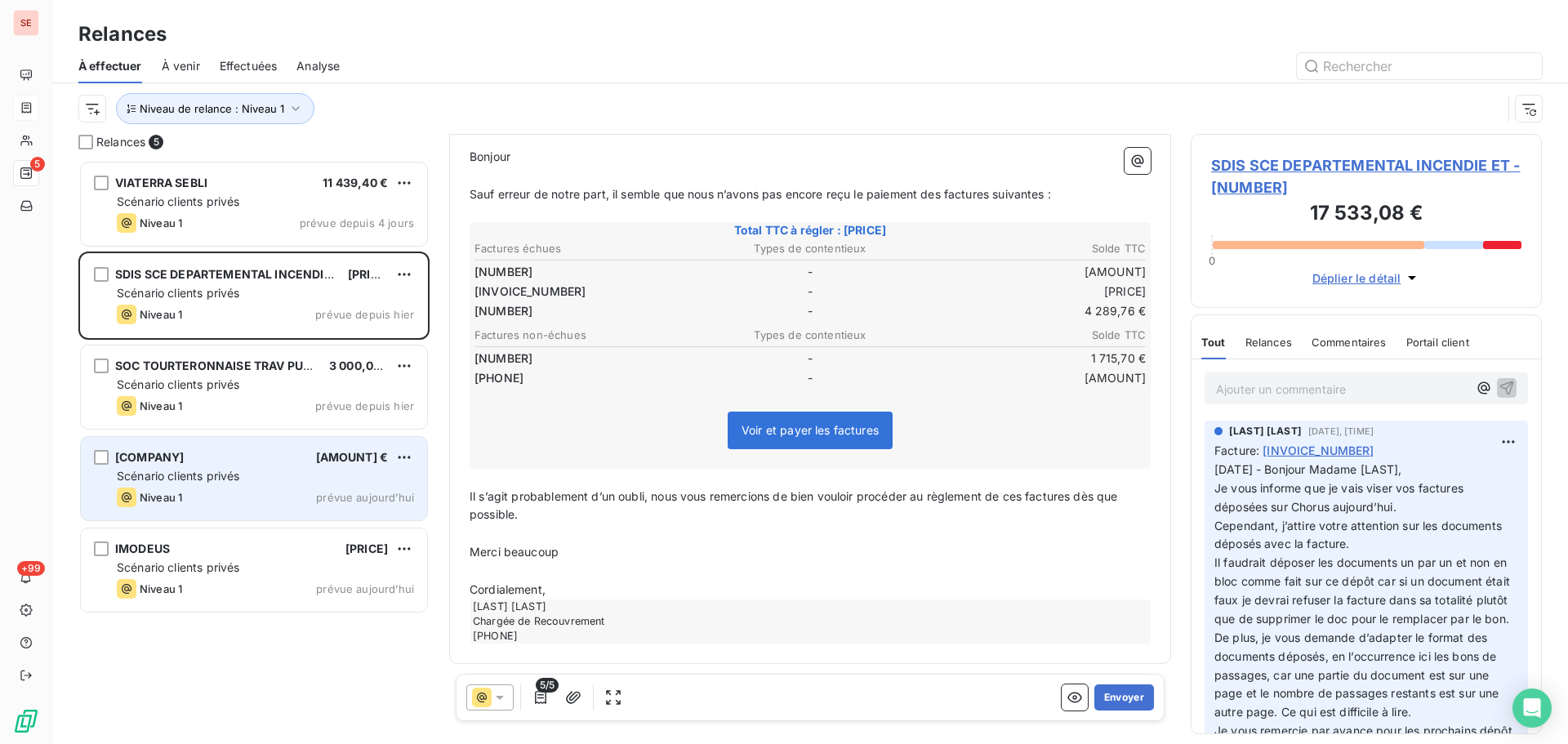 click on "Scénario clients privés" at bounding box center (265, 476) 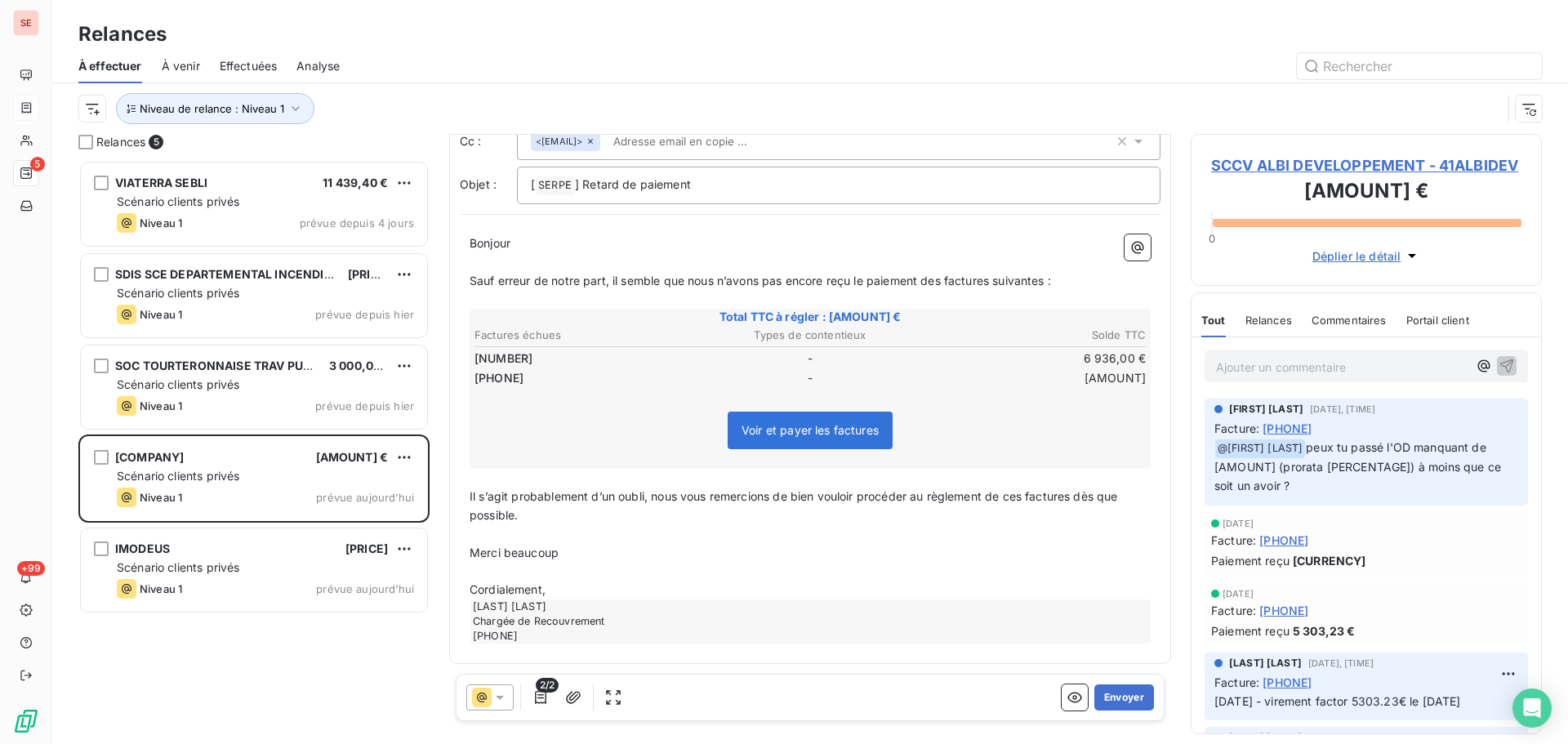scroll, scrollTop: 0, scrollLeft: 0, axis: both 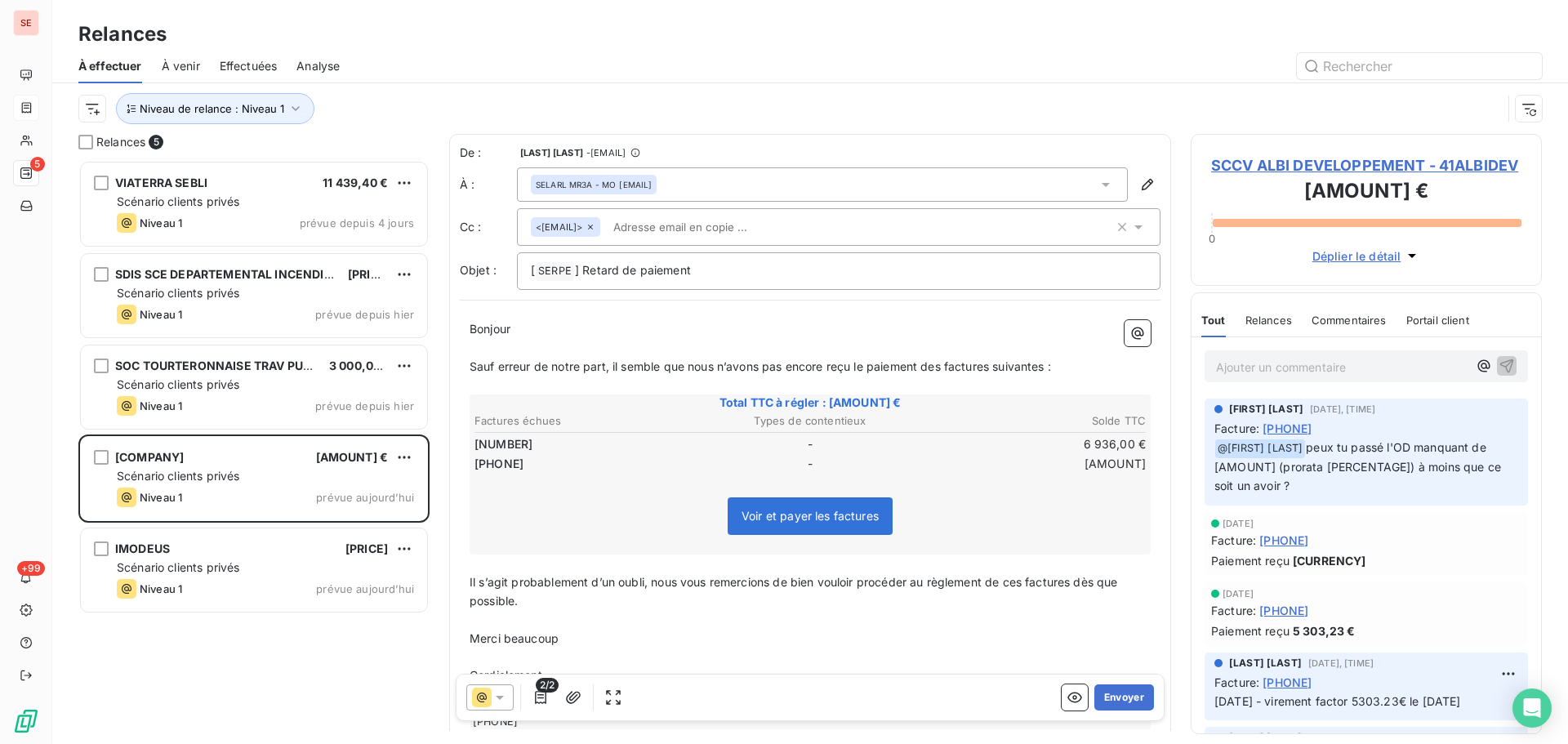 click on "SCCV ALBI DEVELOPPEMENT - 41ALBIDEV" at bounding box center (1366, 165) 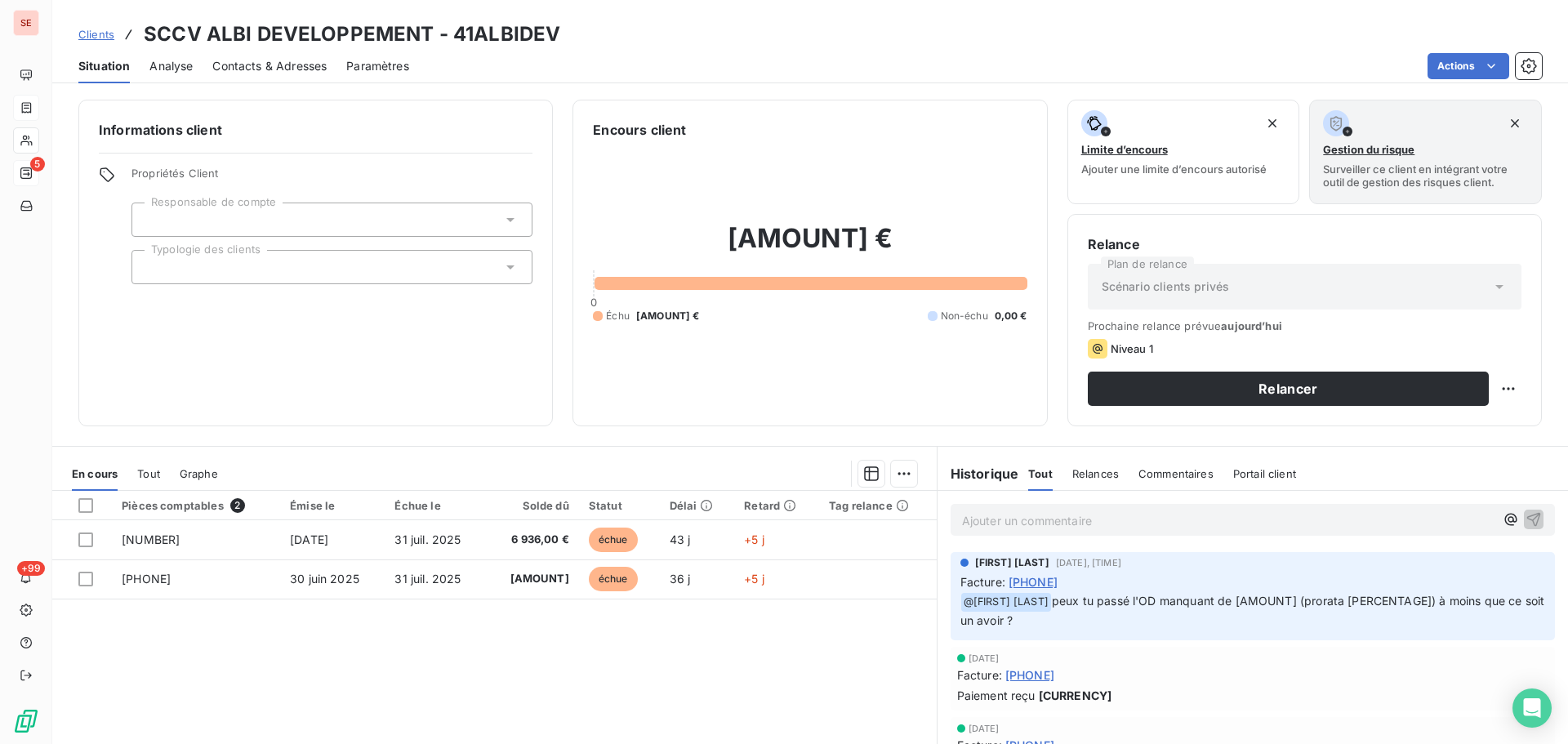 click on "Contacts & Adresses" at bounding box center [270, 66] 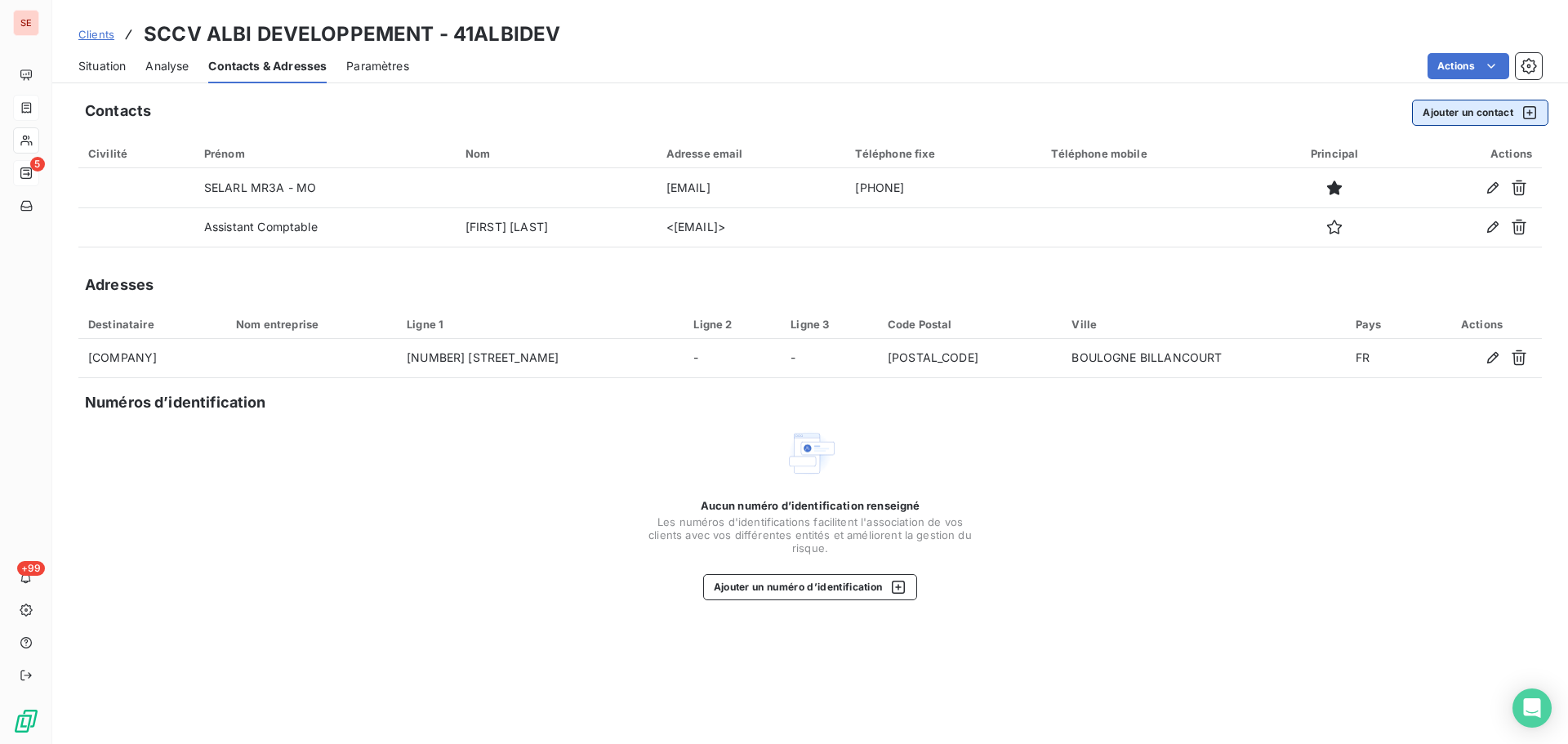 click on "Ajouter un contact" at bounding box center (1480, 113) 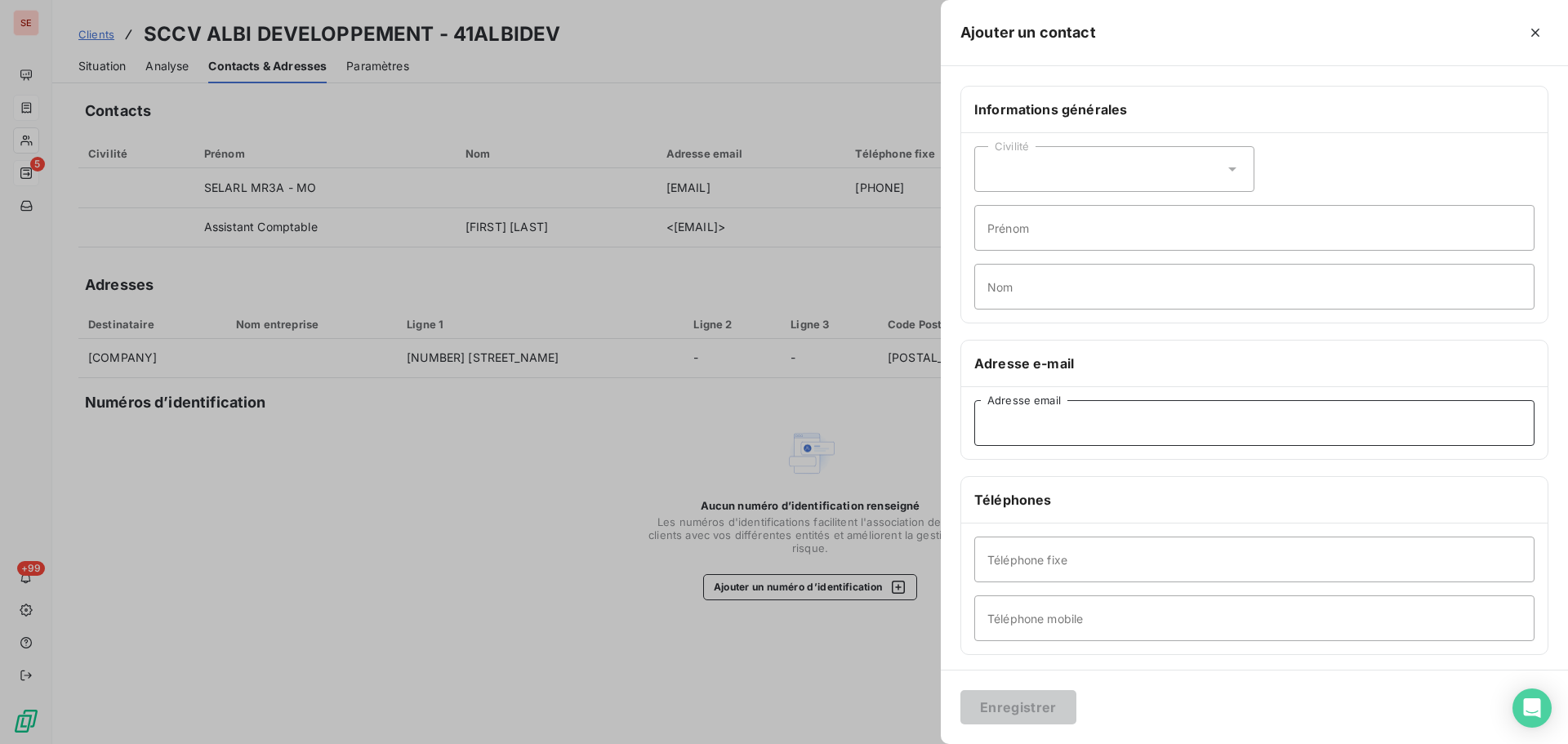 paste on "[EMAIL]" 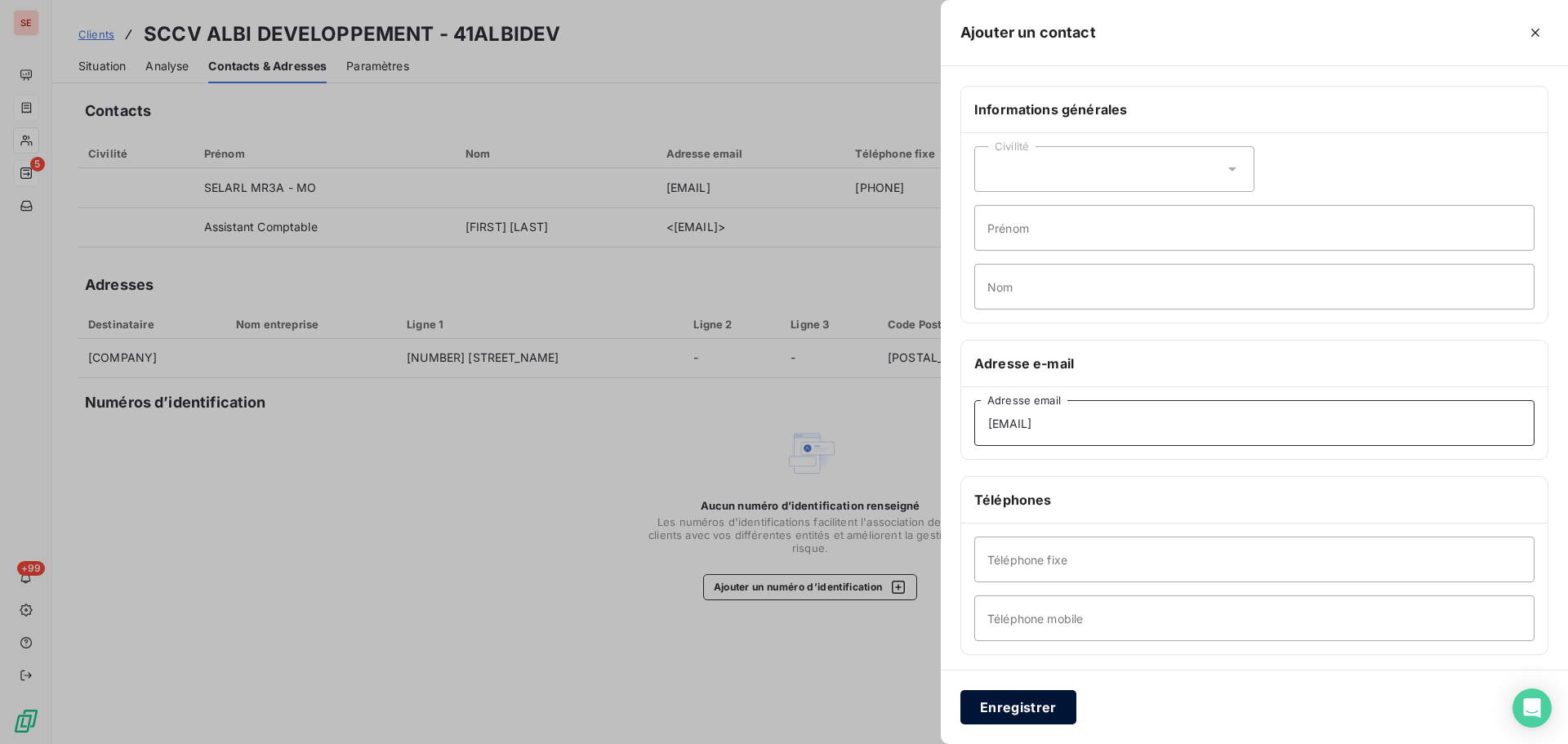 type on "[EMAIL]" 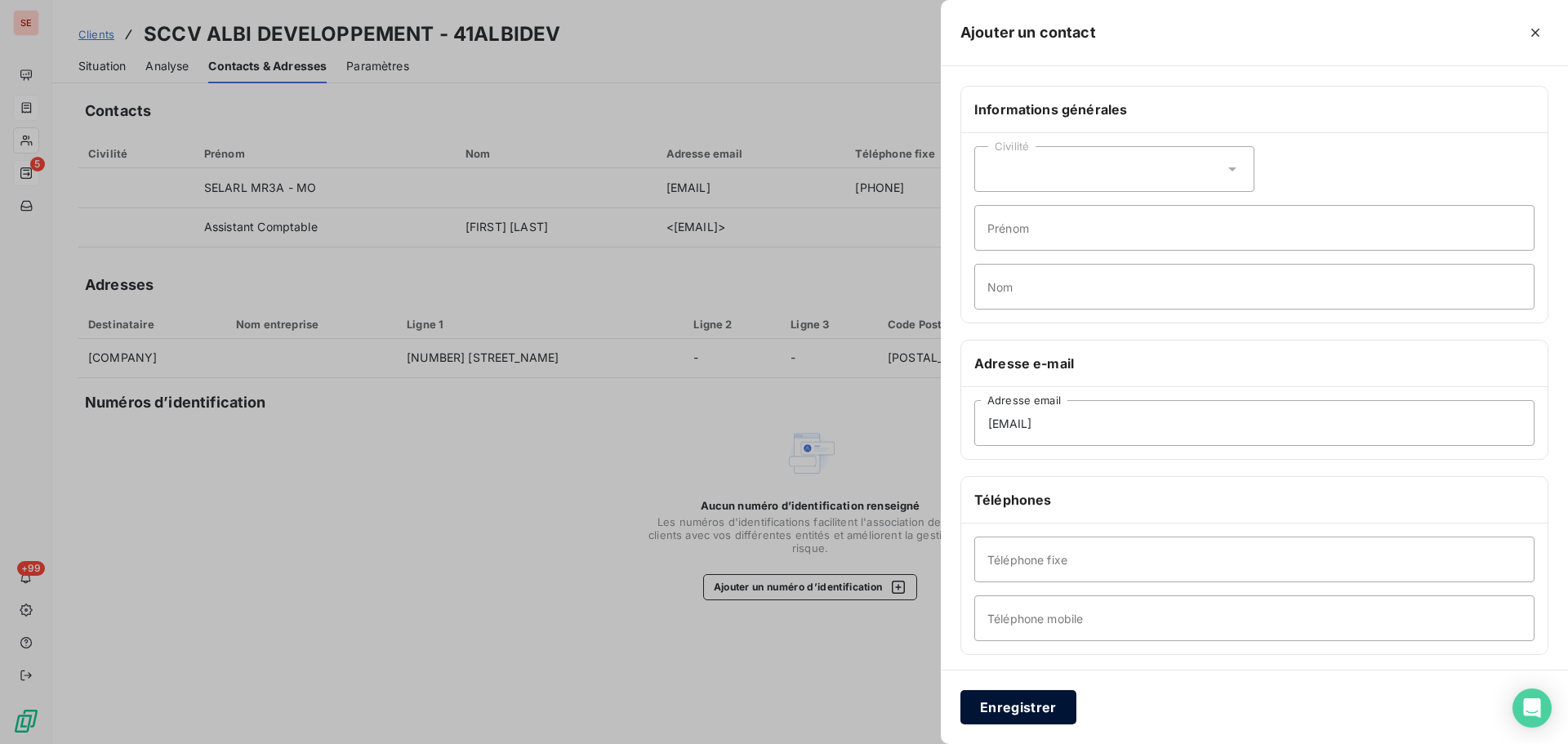 click on "Enregistrer" at bounding box center [1018, 707] 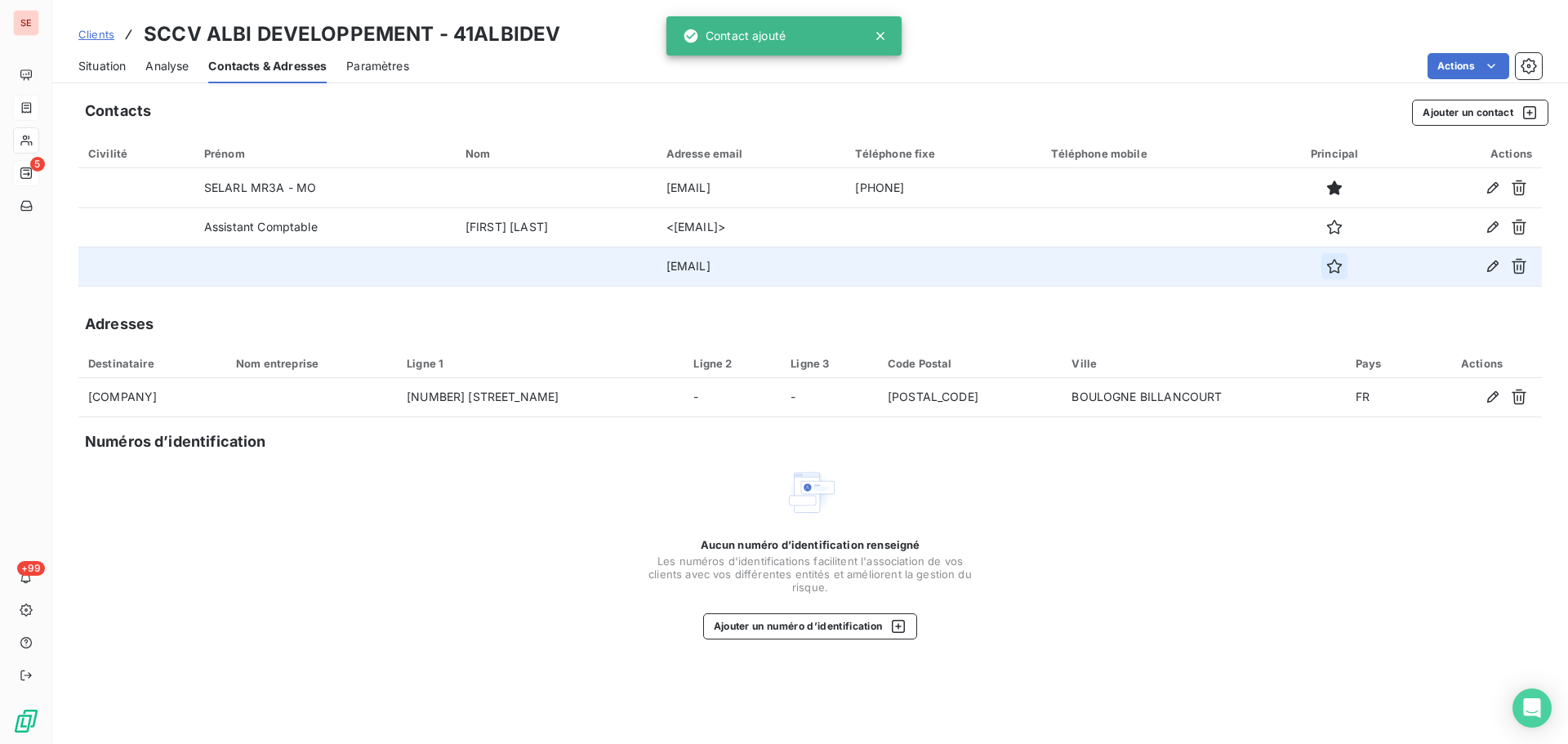 click 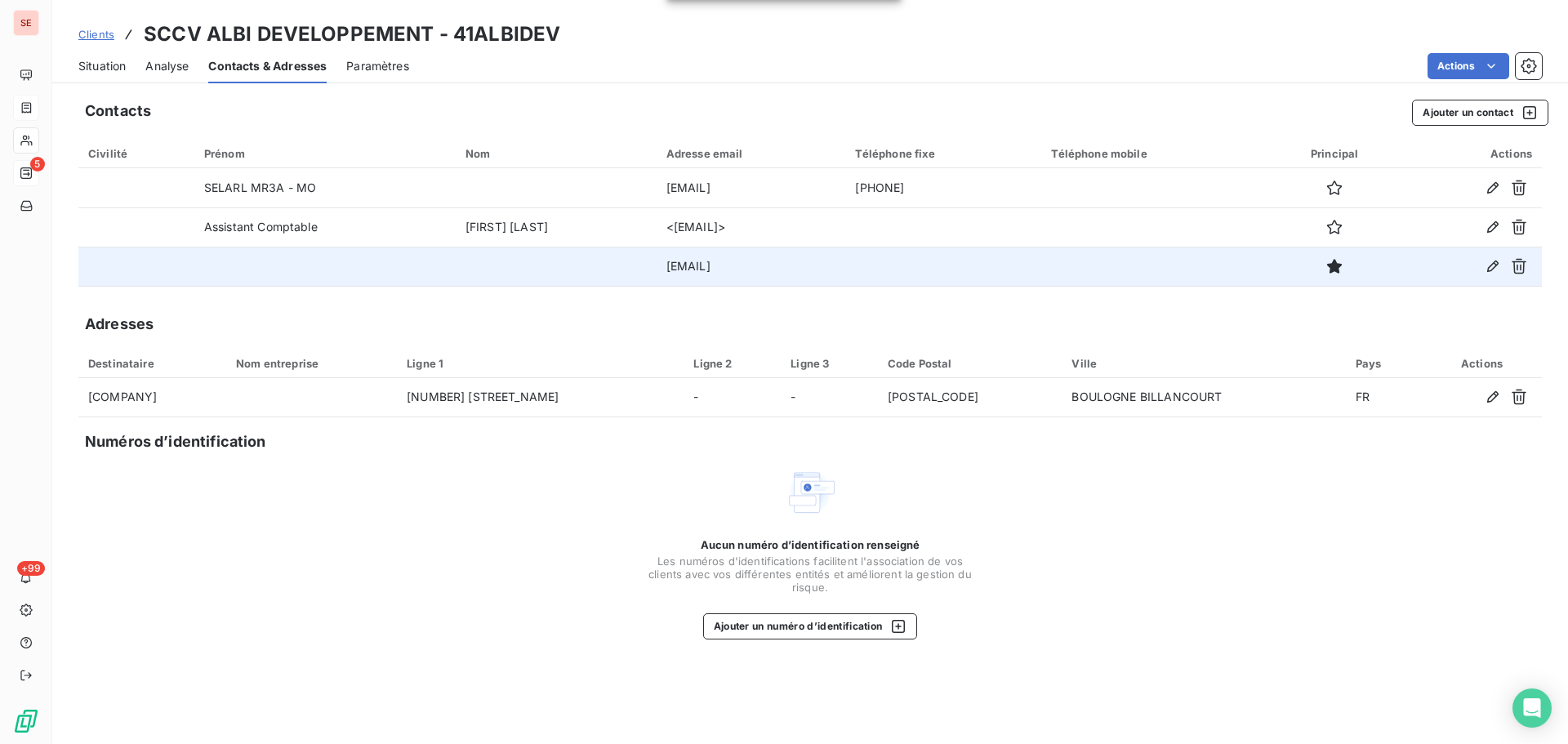 click on "Situation" at bounding box center [102, 66] 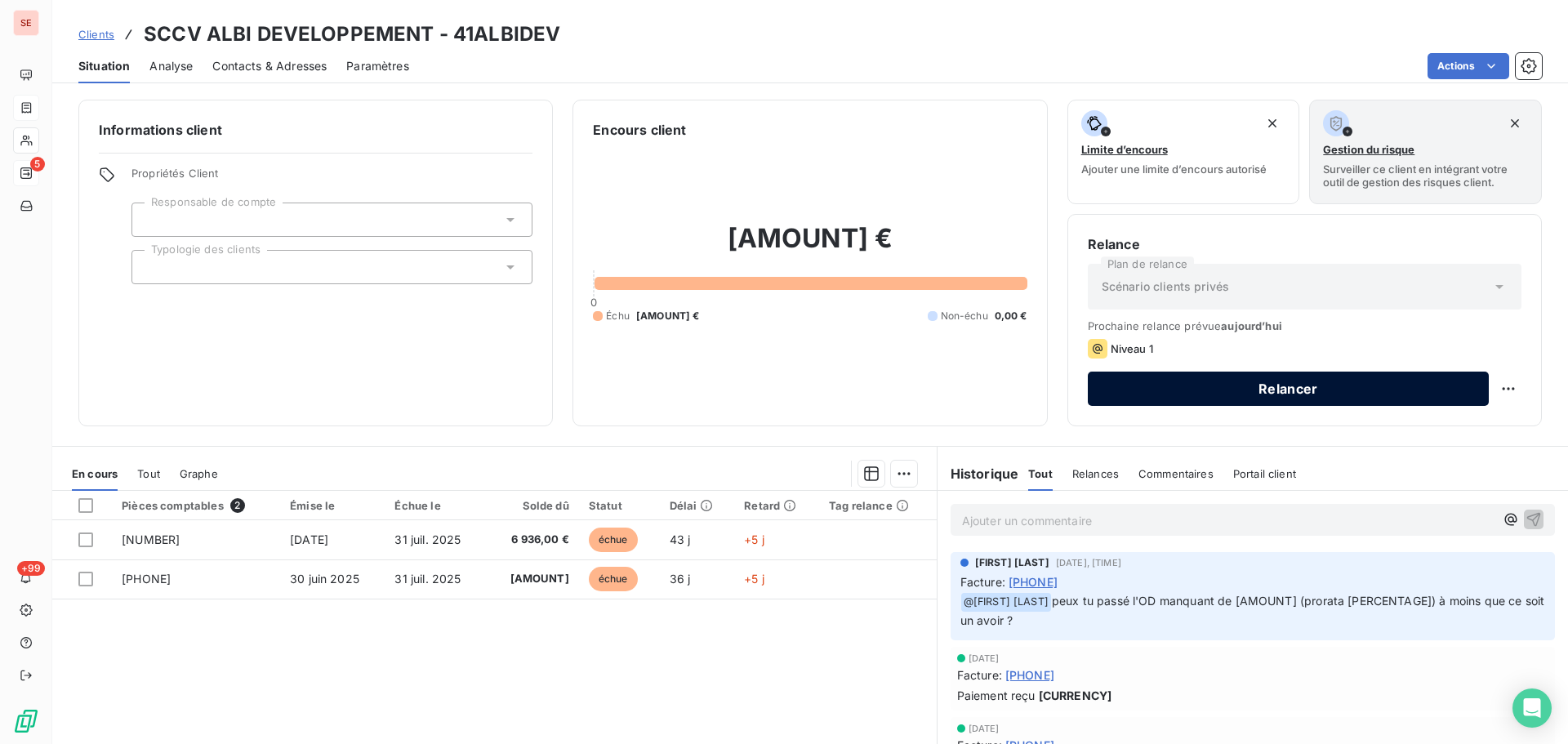 click on "Relancer" at bounding box center [1288, 389] 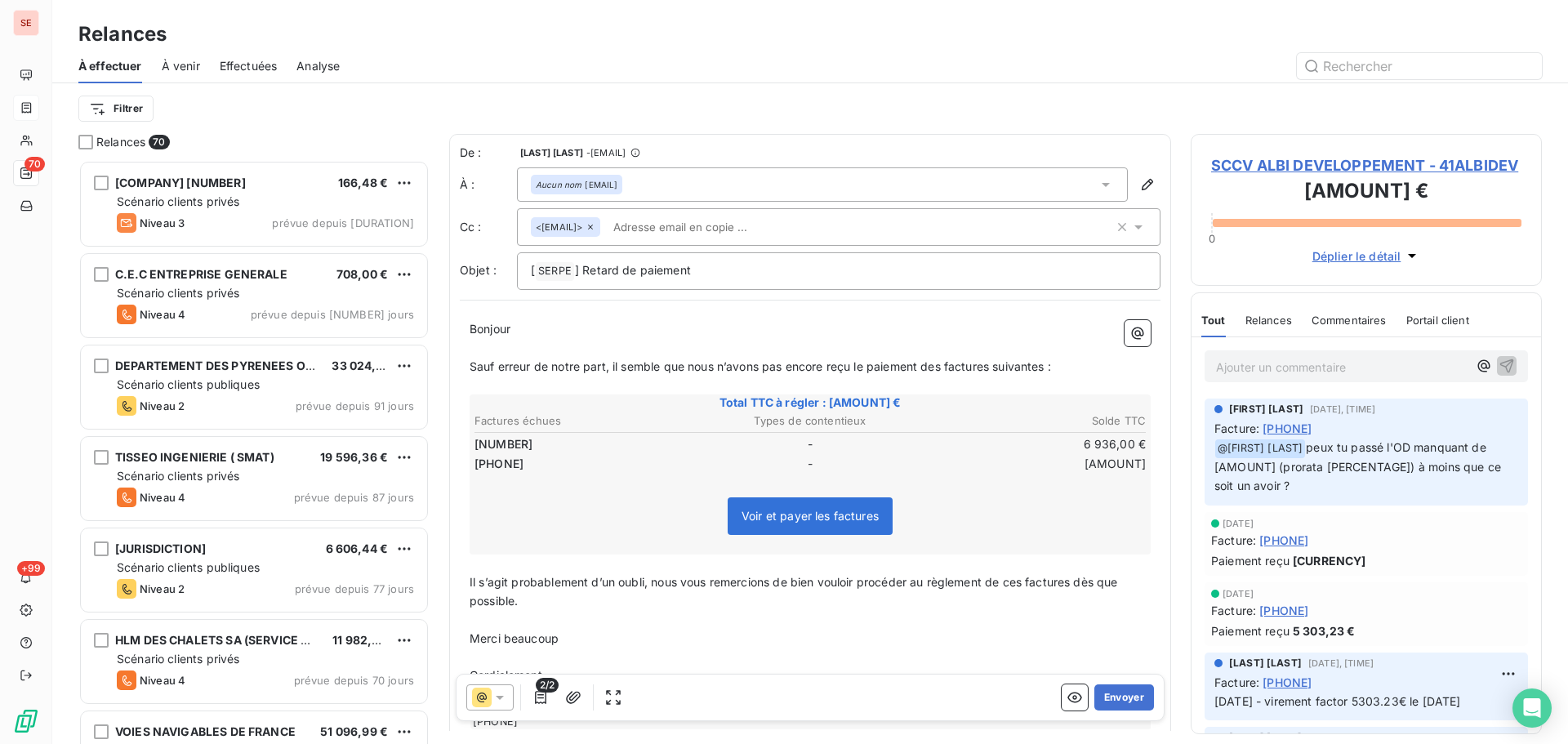 scroll, scrollTop: 13, scrollLeft: 13, axis: both 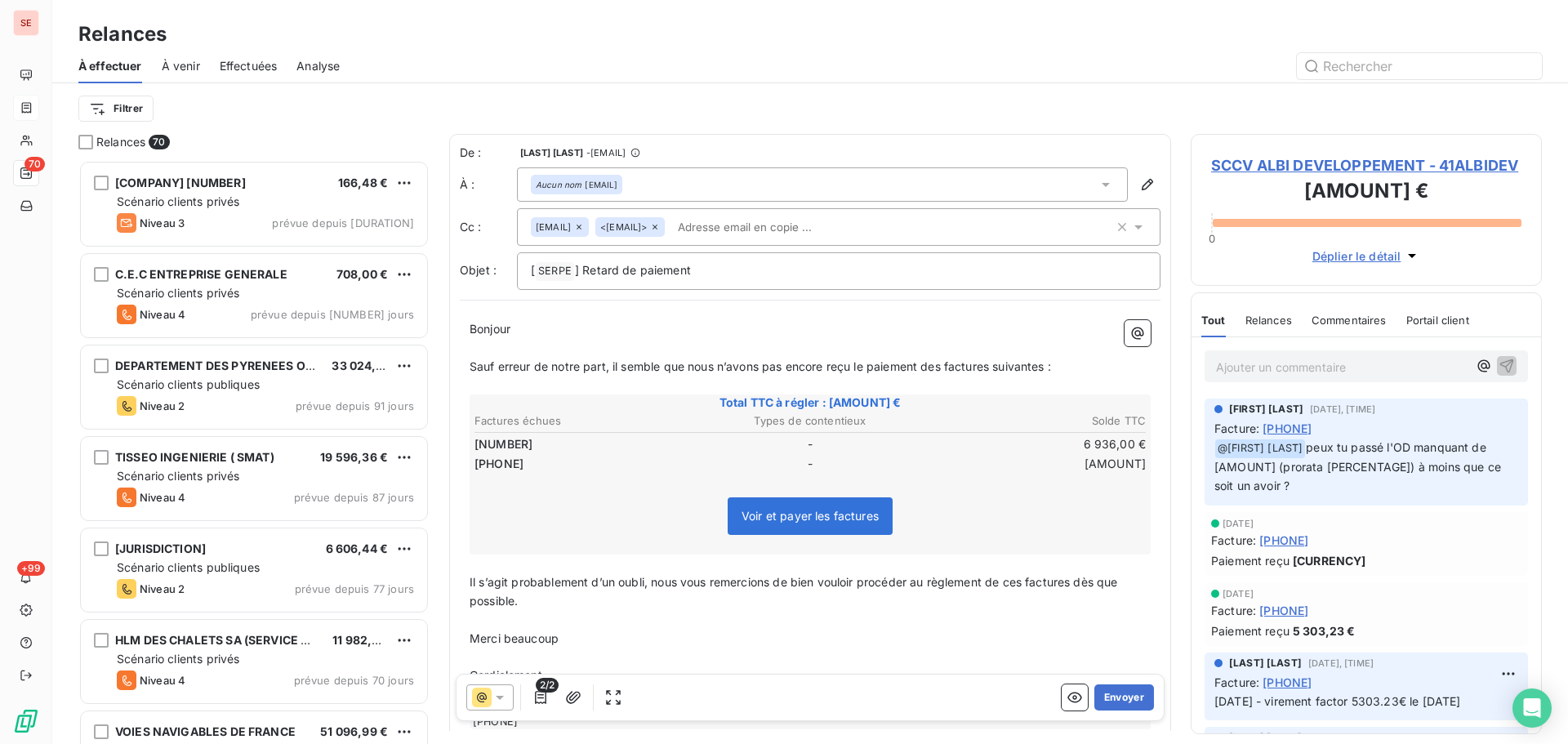 click on "SCCV ALBI DEVELOPPEMENT - 41ALBIDEV" at bounding box center [1366, 165] 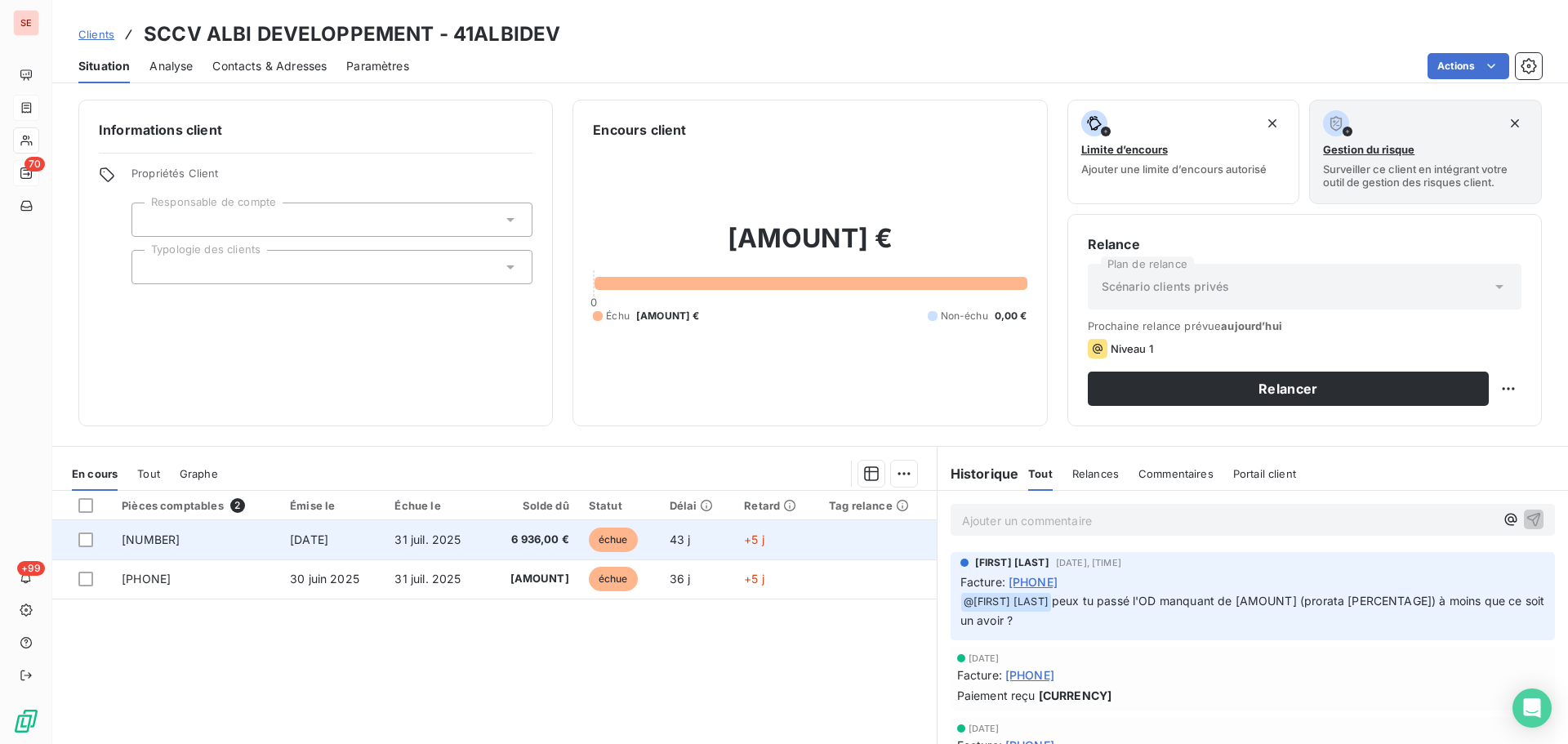 click on "31 juil. 2025" at bounding box center (435, 540) 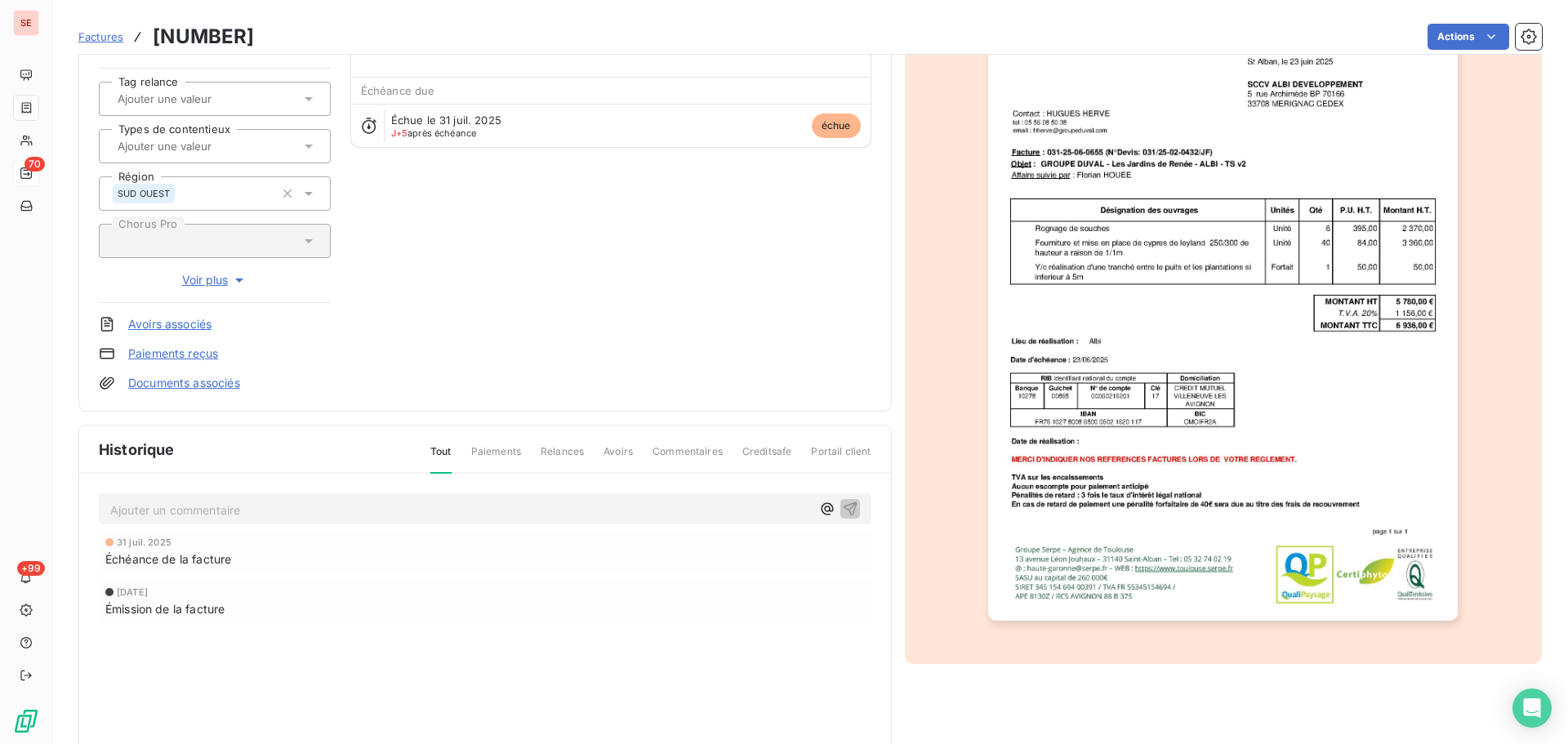 scroll, scrollTop: 238, scrollLeft: 0, axis: vertical 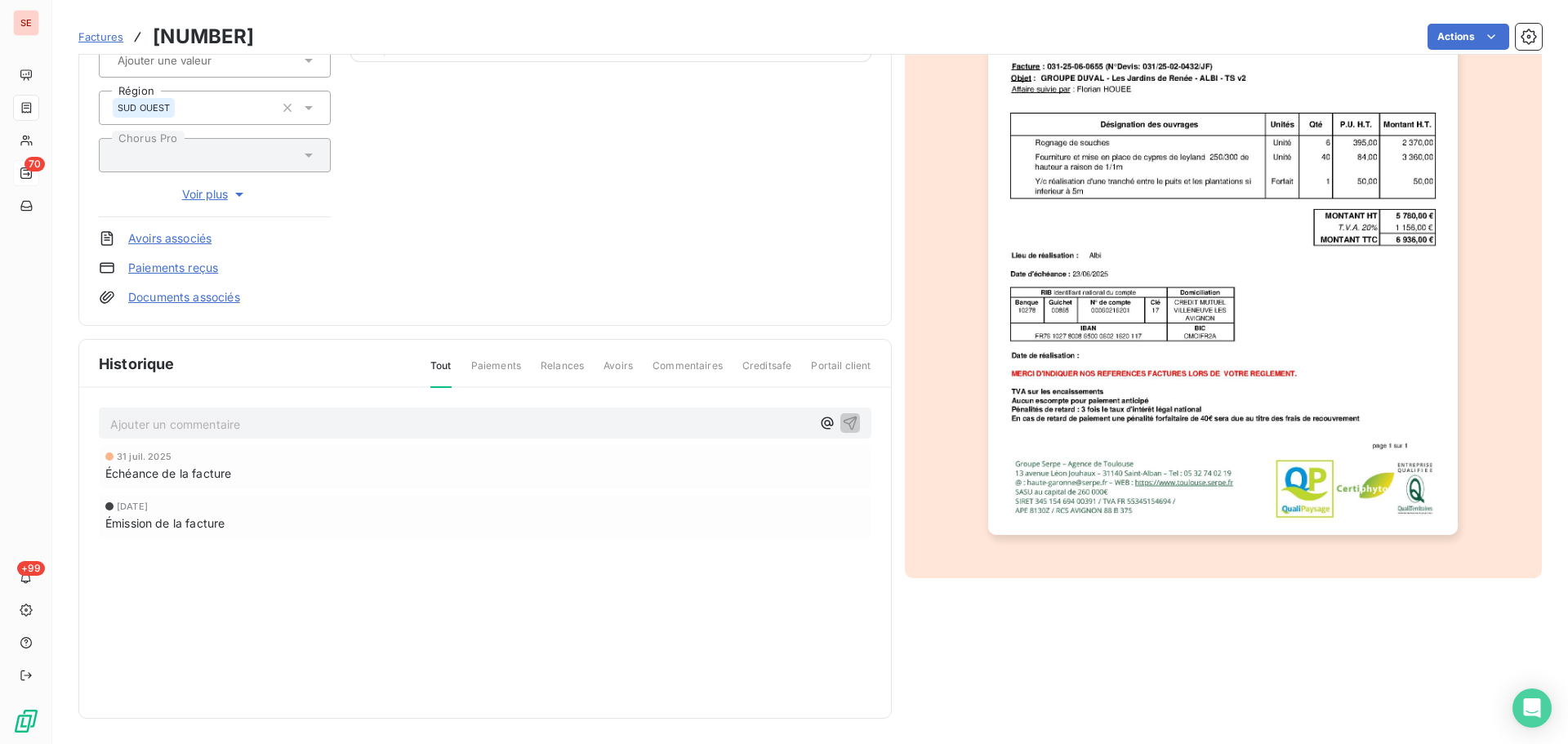 click on "Ajouter un commentaire ﻿" at bounding box center [461, 424] 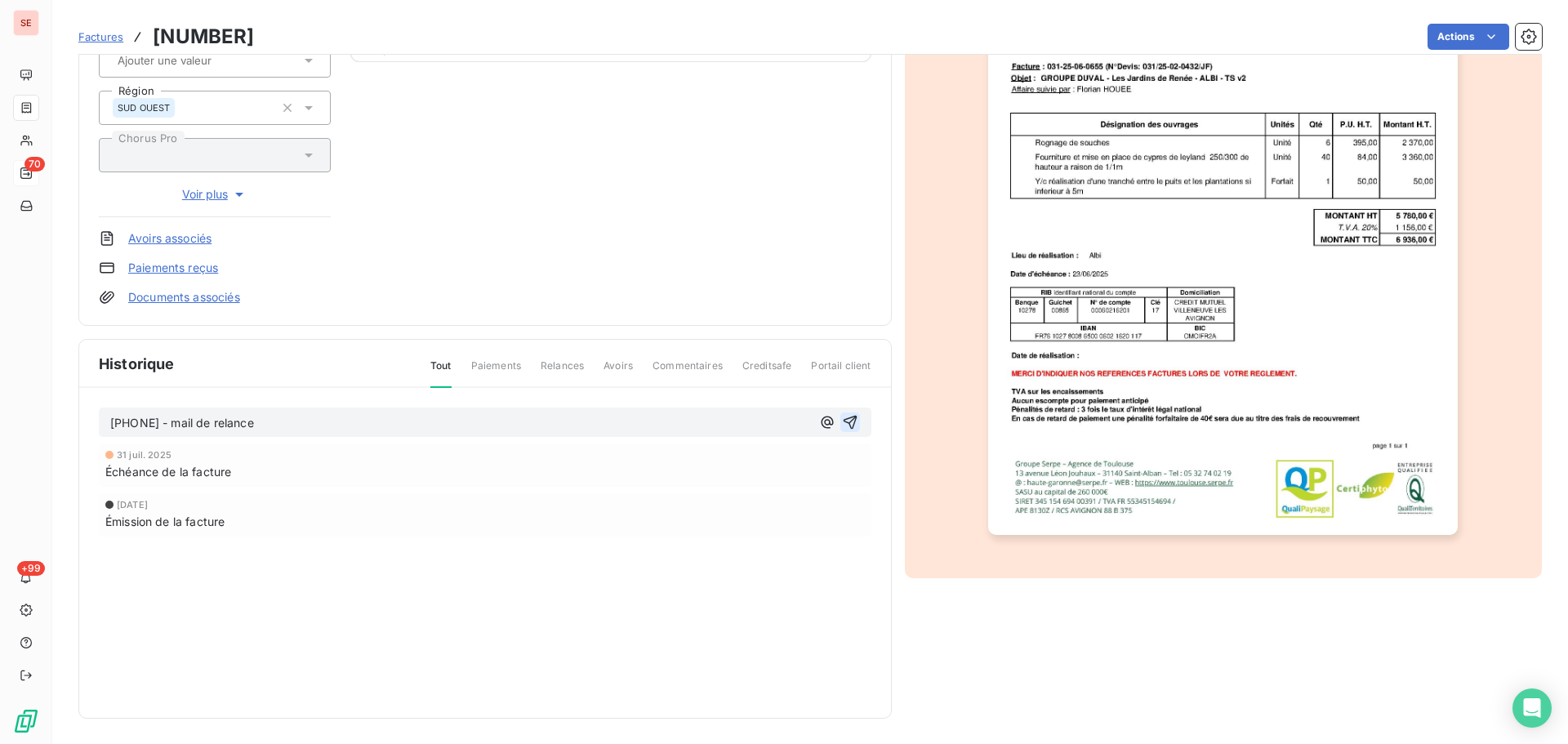 click 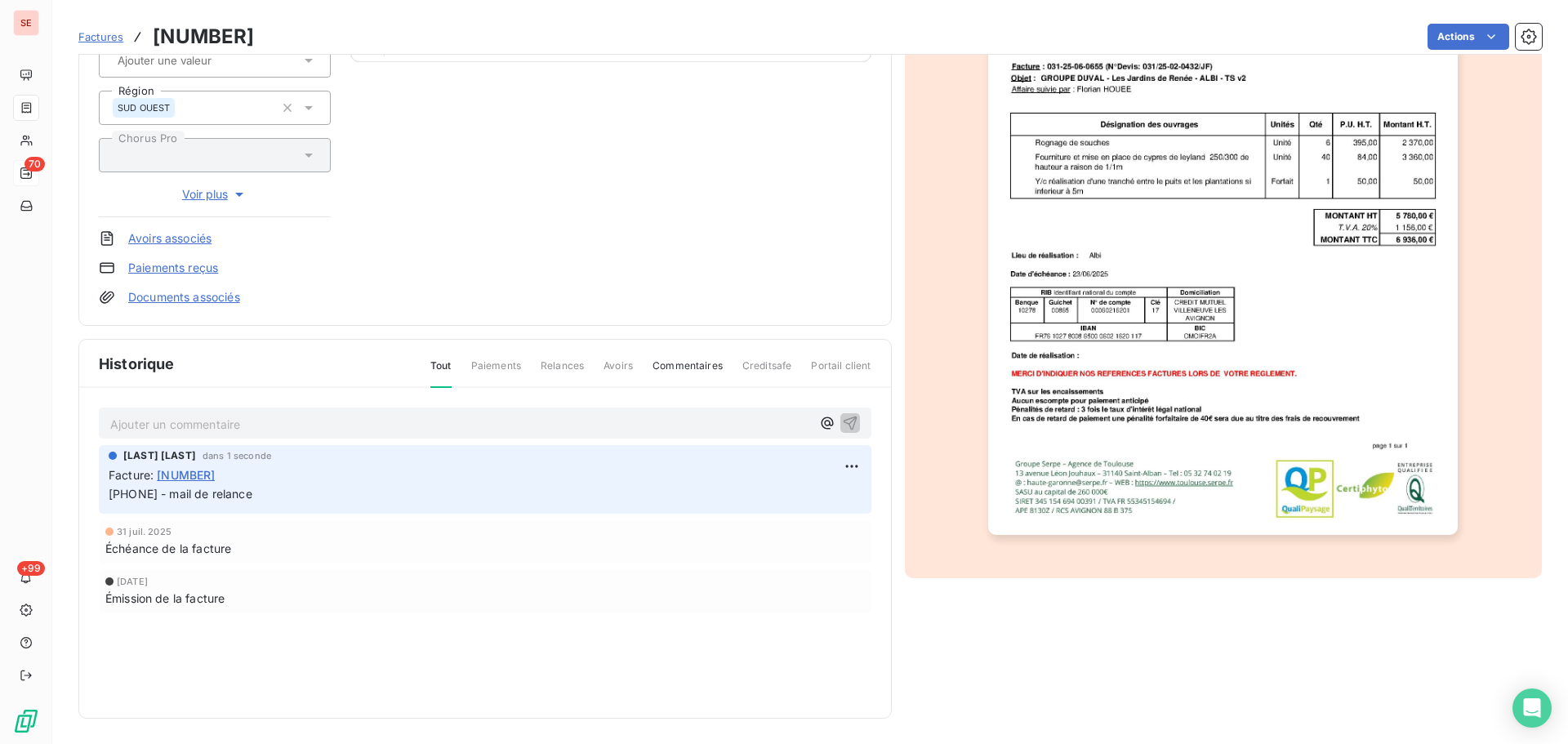 click on "[PHONE] - mail de relance" at bounding box center (180, 493) 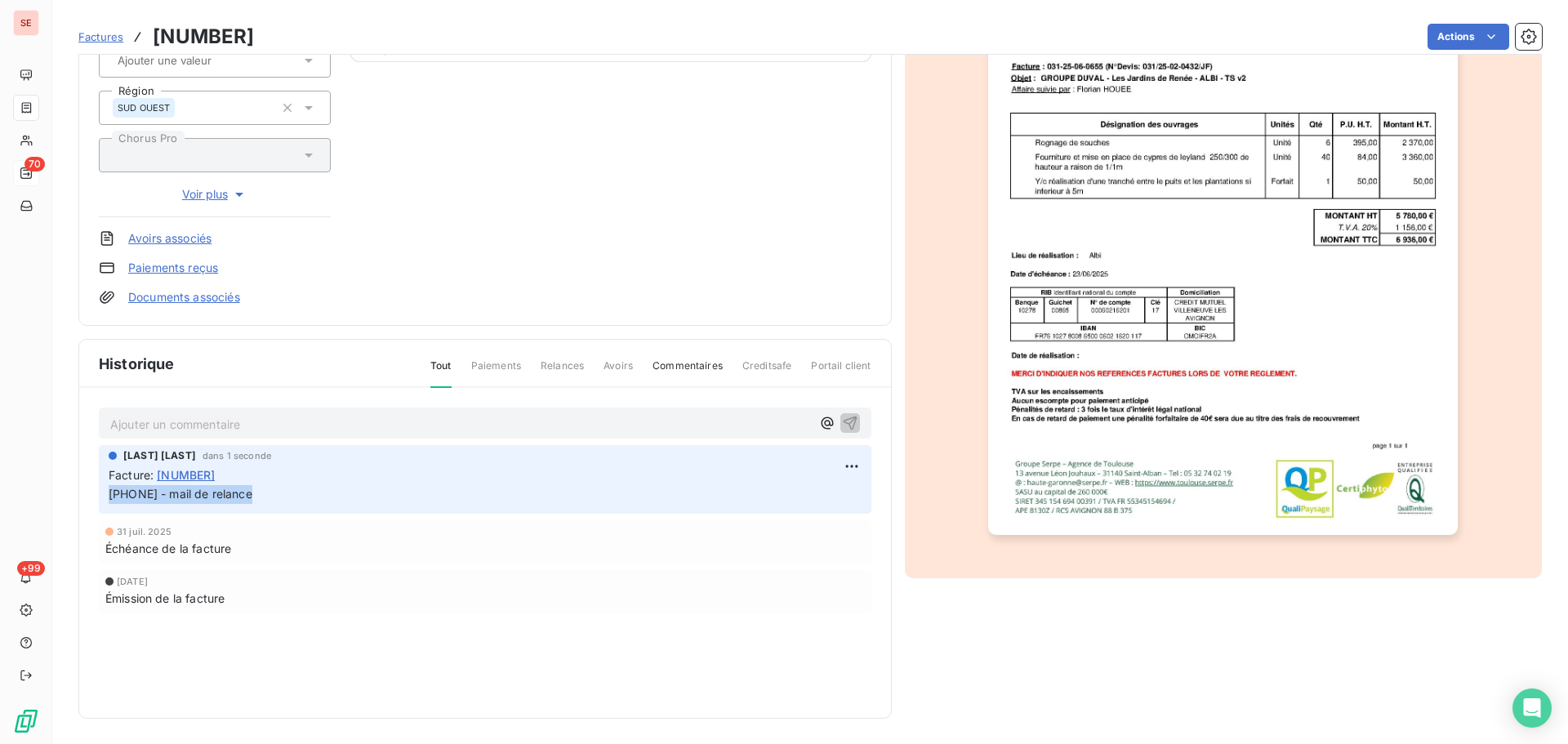 click on "[PHONE] - mail de relance" at bounding box center (180, 493) 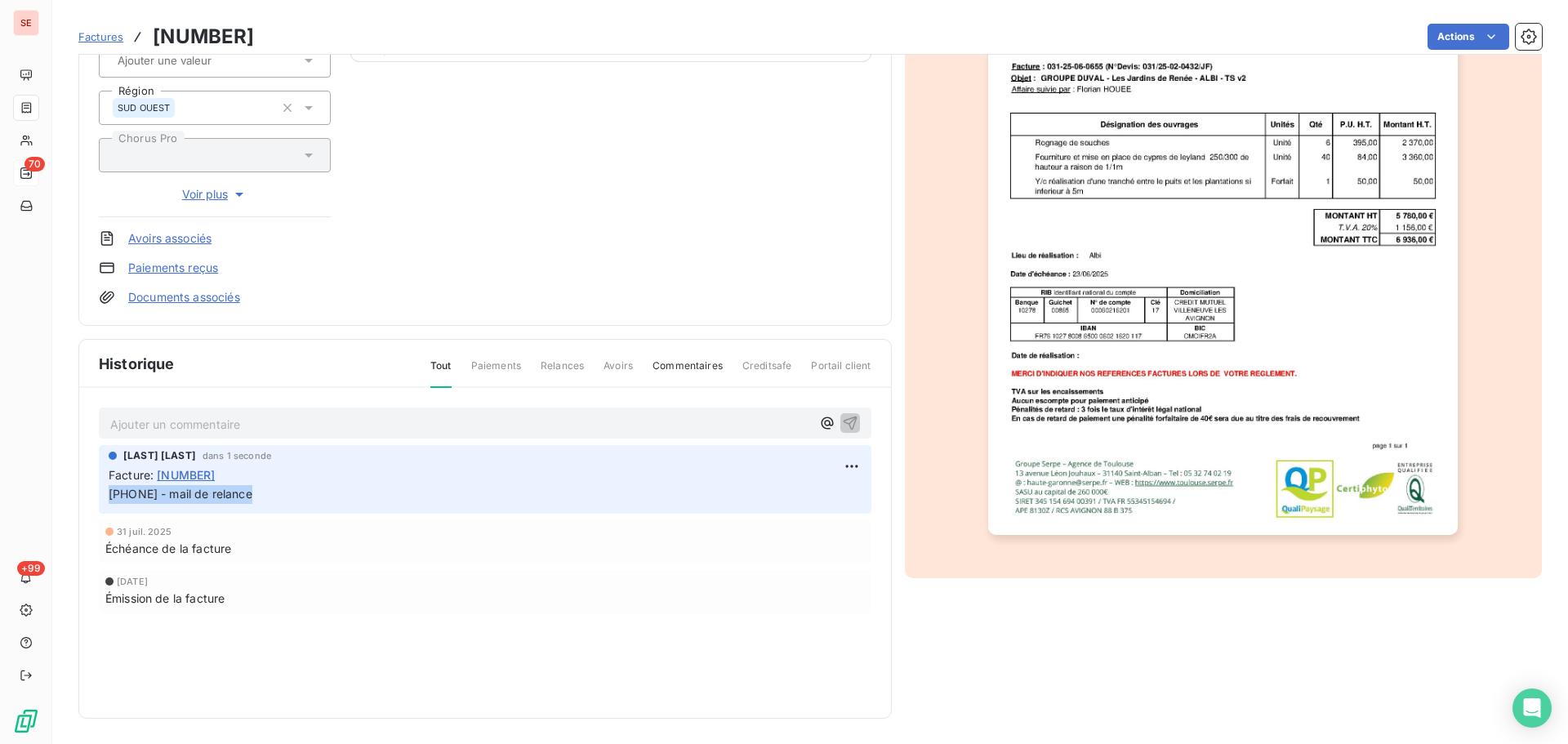 copy on "[PHONE] - mail de relance" 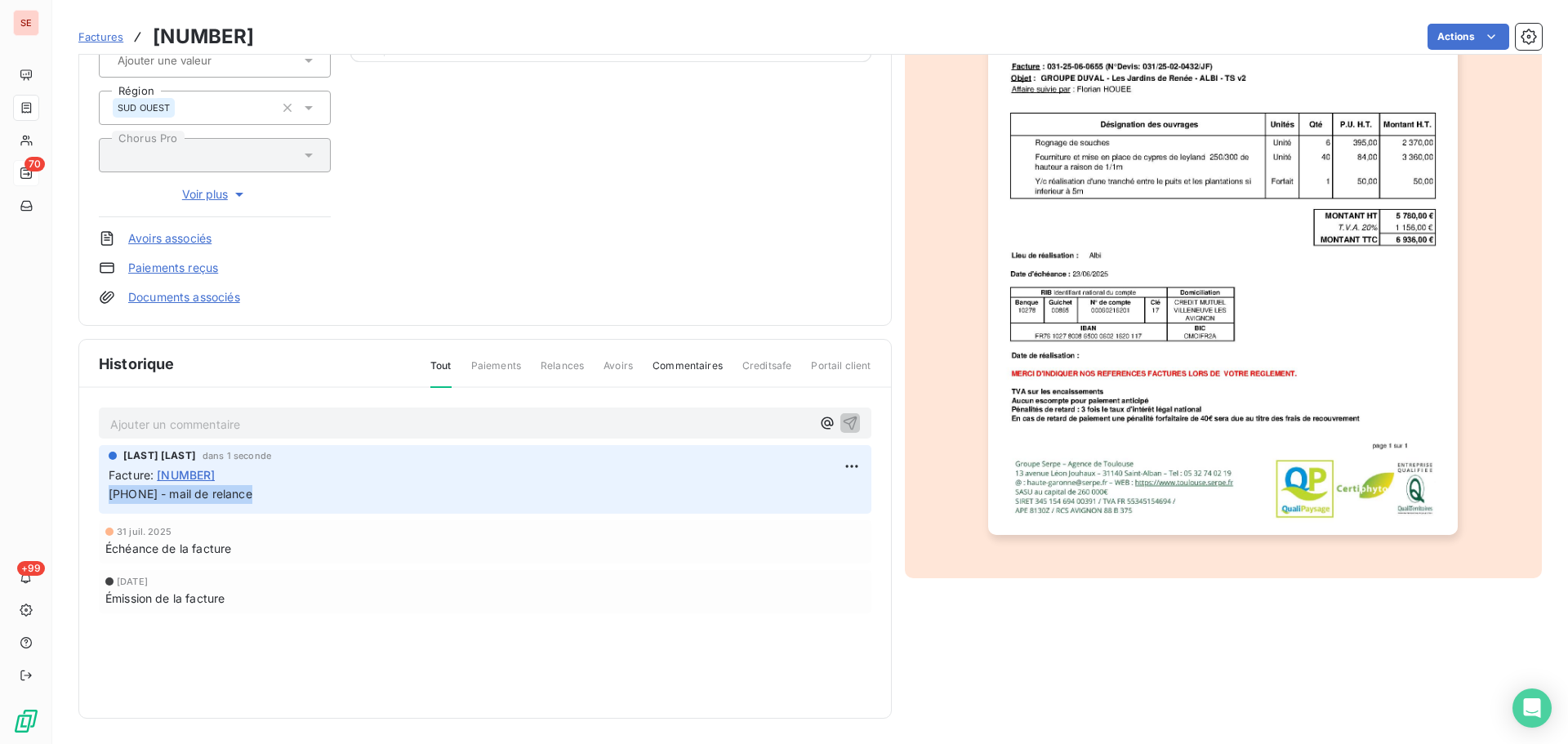 scroll, scrollTop: 0, scrollLeft: 0, axis: both 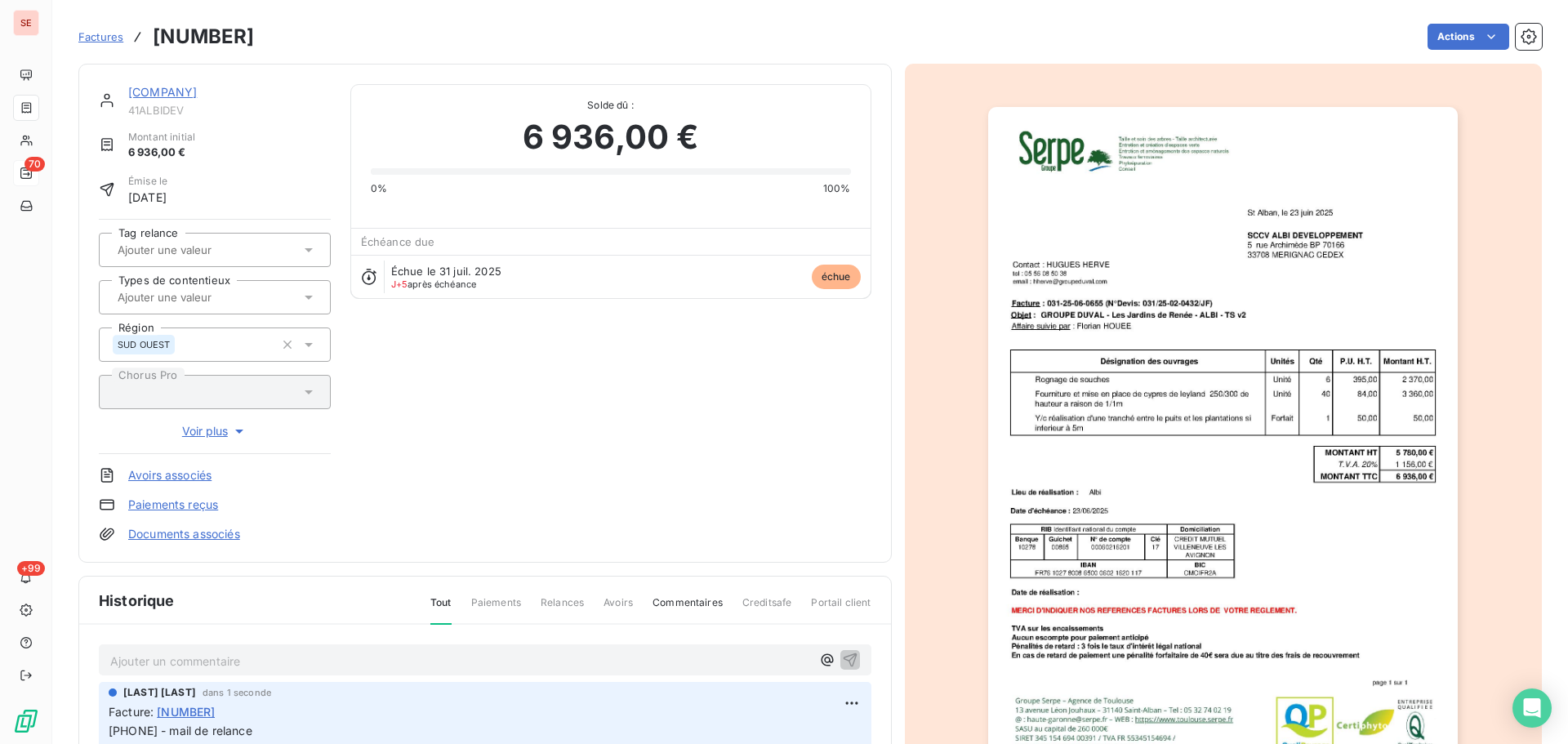 click on "[COMPANY]" at bounding box center [163, 91] 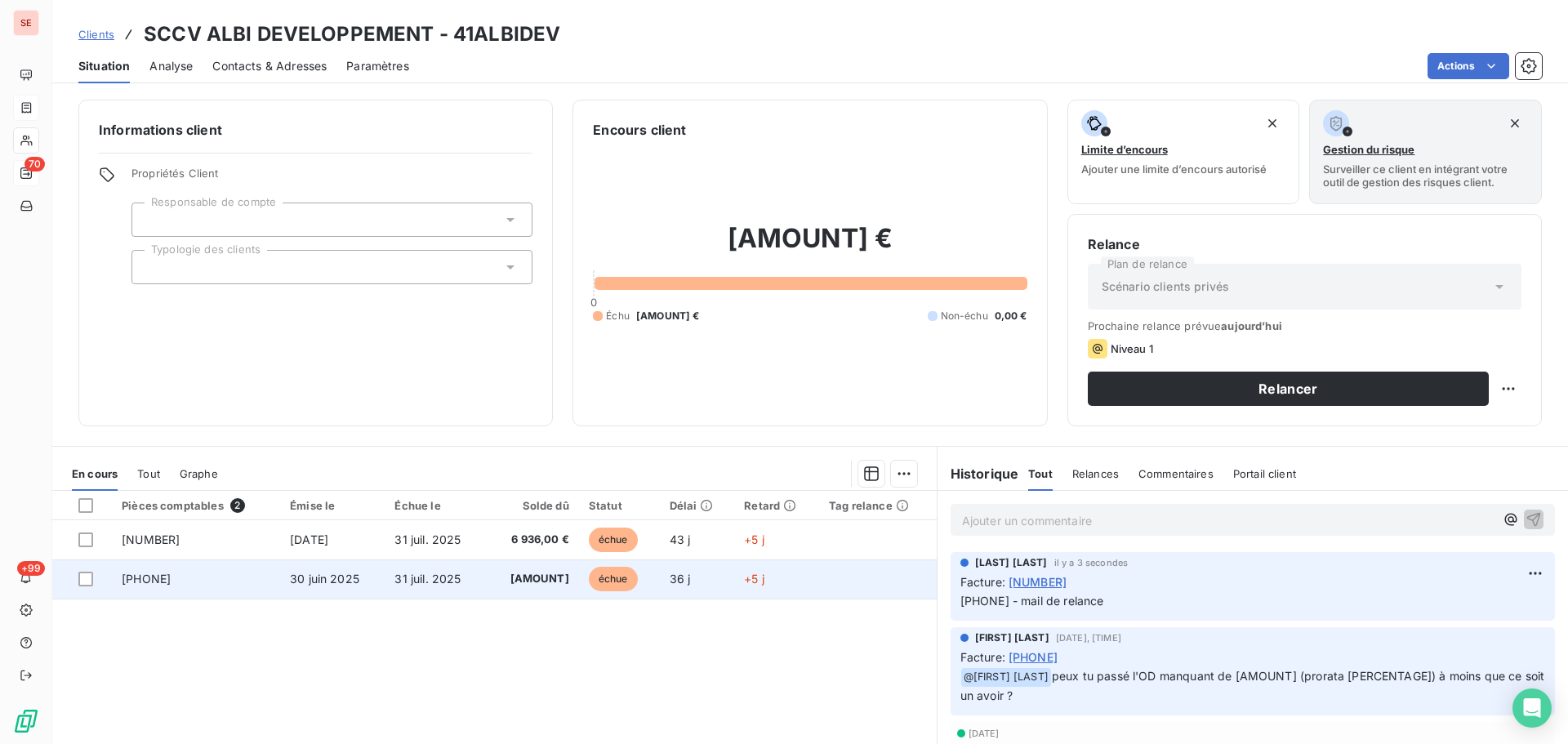 click on "31 juil. 2025" at bounding box center [435, 579] 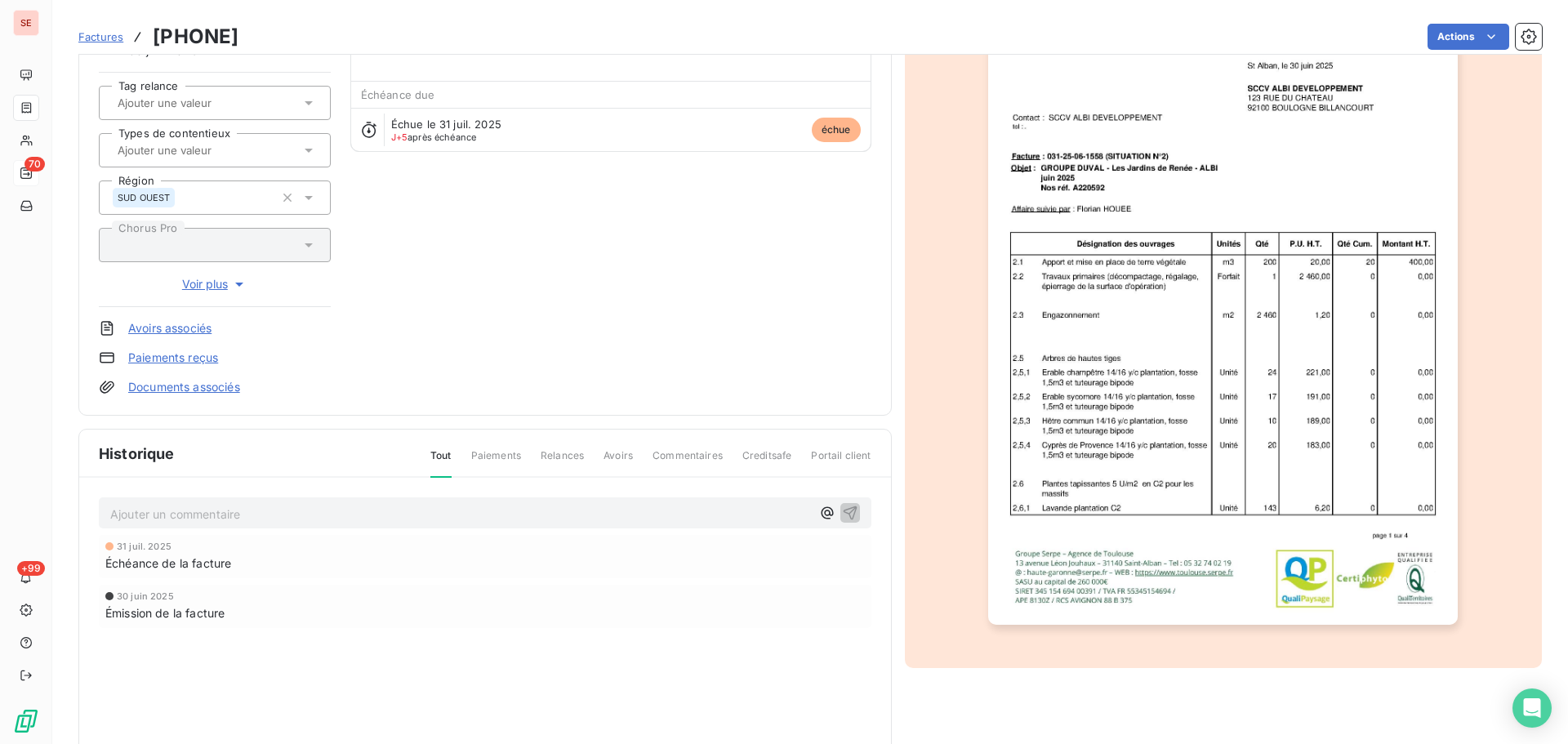 scroll, scrollTop: 49, scrollLeft: 0, axis: vertical 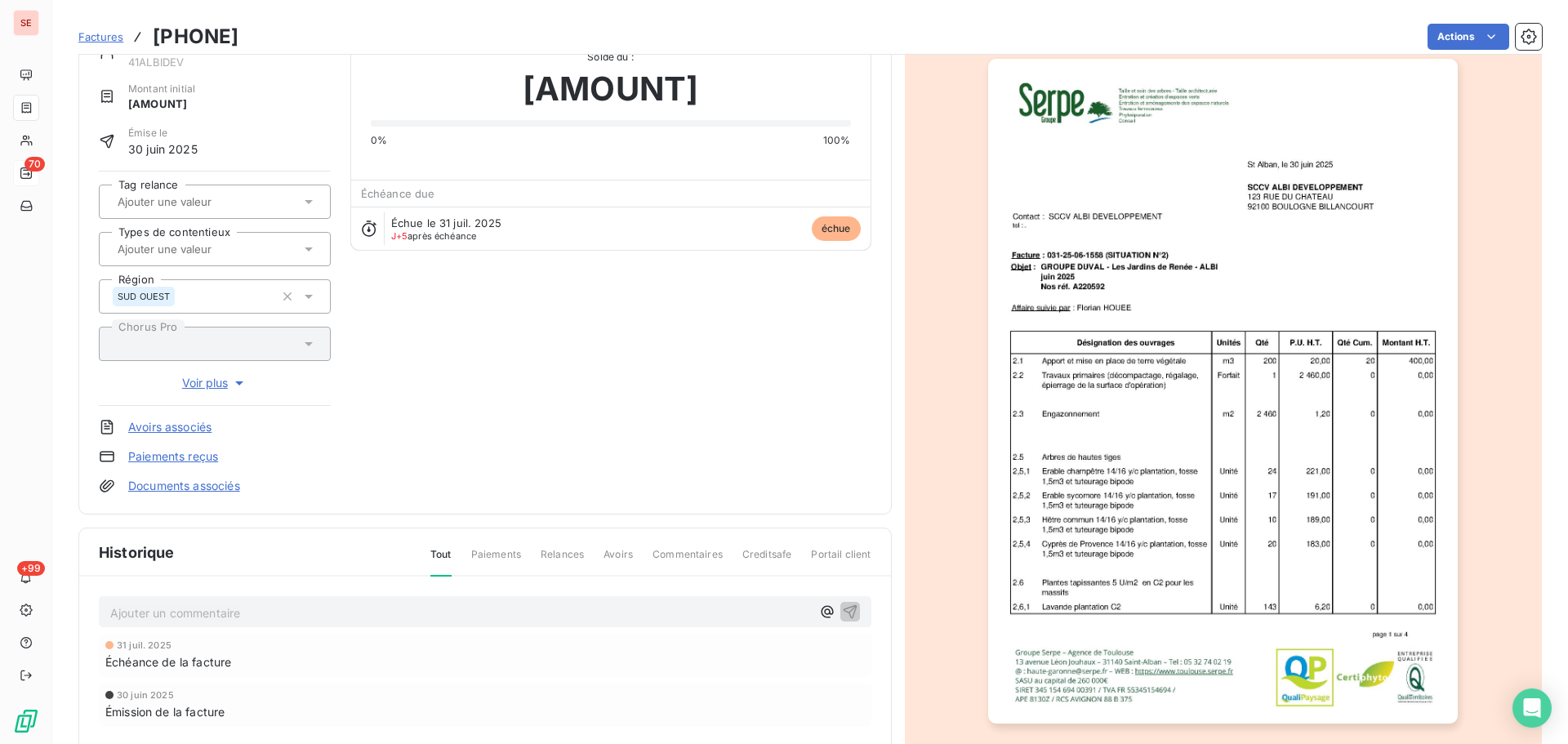 click on "Ajouter un commentaire ﻿" at bounding box center [461, 613] 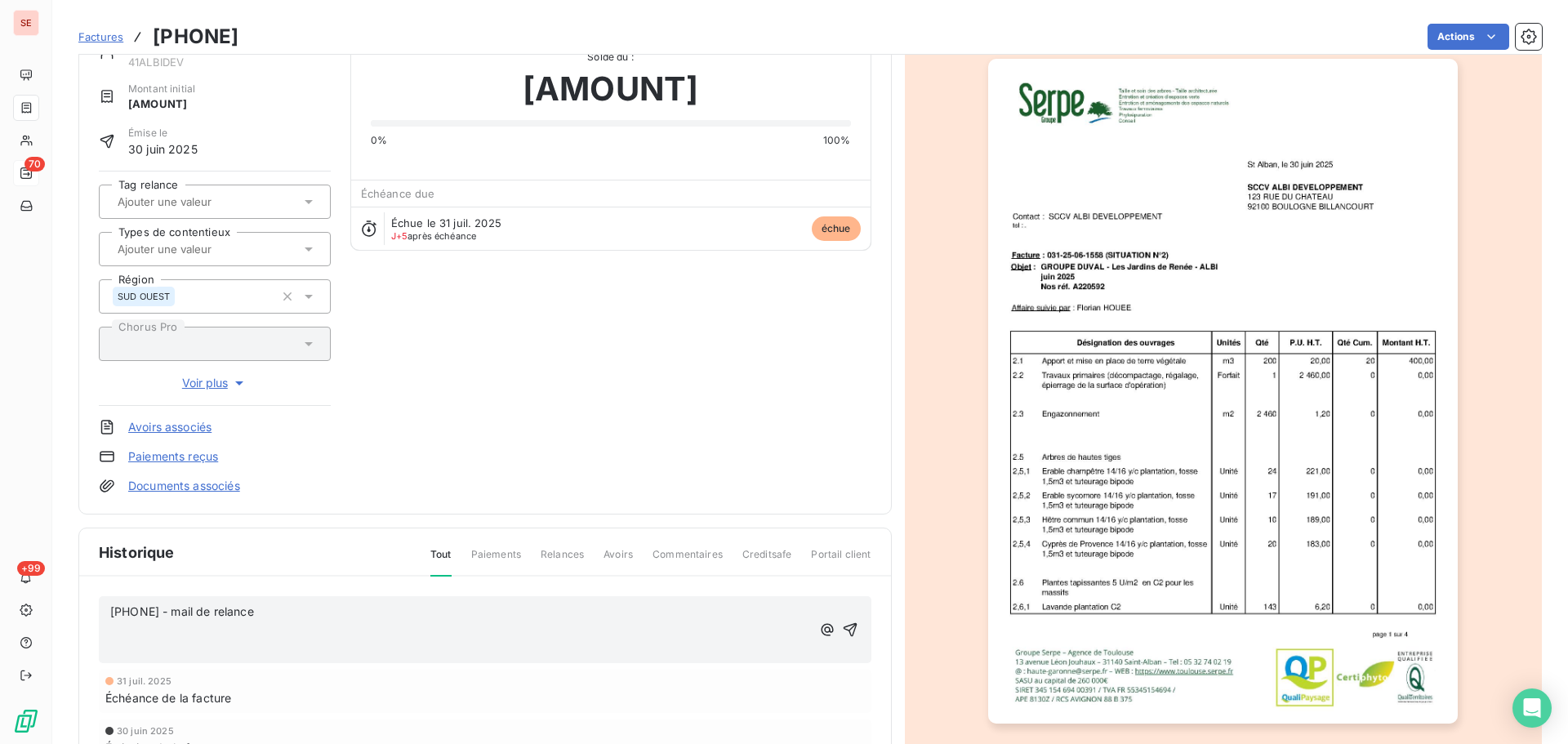 click 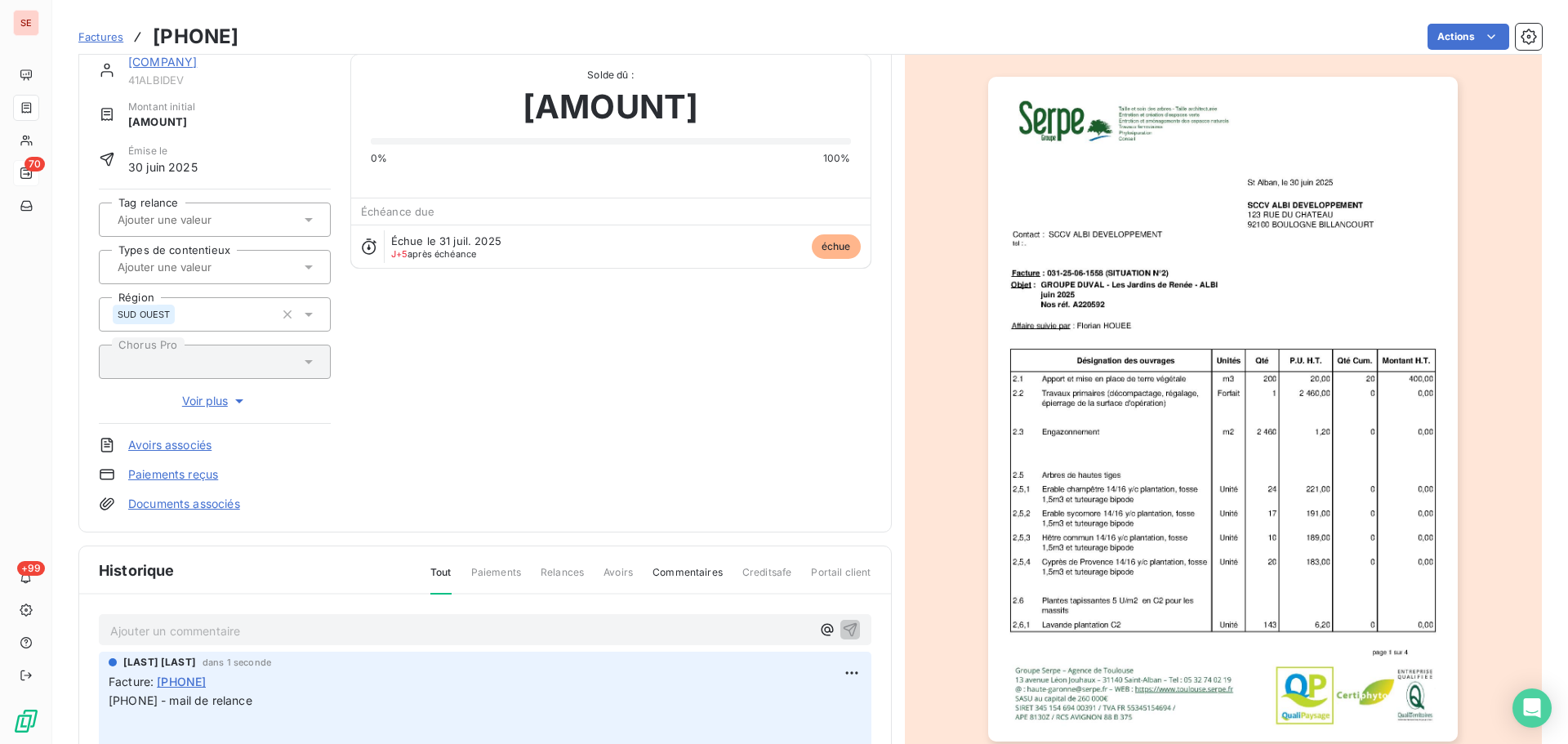 scroll, scrollTop: 0, scrollLeft: 0, axis: both 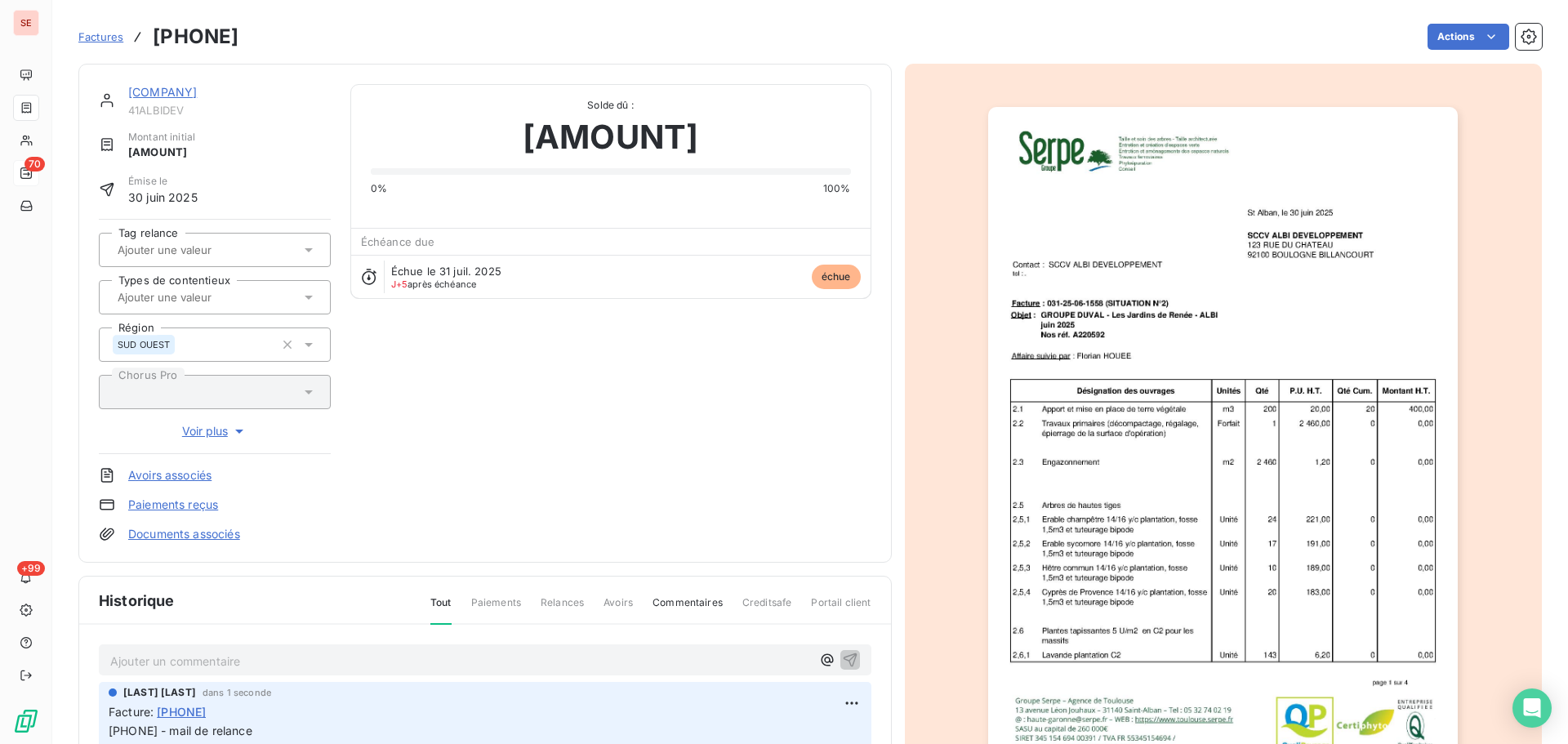 click on "[COMPANY]" at bounding box center (229, 92) 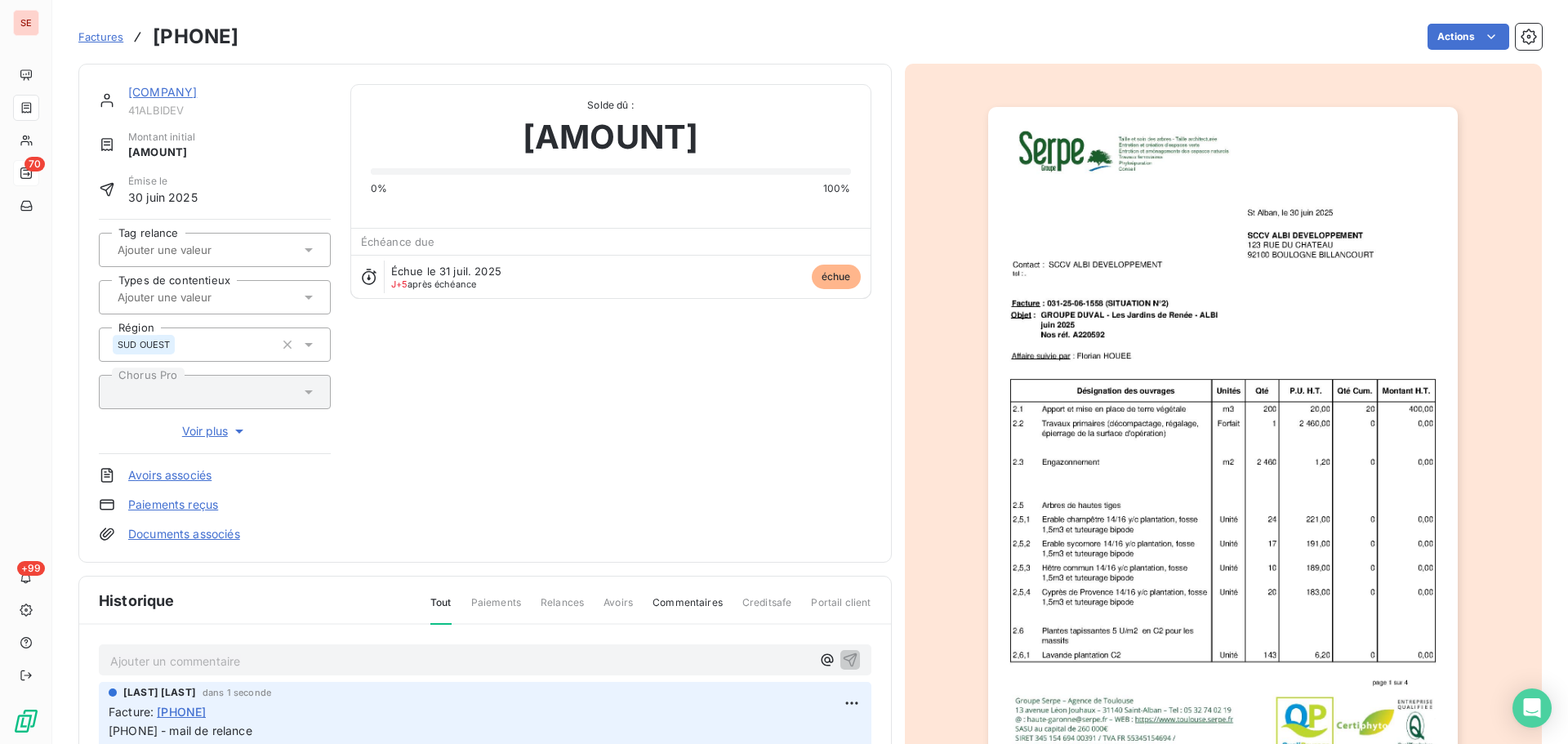 click on "[COMPANY]" at bounding box center (163, 91) 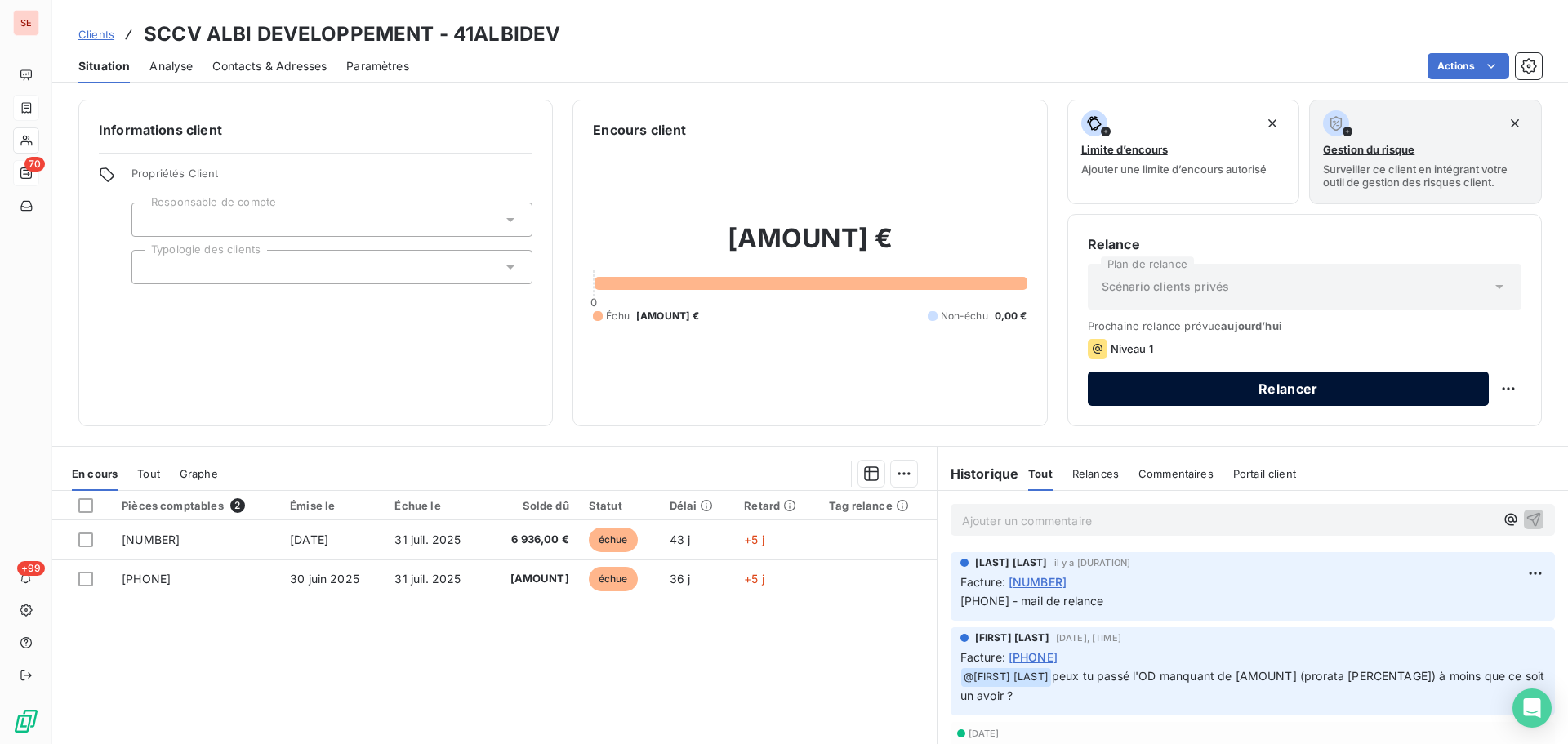 click on "Relancer" at bounding box center [1288, 389] 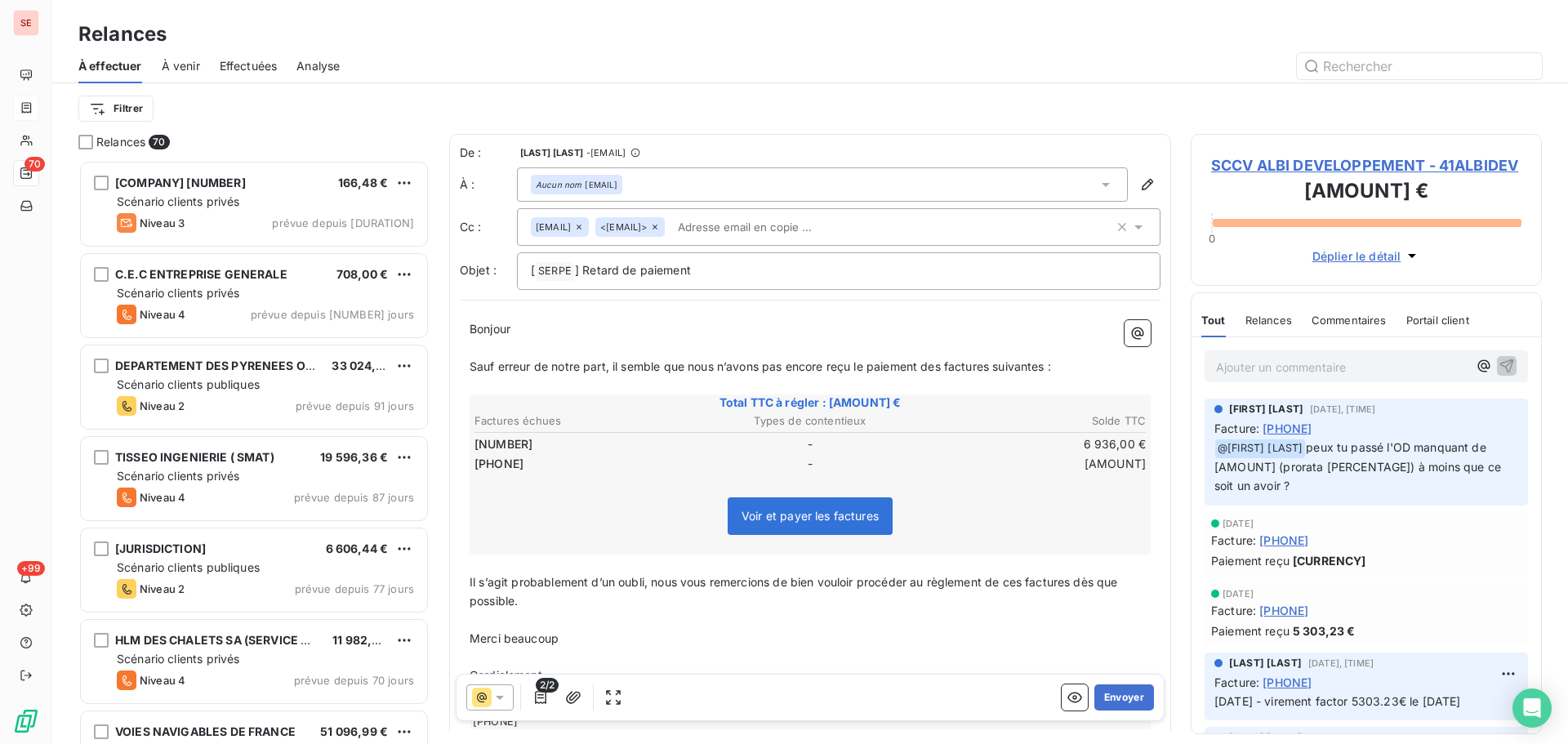 scroll, scrollTop: 13, scrollLeft: 13, axis: both 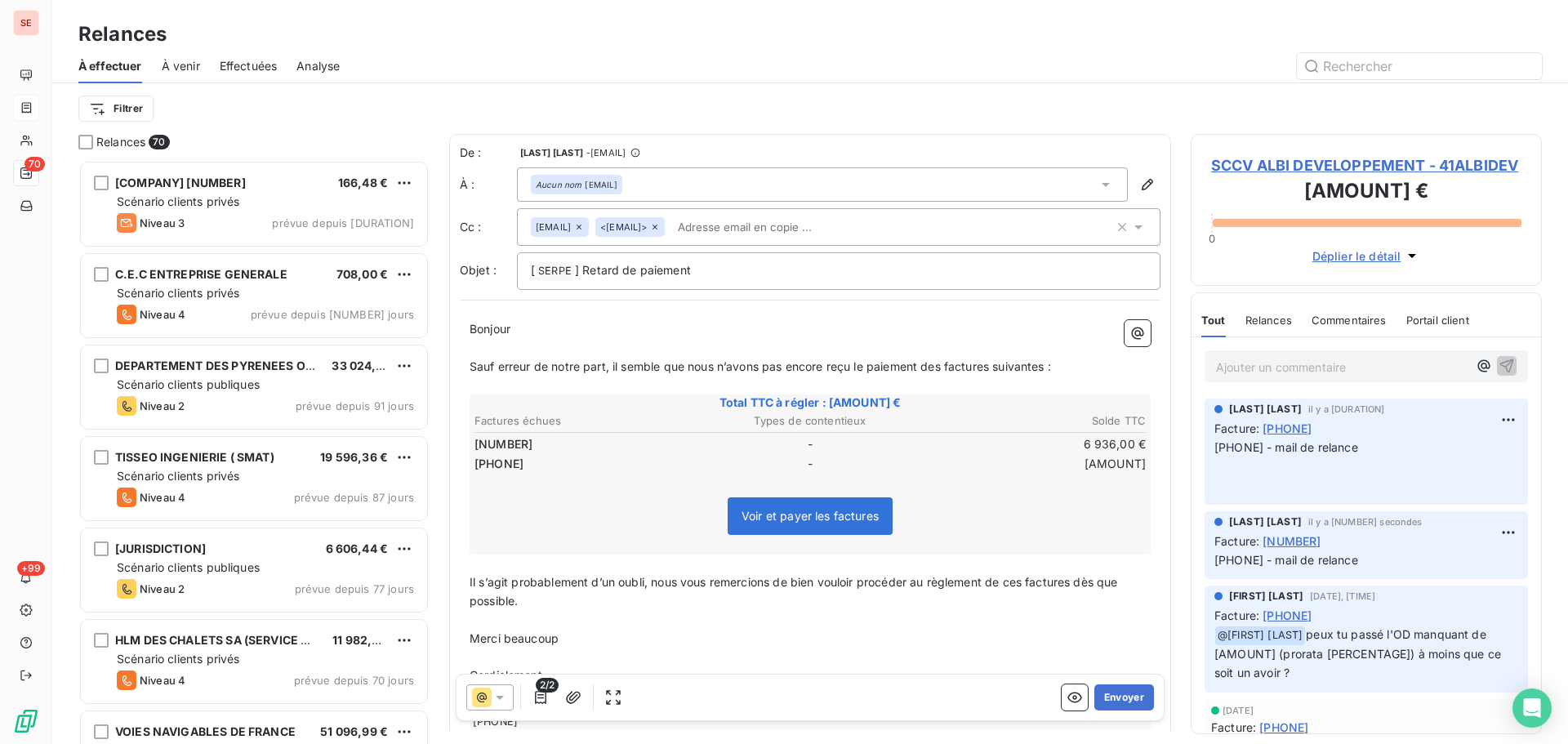 click on "Aucun nom   [EMAIL]" at bounding box center [822, 185] 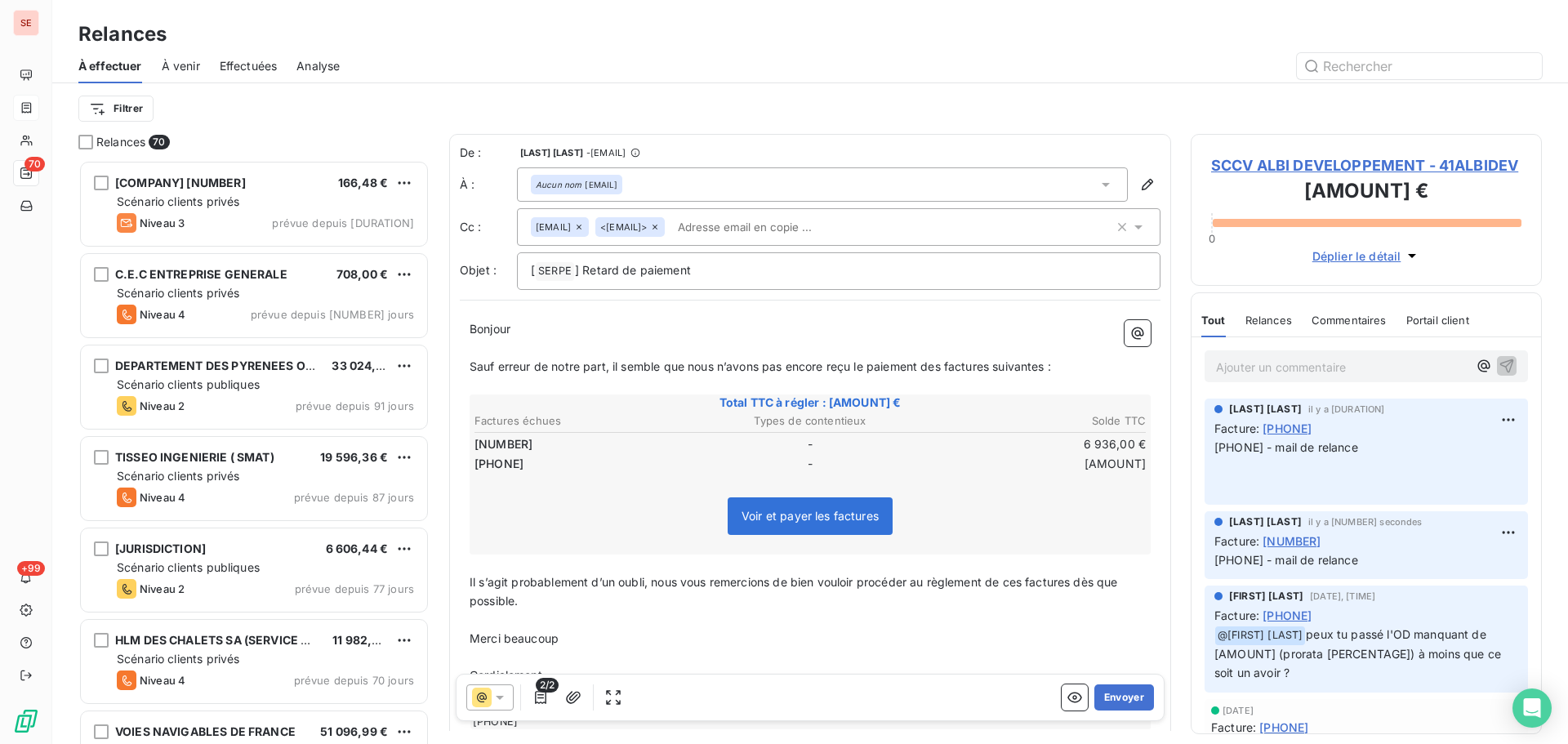 click on "Aucun nom   [EMAIL]" at bounding box center (822, 185) 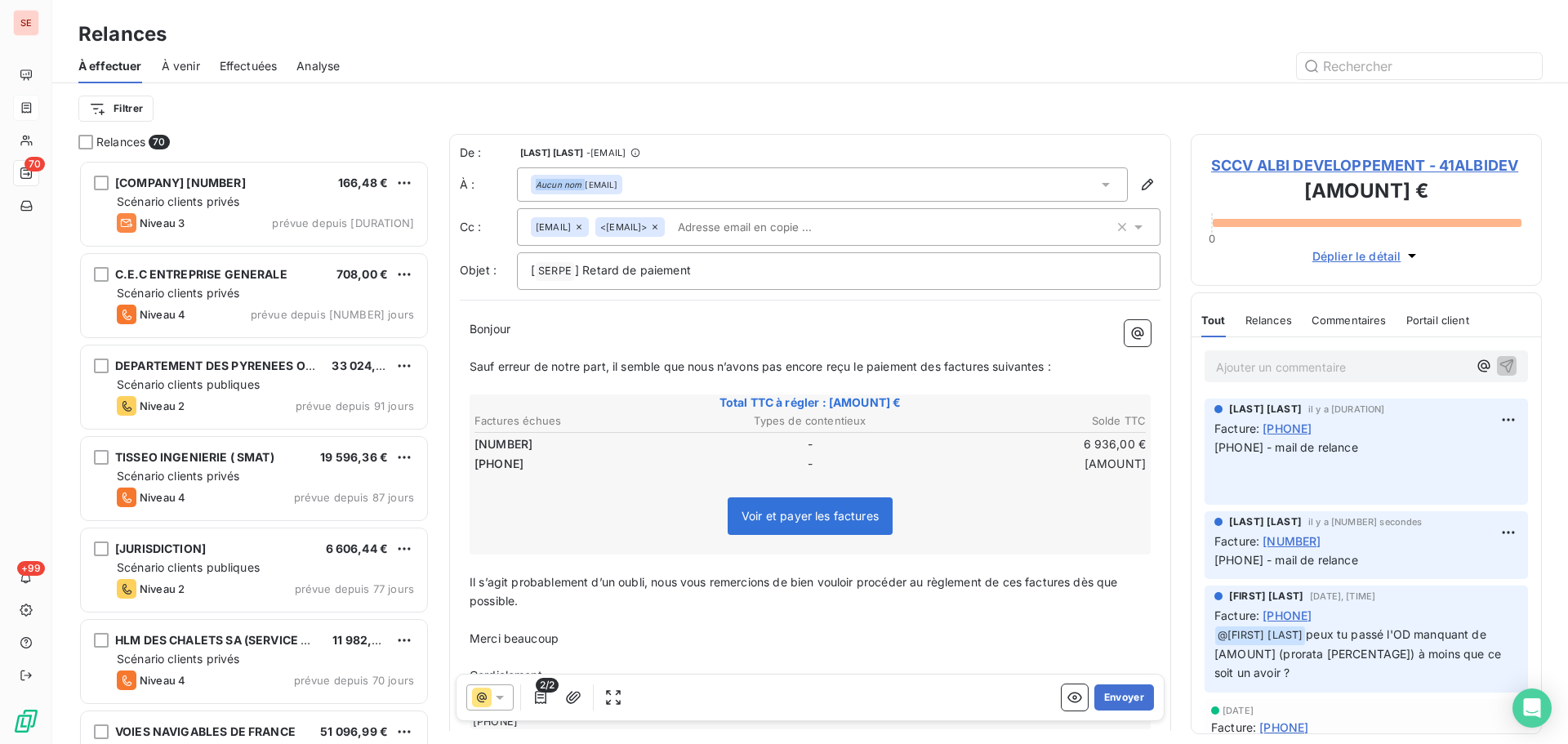 click on "Aucun nom   [EMAIL]" at bounding box center [822, 185] 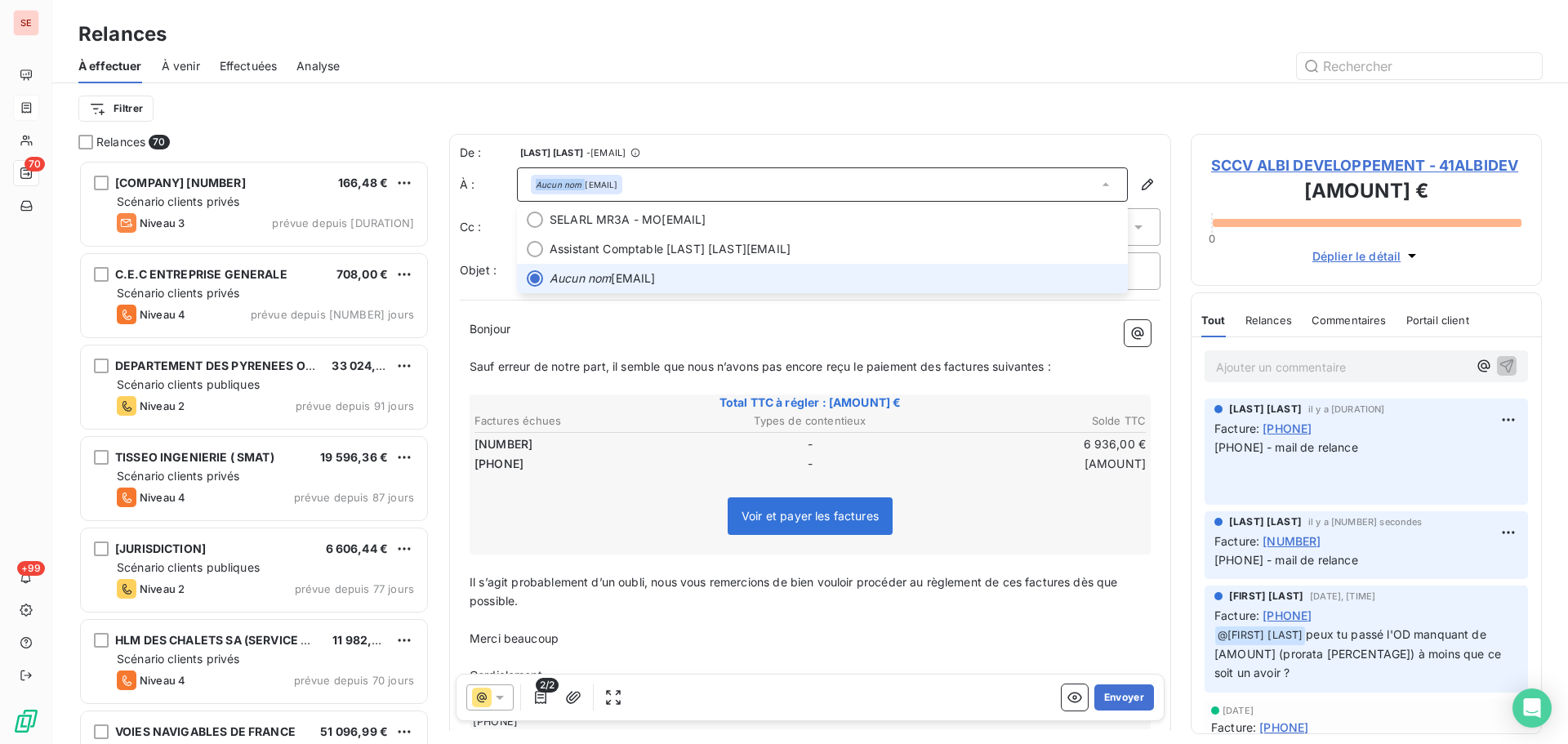 click on "Aucun nom   [EMAIL]" at bounding box center (822, 185) 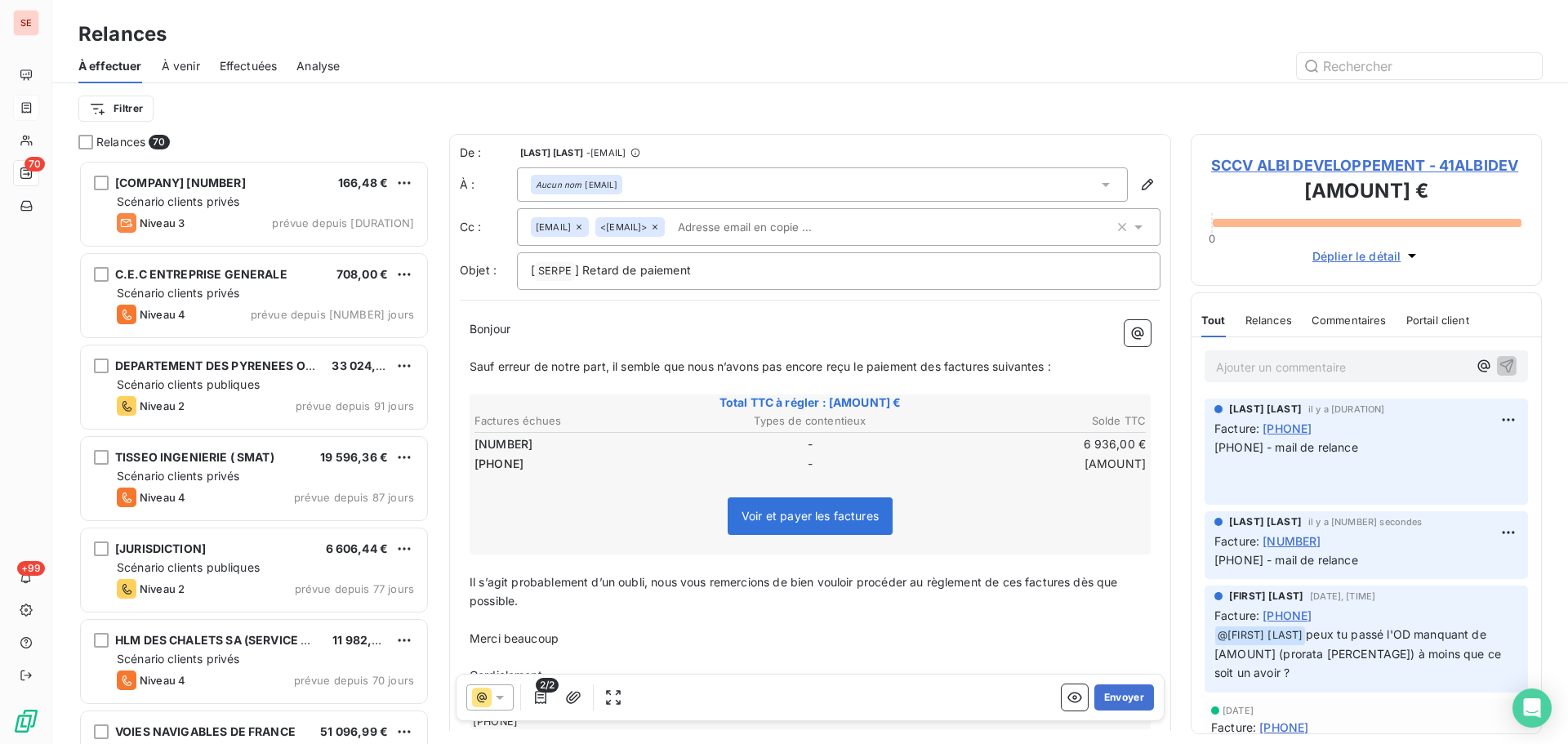 click 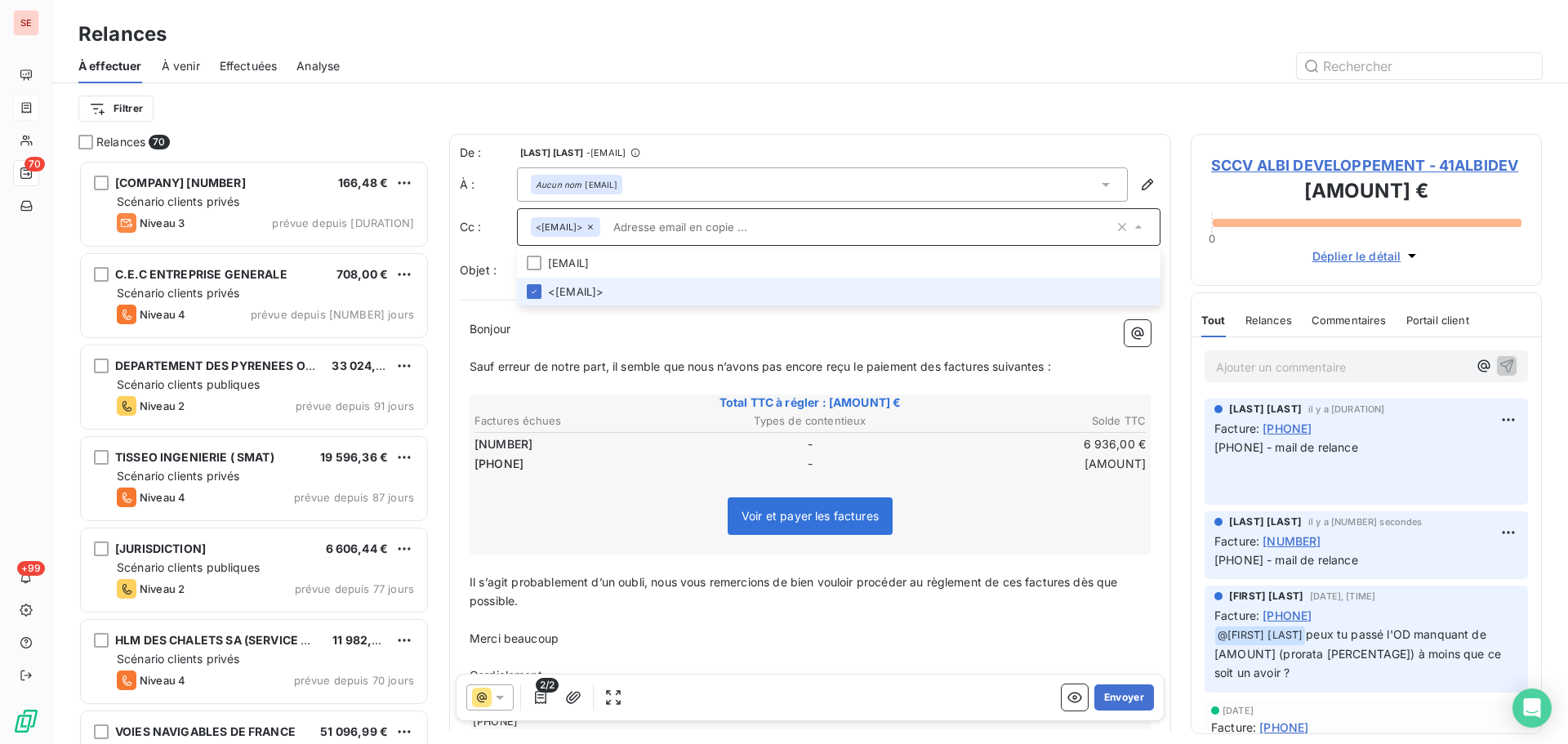 click 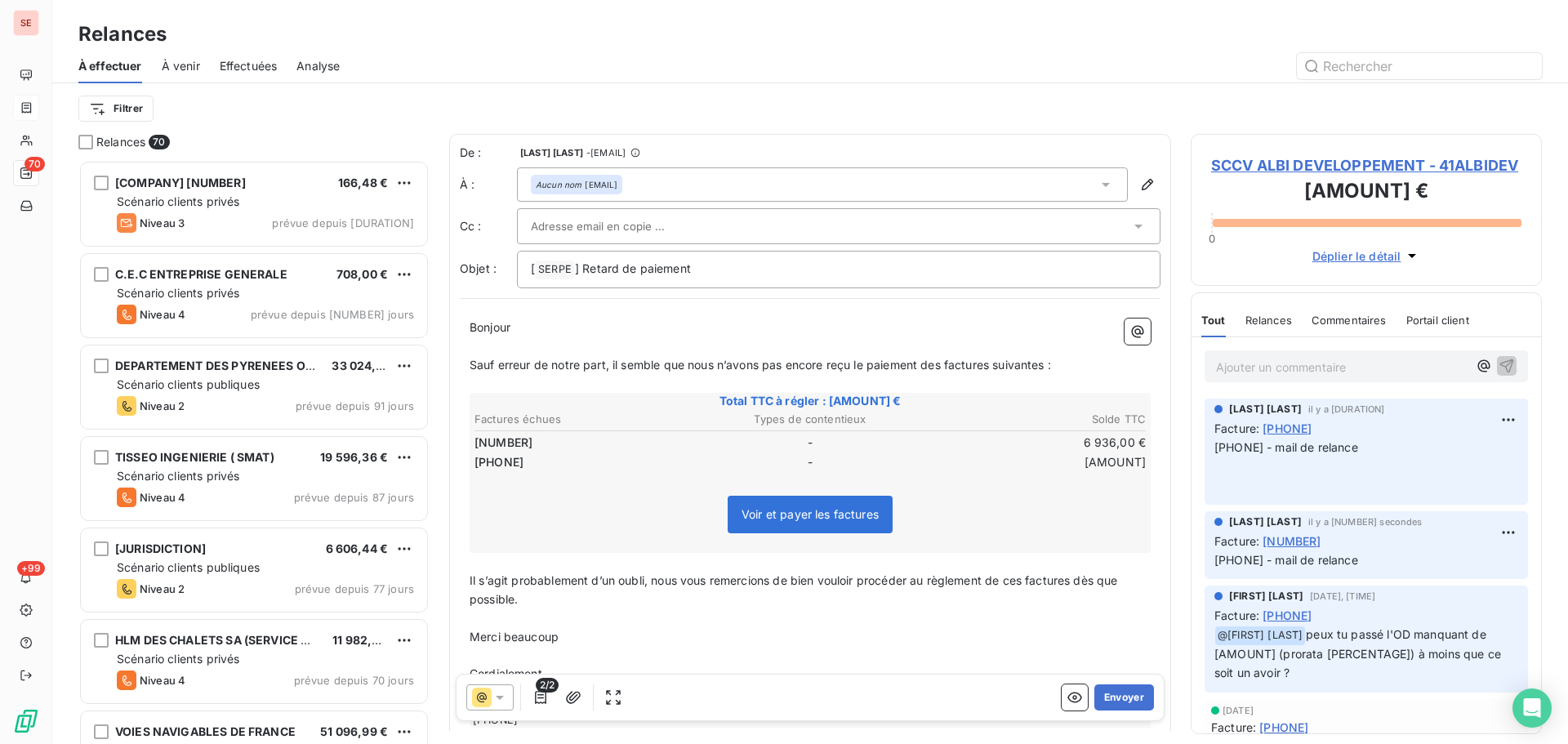 click on "De : [FIRST] [LAST] - [EMAIL] À : Aucun nom   [EMAIL] Cc : Objet : [ SERPE ﻿ ] Retard de paiement Bonjour  ﻿   ﻿ ﻿ ﻿ Sauf erreur de notre part, il semble que nous n’avons pas encore reçu le paiement des factures suivantes : ﻿ Total TTC à régler :   42 931,20 € Factures échues Types de contentieux Solde TTC 031-25-06-0655 - 6 936,00 € 031-25-06-1558 - 35 995,20 € Voir et payer   les factures ﻿ ﻿ Il s’agit probablement d’un oubli, nous vous remercions de bien vouloir procéder au règlement de ces factures dès que possible. ﻿ Merci beaucoup ﻿ Cordialement, Sabrina  PEIGNE Chargée de Recouvrement [PHONE] ﻿" at bounding box center [810, 441] 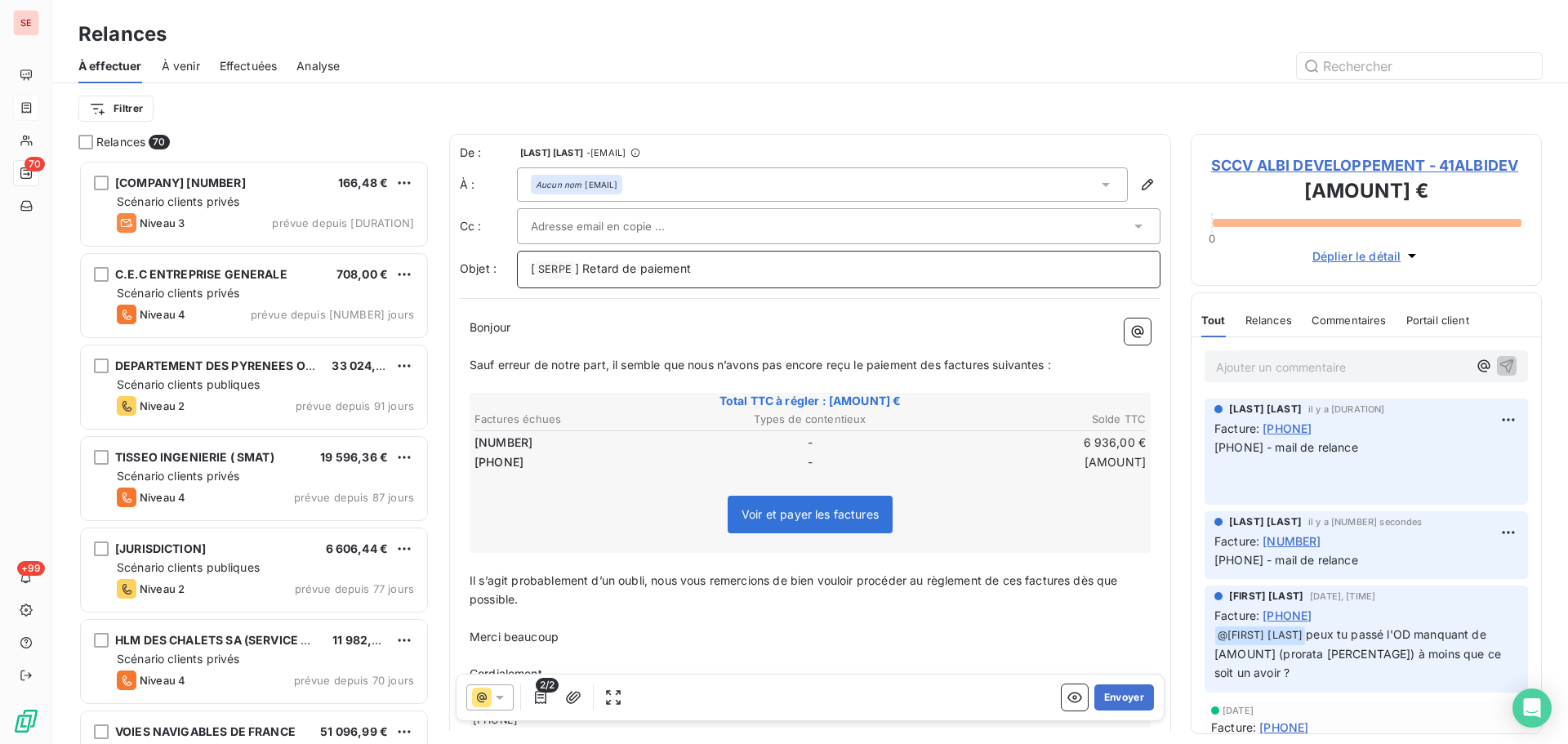 click on "] Retard de paiement" at bounding box center (633, 268) 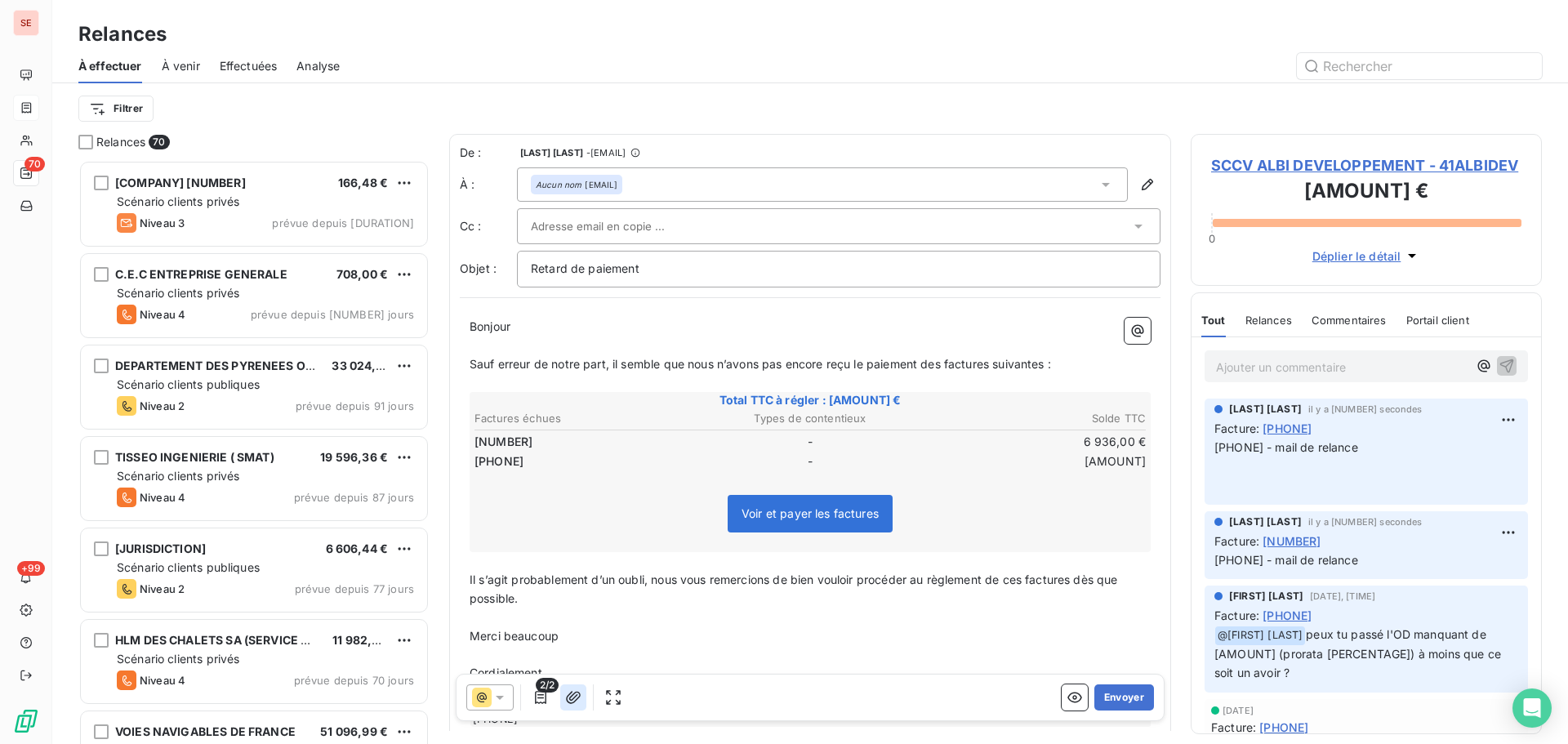 click 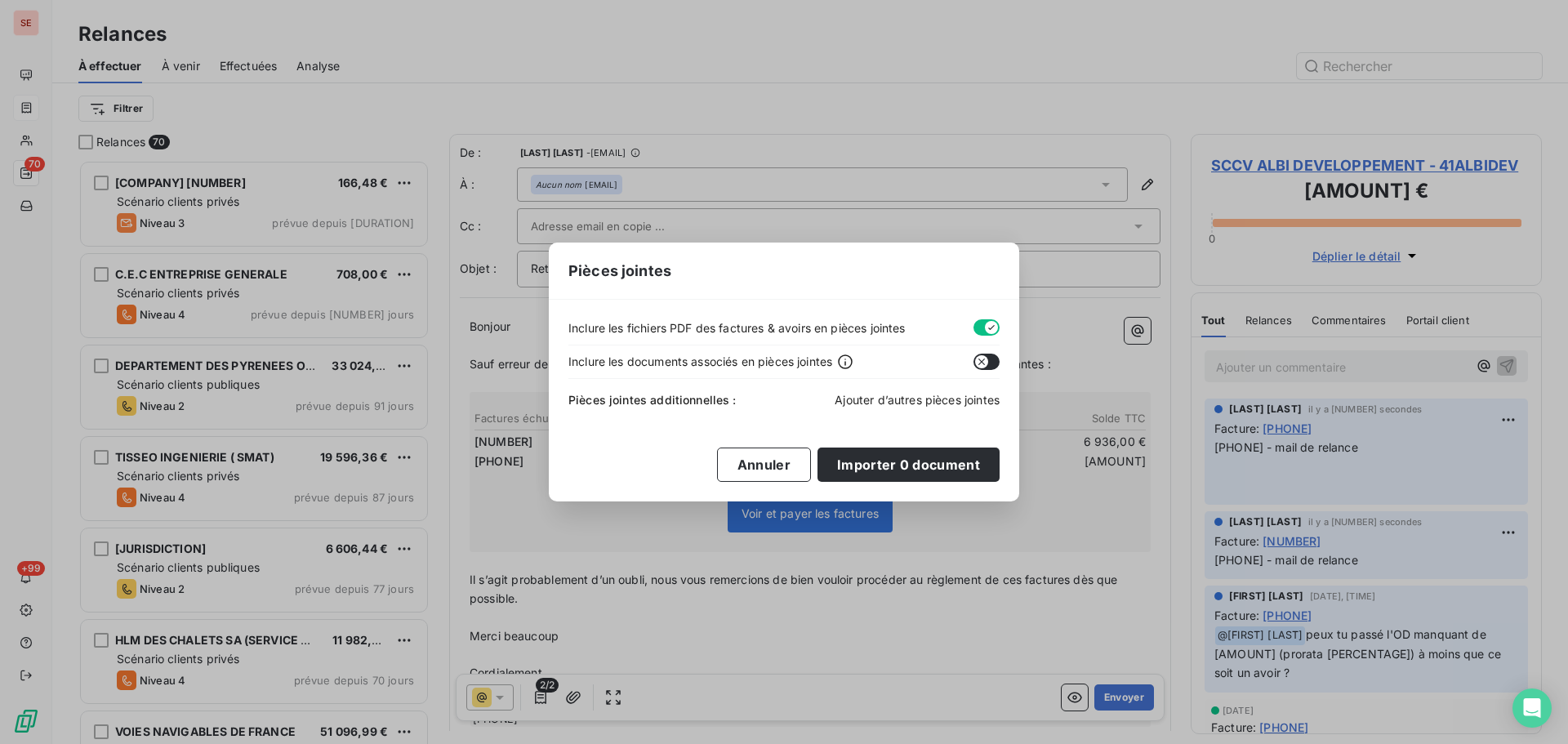 click on "Ajouter d’autres pièces jointes" at bounding box center [917, 399] 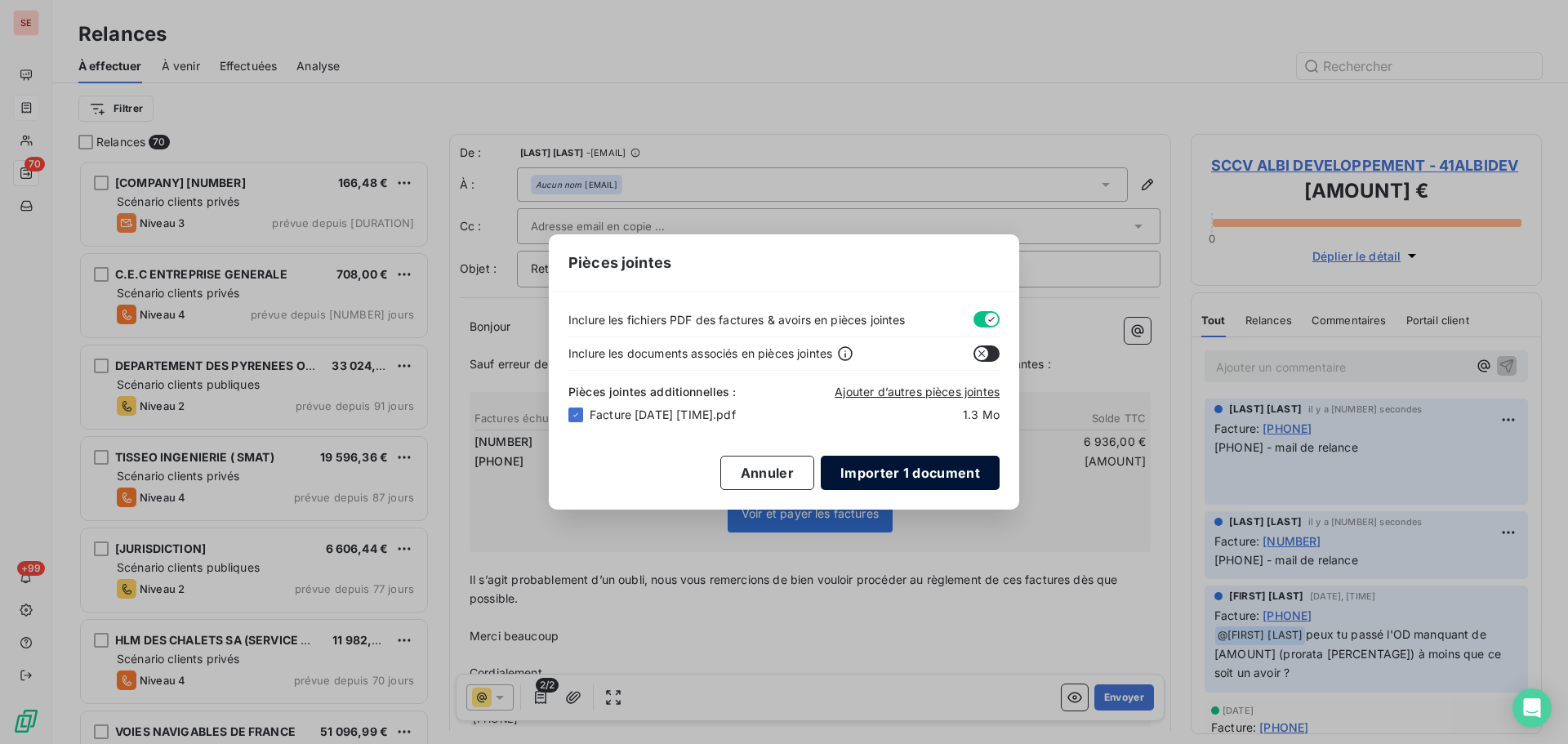 click on "Importer 1 document" at bounding box center [910, 473] 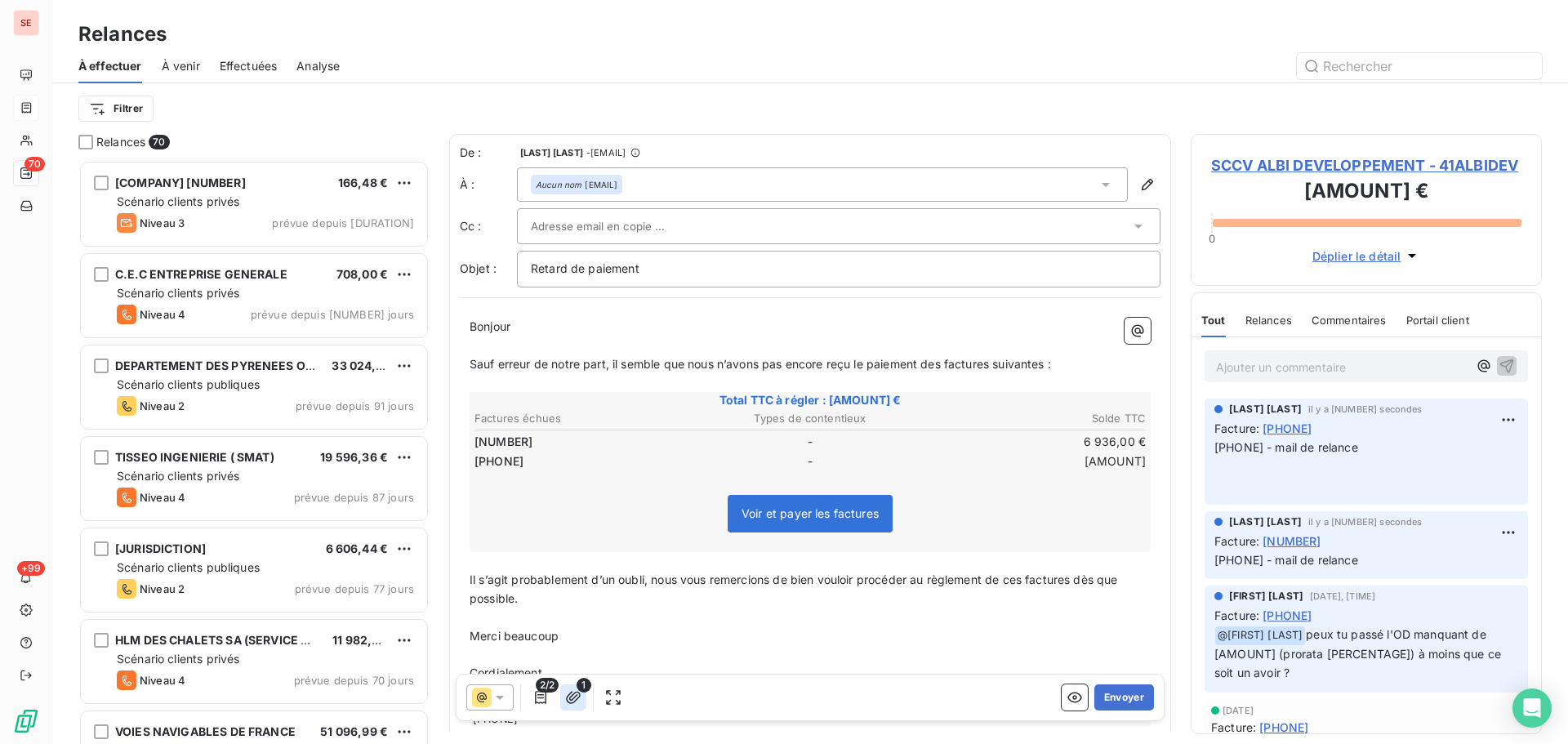click 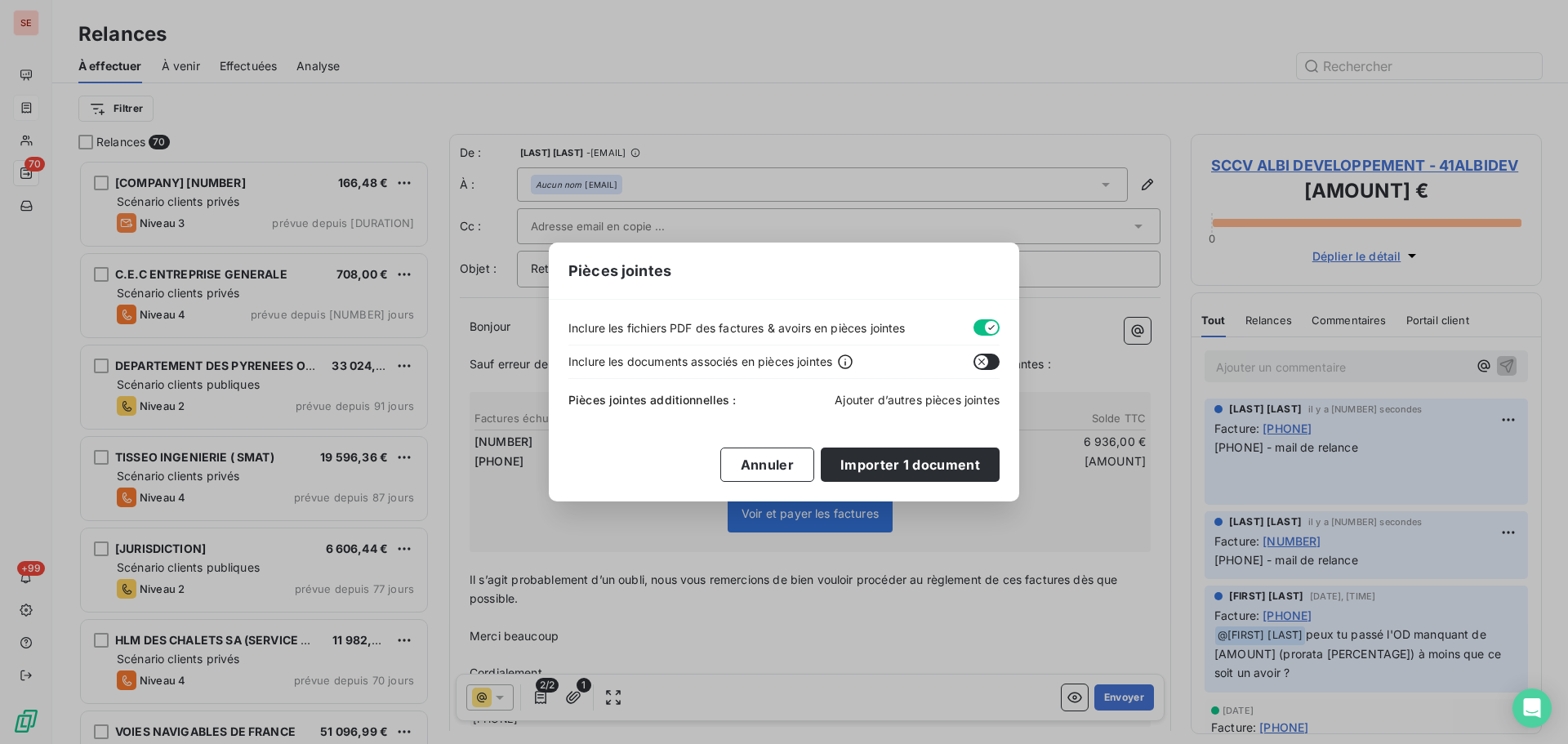 click on "Ajouter d’autres pièces jointes" at bounding box center (917, 399) 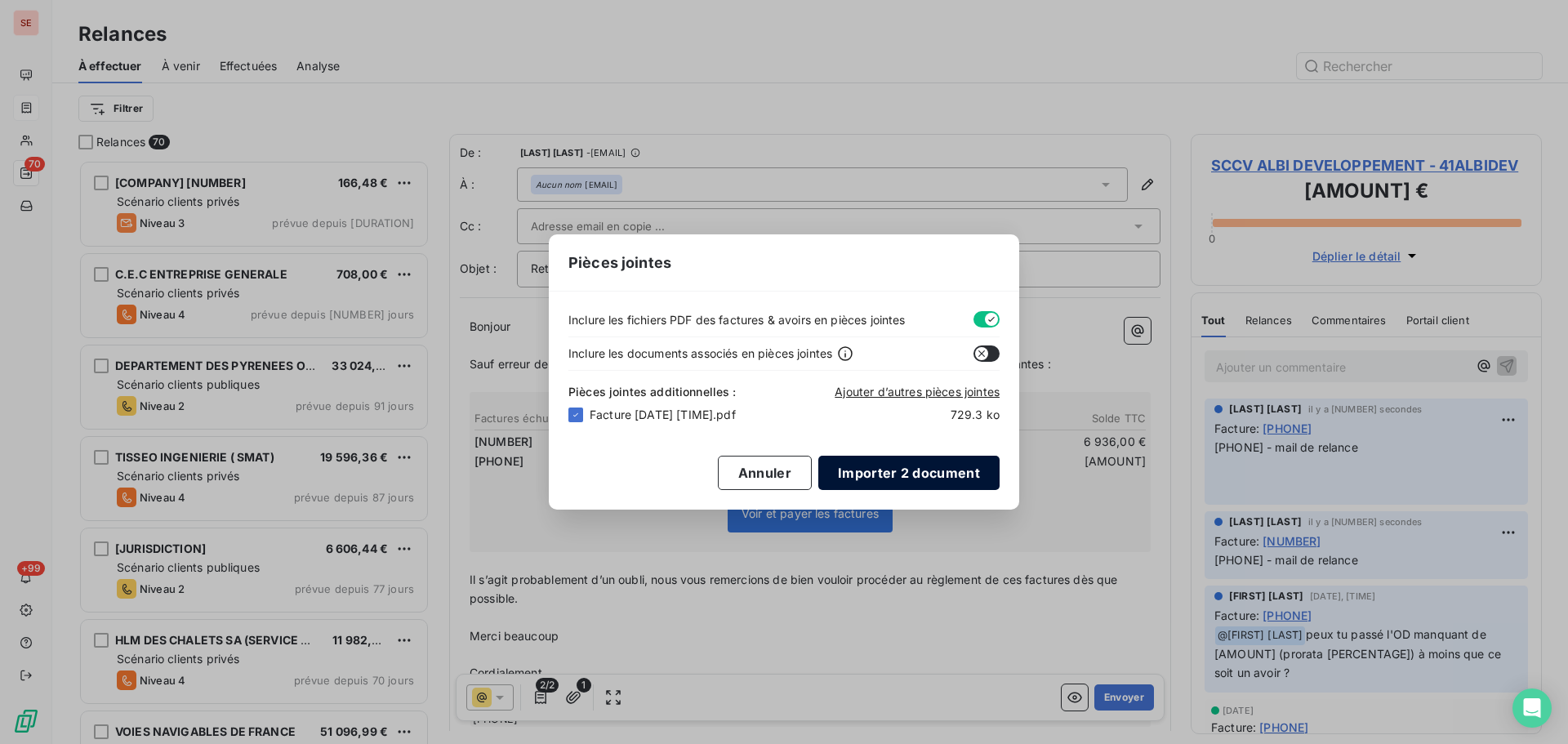 click on "Importer 2 document" at bounding box center (909, 473) 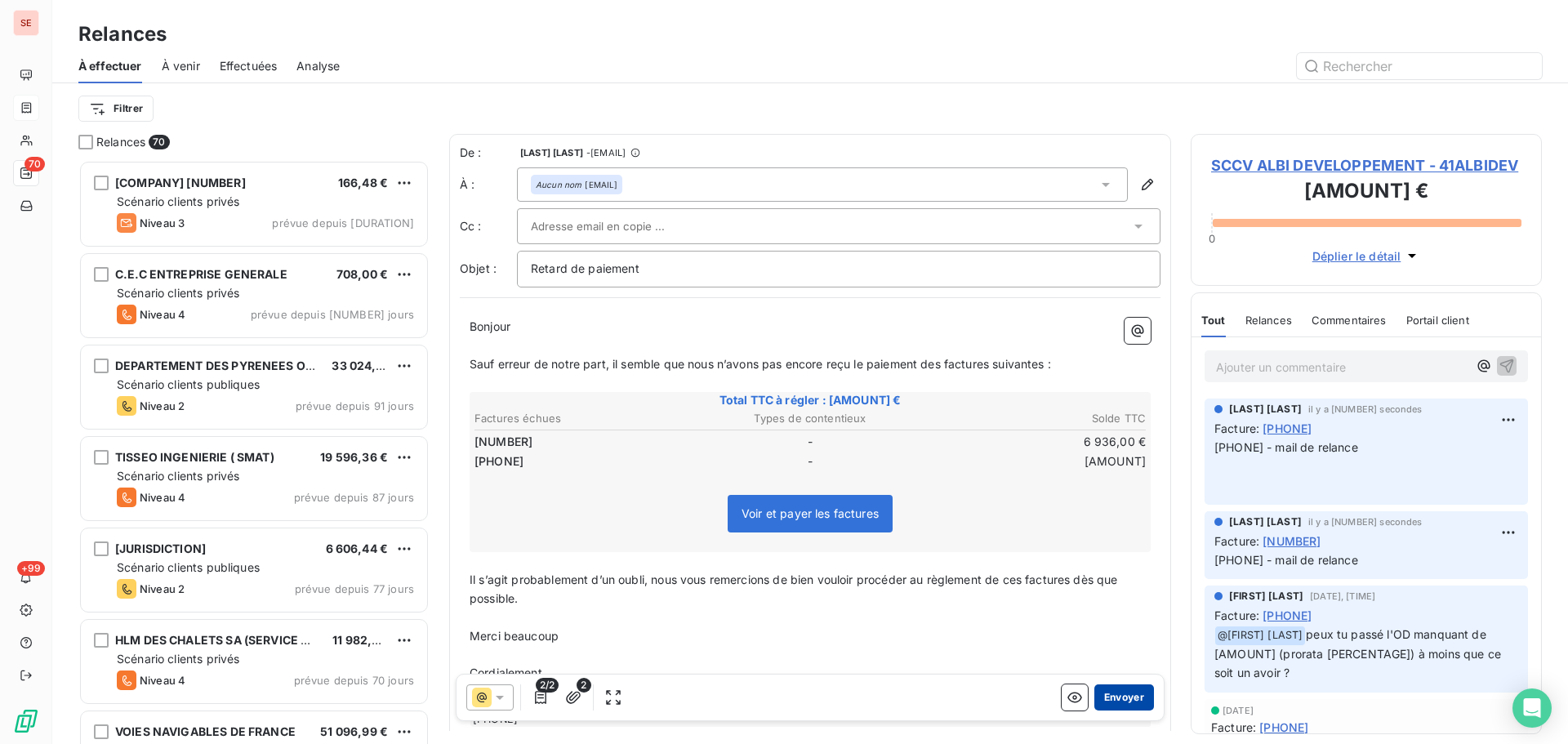 click on "Envoyer" at bounding box center [1124, 697] 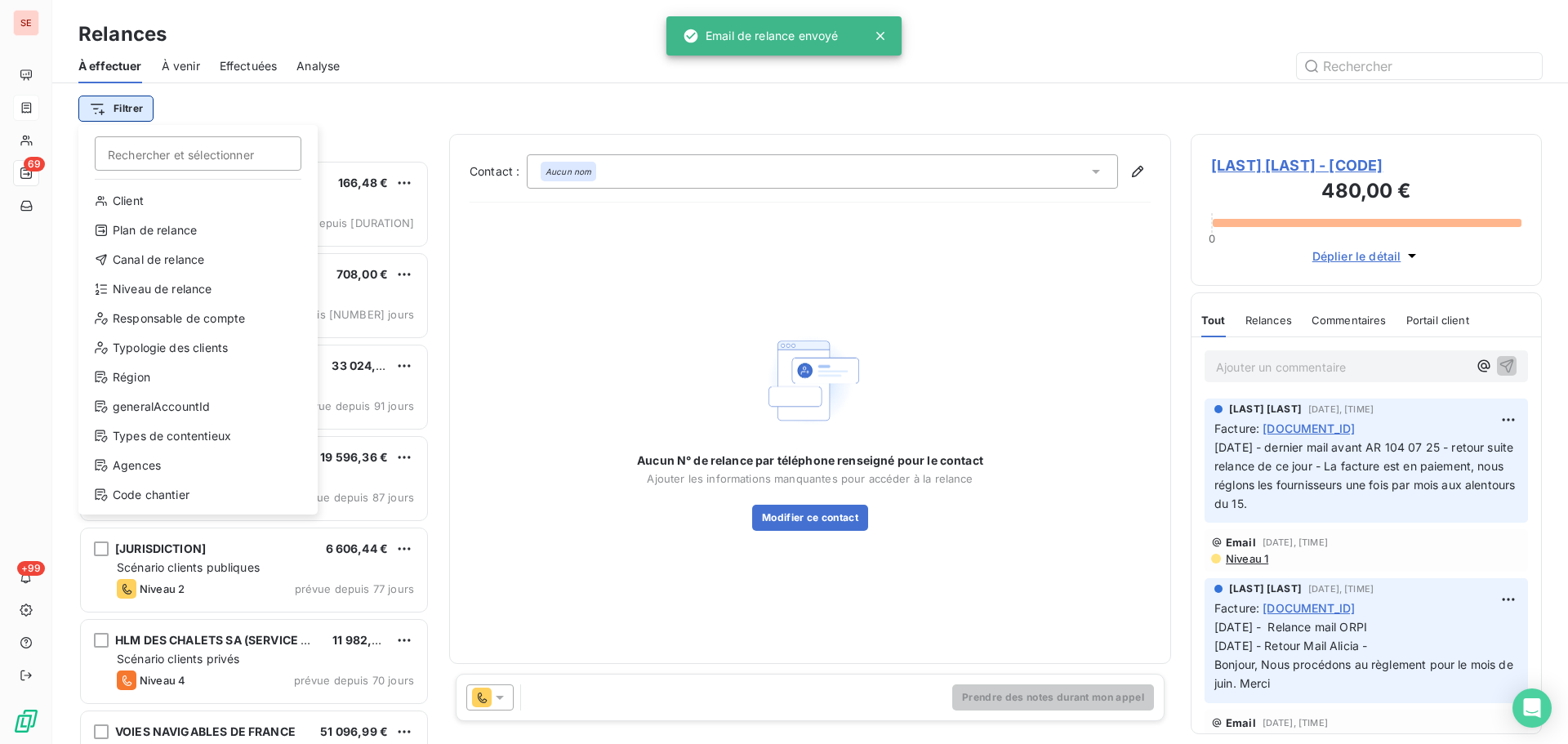 click on "SE [NUMBER] Relances À effectuer À venir Effectuées Analyse Filtrer Rechercher et sélectionner Client Plan de relance Canal de relance Niveau de relance Responsable de compte Typologie des clients Région generalAccountId Types de contentieux Agences Code chantier Chorus Pro Tag relance Relances [NUMBER] SCIC HLM DE LA HAUTE-GARONNE [PRICE] Scénario clients privés Niveau 3 prévue depuis 241 jours C.E.C ENTREPRISE GENERALE [PRICE] Scénario clients privés Niveau 4 prévue depuis 142 jours DEPARTEMENT DES PYRENEES ORIENTALES [PRICE] Scénario clients publiques Niveau 2 prévue depuis 91 jours TISSEO INGENIERIE ( SMAT) [PRICE] Scénario clients privés Niveau 4 prévue depuis 87 jours DEPARTEMENT DE LA HAUTE GARONNE [PRICE] Scénario clients publiques Niveau 2 prévue depuis 77 jours HLM DES CHALETS SA (SERVICE MARCHE) [PRICE] Scénario clients privés Niveau 4 prévue depuis 70 jours VOIES NAVIGABLES DE FRANCE [PRICE] Scénario clients publiques" at bounding box center (784, 372) 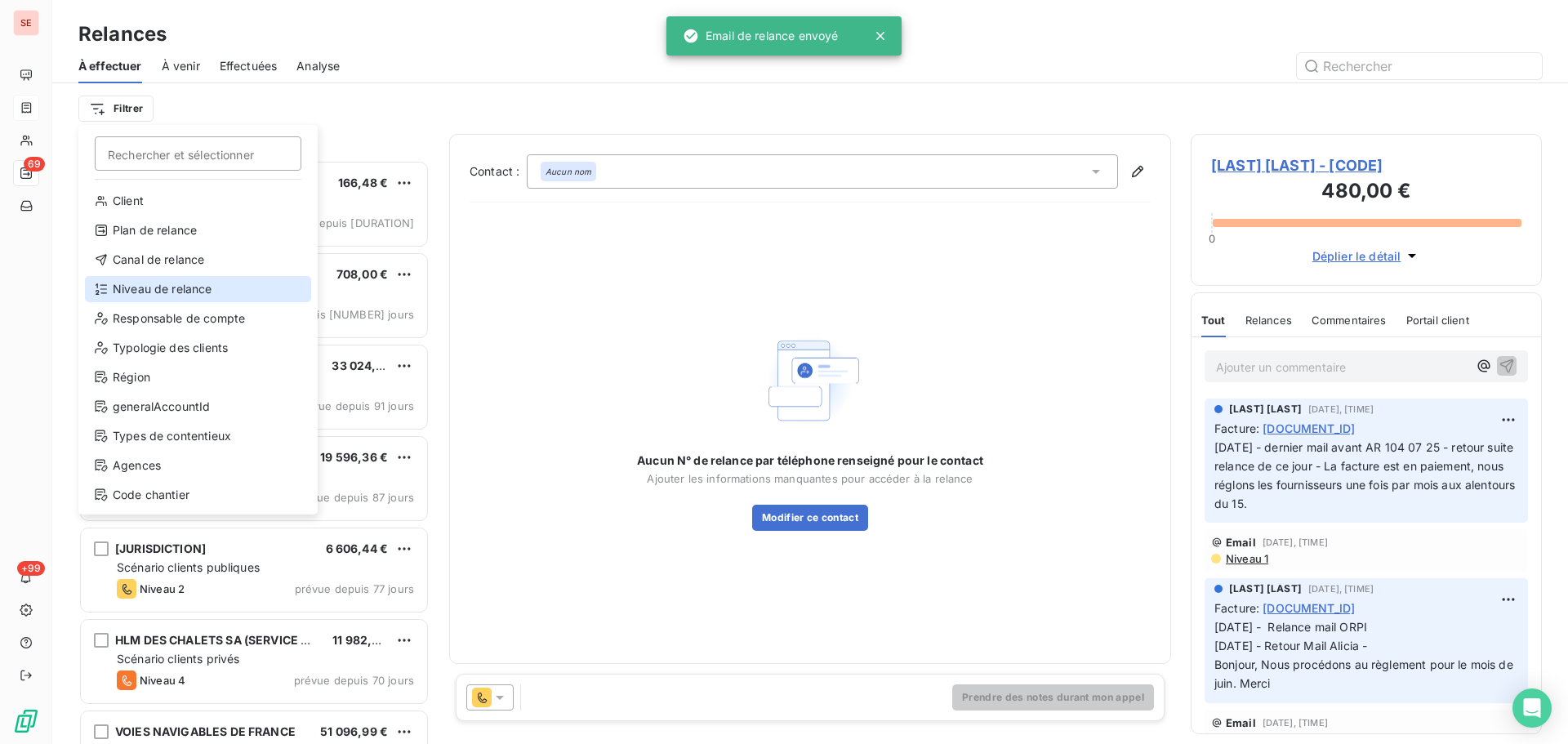 click on "Niveau de relance" at bounding box center [198, 289] 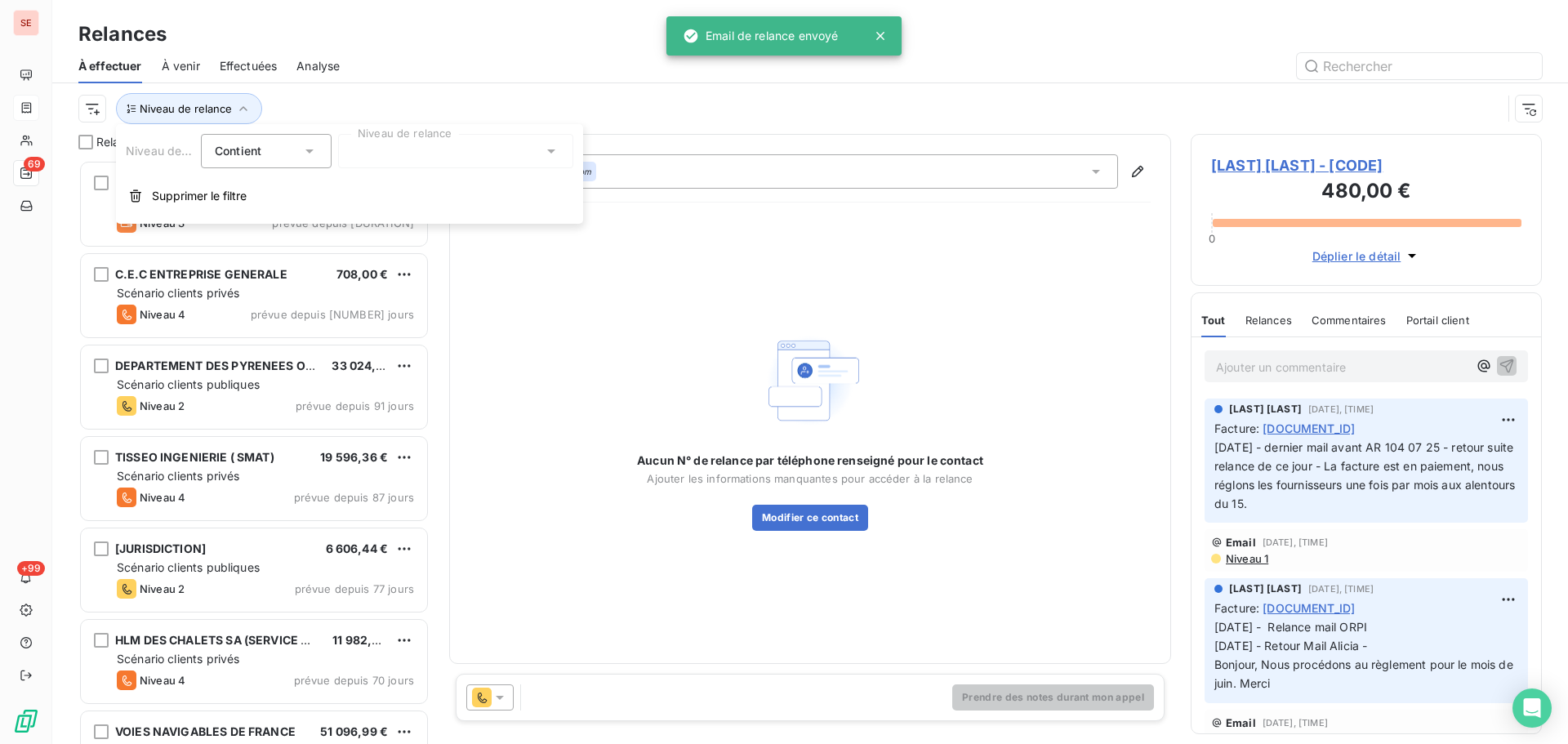 click at bounding box center [456, 151] 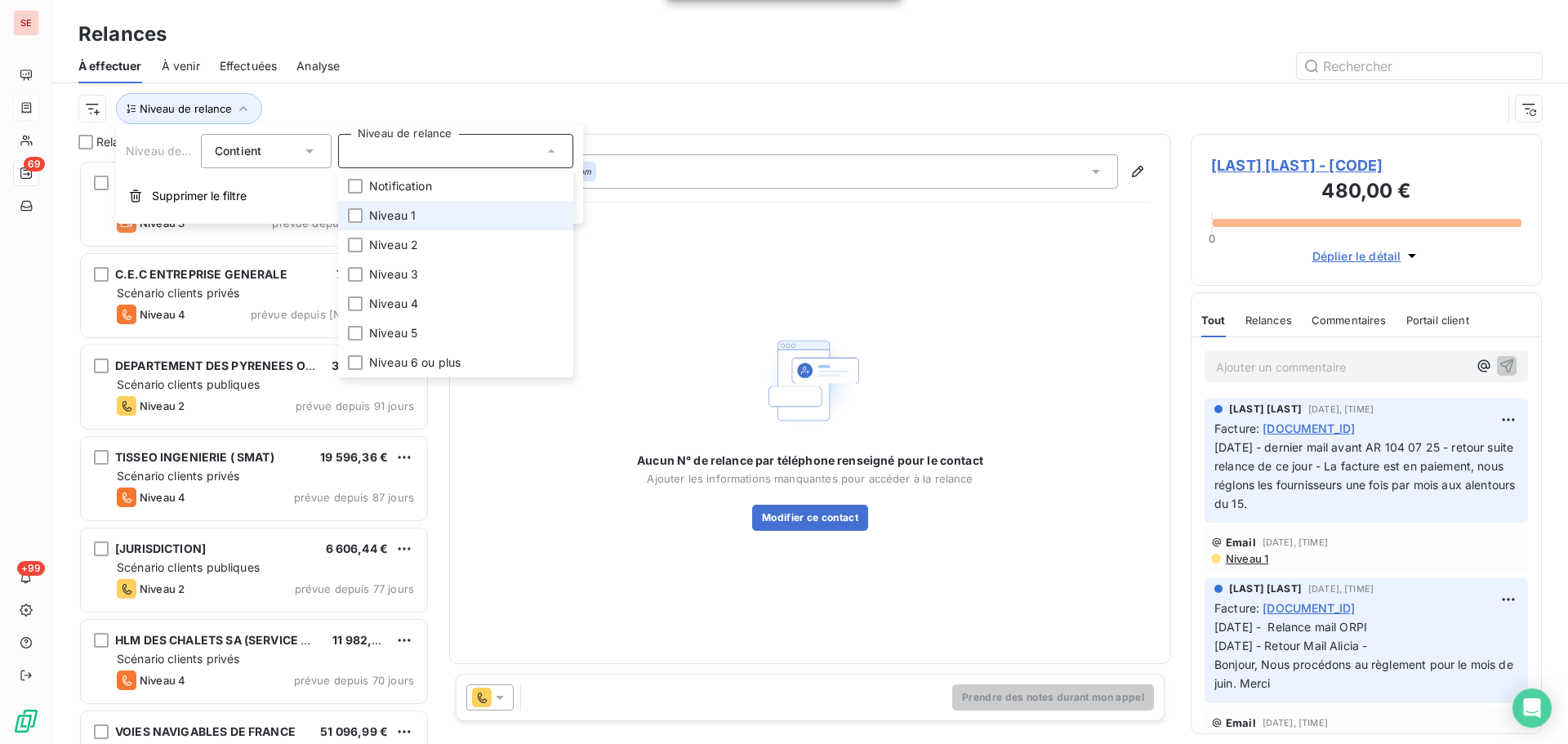 click on "Niveau 1" at bounding box center [456, 216] 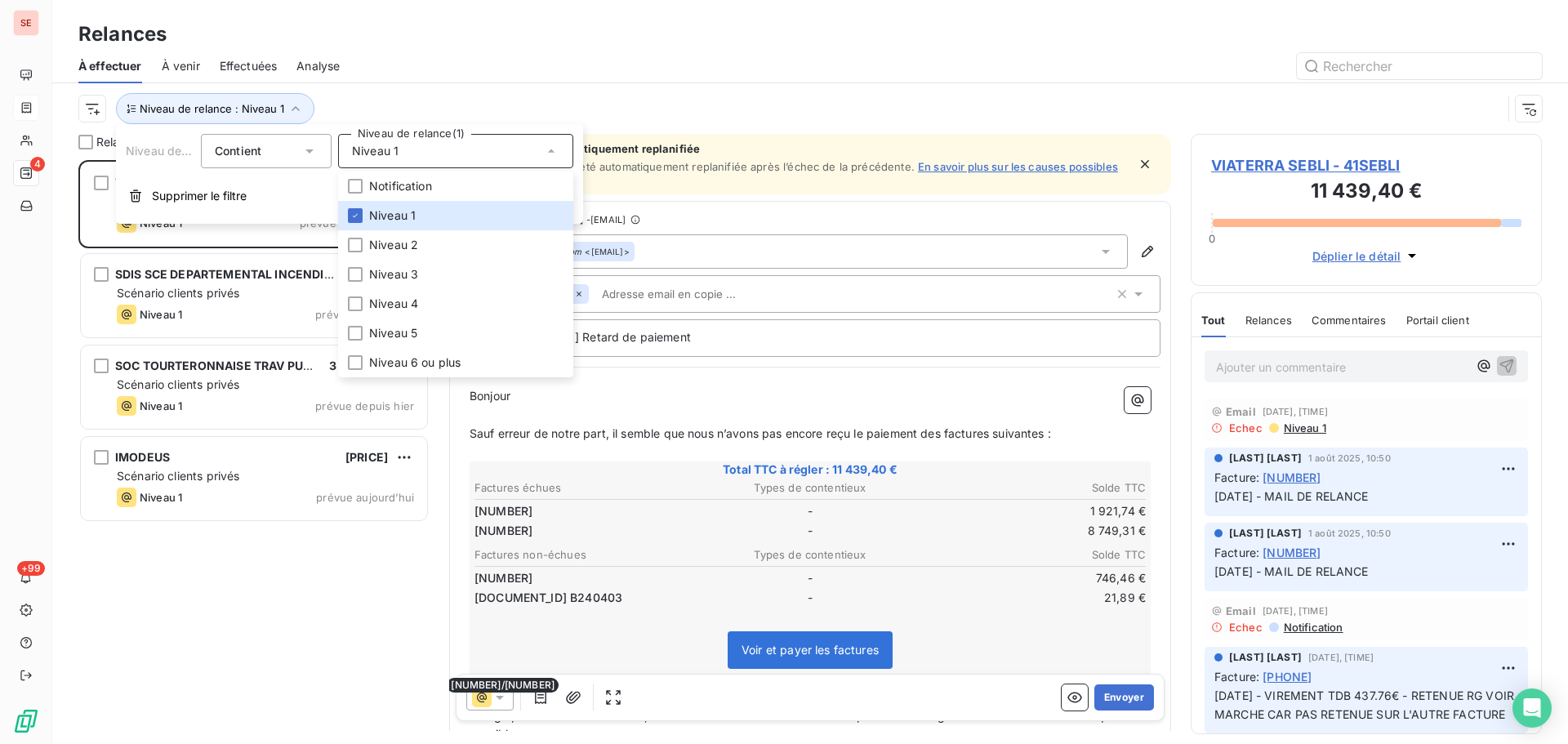 click on "VIATERRA SEBLI [PRICE] Scénario clients privés Niveau 1 prévue depuis 4 jours SDIS SCE DEPARTEMENTAL INCENDIE ET [PRICE] Scénario clients privés Niveau 1 prévue depuis hier SOC TOURTERONNAISE TRAV PUBLIC [PRICE] Scénario clients privés Niveau 1 prévue depuis hier IMODEUS [PRICE] Scénario clients privés Niveau 1 prévue aujourd’hui" at bounding box center [254, 452] 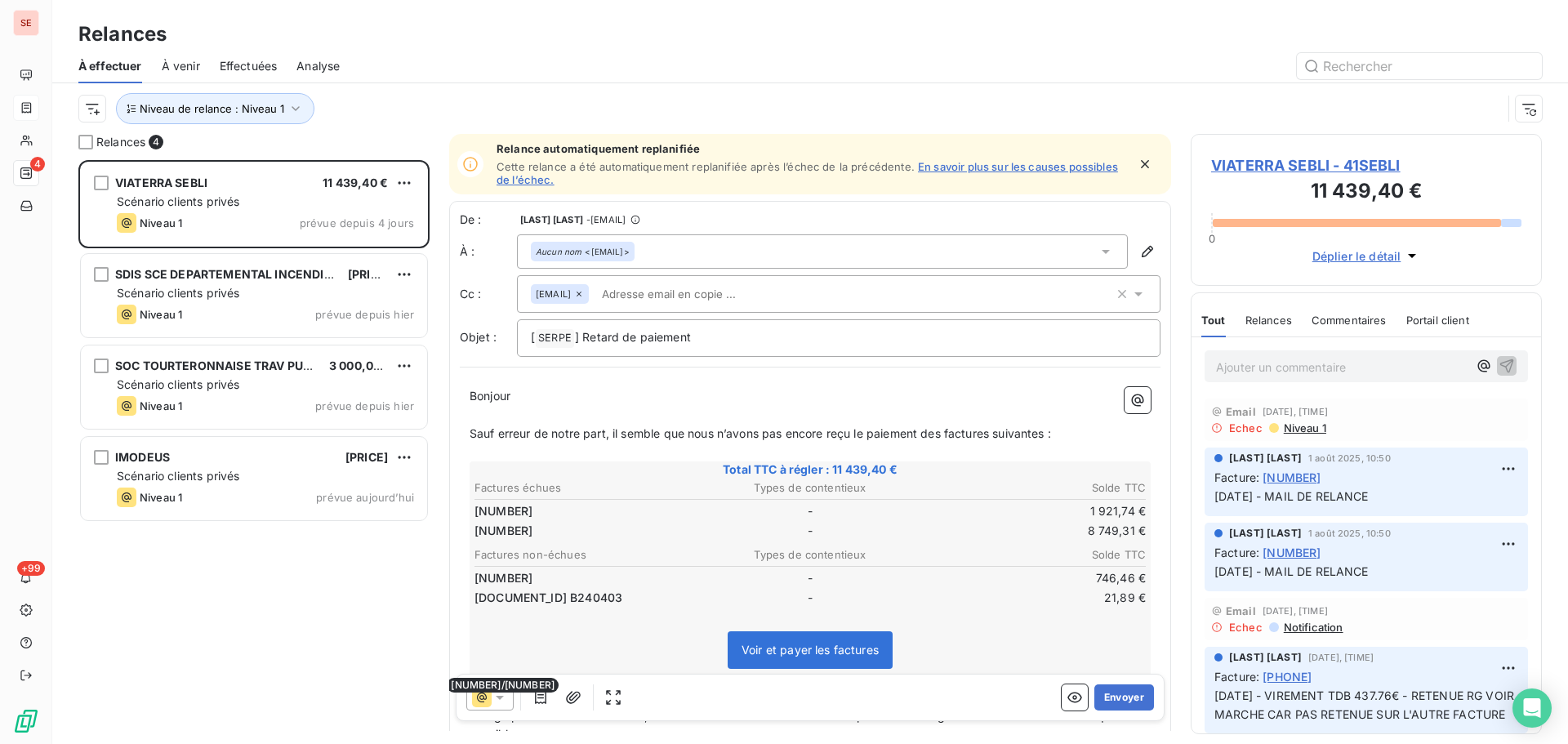 click on "VIATERRA SEBLI [PRICE] Scénario clients privés Niveau 1 prévue depuis 4 jours SDIS SCE DEPARTEMENTAL INCENDIE ET [PRICE] Scénario clients privés Niveau 1 prévue depuis hier SOC TOURTERONNAISE TRAV PUBLIC [PRICE] Scénario clients privés Niveau 1 prévue depuis hier IMODEUS [PRICE] Scénario clients privés Niveau 1 prévue aujourd’hui" at bounding box center (254, 452) 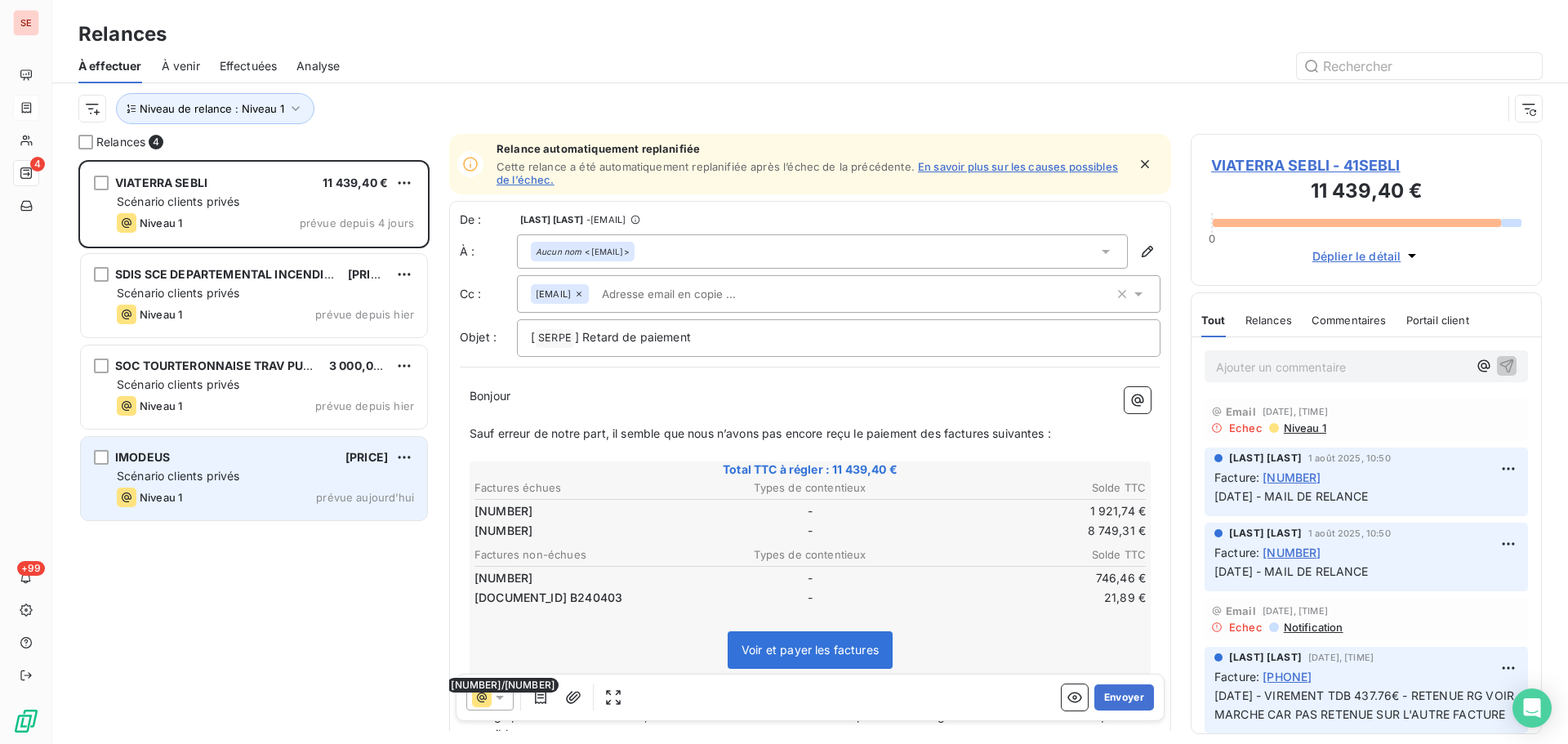 click on "prévue aujourd’hui" at bounding box center [365, 497] 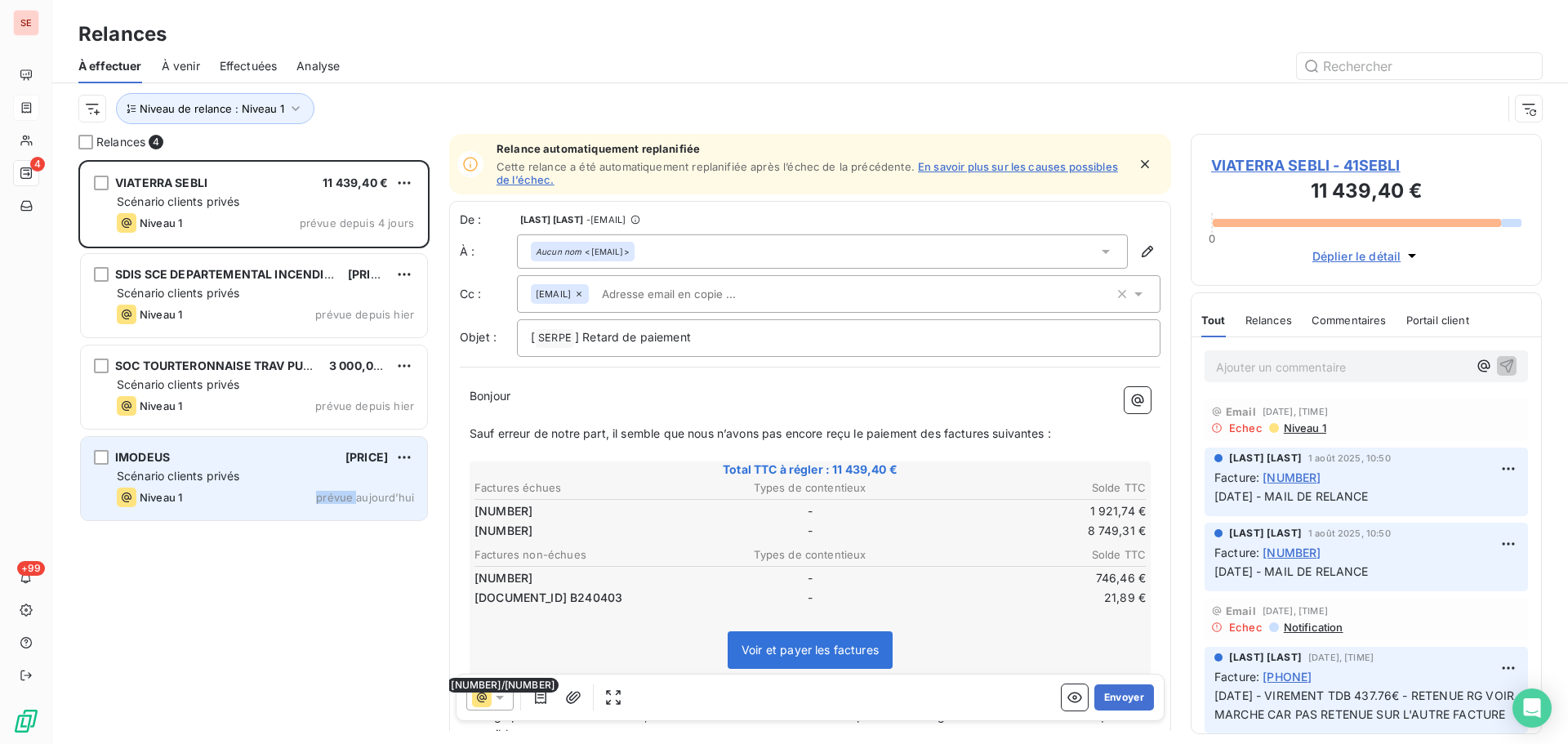 click on "prévue aujourd’hui" at bounding box center (365, 497) 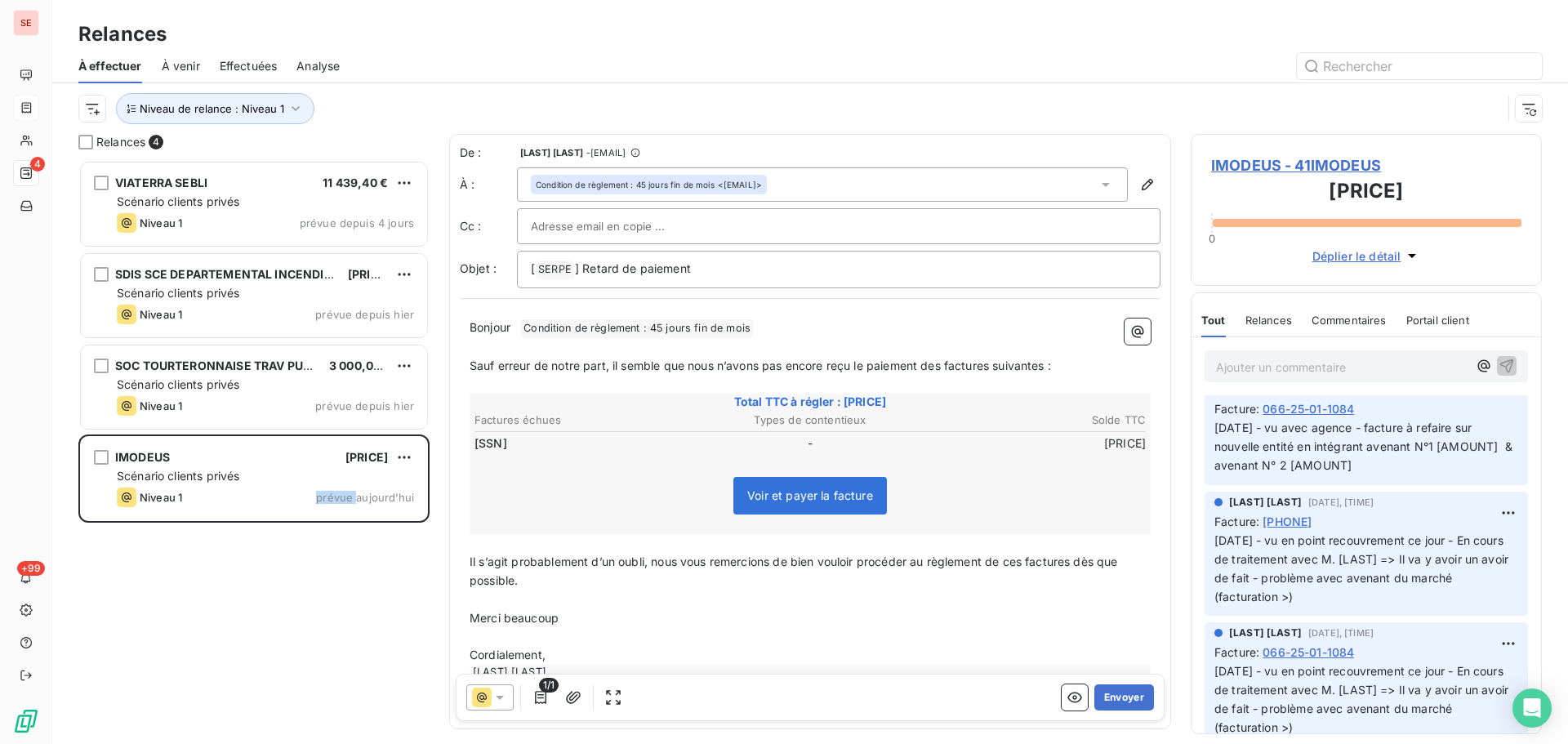 scroll, scrollTop: 0, scrollLeft: 0, axis: both 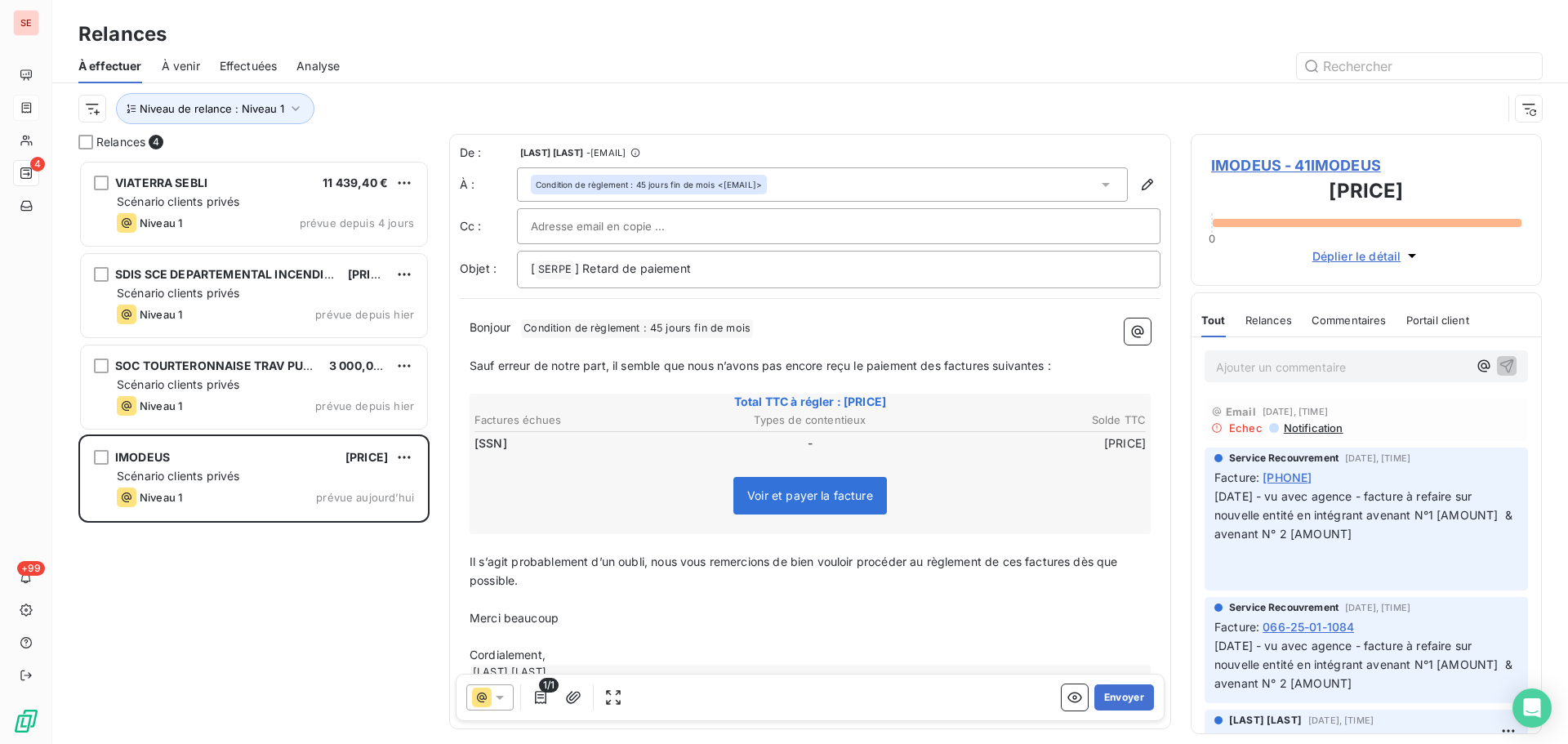 click on "IMODEUS  - 41IMODEUS" at bounding box center [1366, 165] 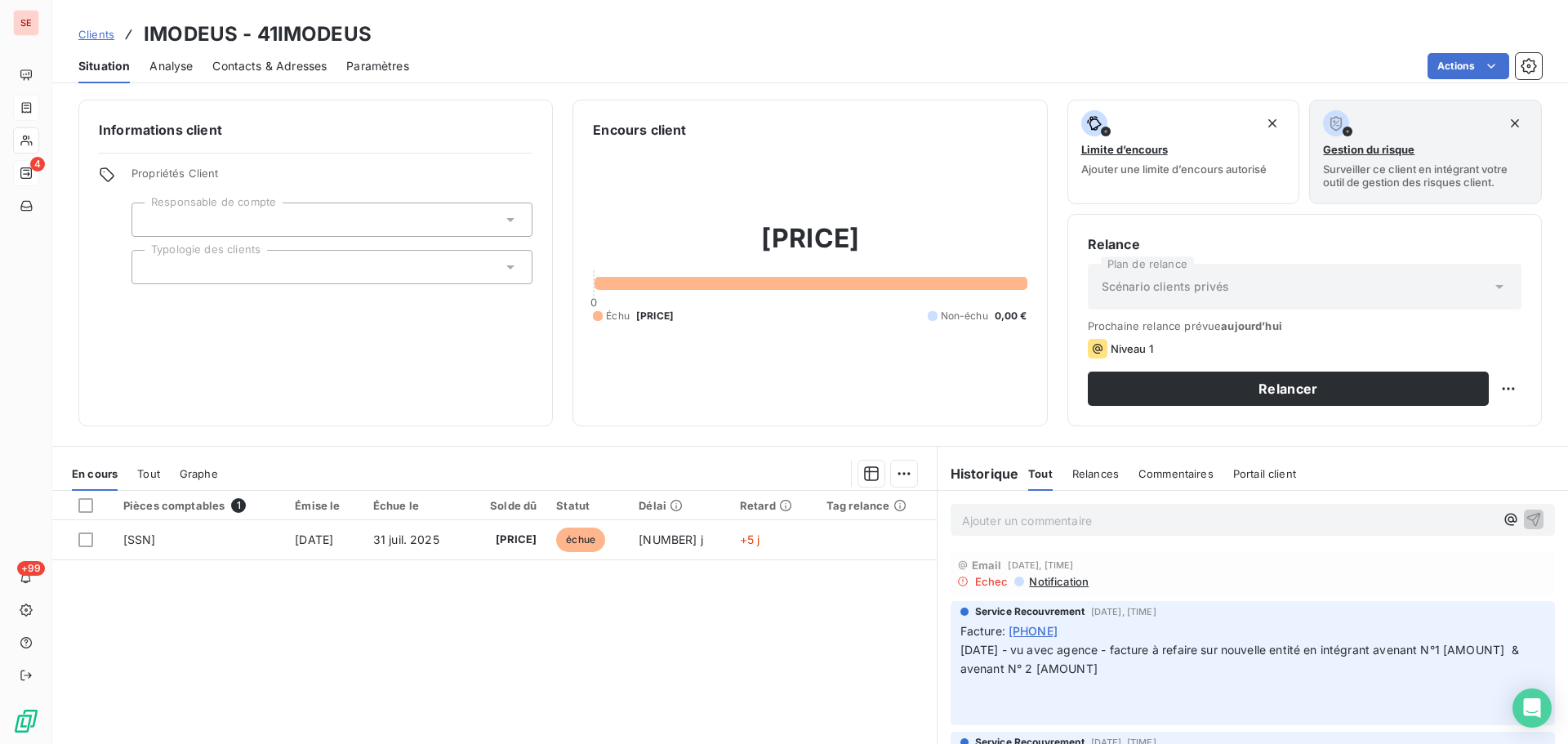 click on "Contacts & Adresses" at bounding box center (270, 66) 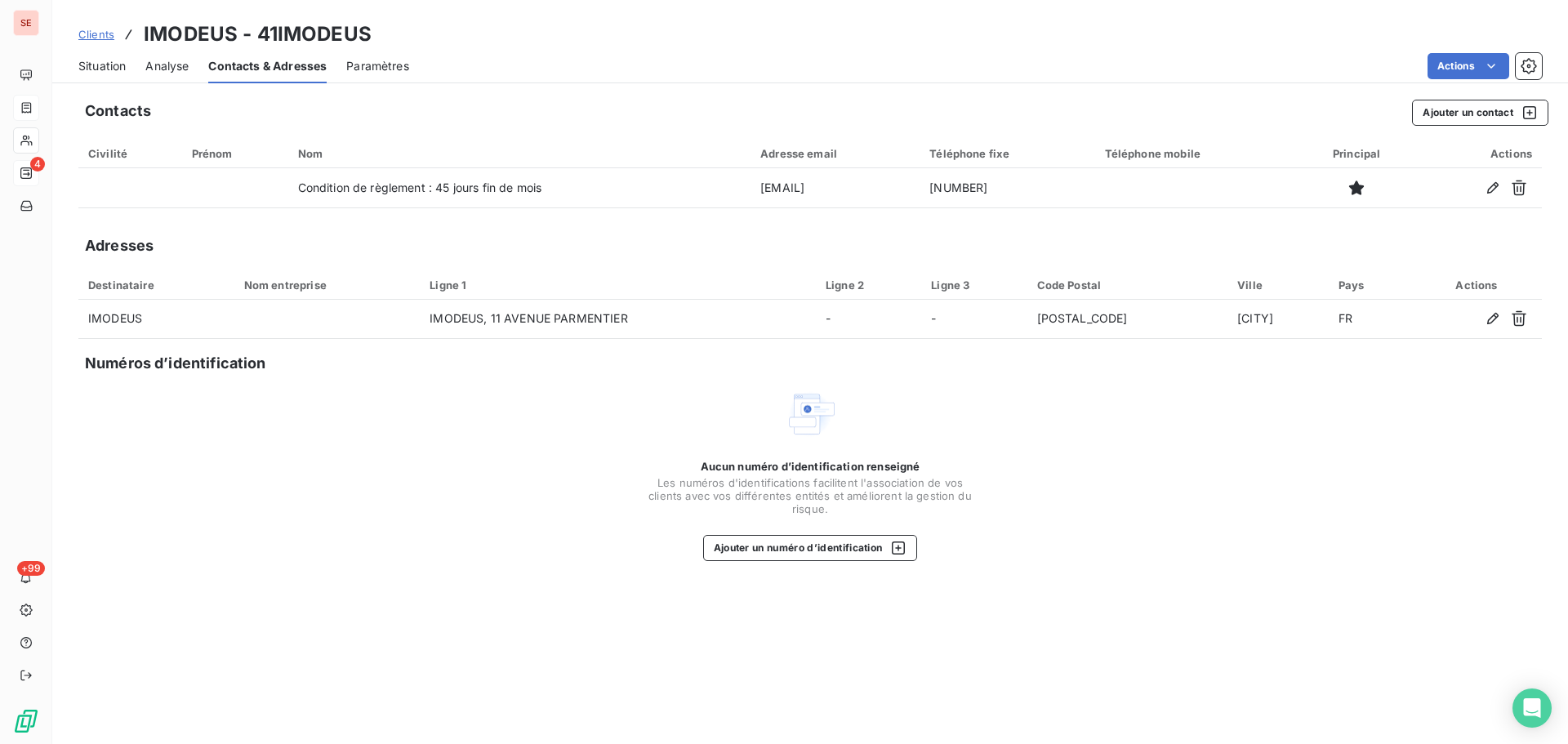 click on "Situation" at bounding box center (102, 66) 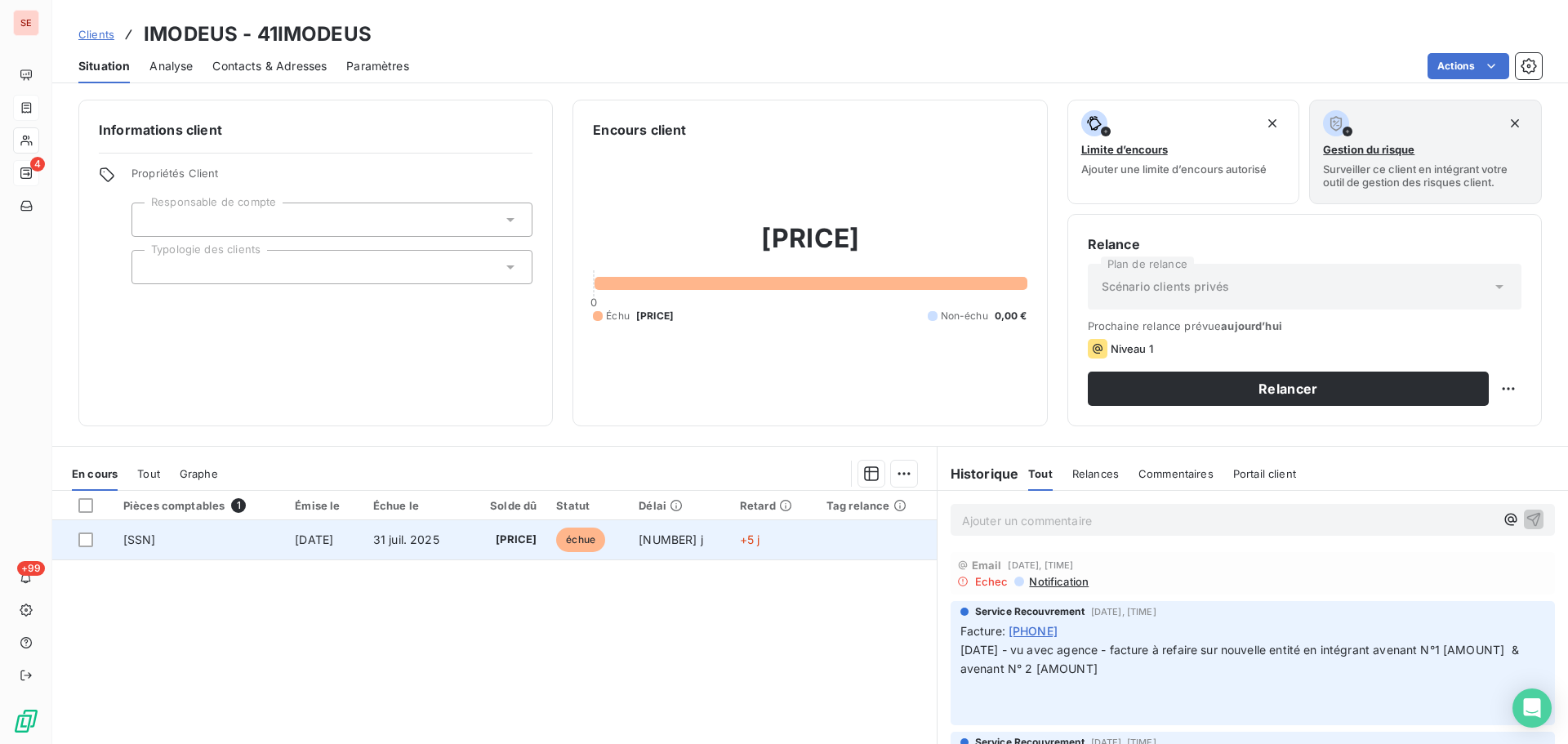click on "[PRICE]" at bounding box center (506, 540) 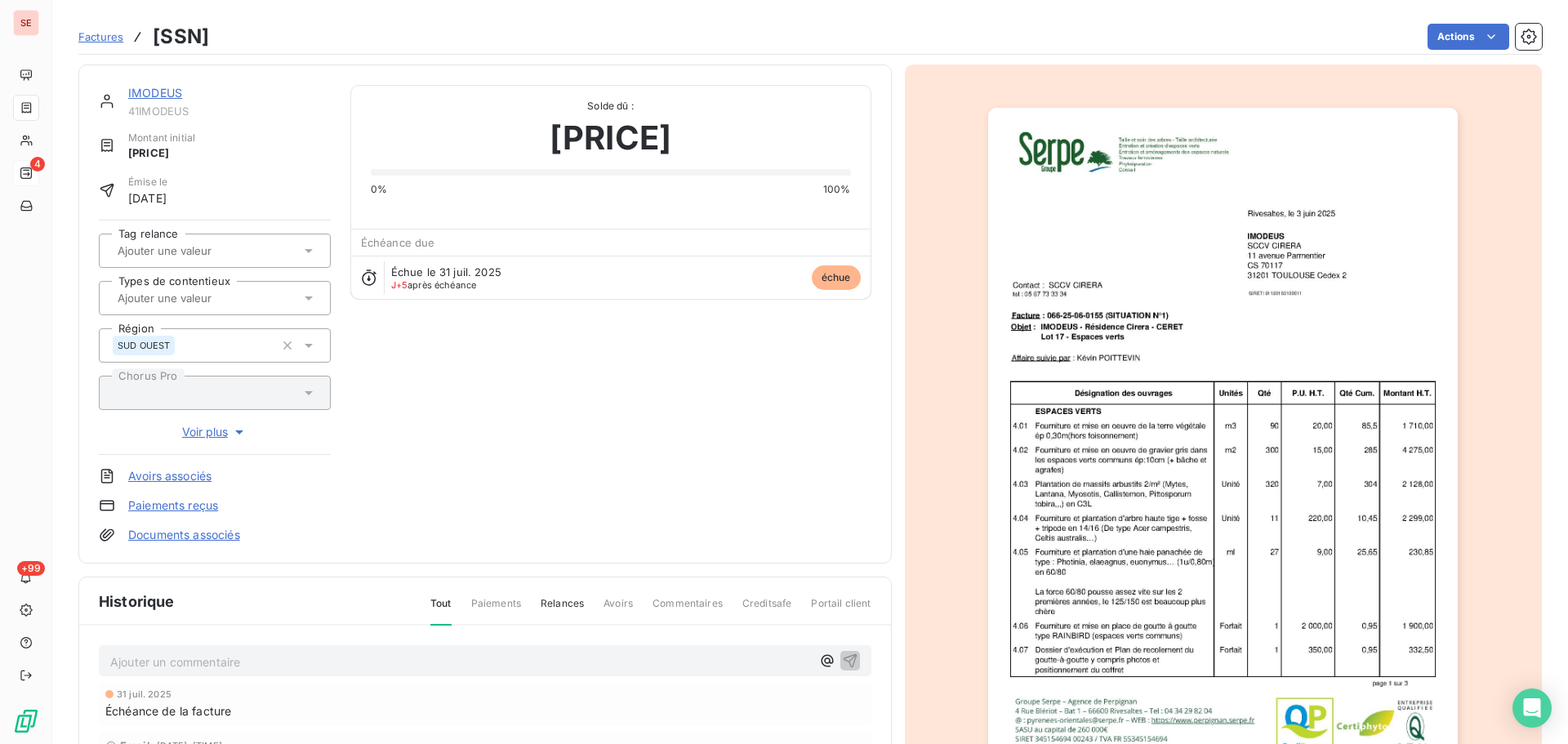scroll, scrollTop: 219, scrollLeft: 0, axis: vertical 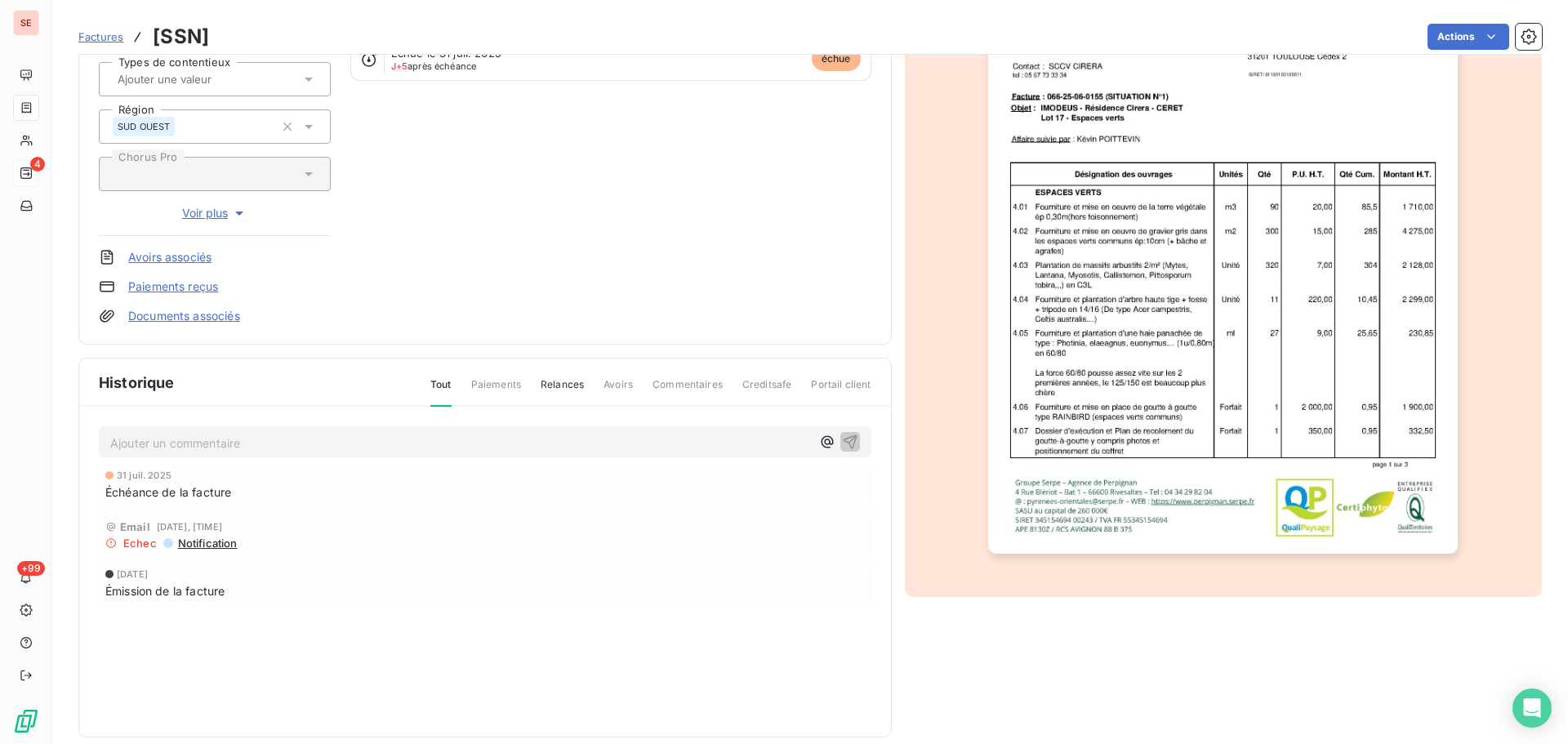 click on "Ajouter un commentaire ﻿" at bounding box center (461, 443) 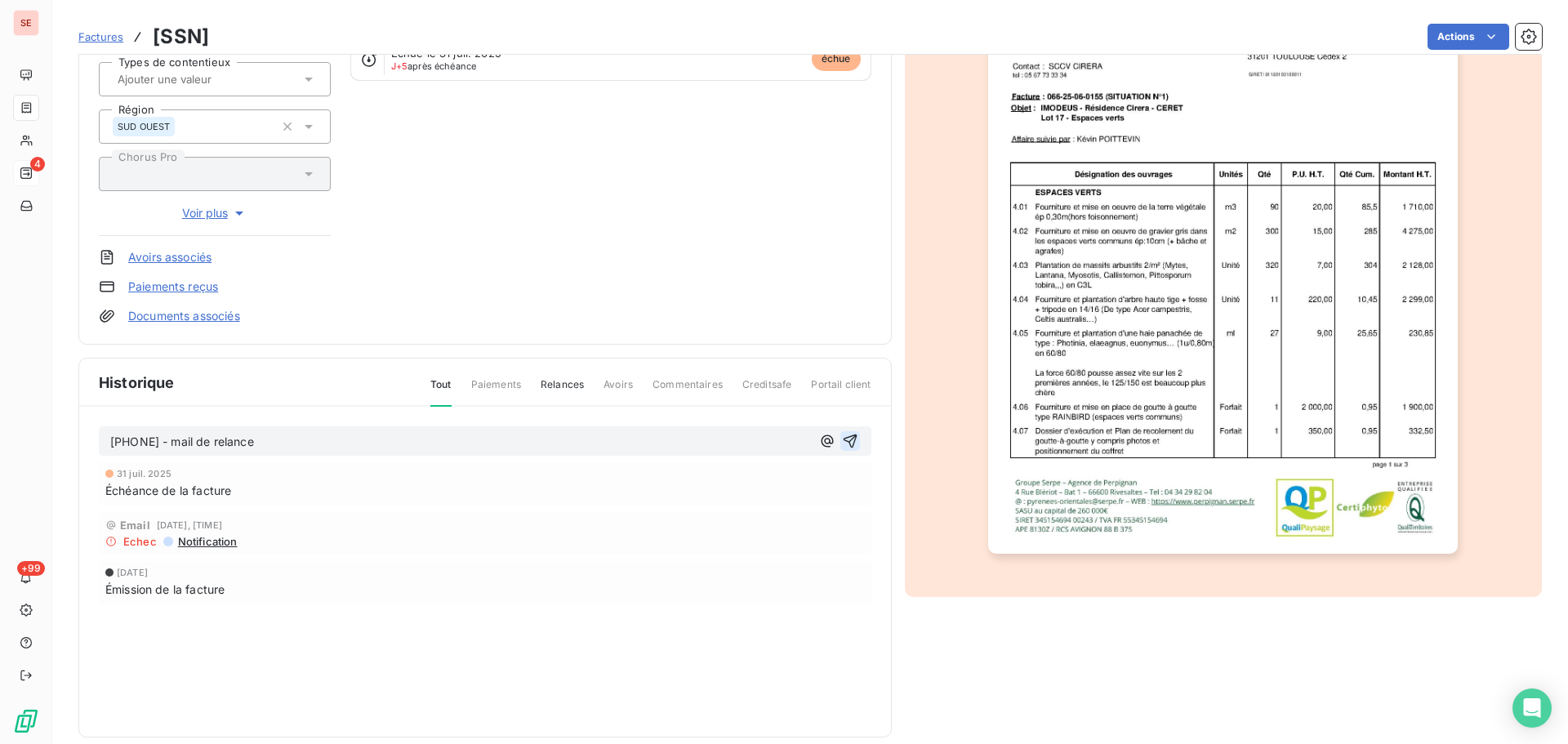 click 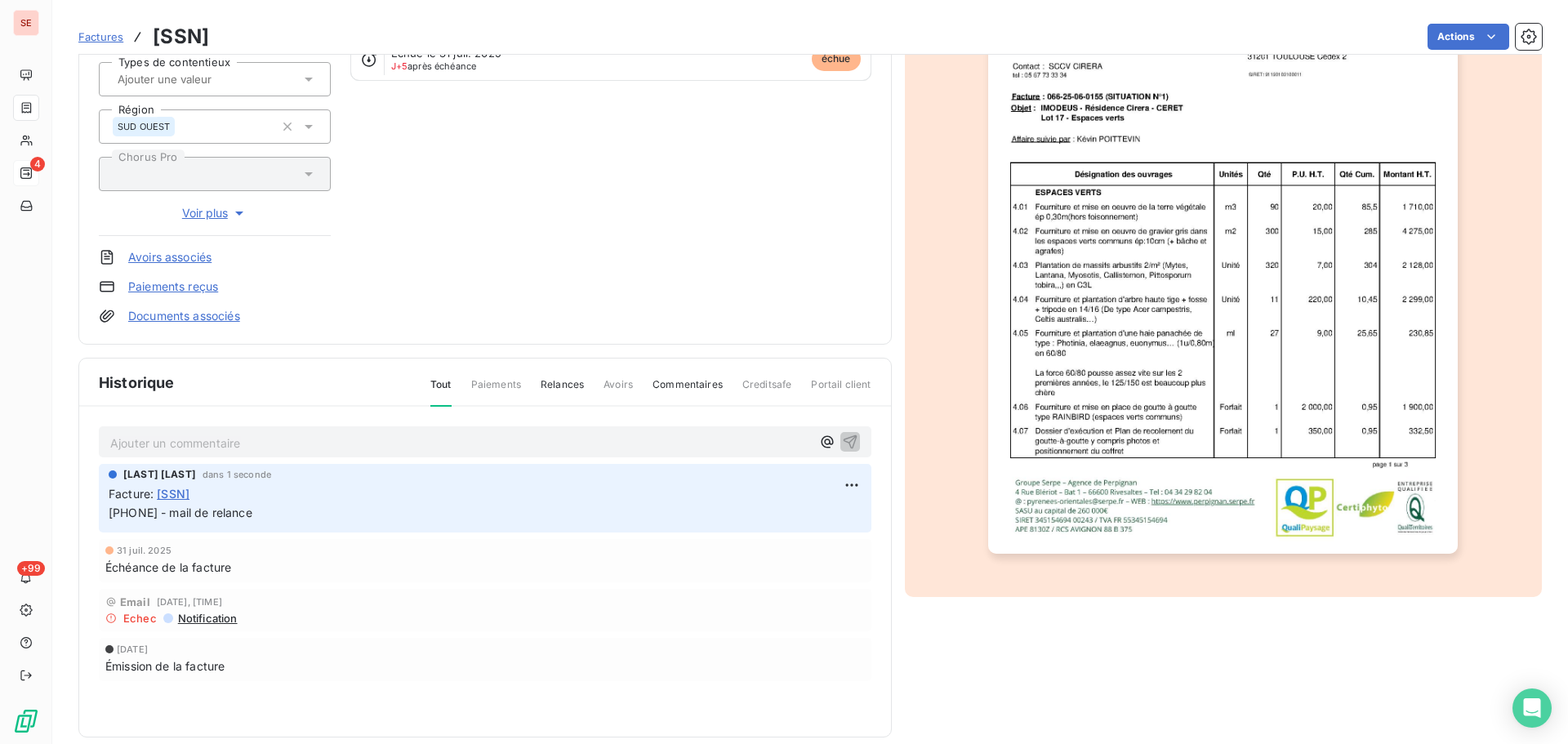 click on "Notification" at bounding box center (207, 618) 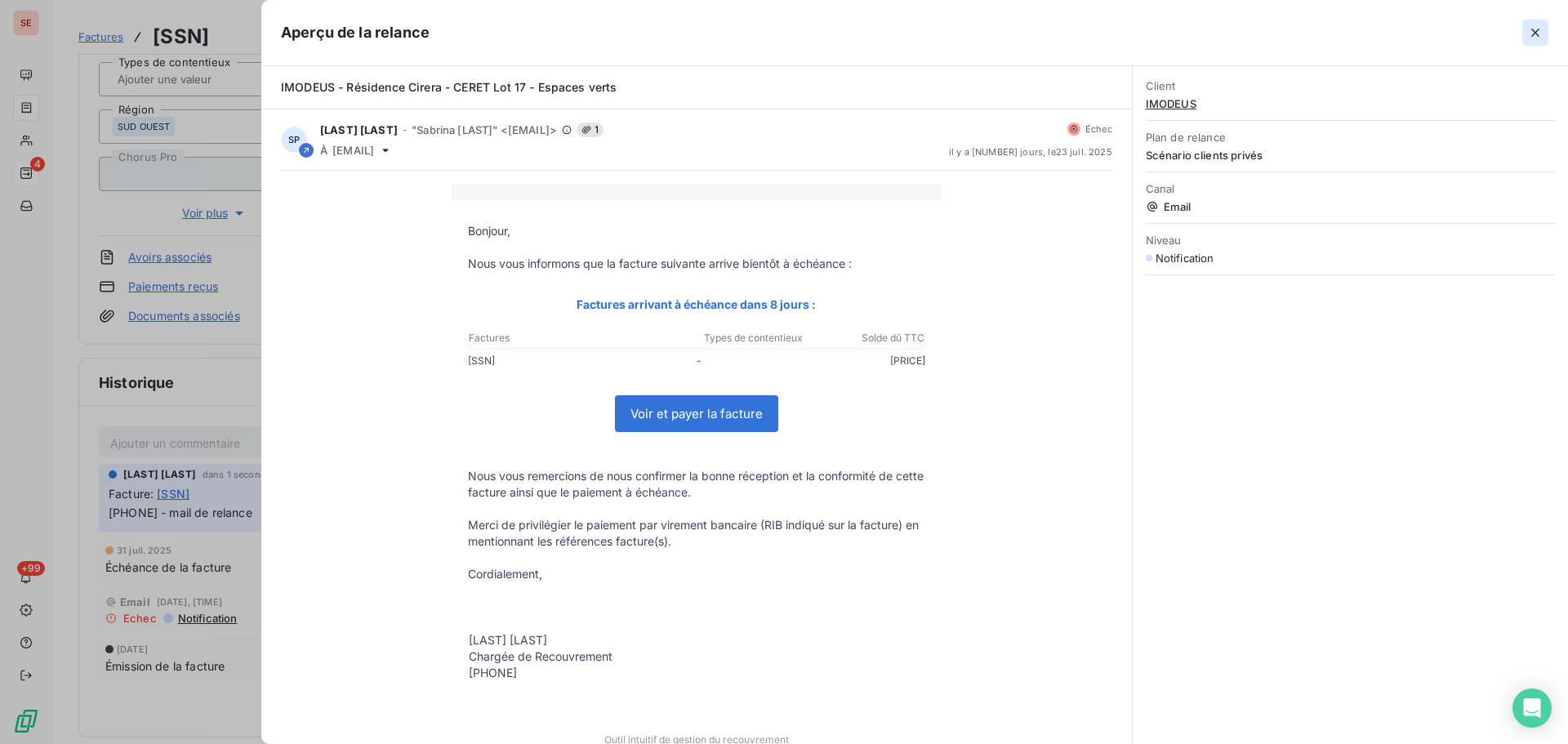 click 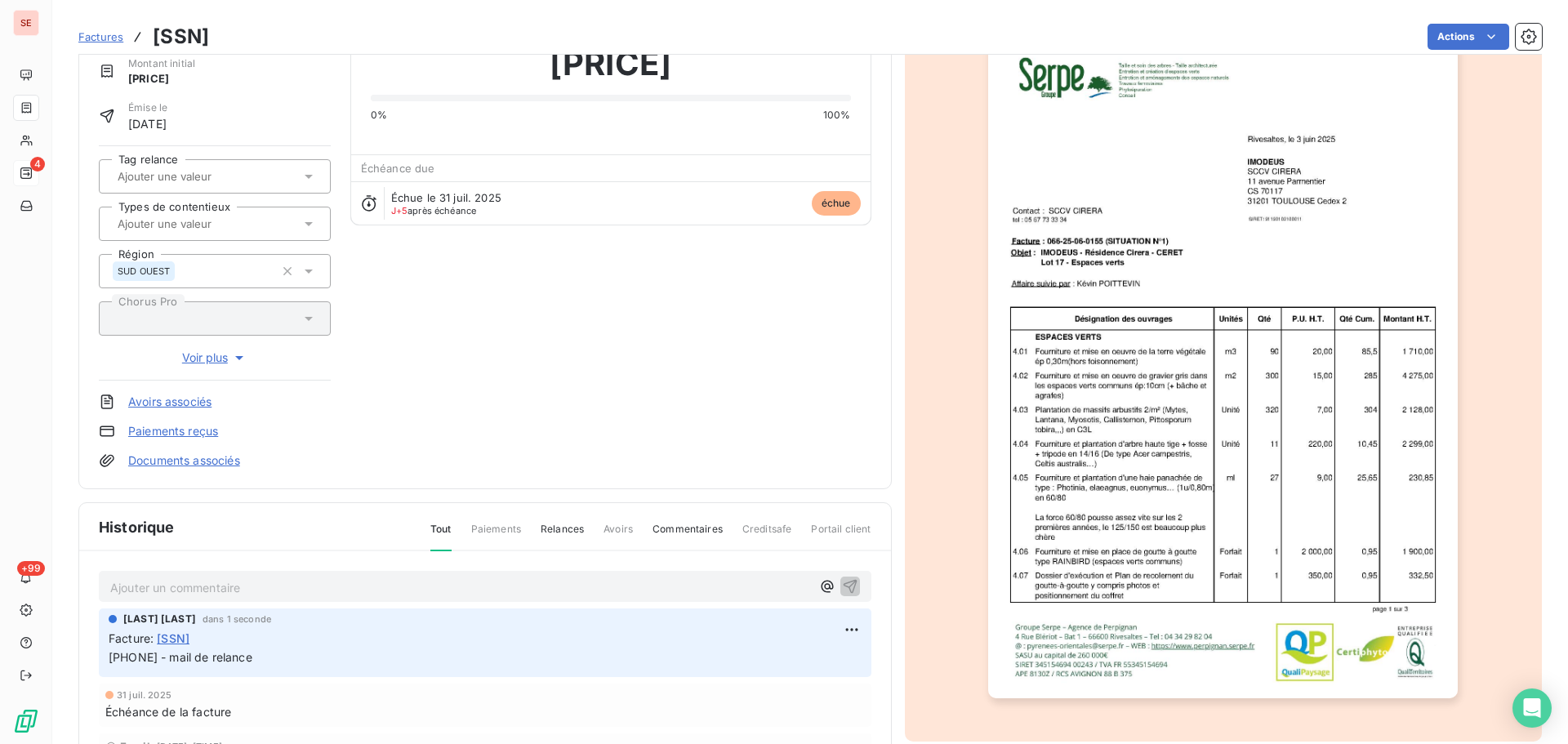 scroll, scrollTop: 0, scrollLeft: 0, axis: both 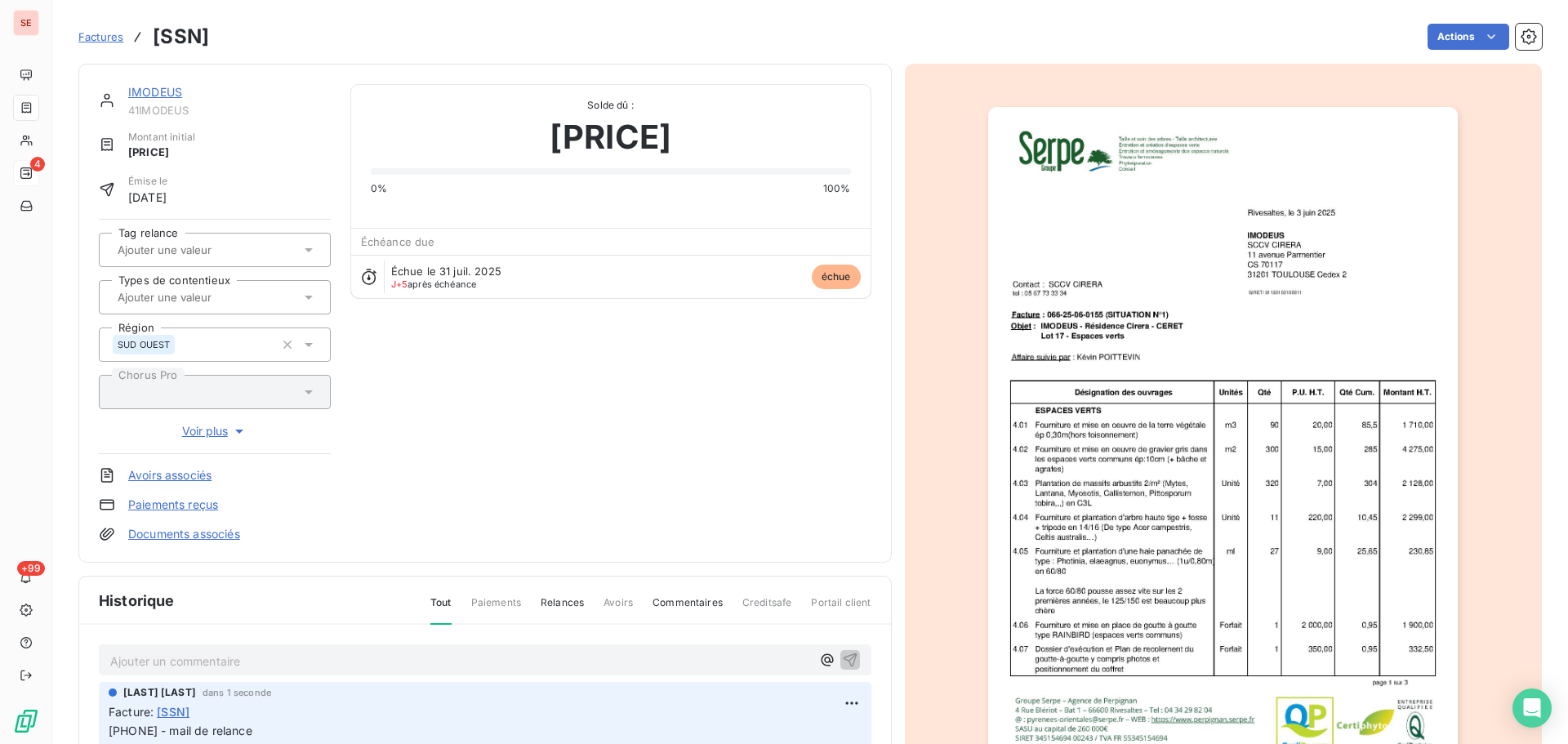 click on "IMODEUS" at bounding box center [155, 91] 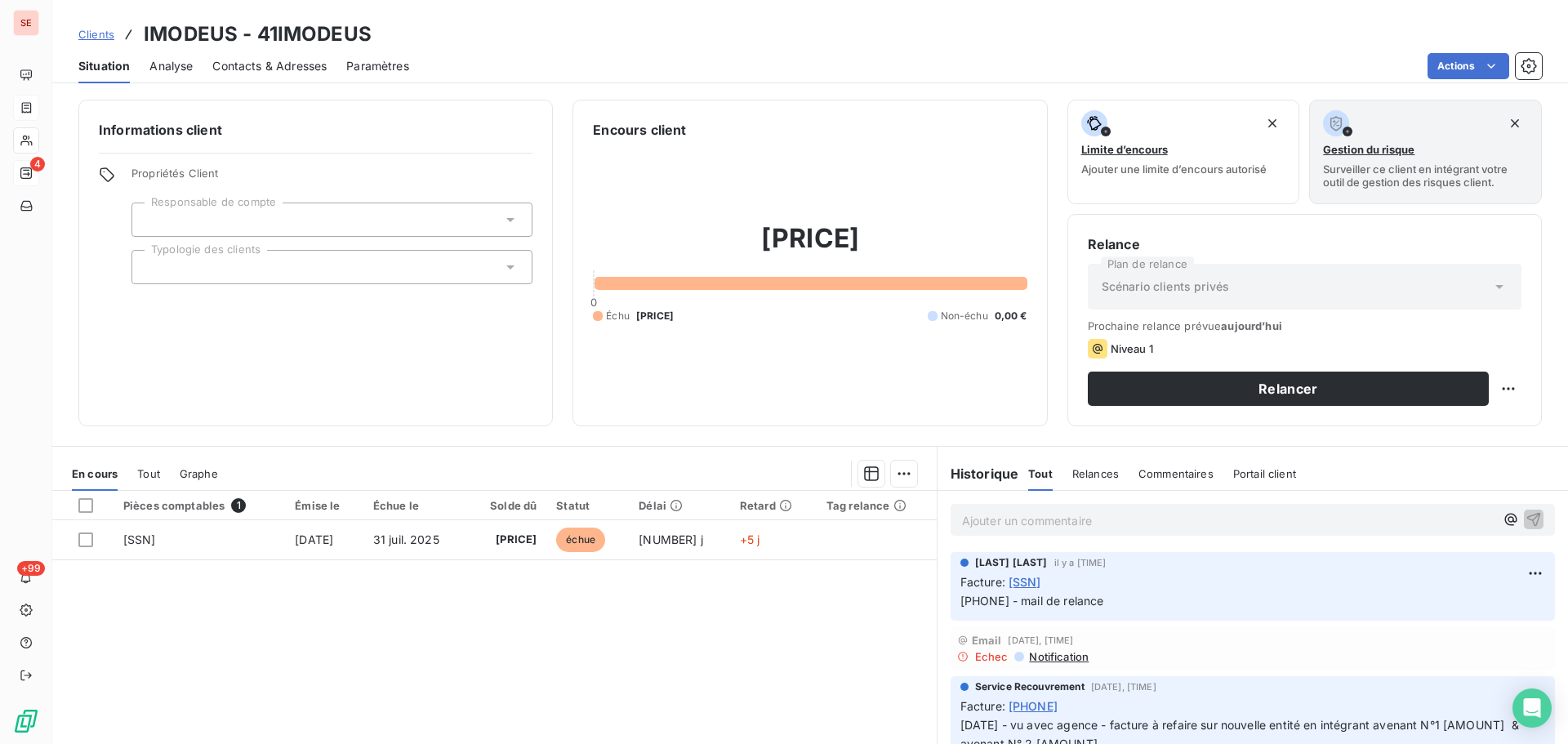 scroll, scrollTop: 110, scrollLeft: 0, axis: vertical 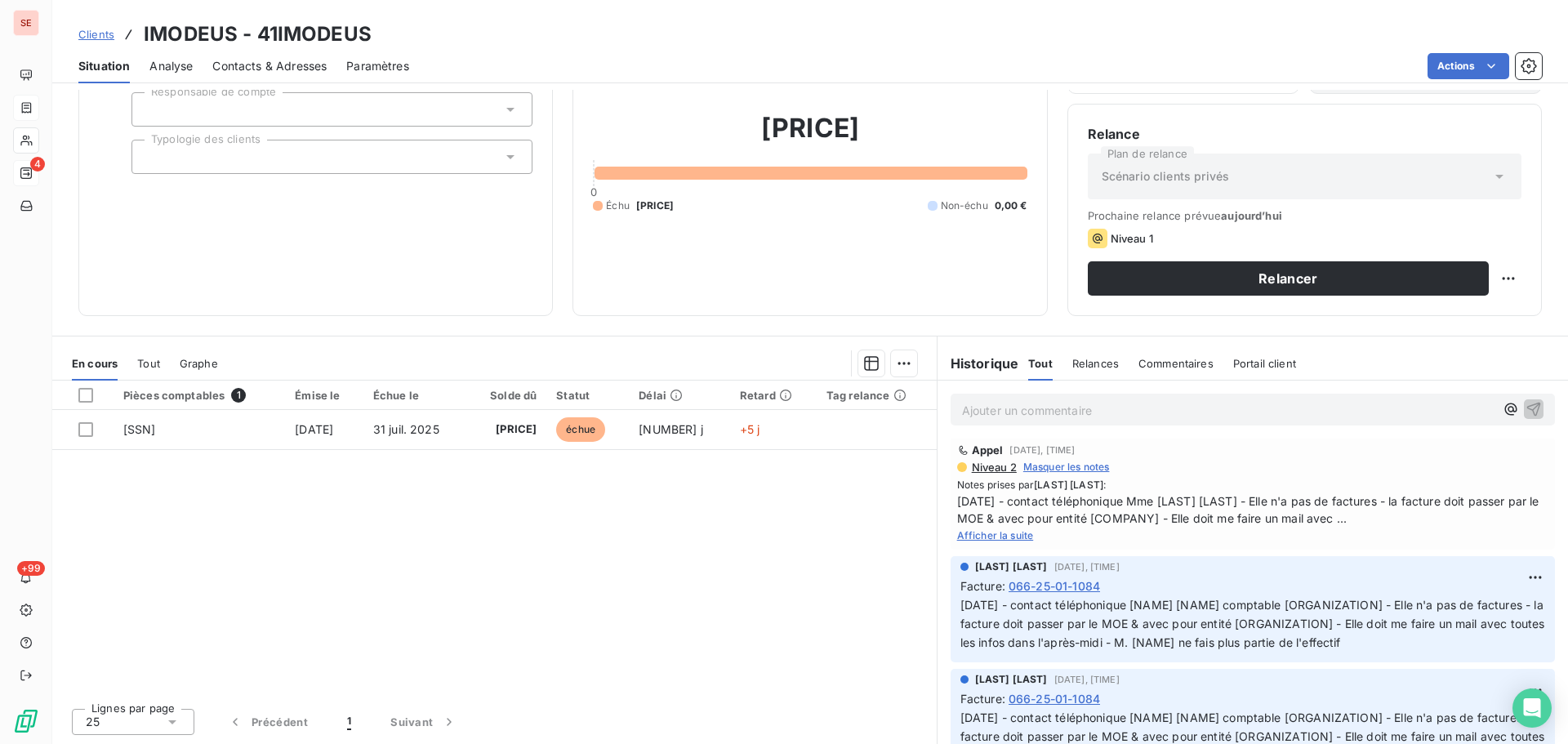 click on "Contacts & Adresses" at bounding box center (270, 66) 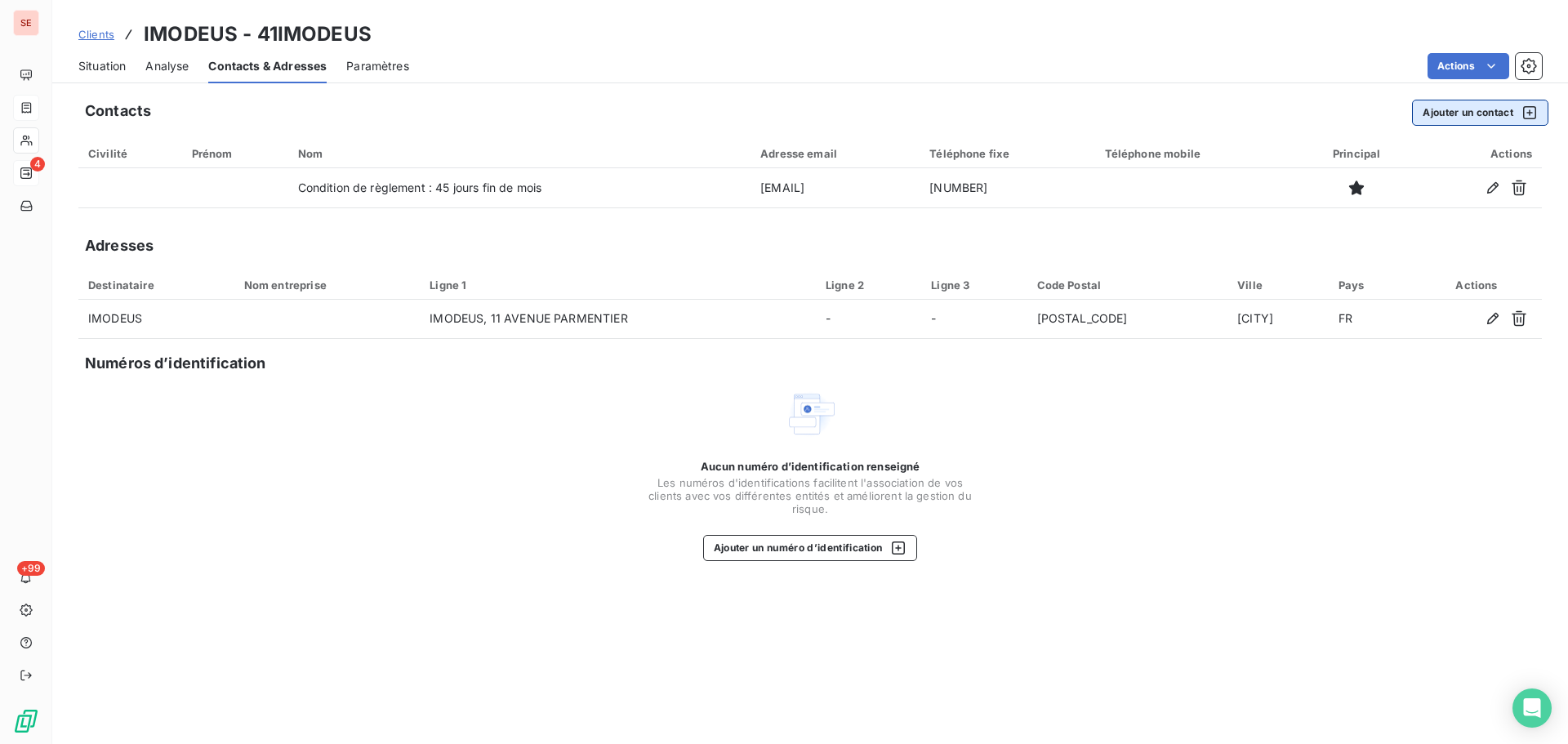 click on "Ajouter un contact" at bounding box center [1480, 113] 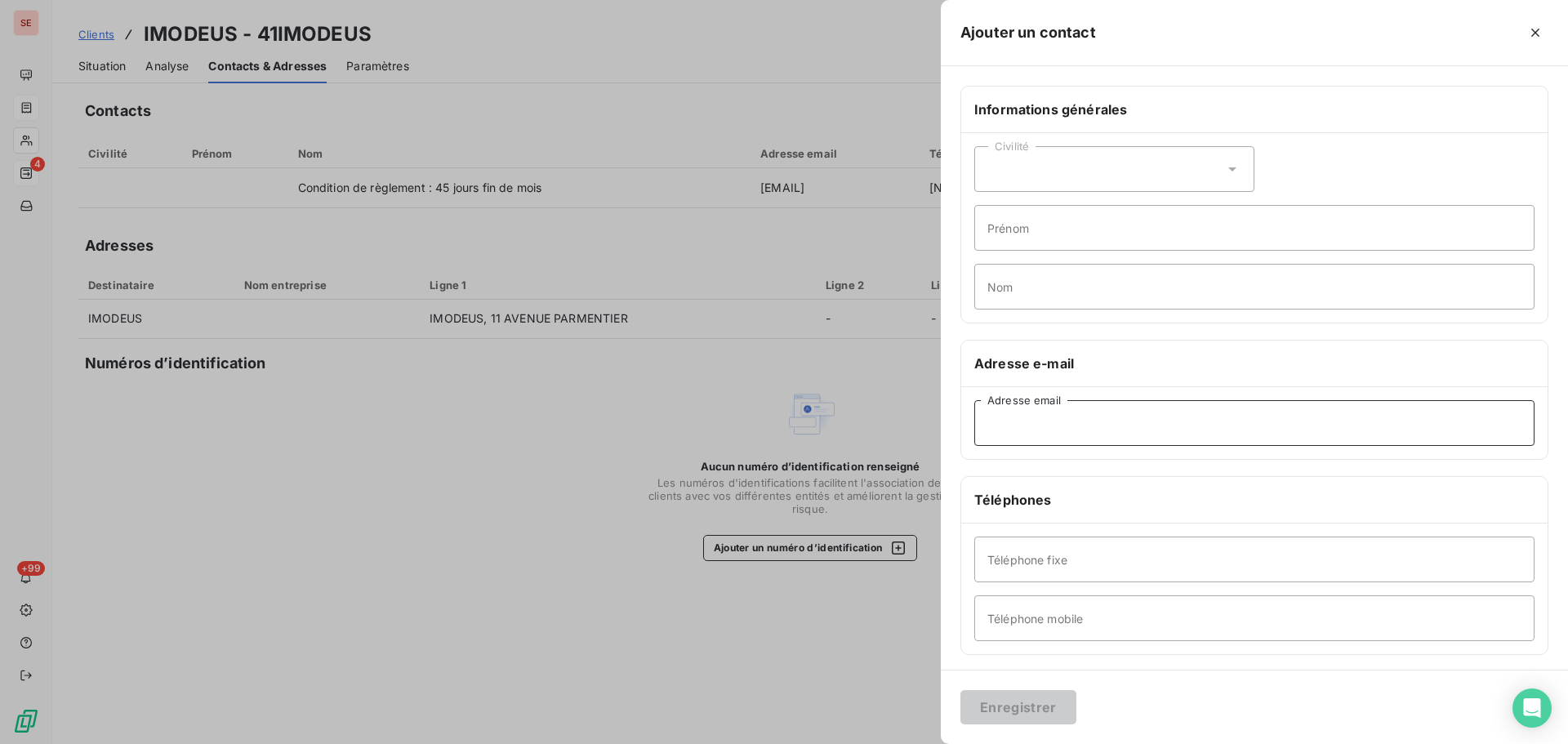 click on "Adresse email" at bounding box center (1254, 423) 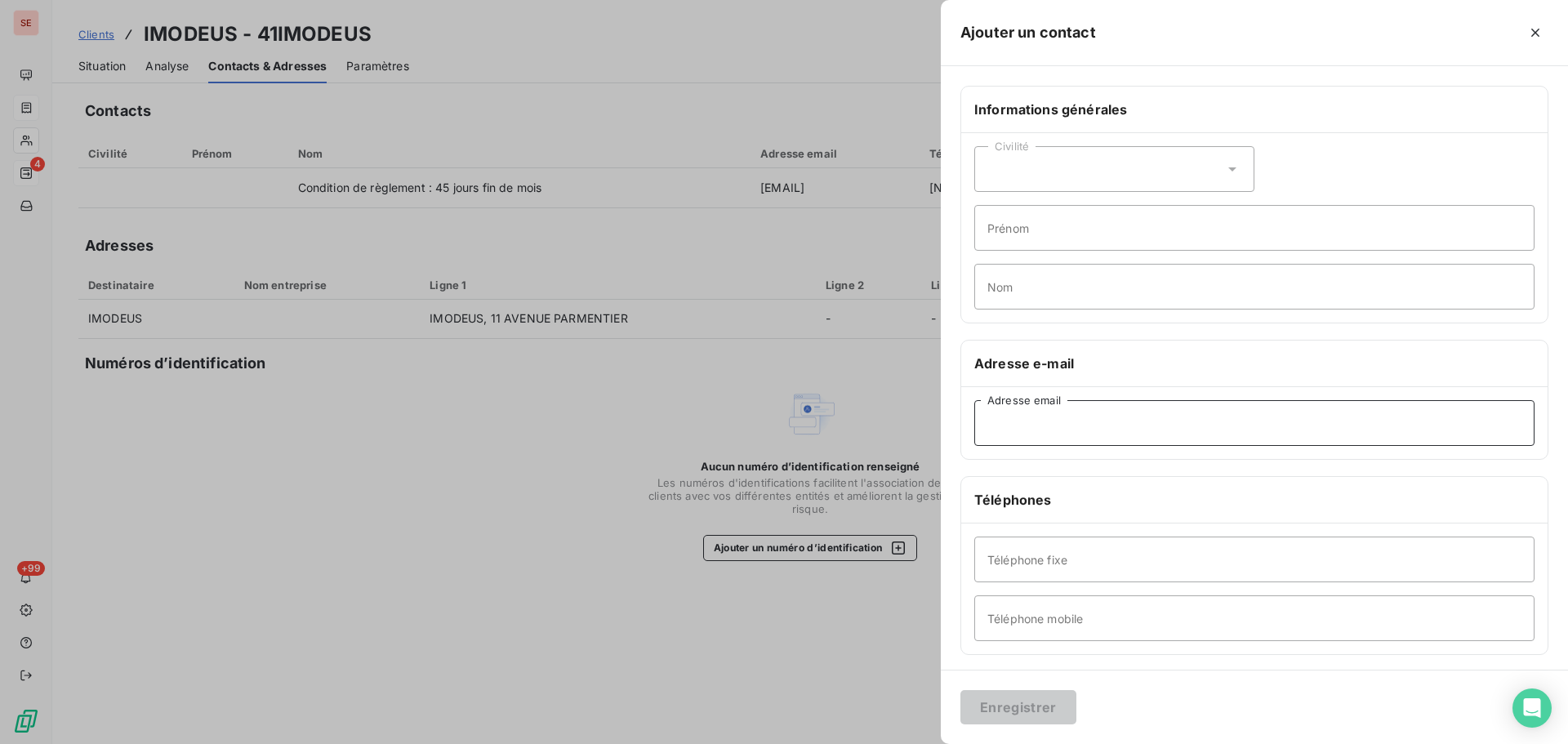 paste on "[EMAIL]" 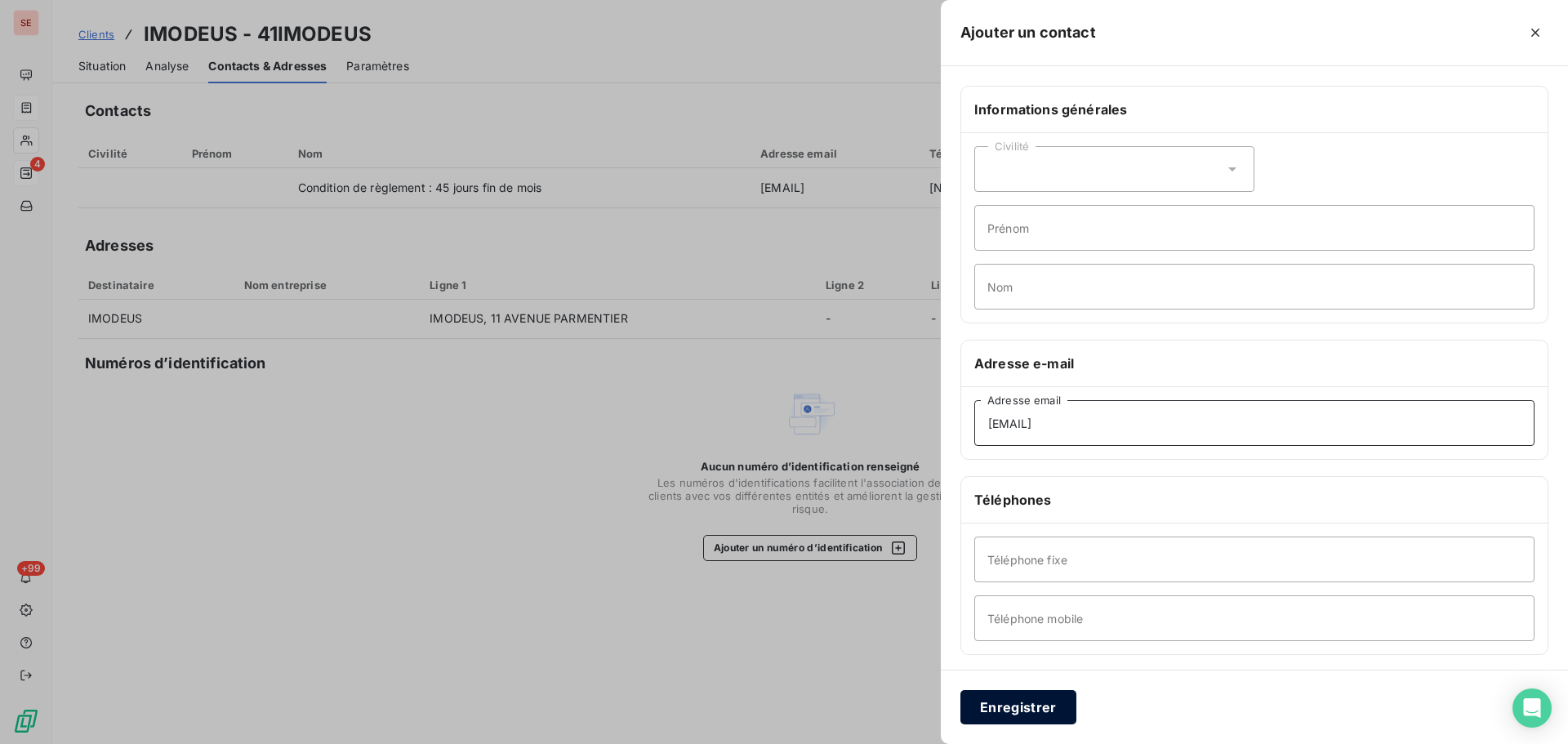 type on "[EMAIL]" 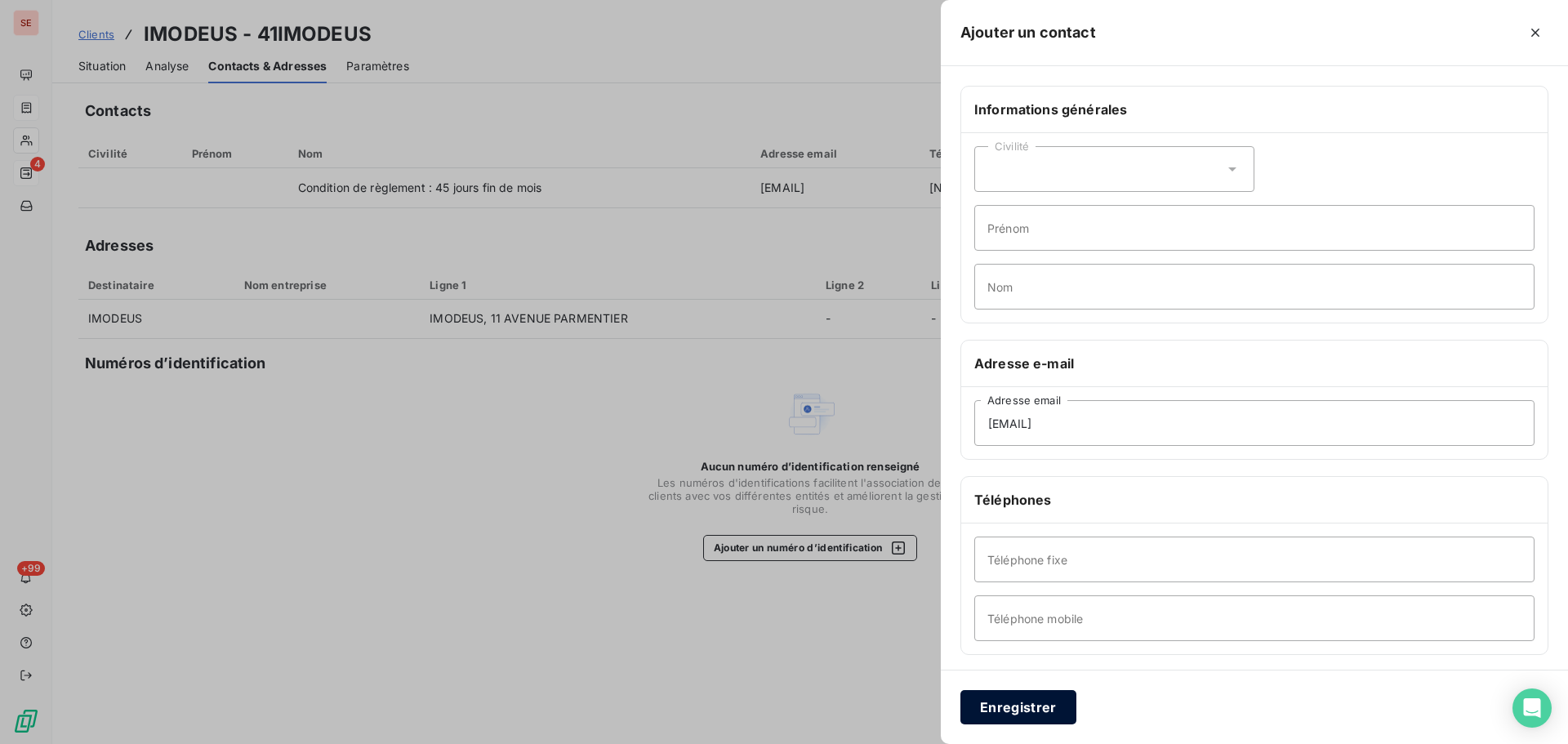 click on "Enregistrer" at bounding box center (1018, 707) 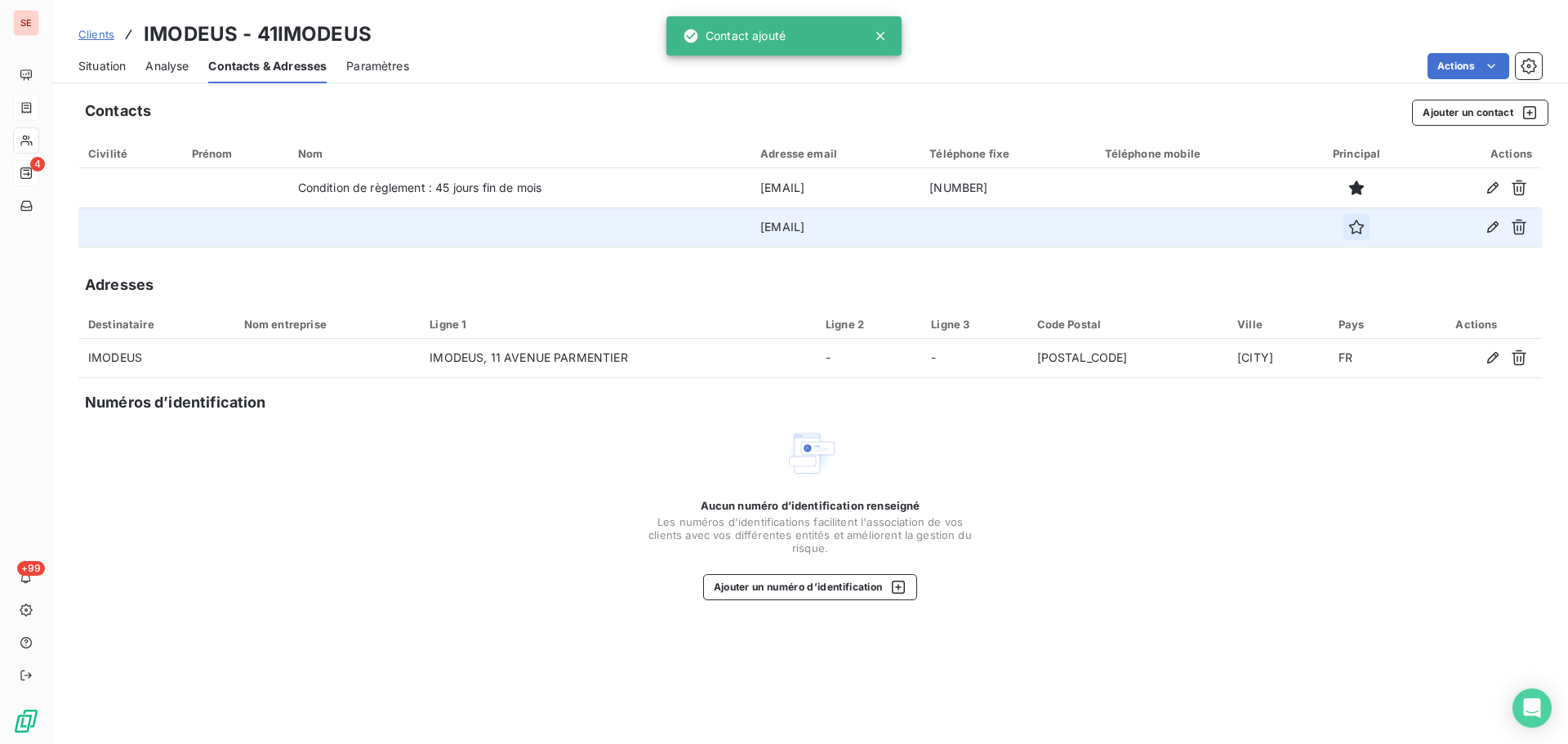click 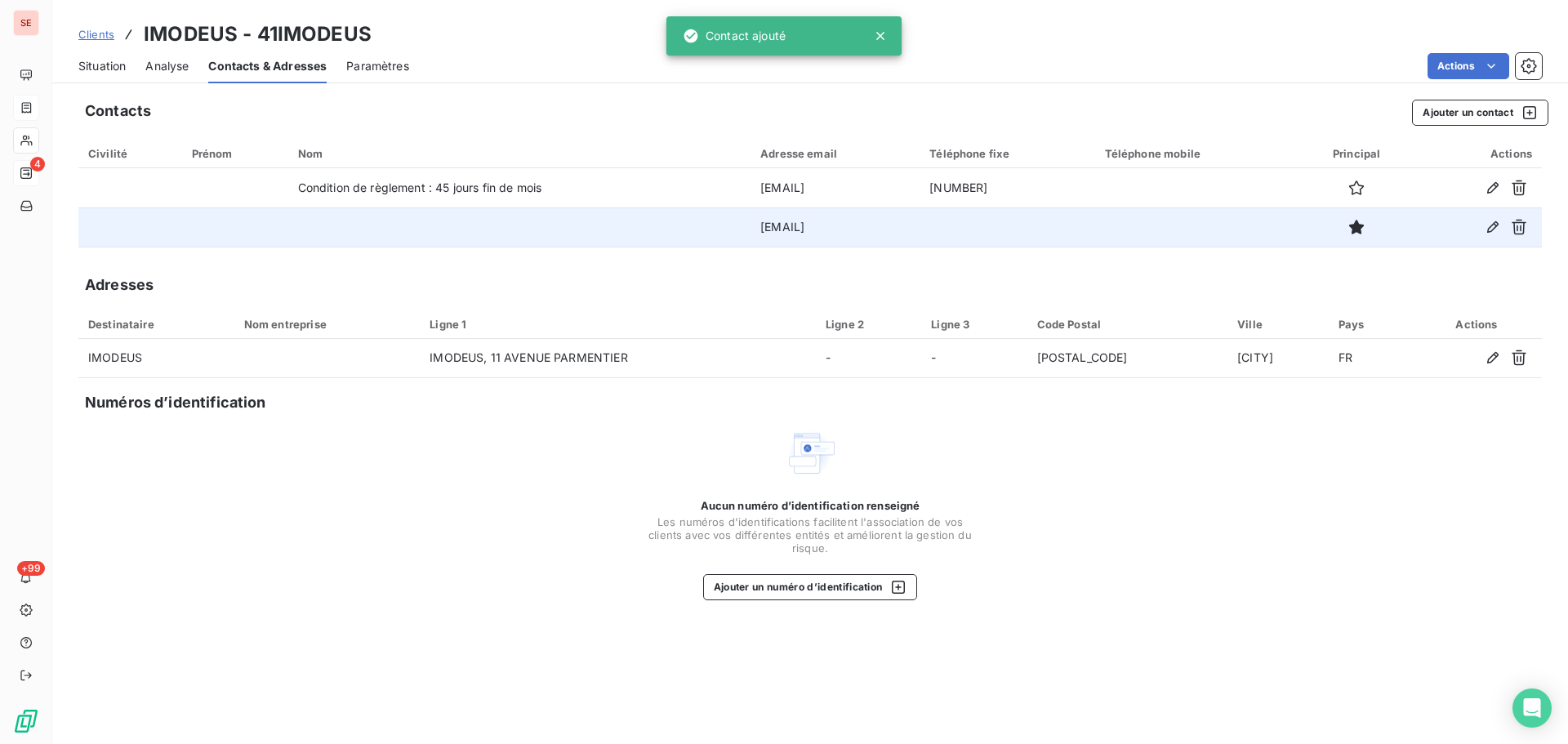 click on "Situation" at bounding box center (102, 66) 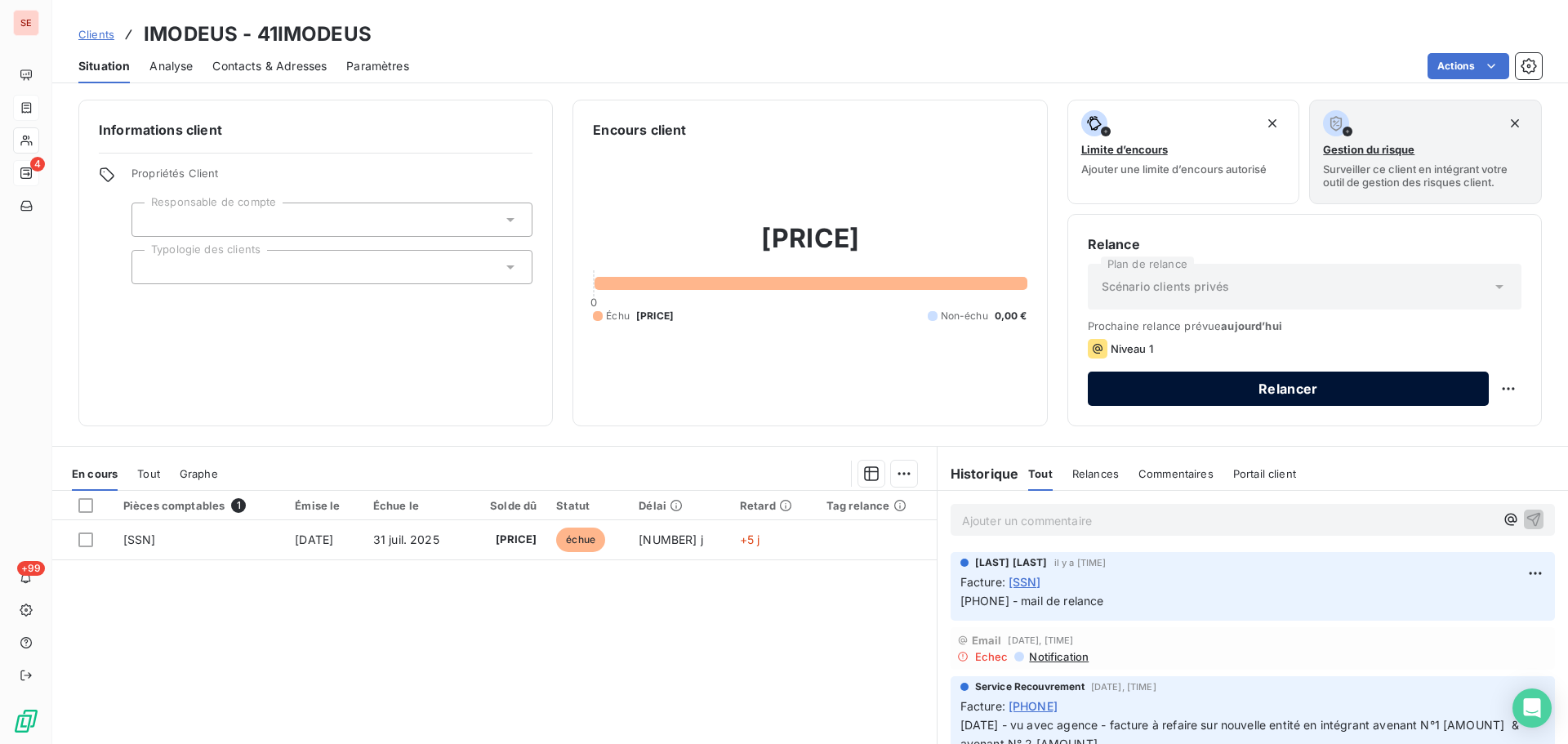 click on "Relancer" at bounding box center (1288, 389) 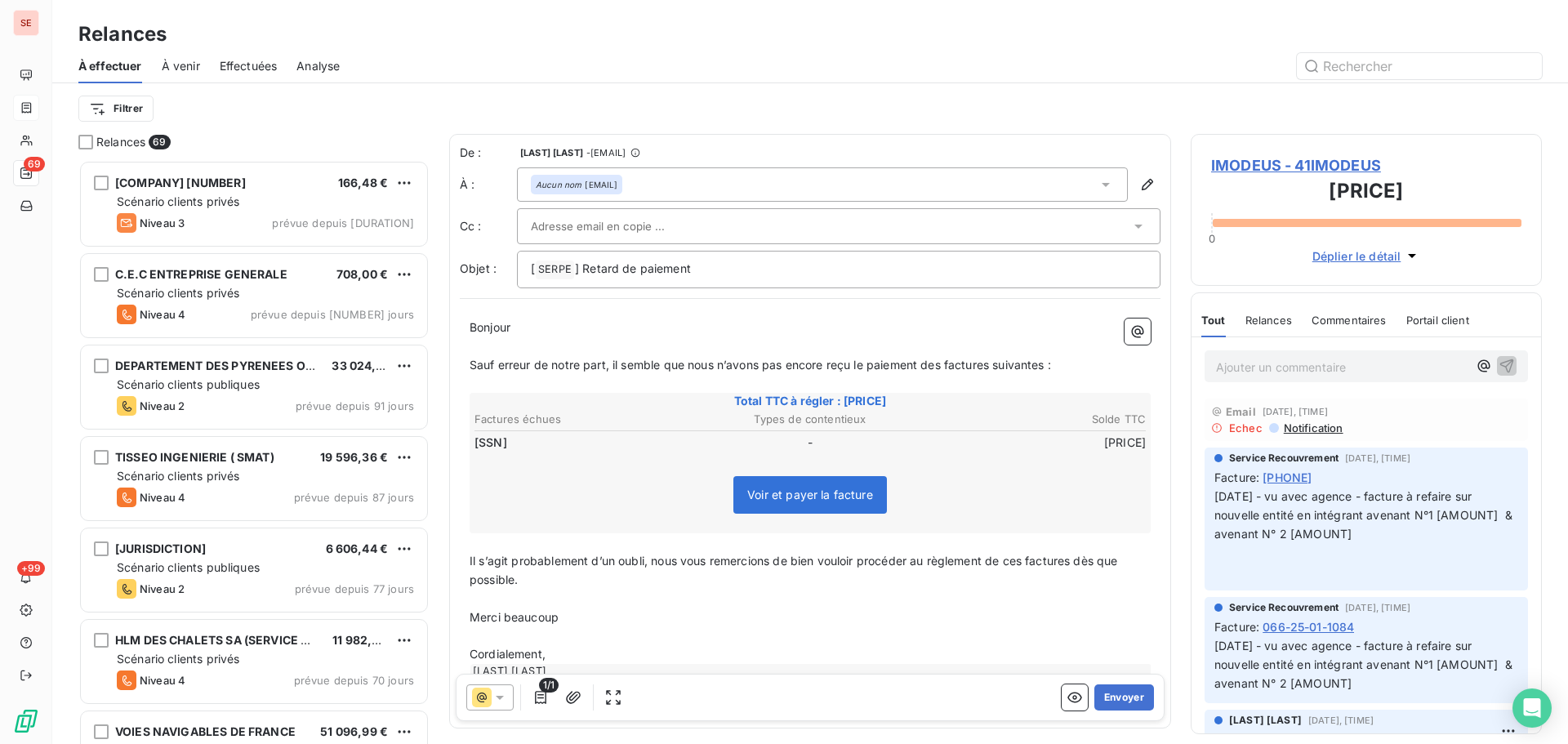 scroll, scrollTop: 13, scrollLeft: 13, axis: both 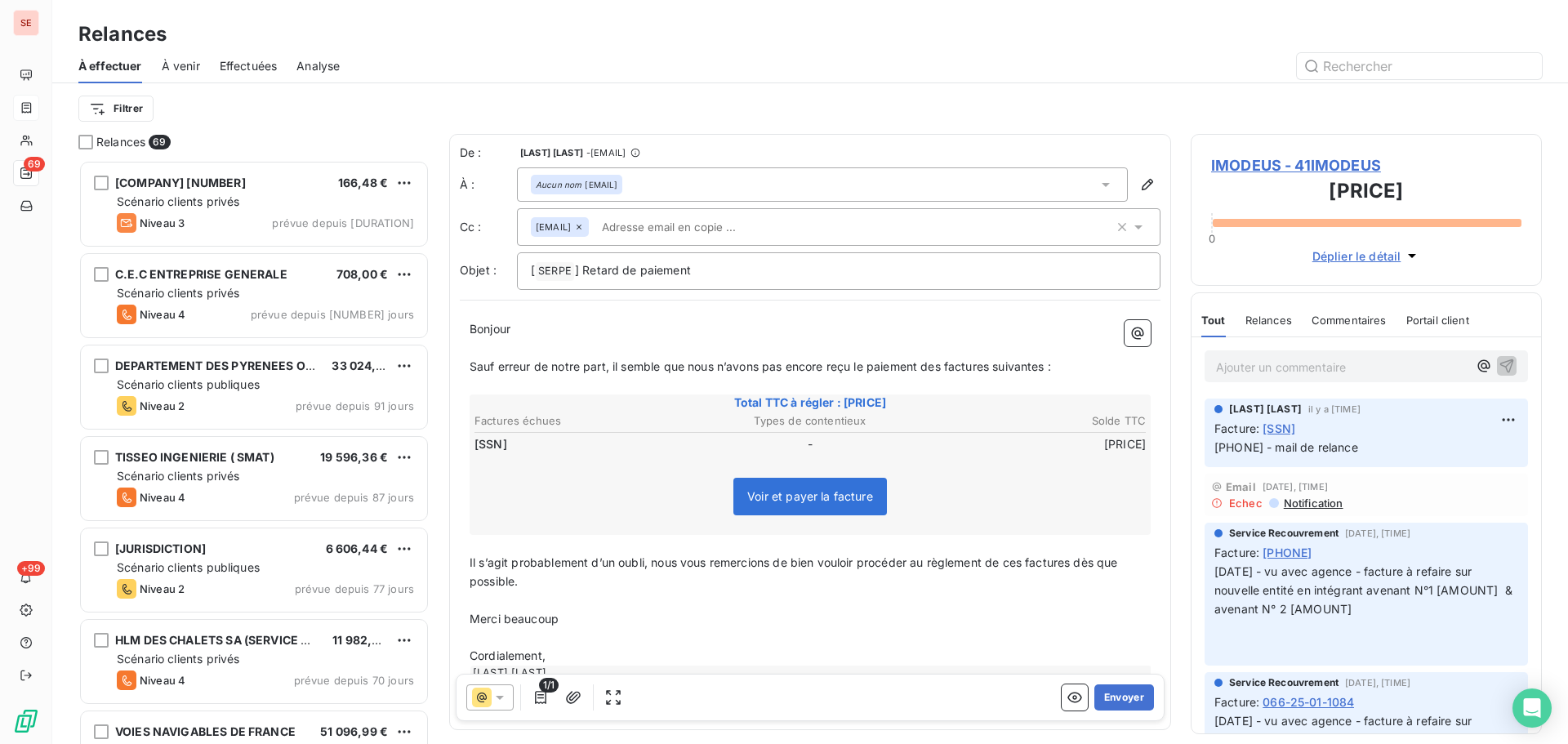 click 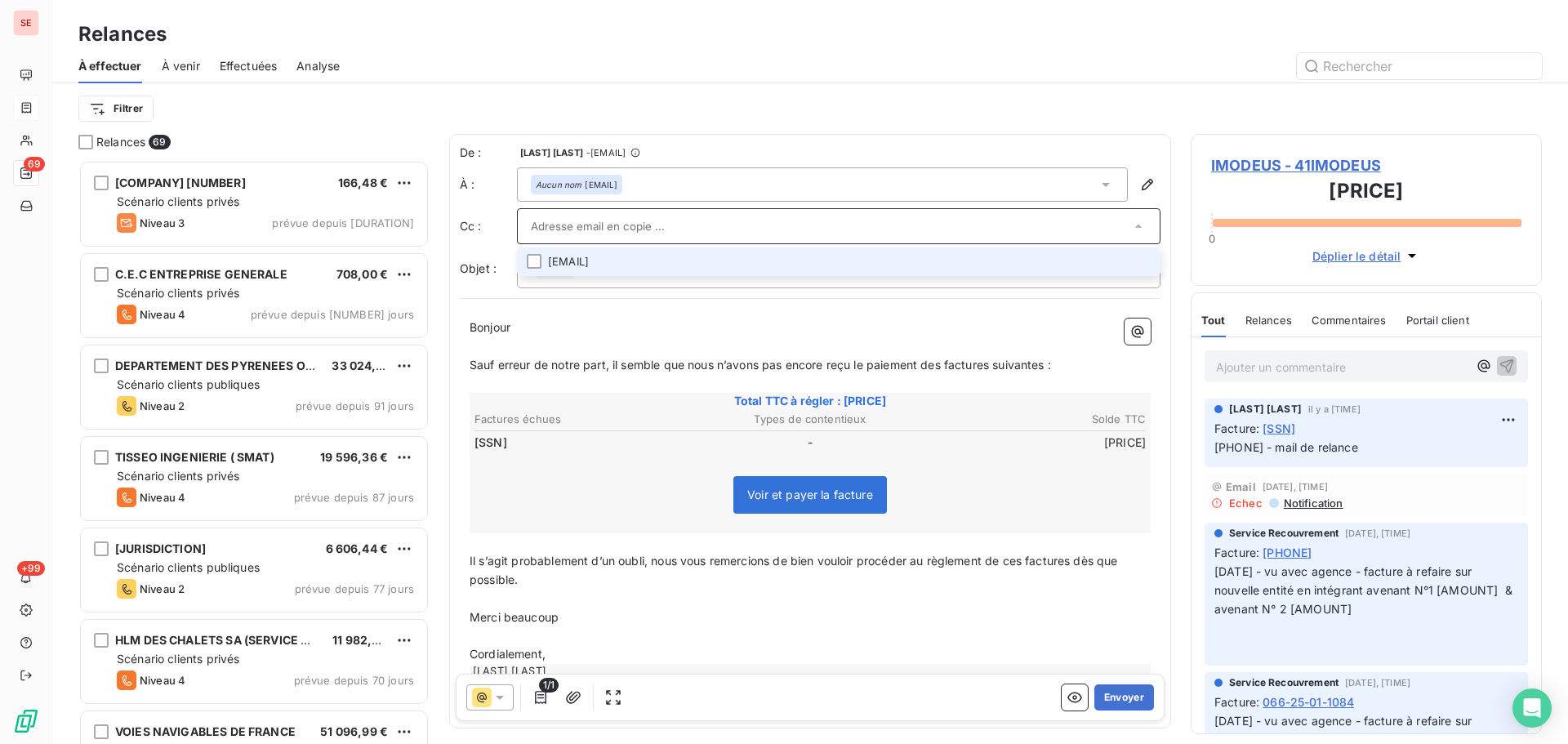 click on "Sauf erreur de notre part, il semble que nous n’avons pas encore reçu le paiement des factures suivantes :" at bounding box center [760, 364] 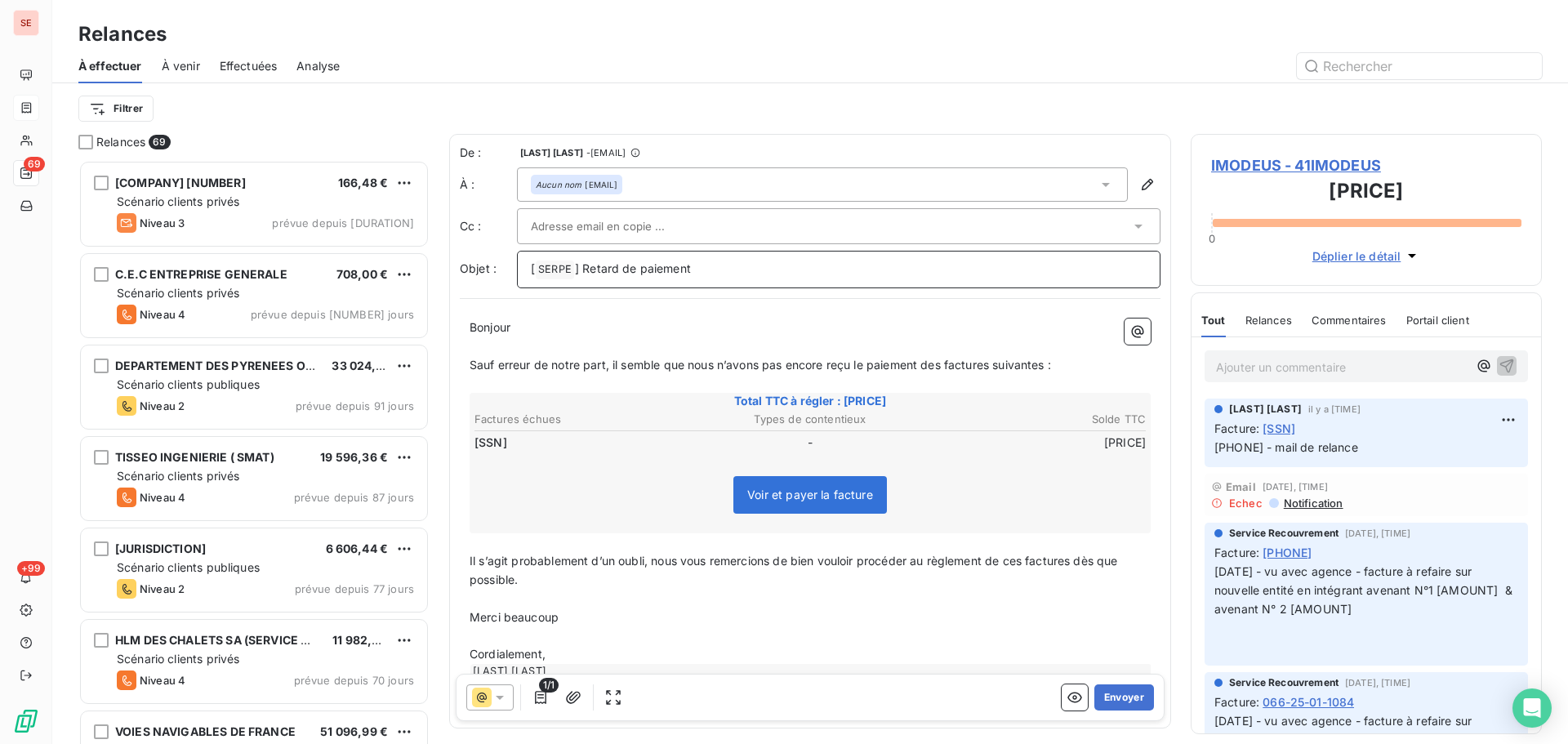 click on "] Retard de paiement" at bounding box center [633, 268] 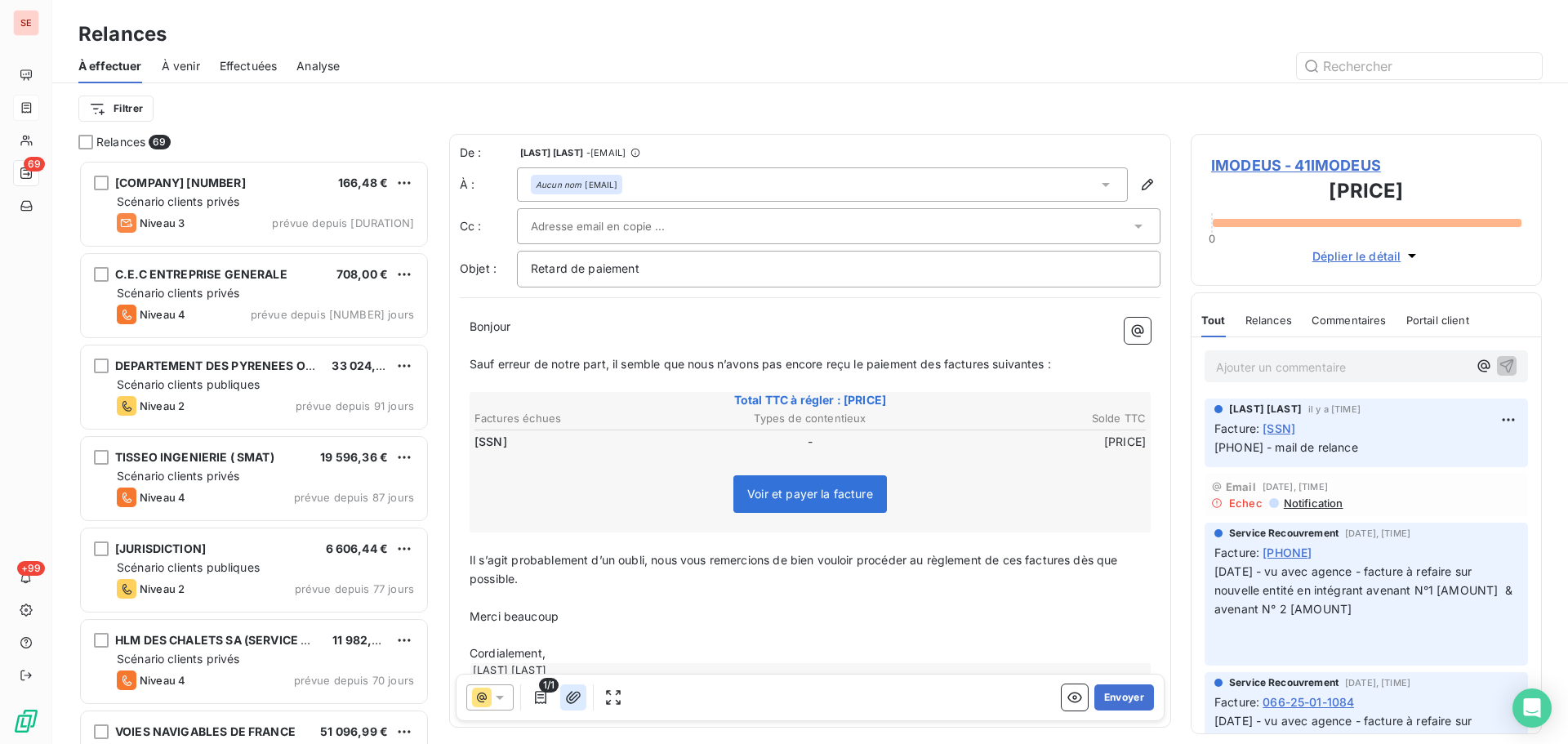 click 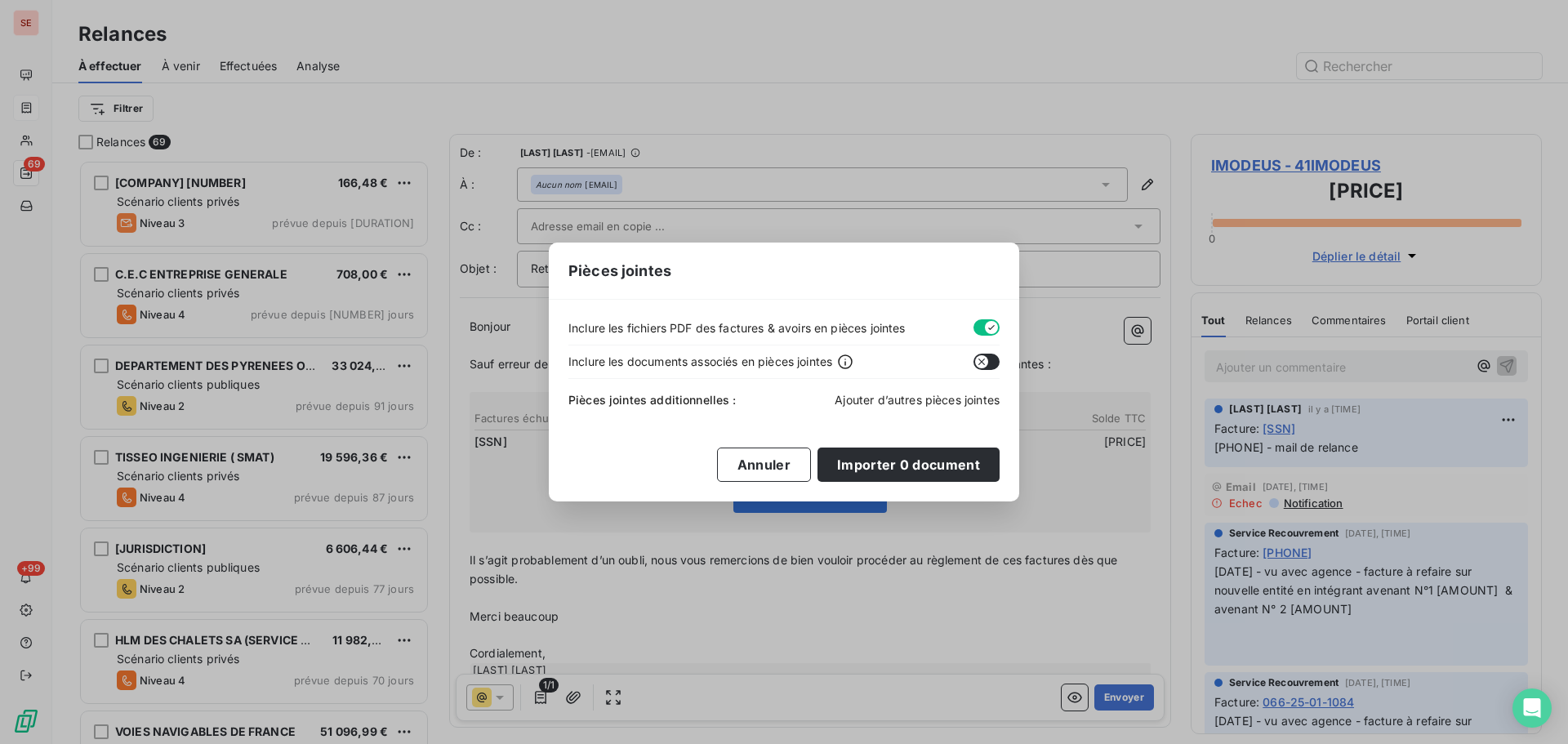 click on "Ajouter d’autres pièces jointes" at bounding box center [917, 399] 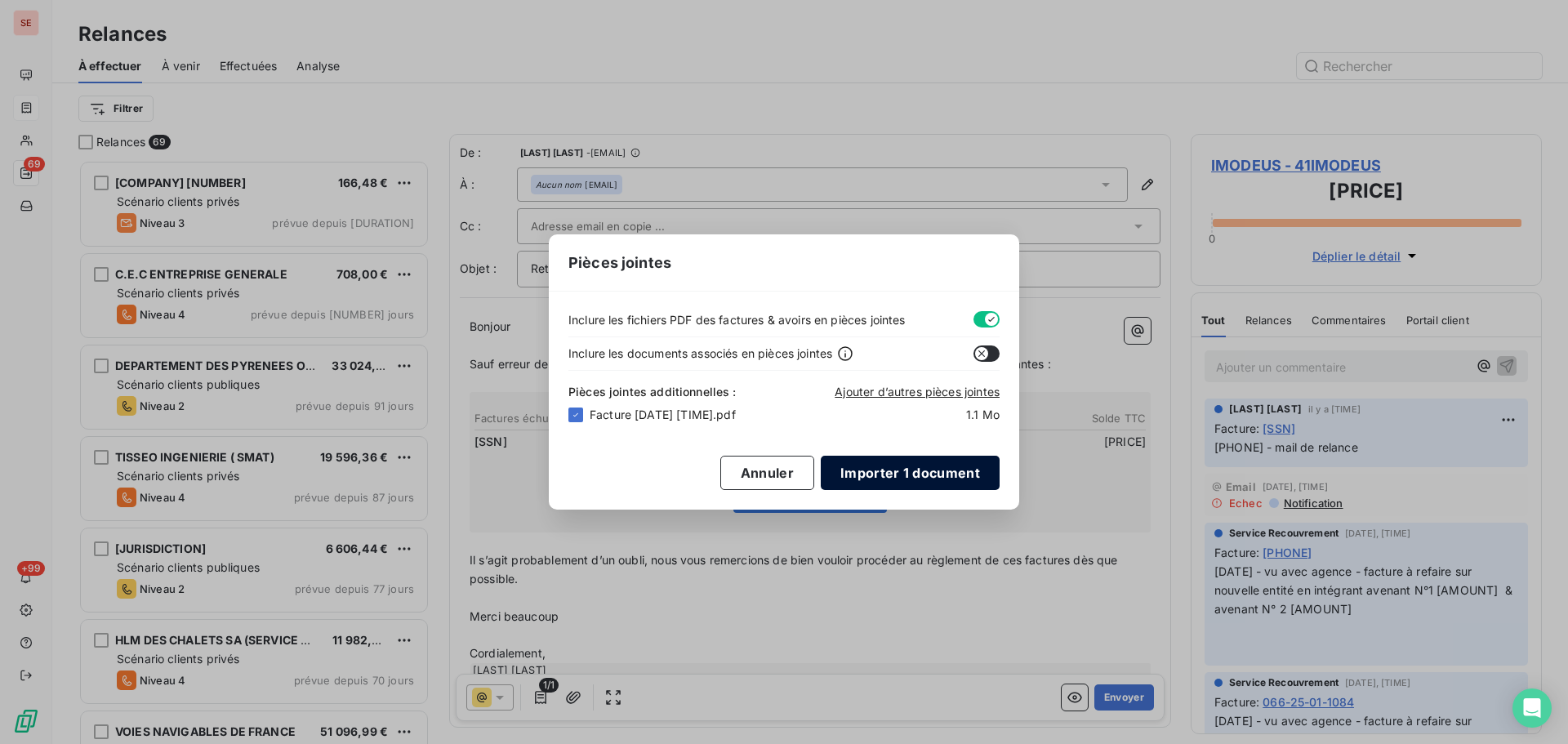 click on "Importer 1 document" at bounding box center (910, 473) 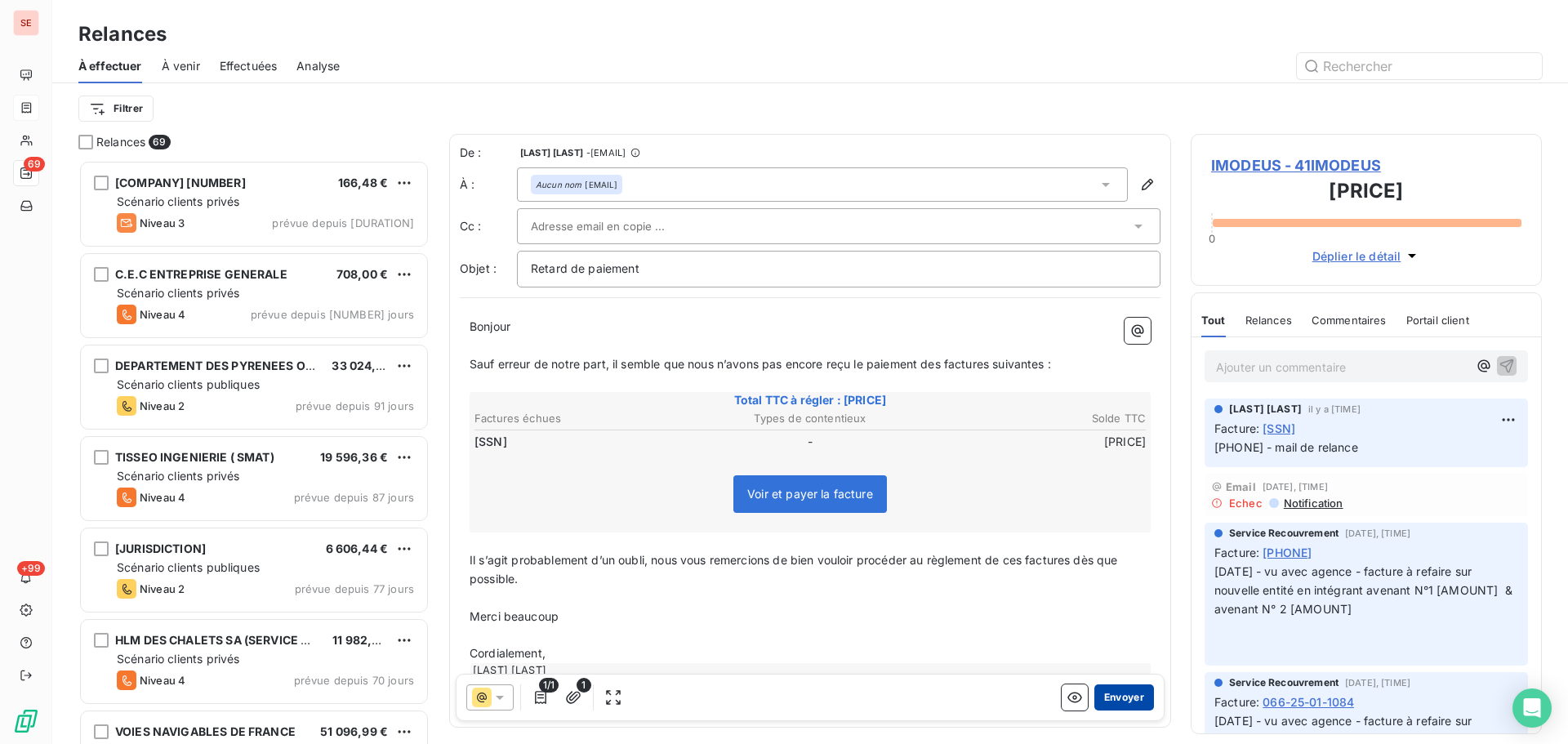 click on "Envoyer" at bounding box center (1124, 697) 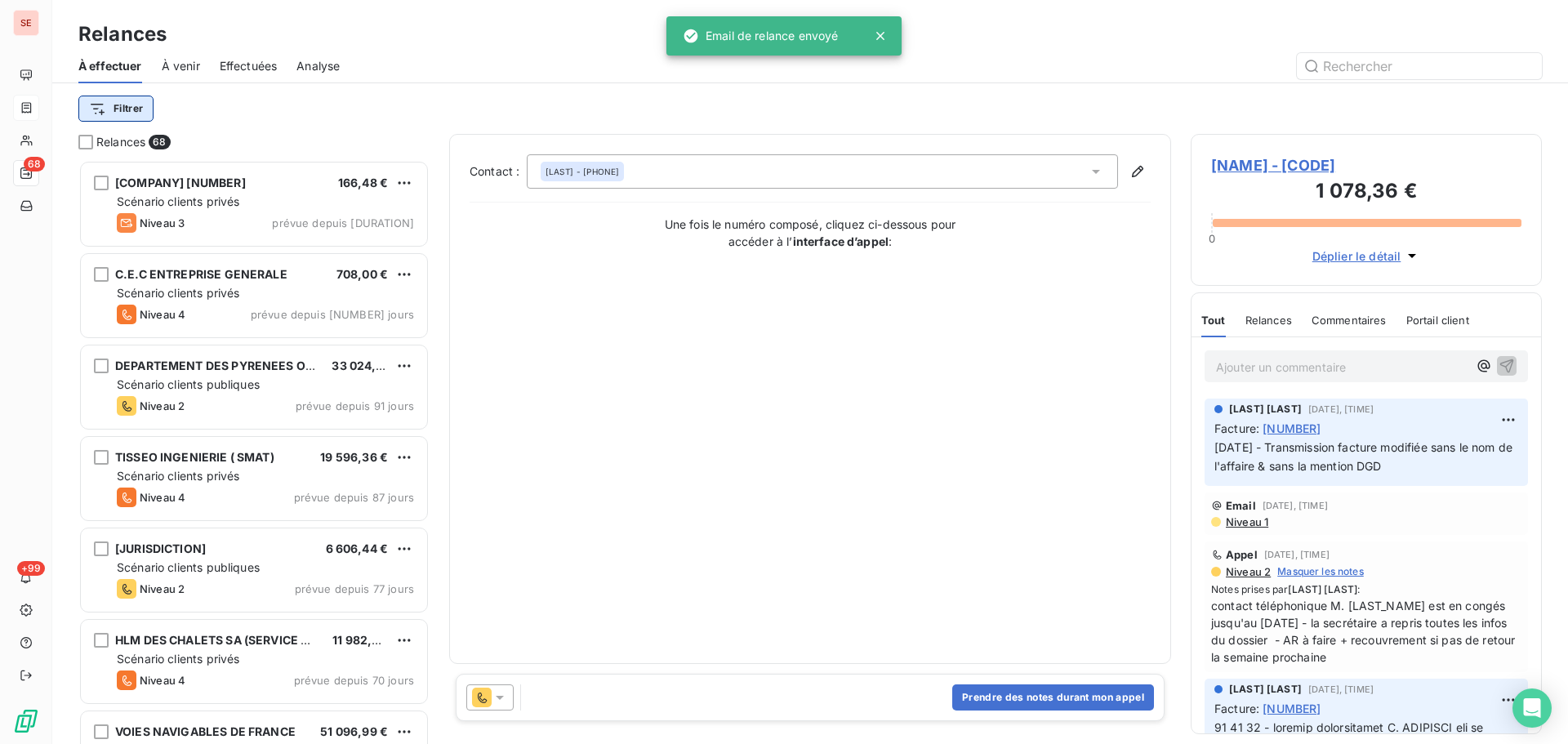 click on "SE [NUMBER] +[NUMBER] Relances À effectuer À venir Effectuées Analyse Filtrer Relances [NUMBER] [COMPANY] [PRICE] Scénario clients privés Niveau 3 prévue depuis [NUMBER] jours [COMPANY] [PRICE] Scénario clients privés Niveau 4 prévue depuis [NUMBER] jours [COMPANY] [PRICE] Scénario clients publiques Niveau 2 prévue depuis [NUMBER] jours [COMPANY] [PRICE] Scénario clients privés Niveau 4 prévue depuis [NUMBER] jours [COMPANY] [PRICE] Scénario clients publiques Niveau 2 prévue depuis [NUMBER] jours [COMPANY] [PRICE] Scénario clients privés Niveau 4 prévue depuis [NUMBER] jours [COMPANY] [PRICE] Scénario clients publiques Niveau 4 prévue depuis [NUMBER] jours [COMPANY] [PRICE] Scénario clients privés Niveau 3 prévue depuis [NUMBER] jours [COMPANY] [PRICE] Scénario clients privés Niveau 4 [PRICE]" at bounding box center (784, 372) 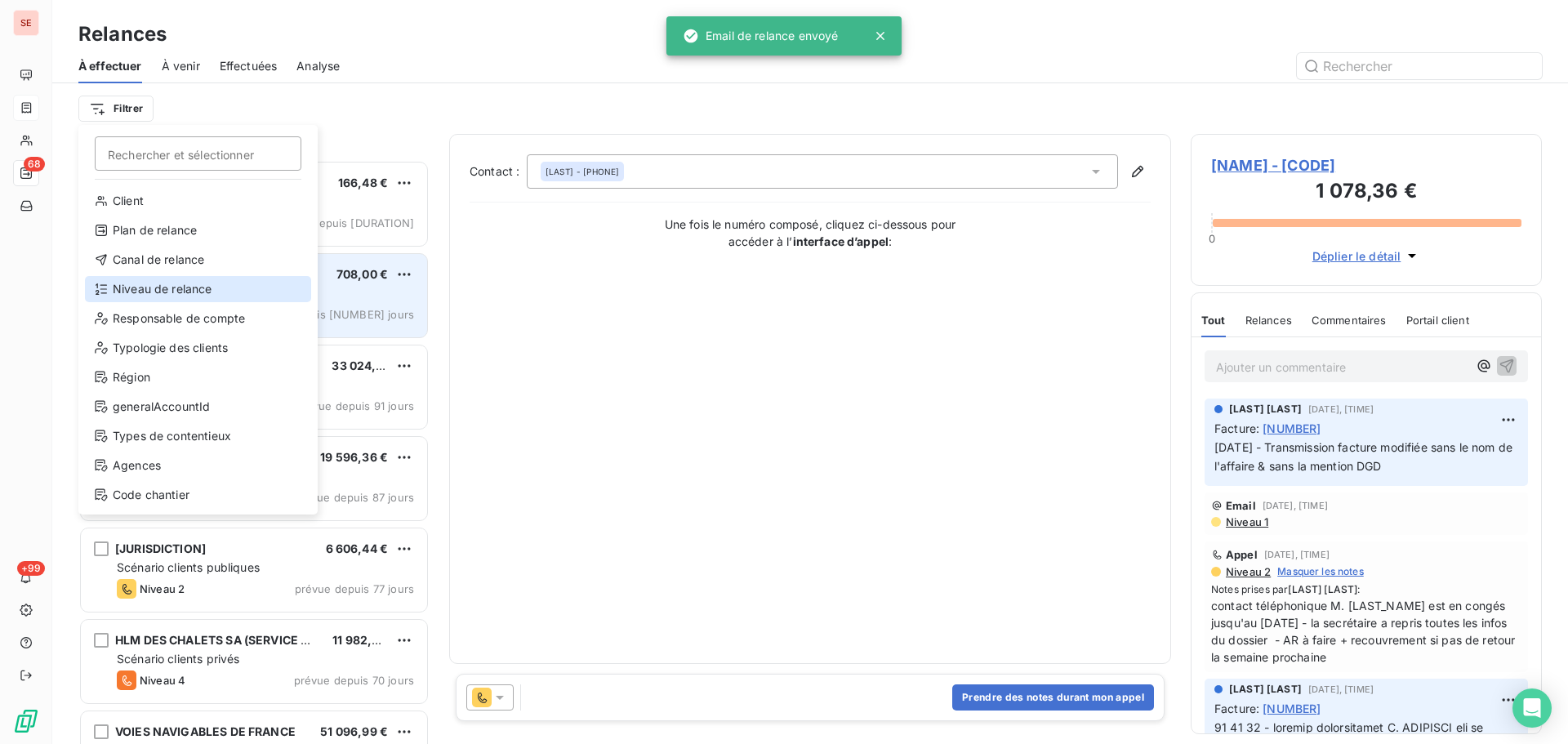 click on "Niveau de relance" at bounding box center (198, 289) 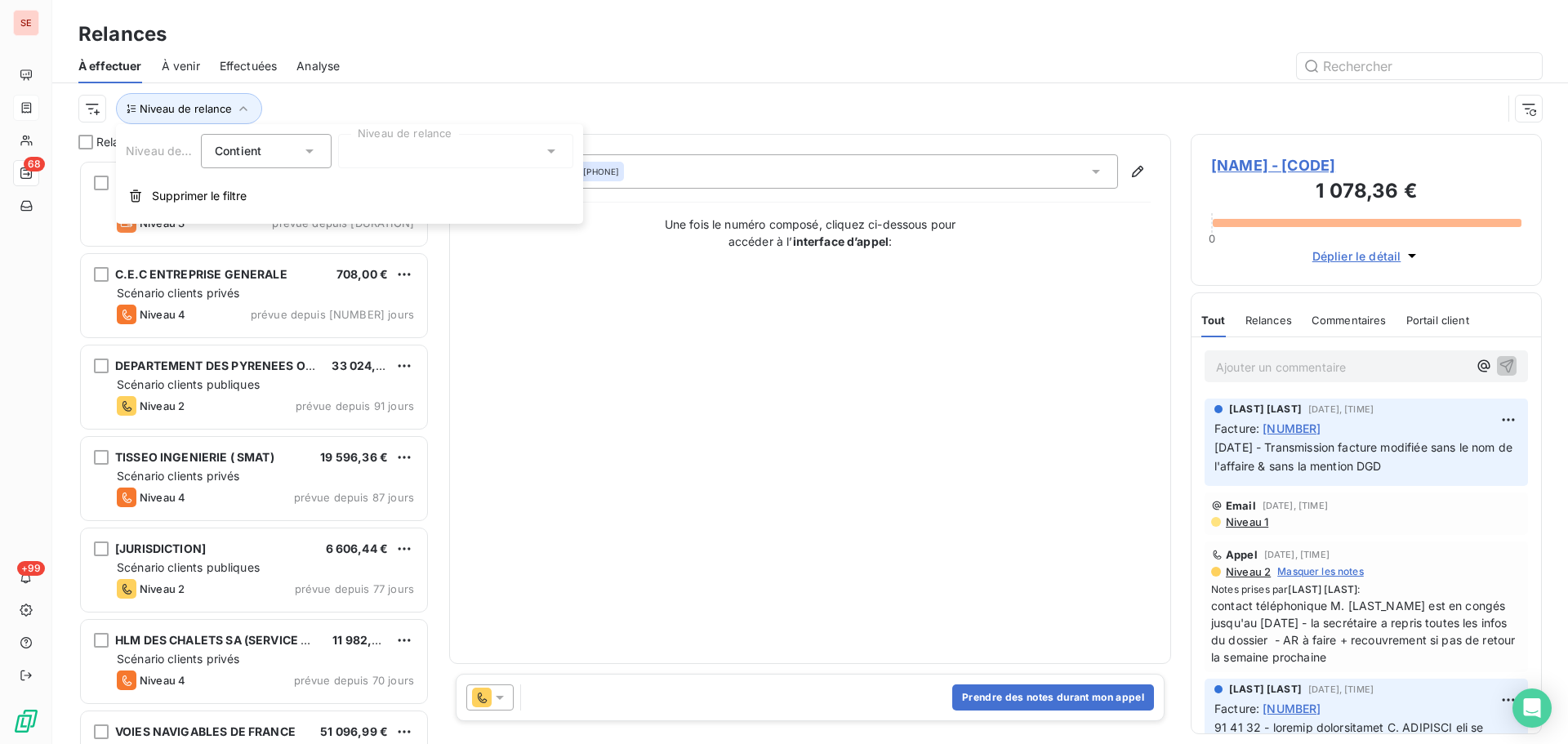 click at bounding box center [456, 151] 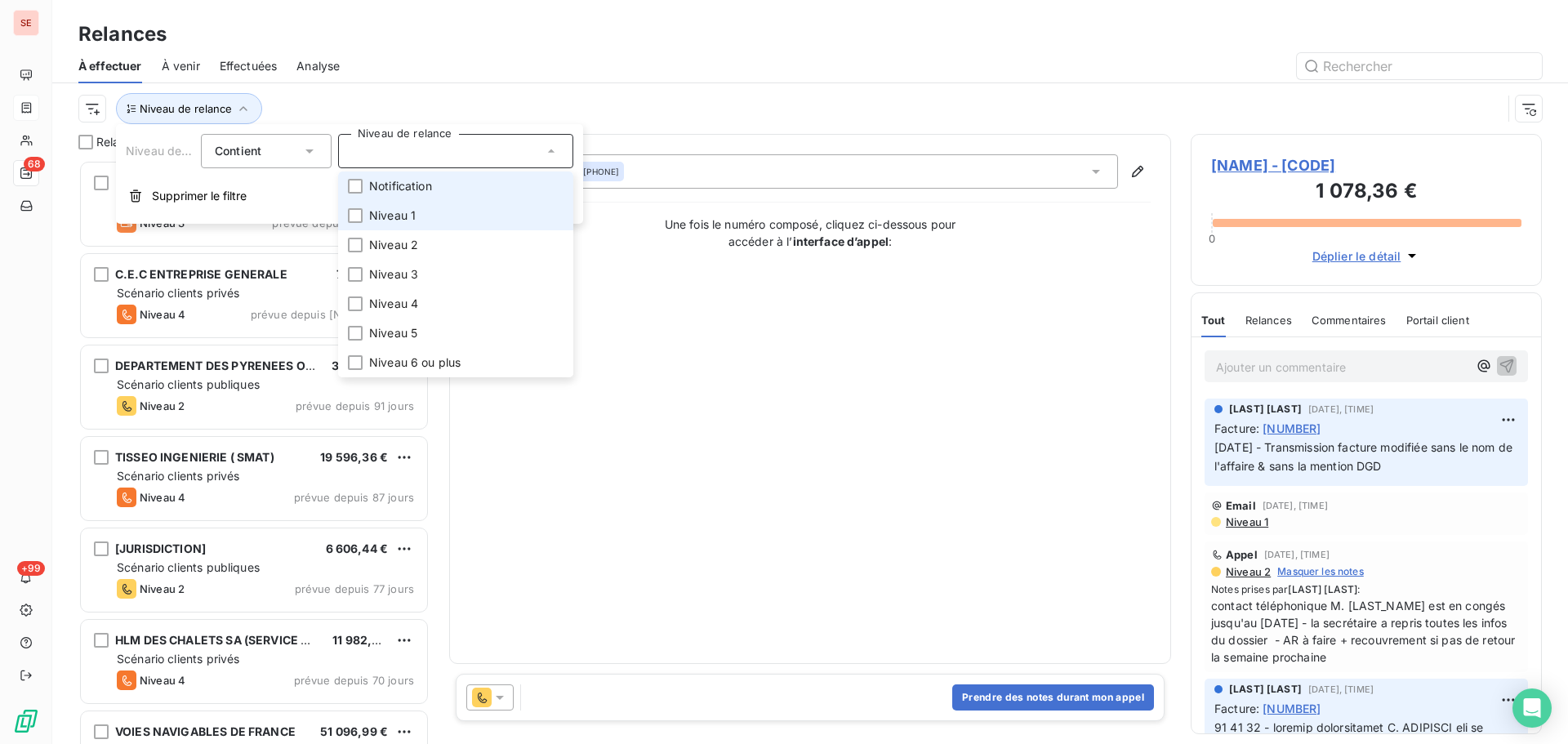 drag, startPoint x: 379, startPoint y: 208, endPoint x: 381, endPoint y: 199, distance: 9.21954 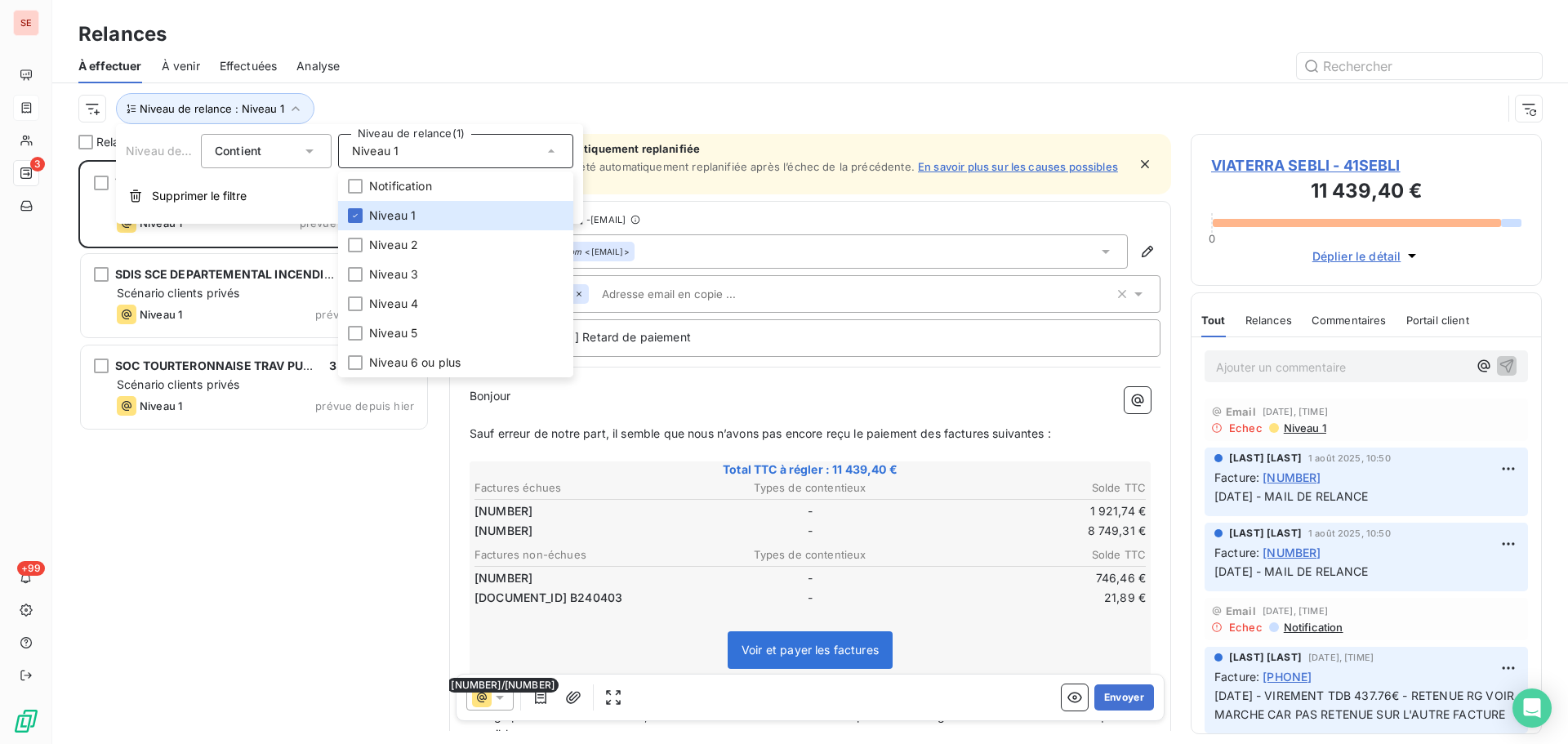 click at bounding box center (951, 66) 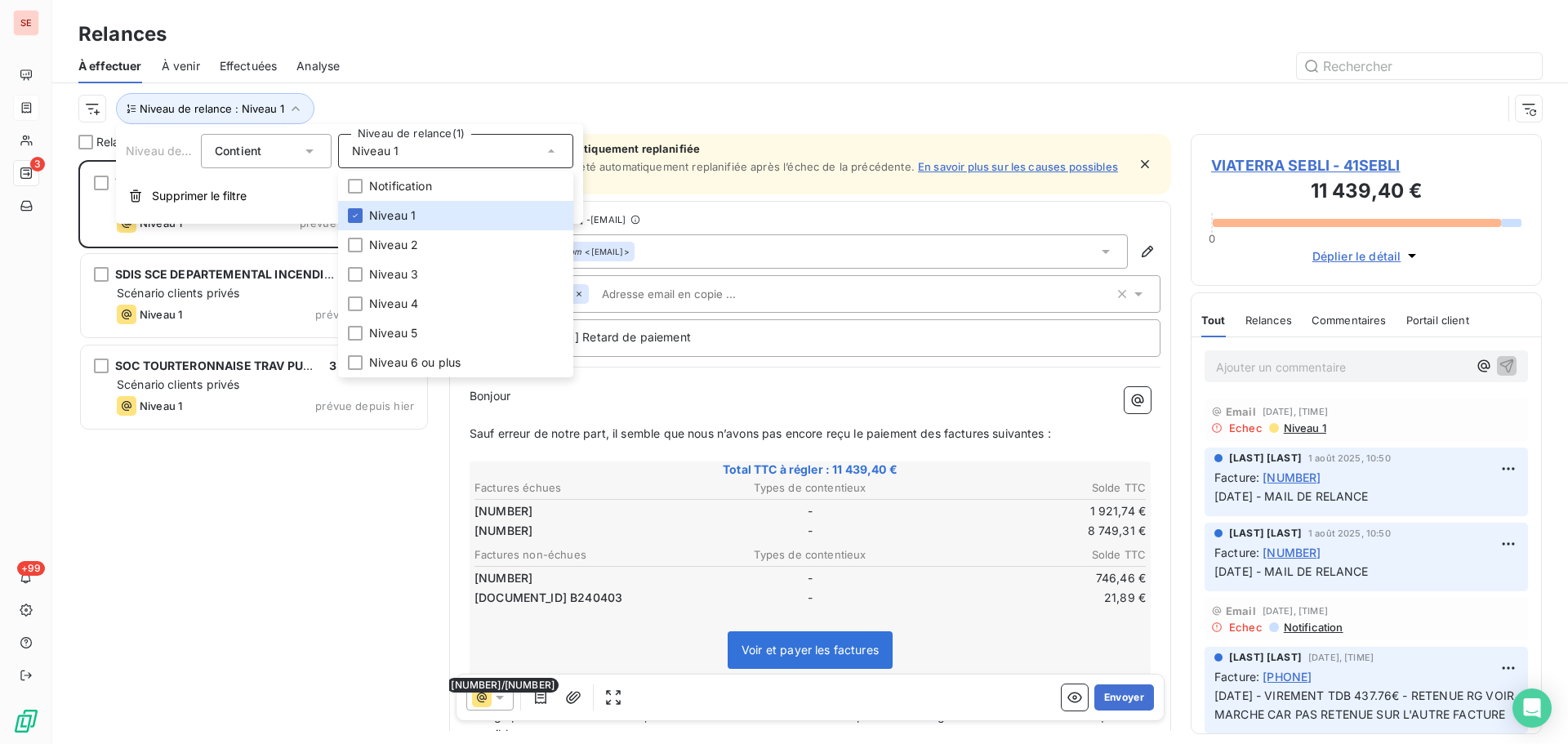 click at bounding box center (951, 66) 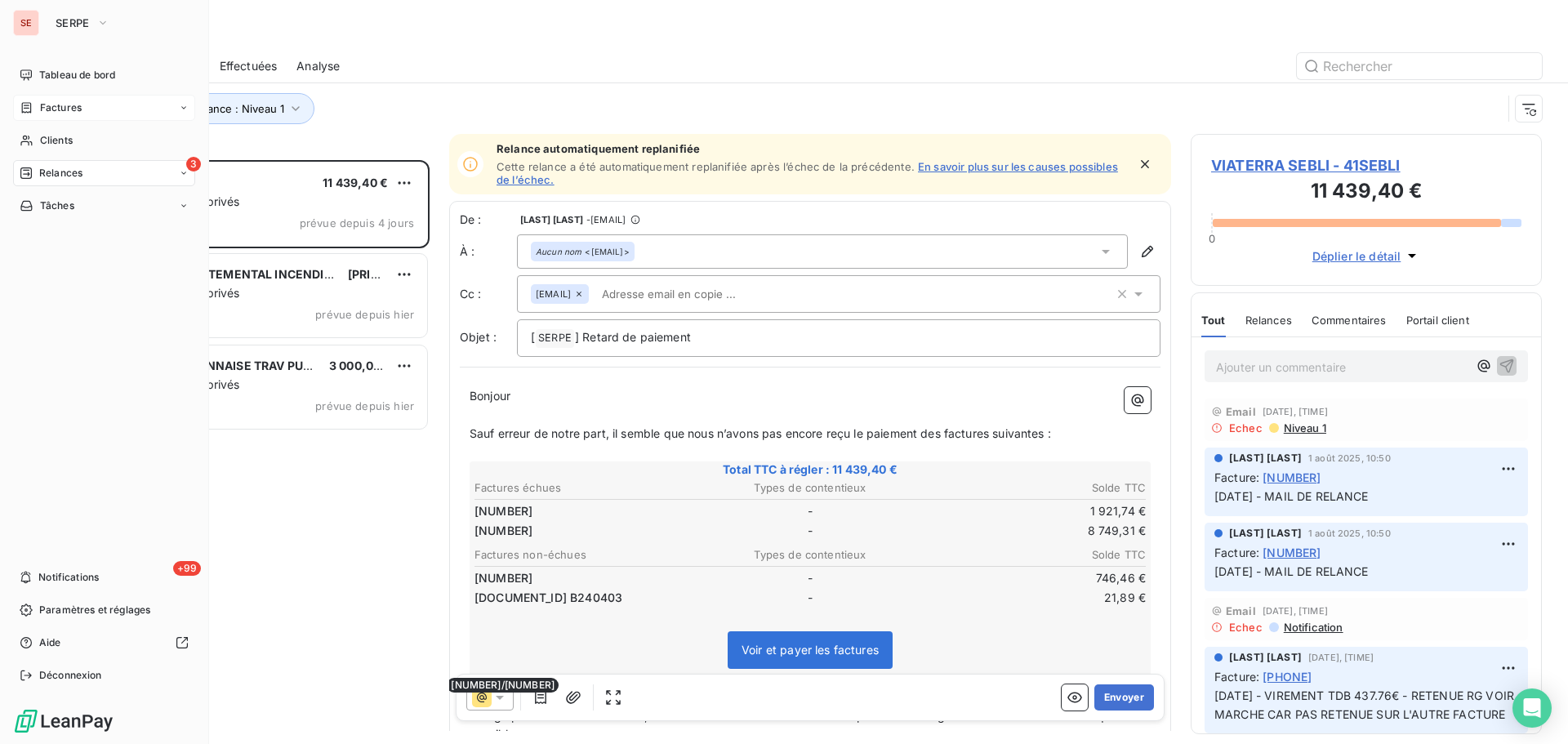 click on "Factures" at bounding box center [60, 108] 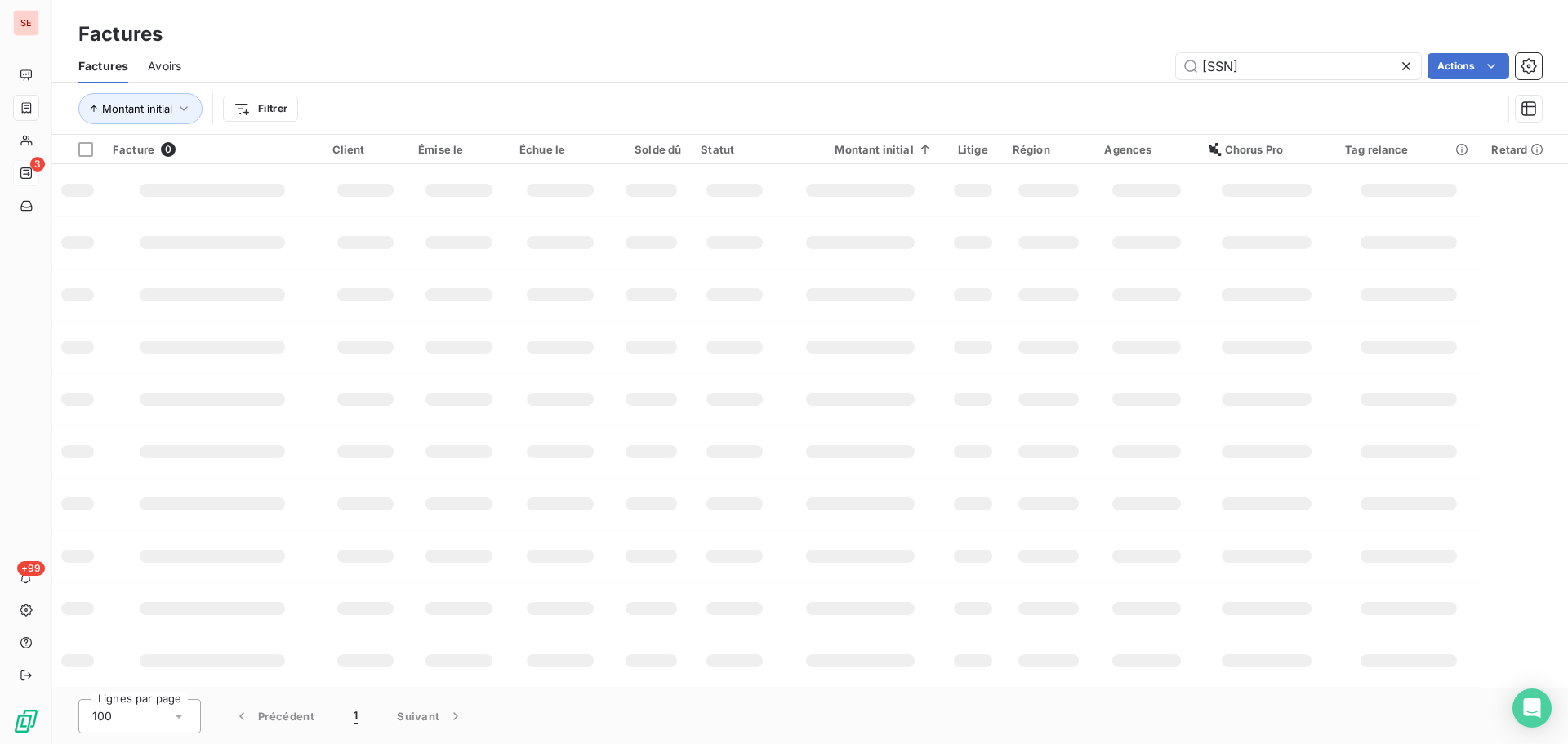 click 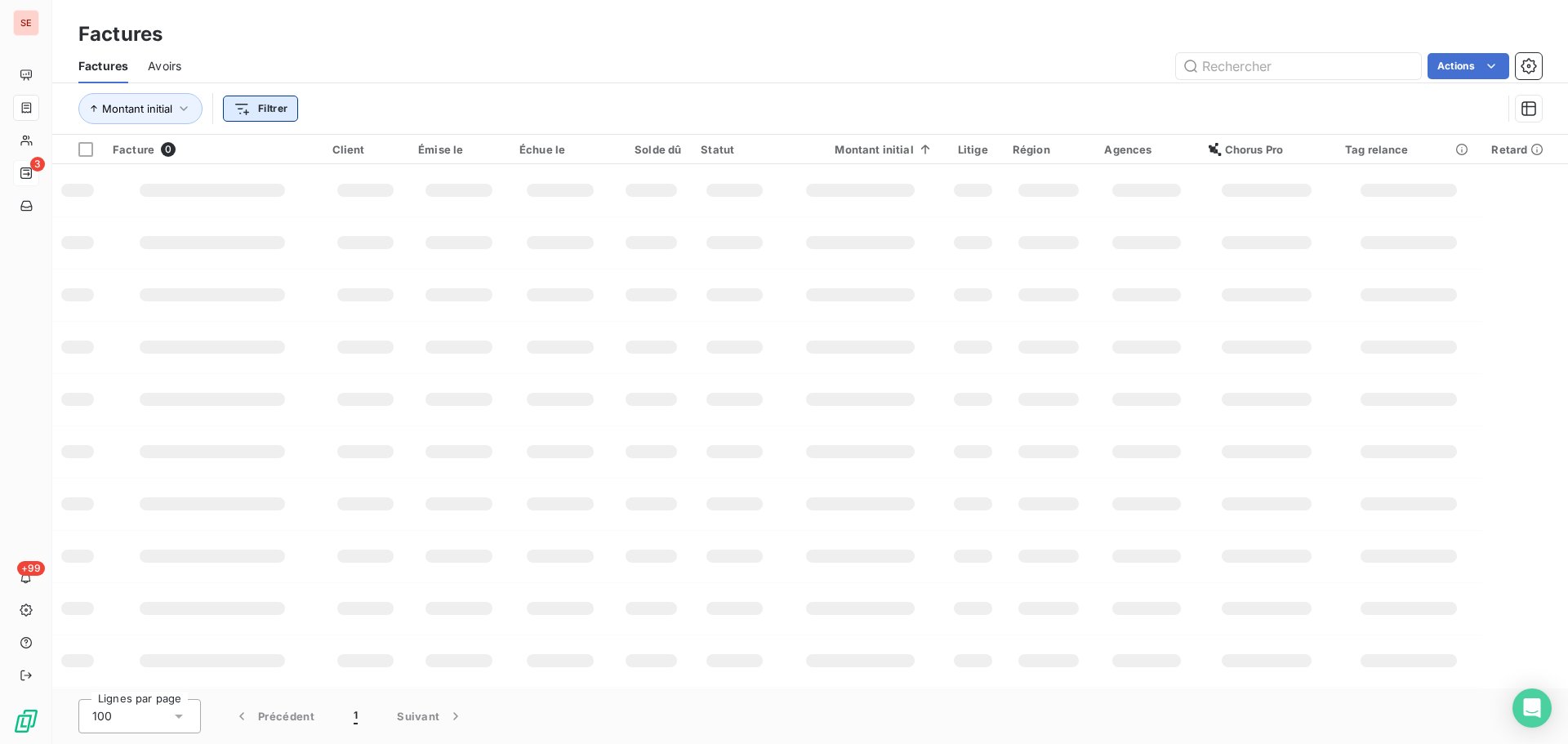 click on "SE 3 +99 Factures Factures Avoirs Actions Montant initial Filtrer Facture 0 Client Émise le Échue le Solde dû Statut Montant initial Litige Région Agences Chorus Pro Tag relance Retard   Lignes par page 100 Précédent 1 Suivant" at bounding box center [784, 372] 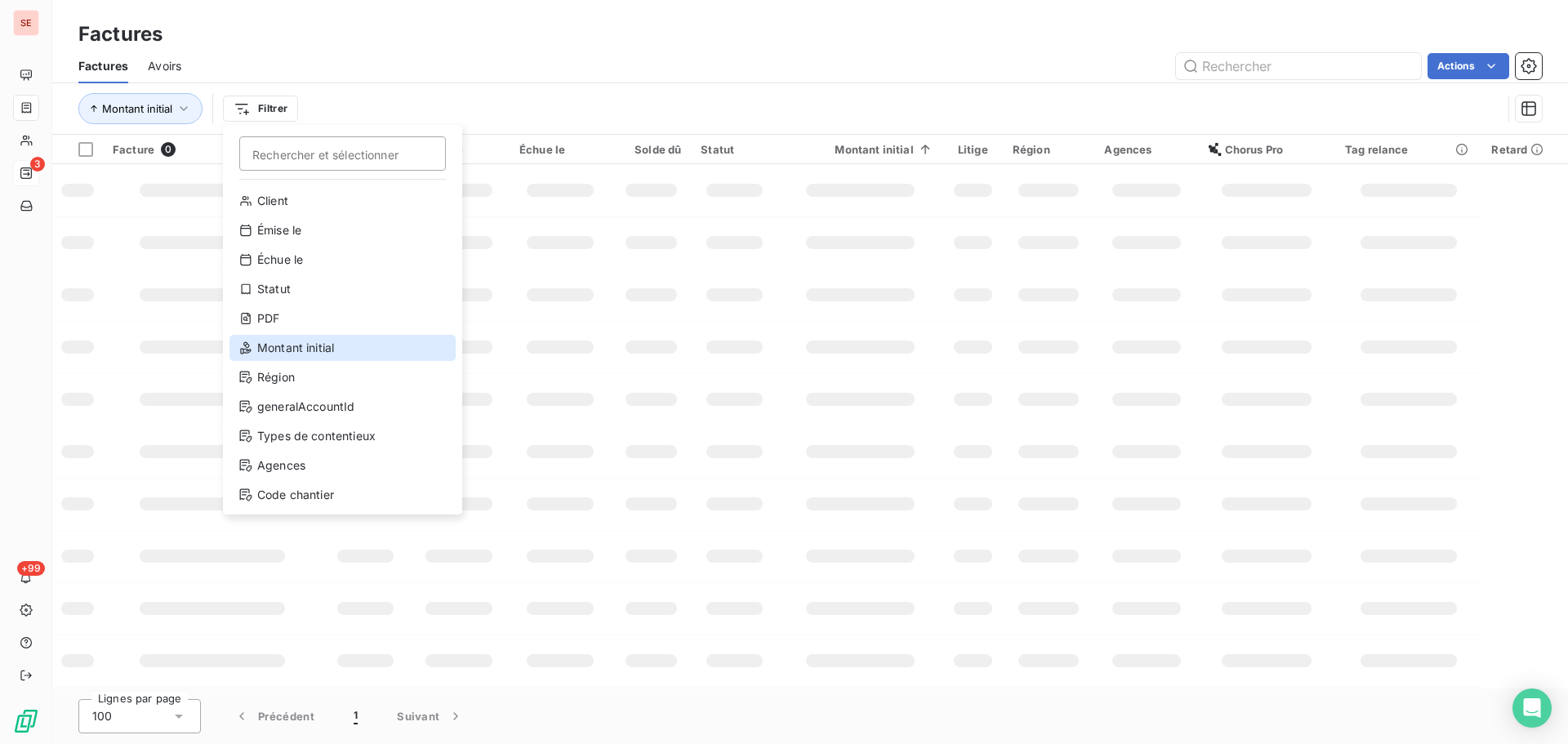 click on "Montant initial" at bounding box center (342, 348) 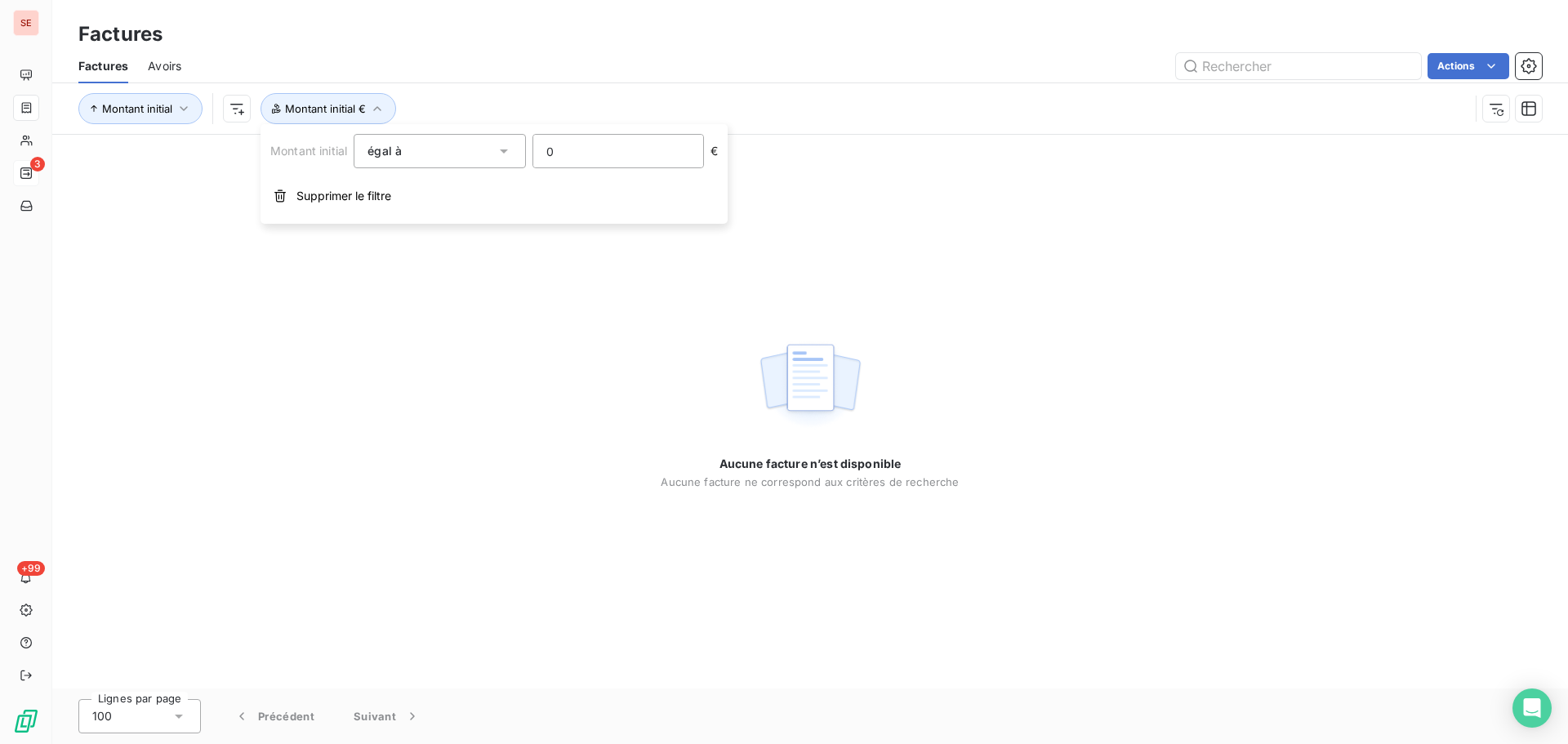 click on "Montant initial égal à 0 € Supprimer le filtre" at bounding box center [494, 174] 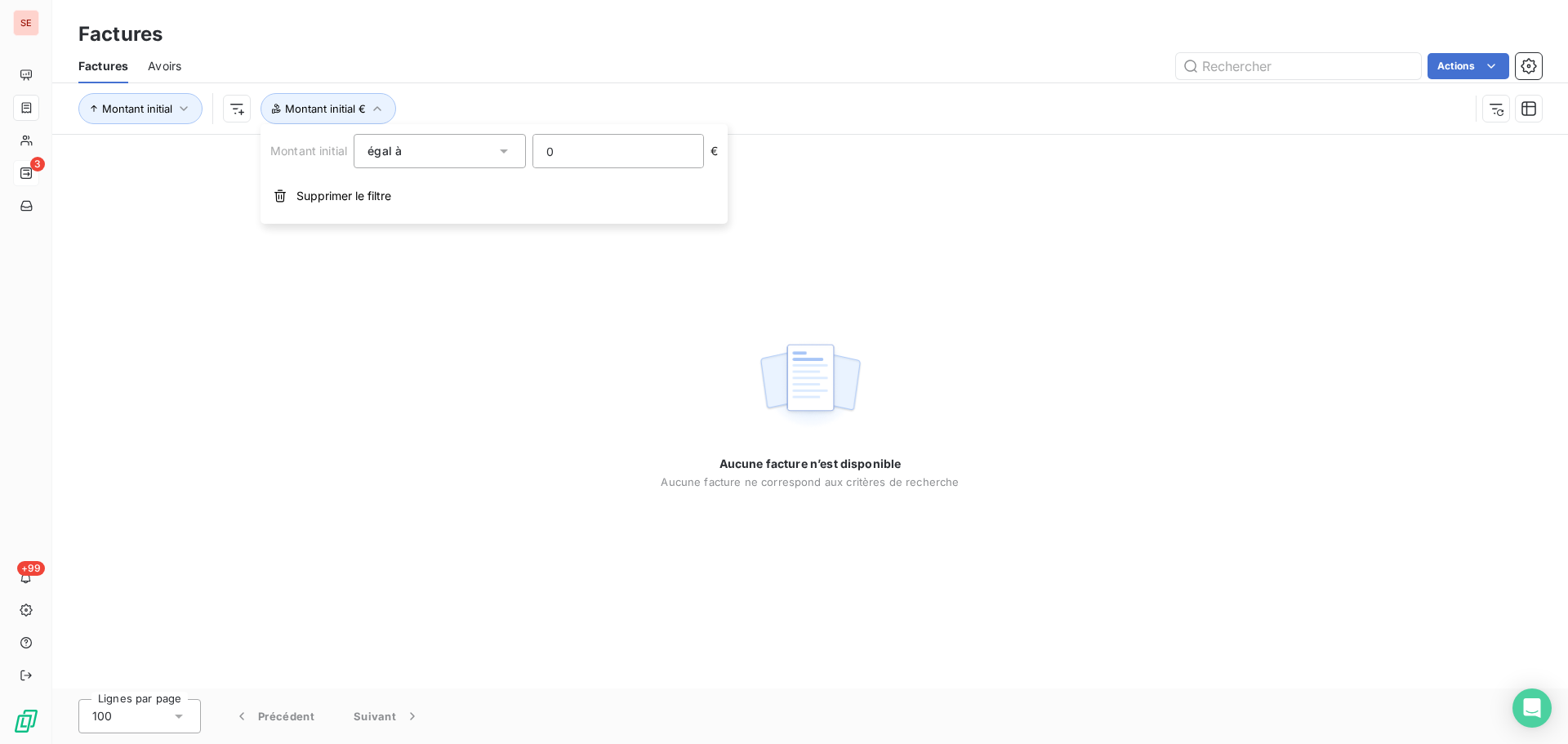click on "0" at bounding box center [618, 151] 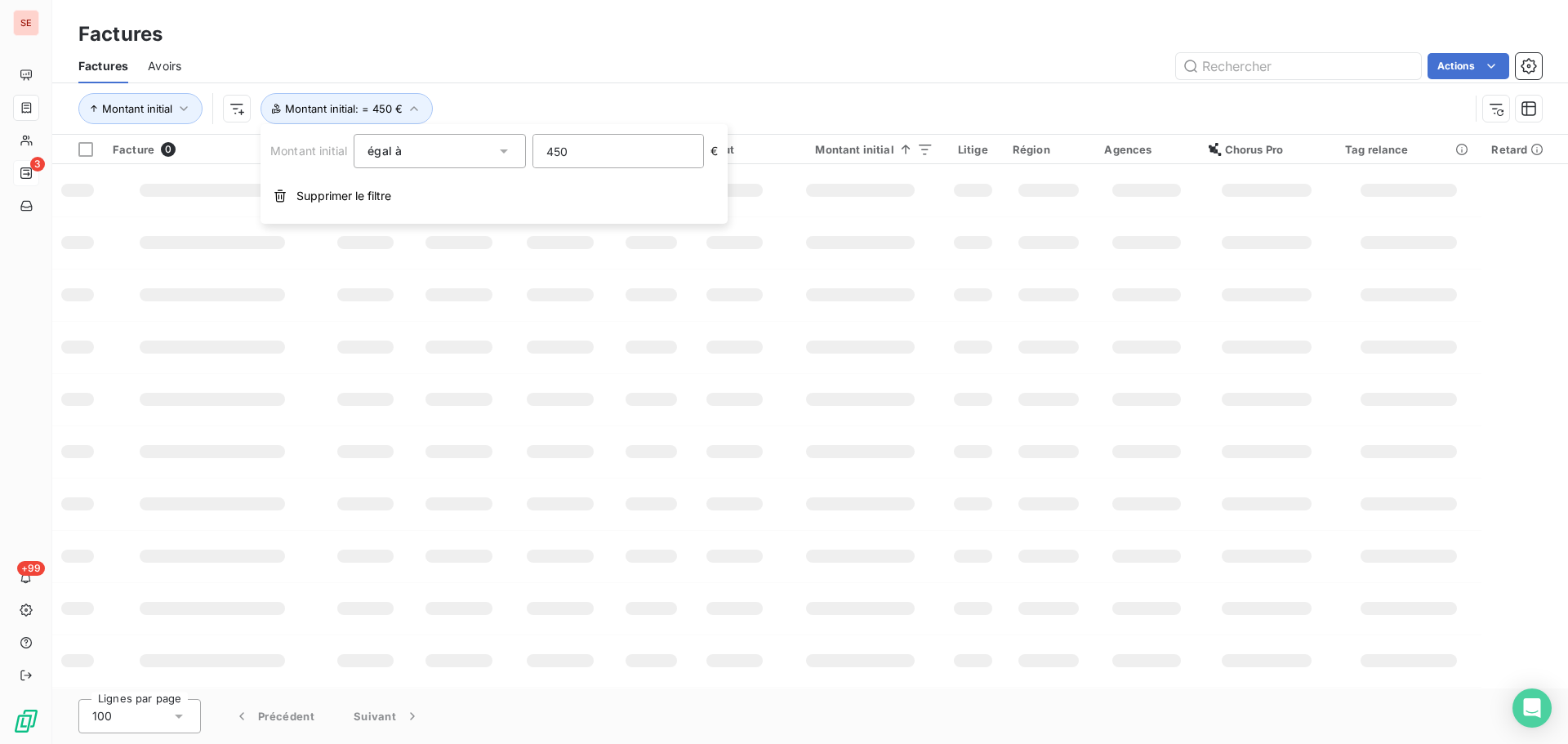 type on "450" 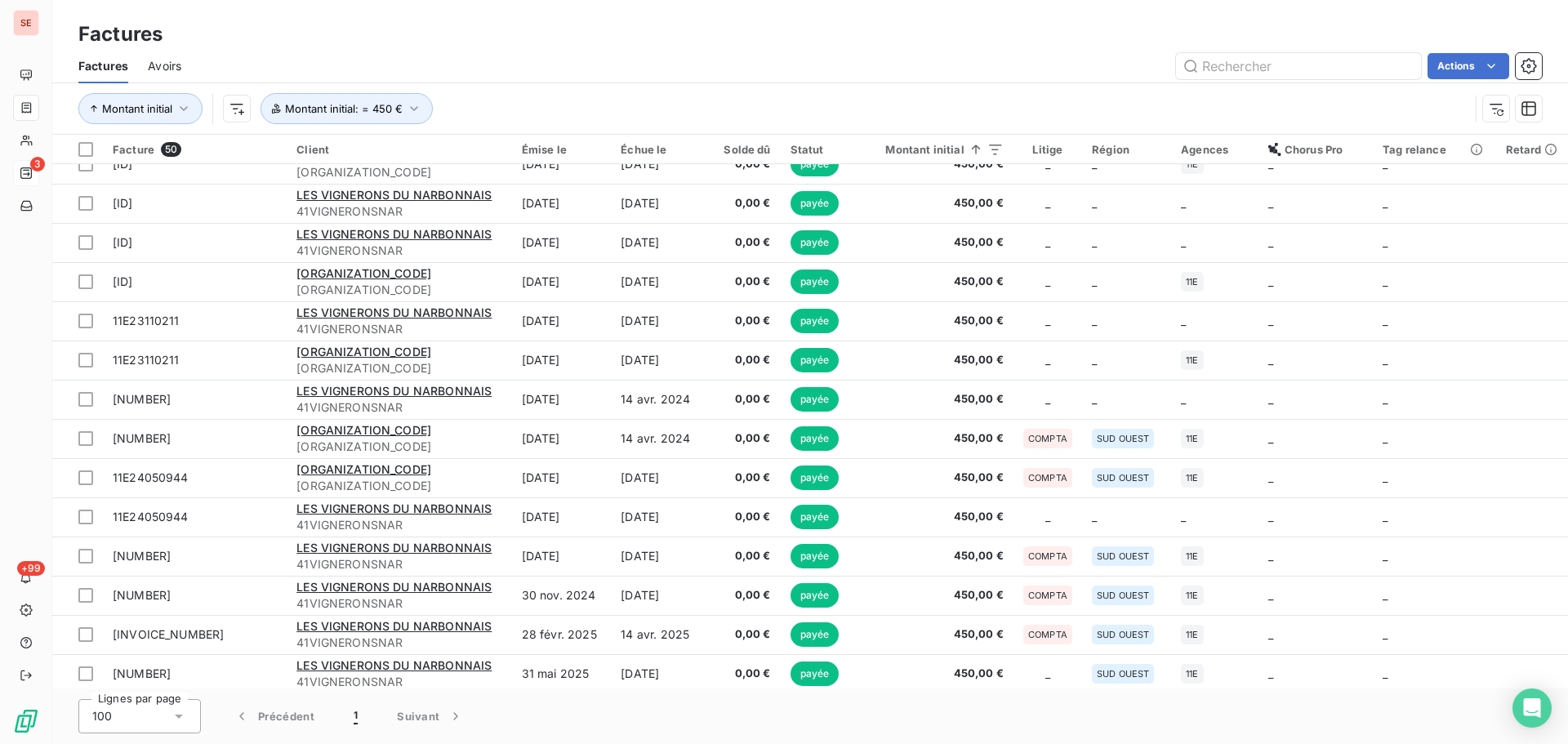 scroll, scrollTop: 1437, scrollLeft: 0, axis: vertical 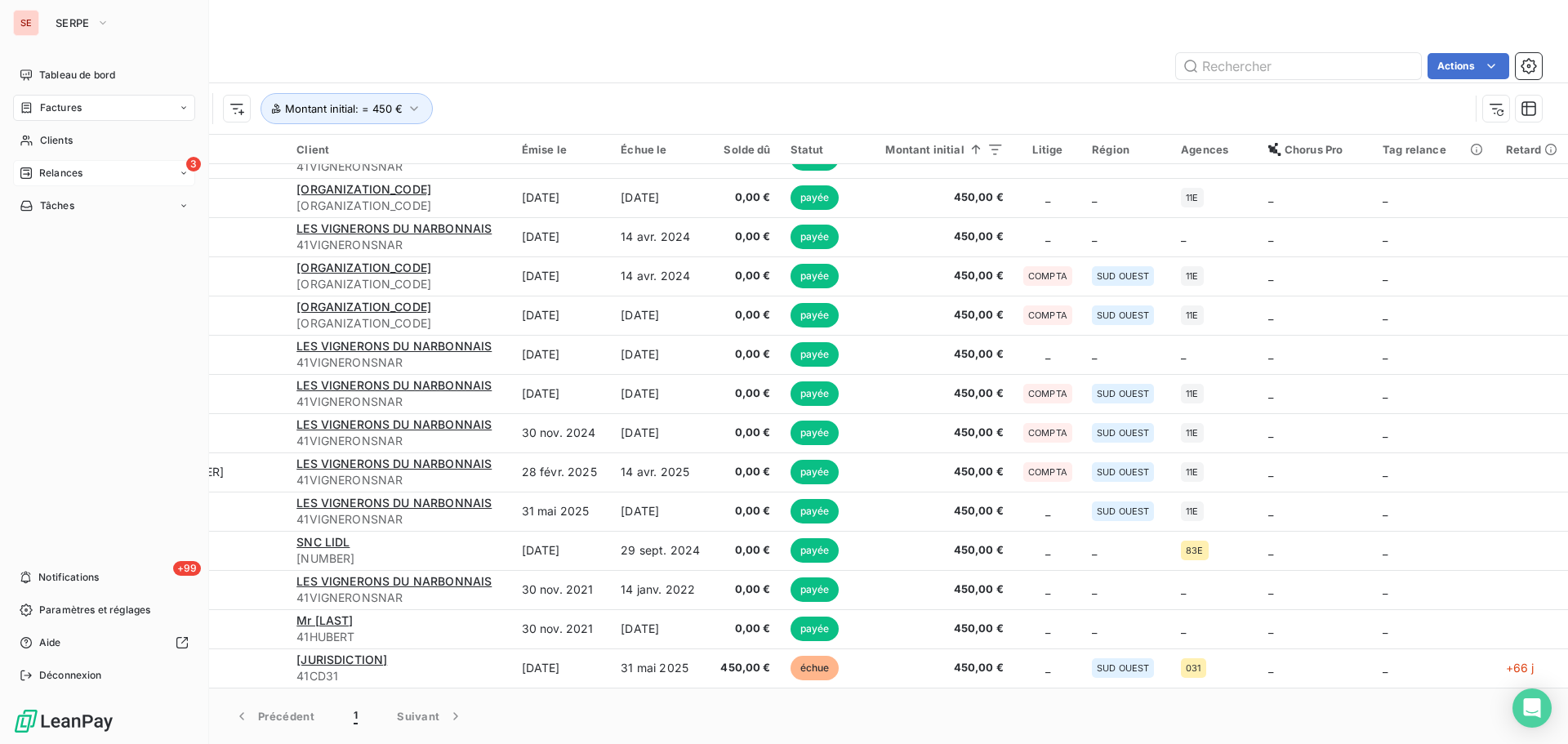 click on "Factures" at bounding box center (60, 108) 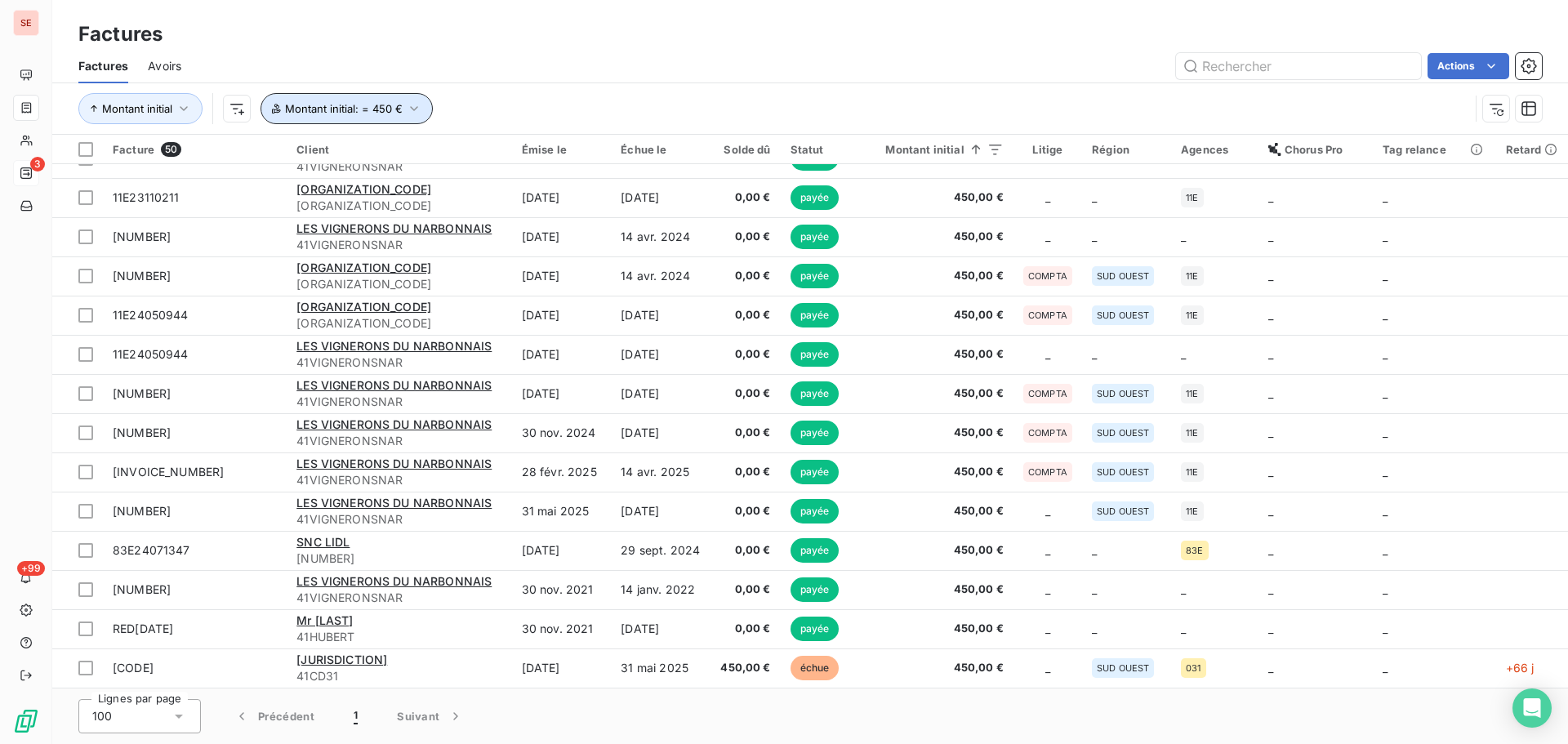 click on "Montant initial : = [CURRENCY]   €" at bounding box center [344, 109] 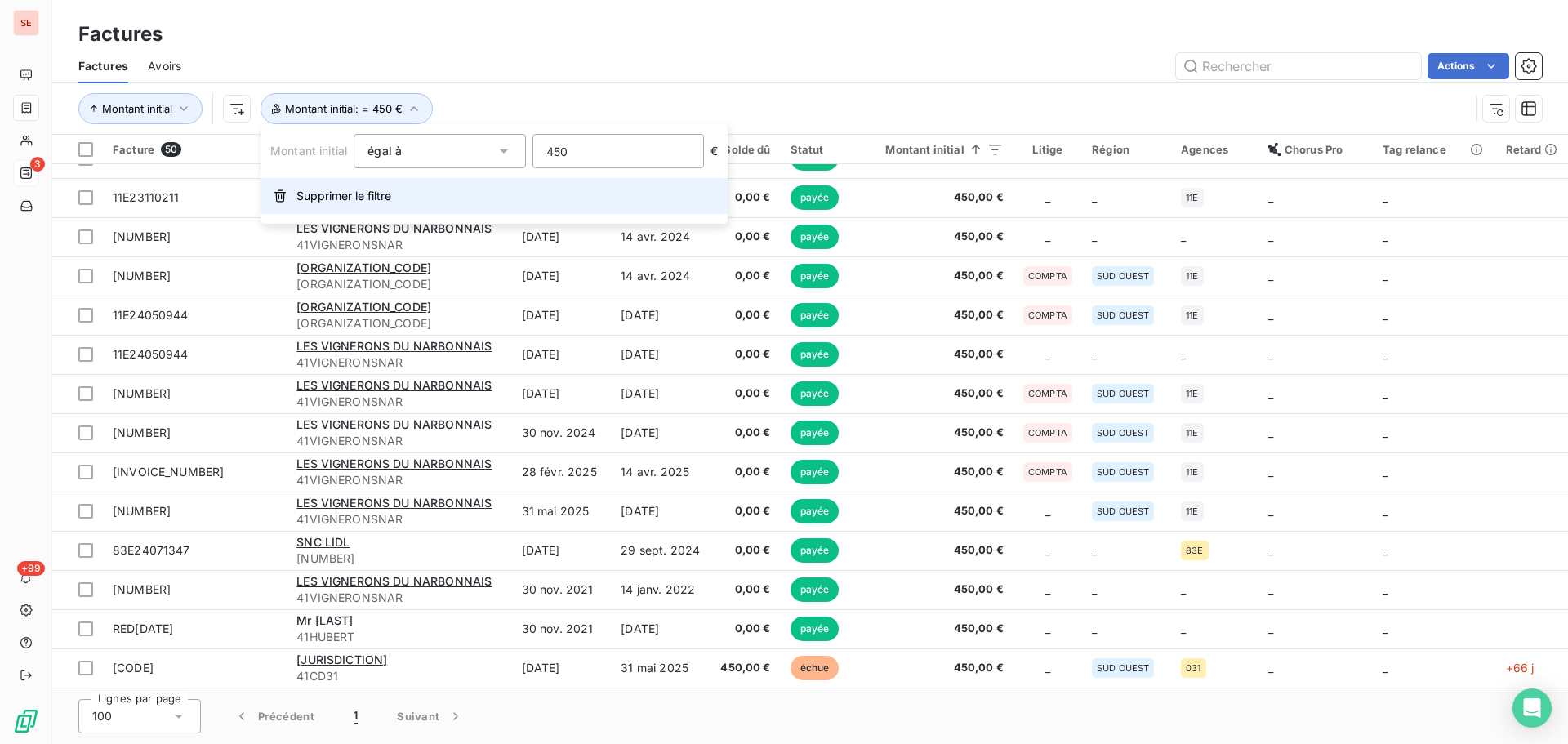 click on "Supprimer le filtre" at bounding box center (494, 196) 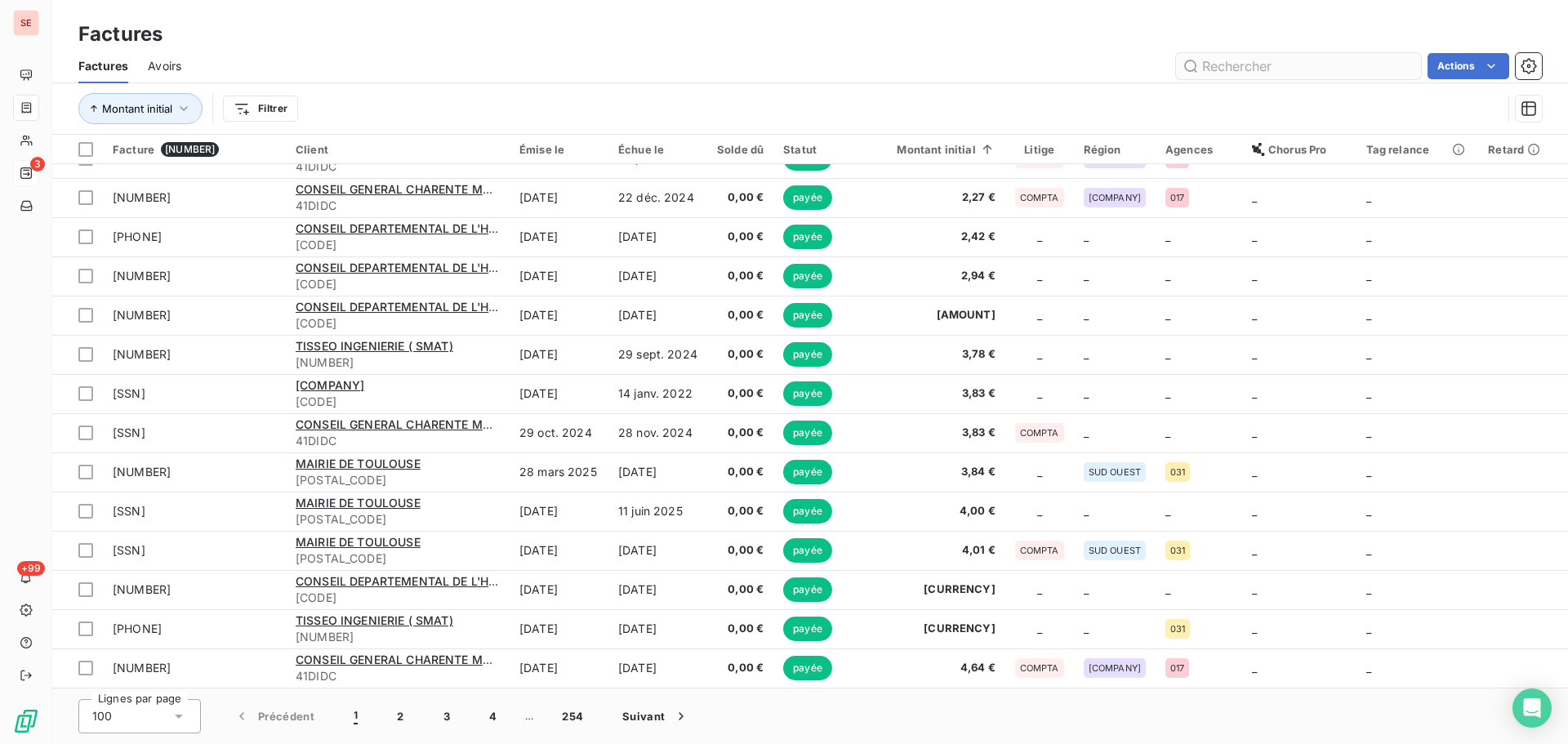 scroll, scrollTop: 1437, scrollLeft: 0, axis: vertical 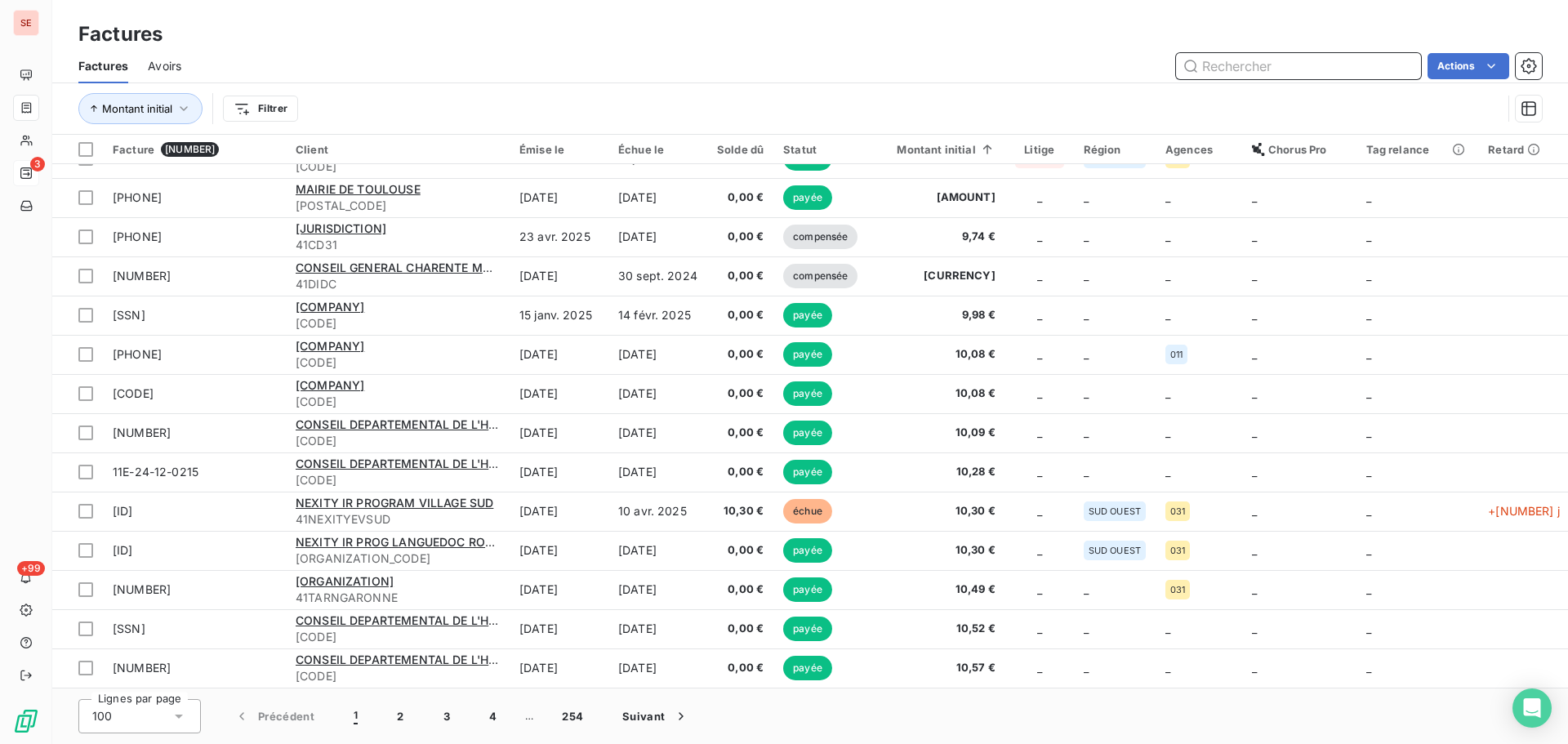 click at bounding box center [1298, 66] 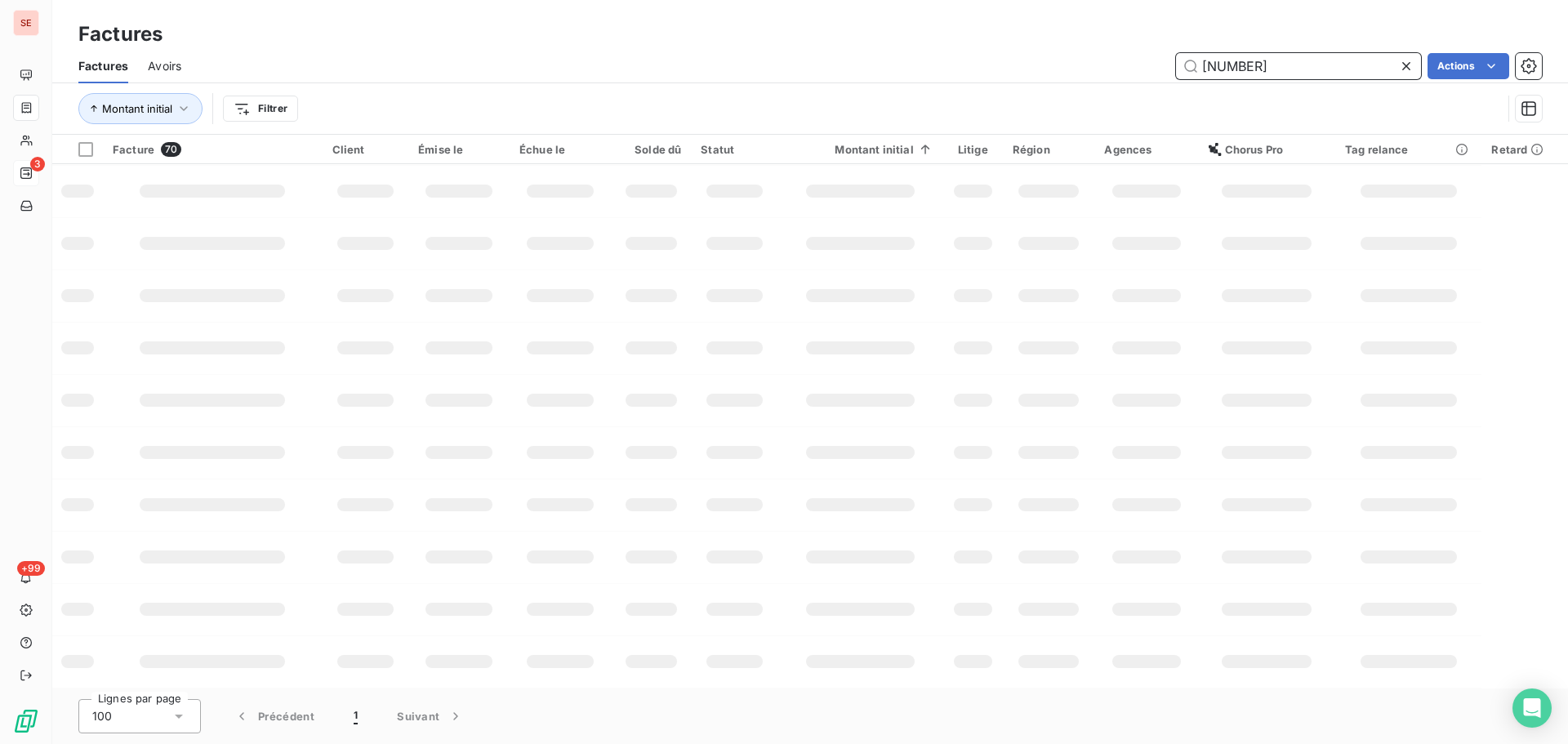 scroll, scrollTop: 261, scrollLeft: 0, axis: vertical 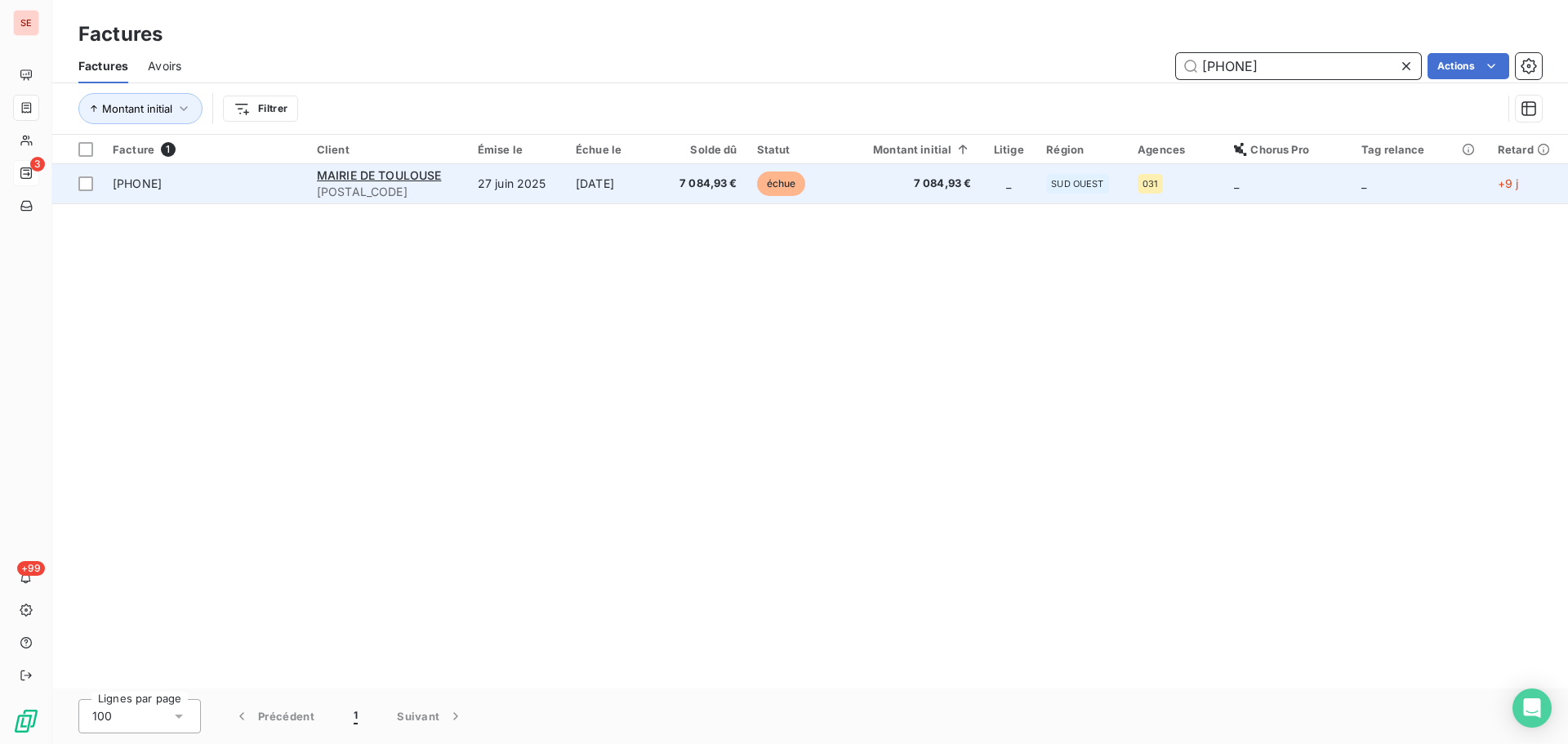 type on "[PHONE]" 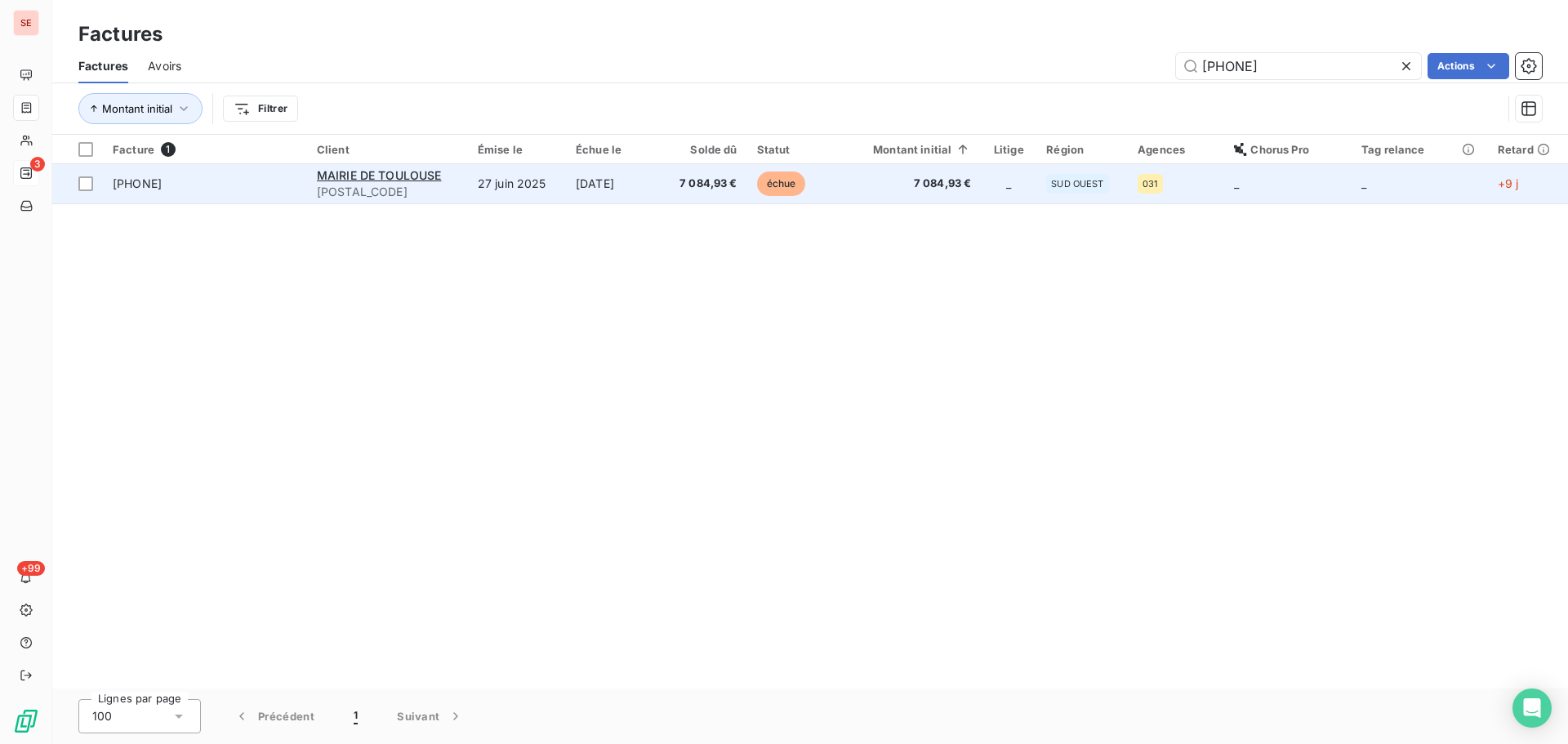 click on "[DATE]" at bounding box center (613, 184) 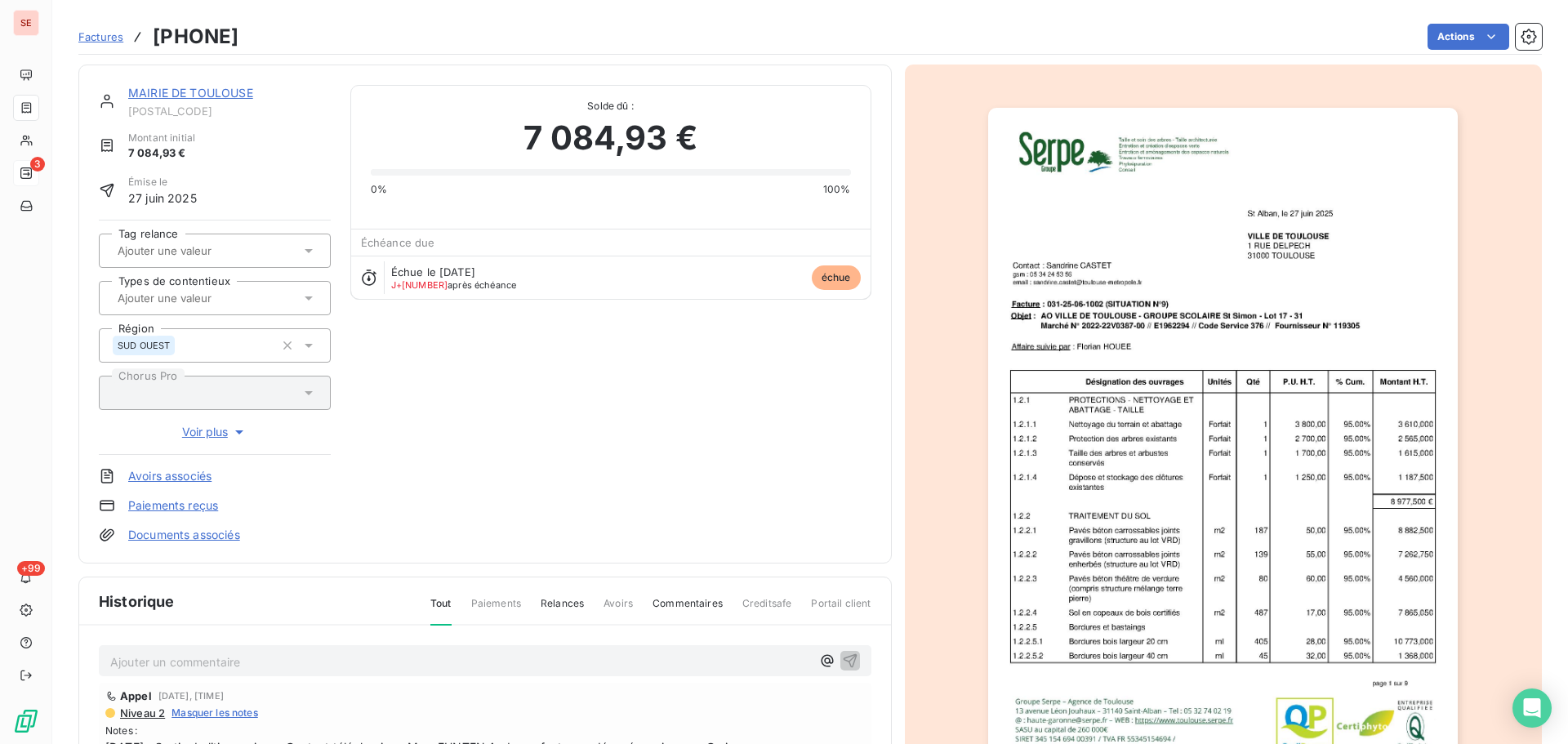 scroll, scrollTop: 224, scrollLeft: 0, axis: vertical 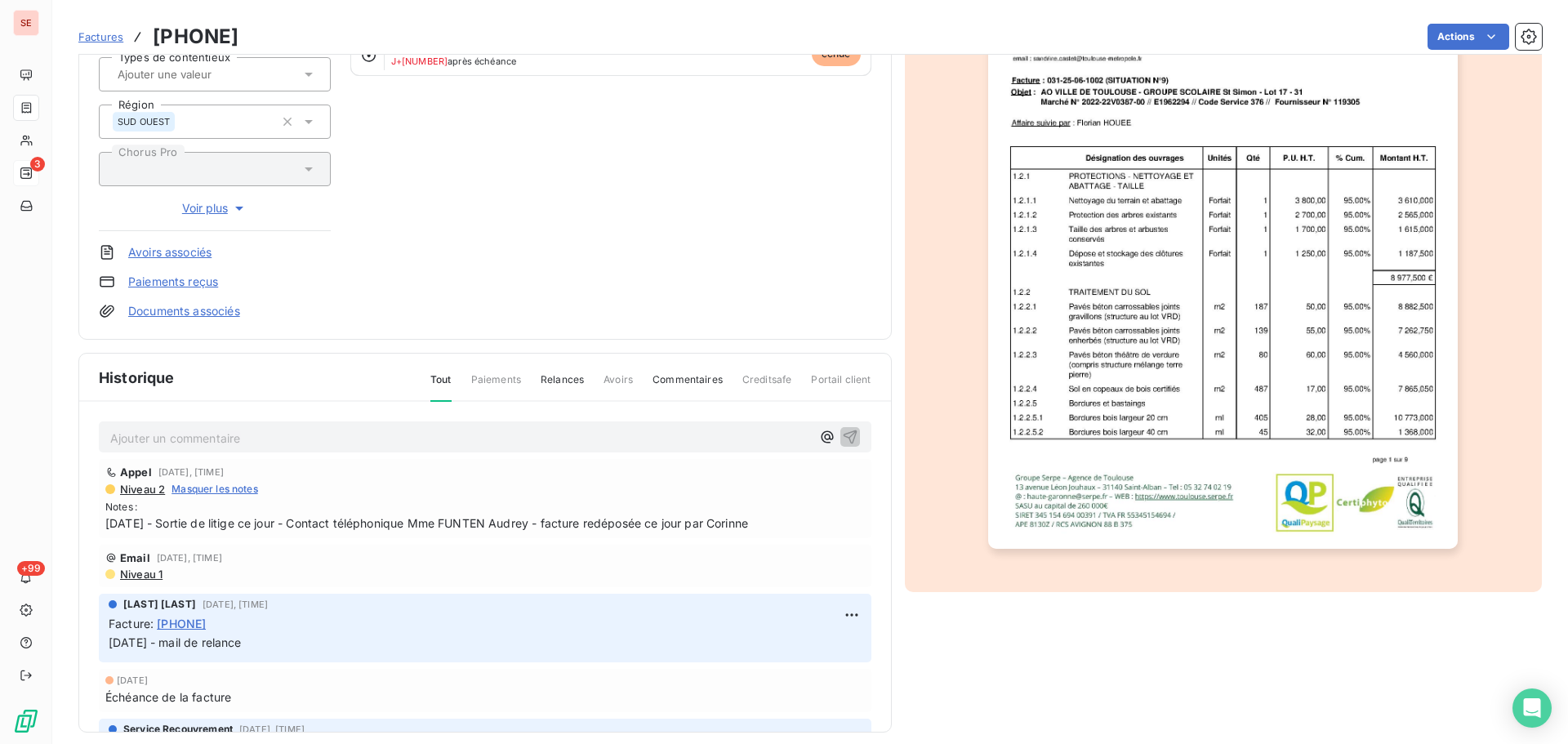 click on "Ajouter un commentaire ﻿" at bounding box center [461, 438] 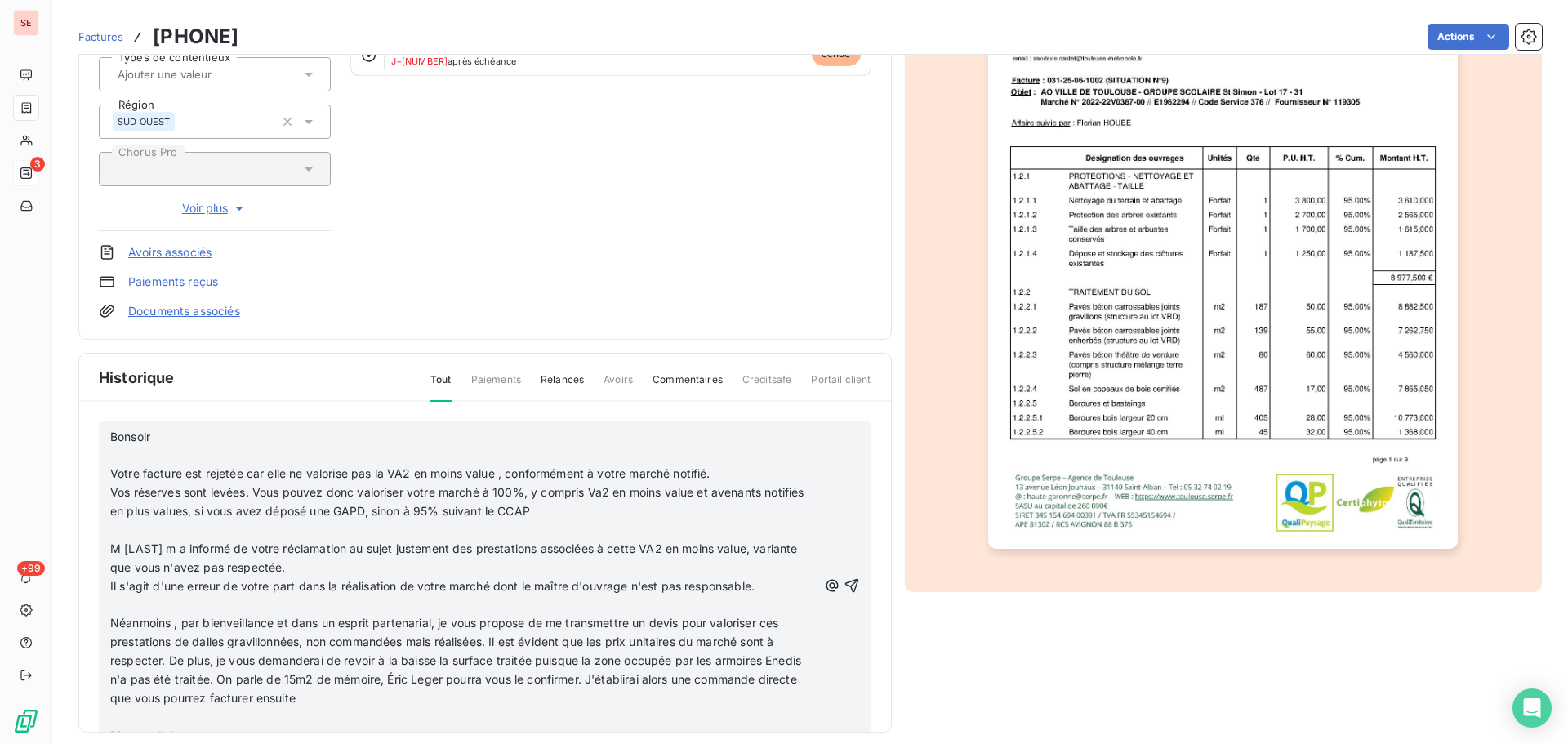 click on "Bonsoir" at bounding box center (130, 436) 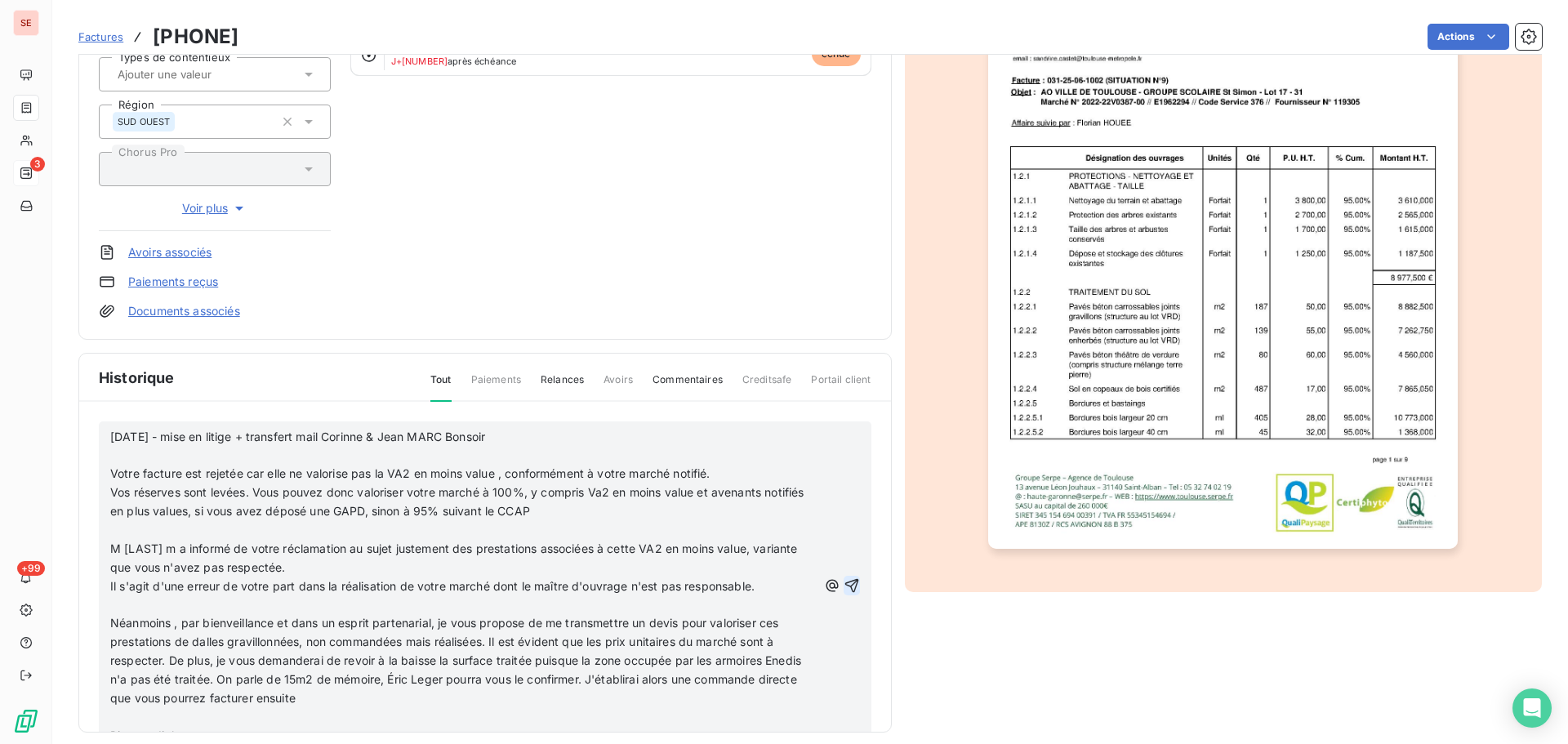click 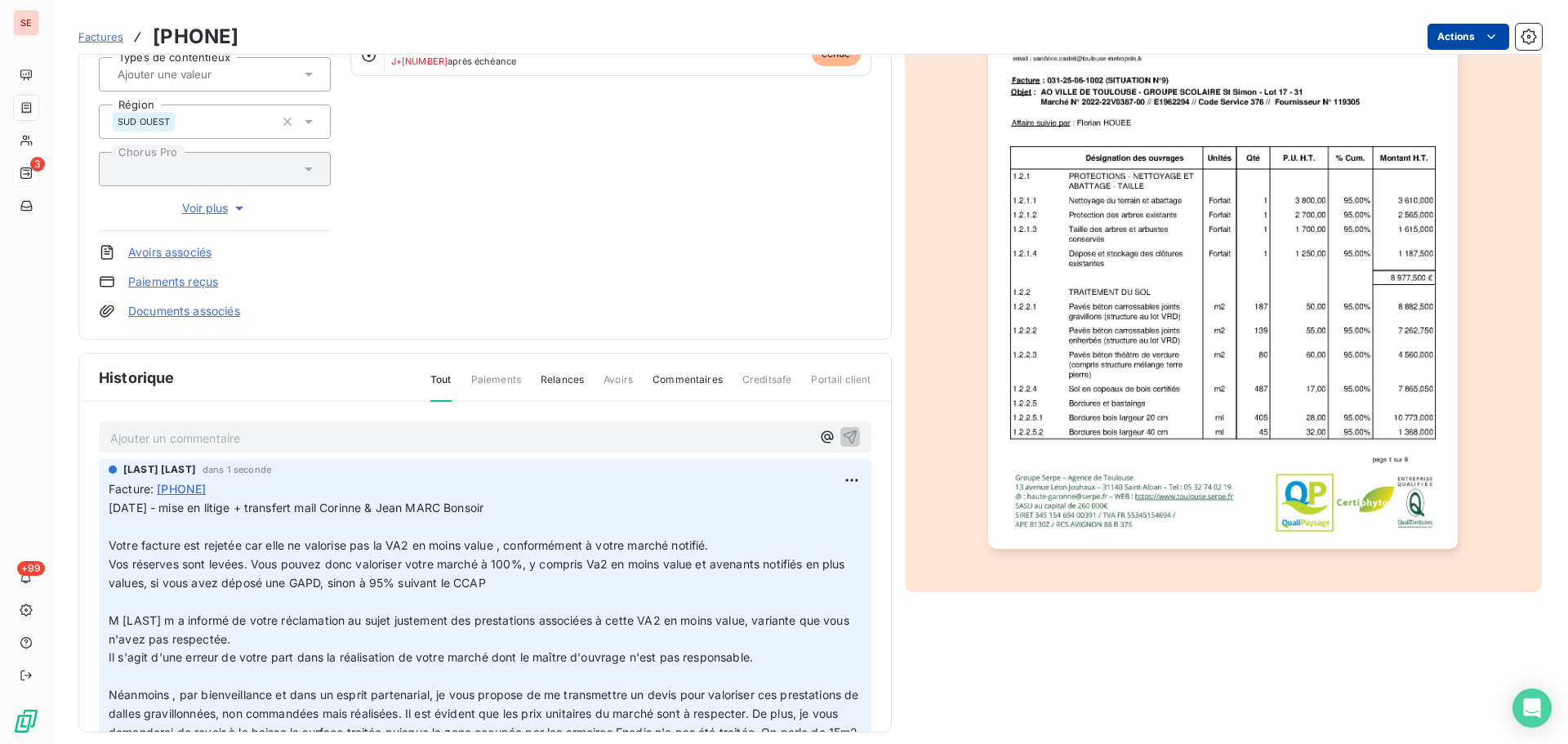 click on "SE 3 +99 Factures 031-25-06-1002 Actions MAIRIE DE TOULOUSE 41[CITY] Montant initial 7 084,93 € Émise le [DATE] Tag relance Types de contentieux Région SUD OUEST Chorus Pro Voir plus Avoirs associés Paiements reçus Documents associés Solde dû : 7 084,93 € 0% 100% Échéance due Échue le [DATE] J+9  après échéance échue Historique Tout Paiements Relances Avoirs Commentaires Creditsafe Portail client Ajouter un commentaire ﻿ Sabrina  PEIGNE dans 1 seconde Facture  : 031-25-06-1002 04 08 25 - mise en litige + transfert mail Corinne & Jean MARC                                                                                                       Bonsoir
﻿
Votre facture est rejetée car elle ne valorise pas la VA2 en moins value , conformément à votre marché notifié.
﻿
M GREGOIRE m a informé de votre réclamation au sujet justement des prestations associées à cette VA2 en moins value, variante que vous n'avez pas respectée.
﻿" at bounding box center [784, 372] 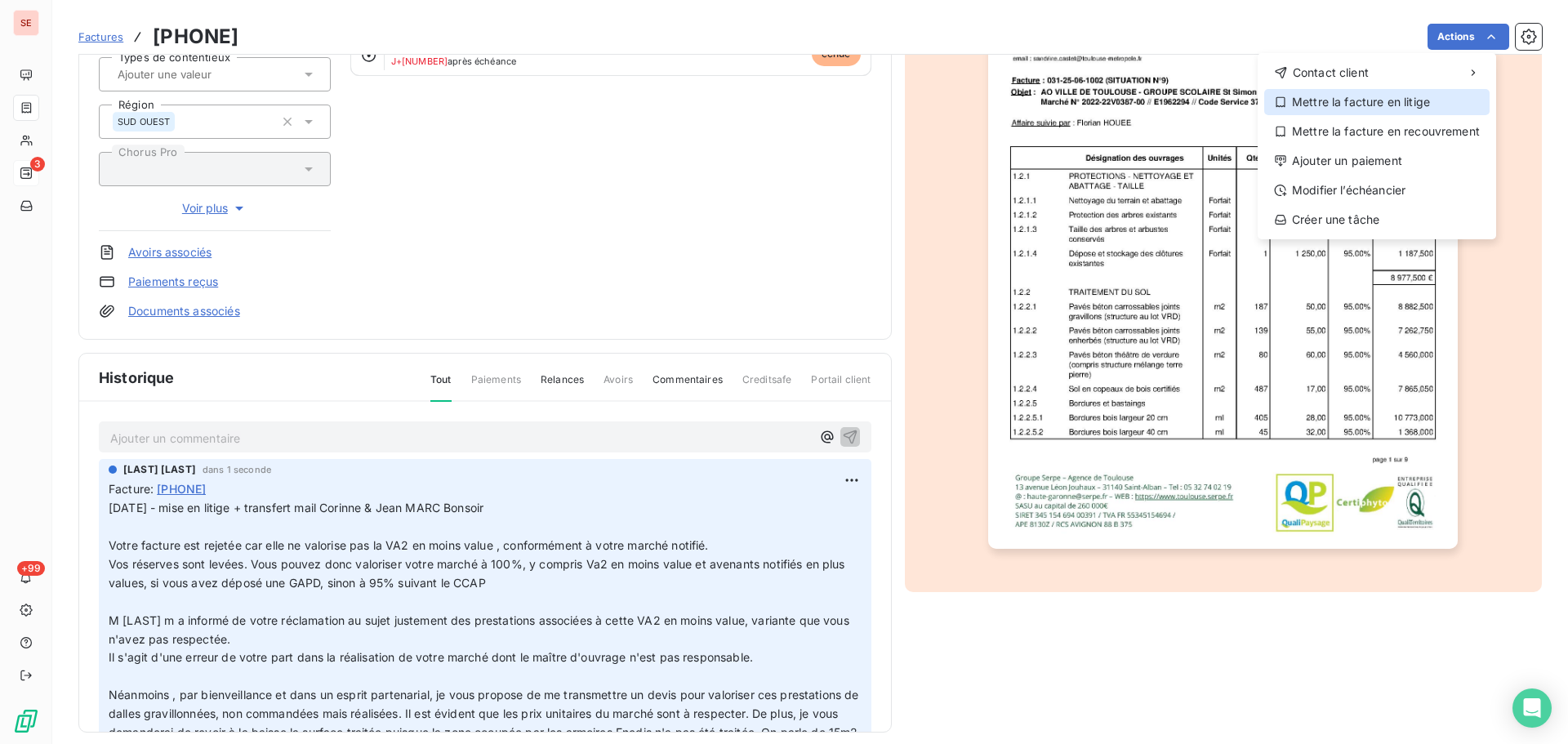 click on "Mettre la facture en litige" at bounding box center (1377, 102) 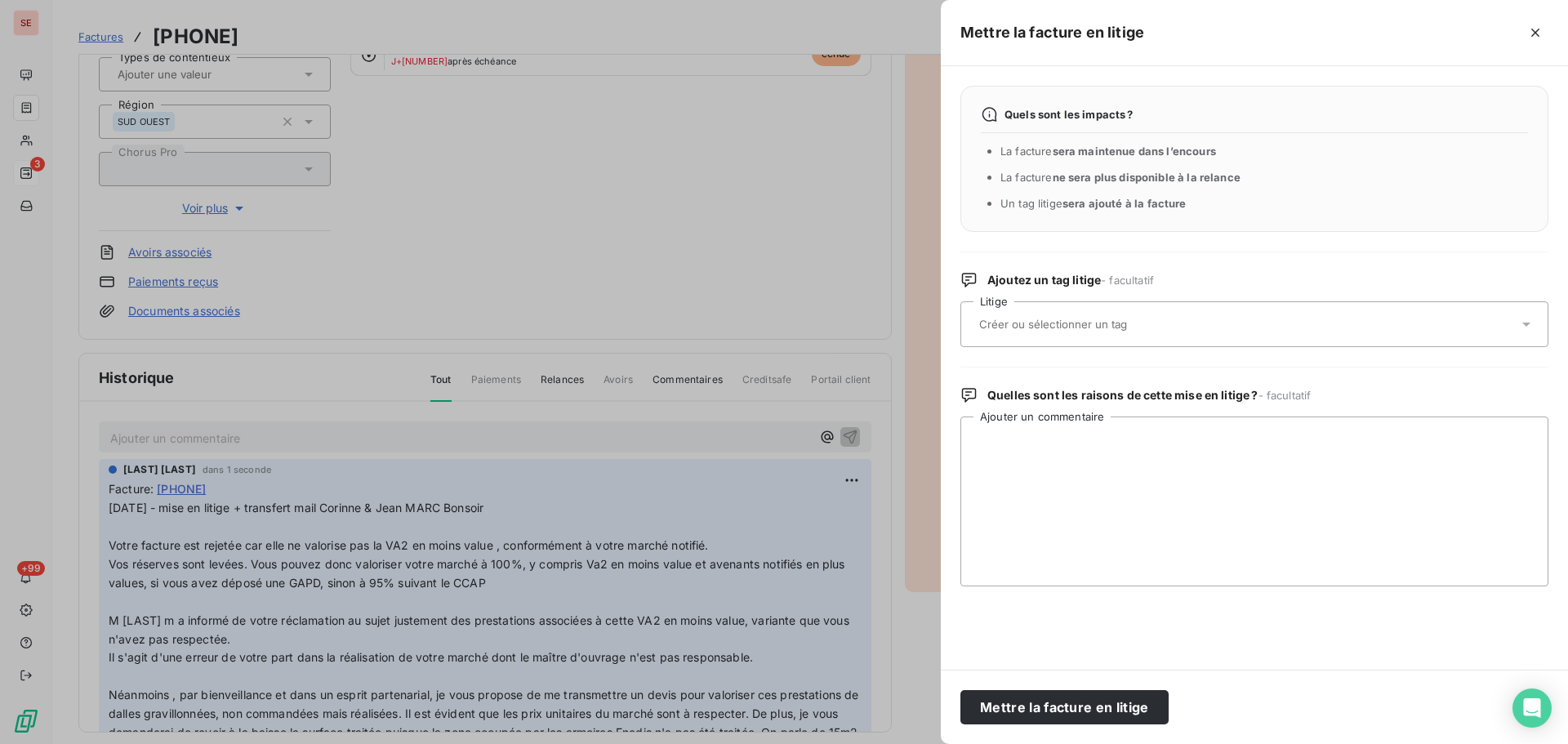click at bounding box center (1246, 324) 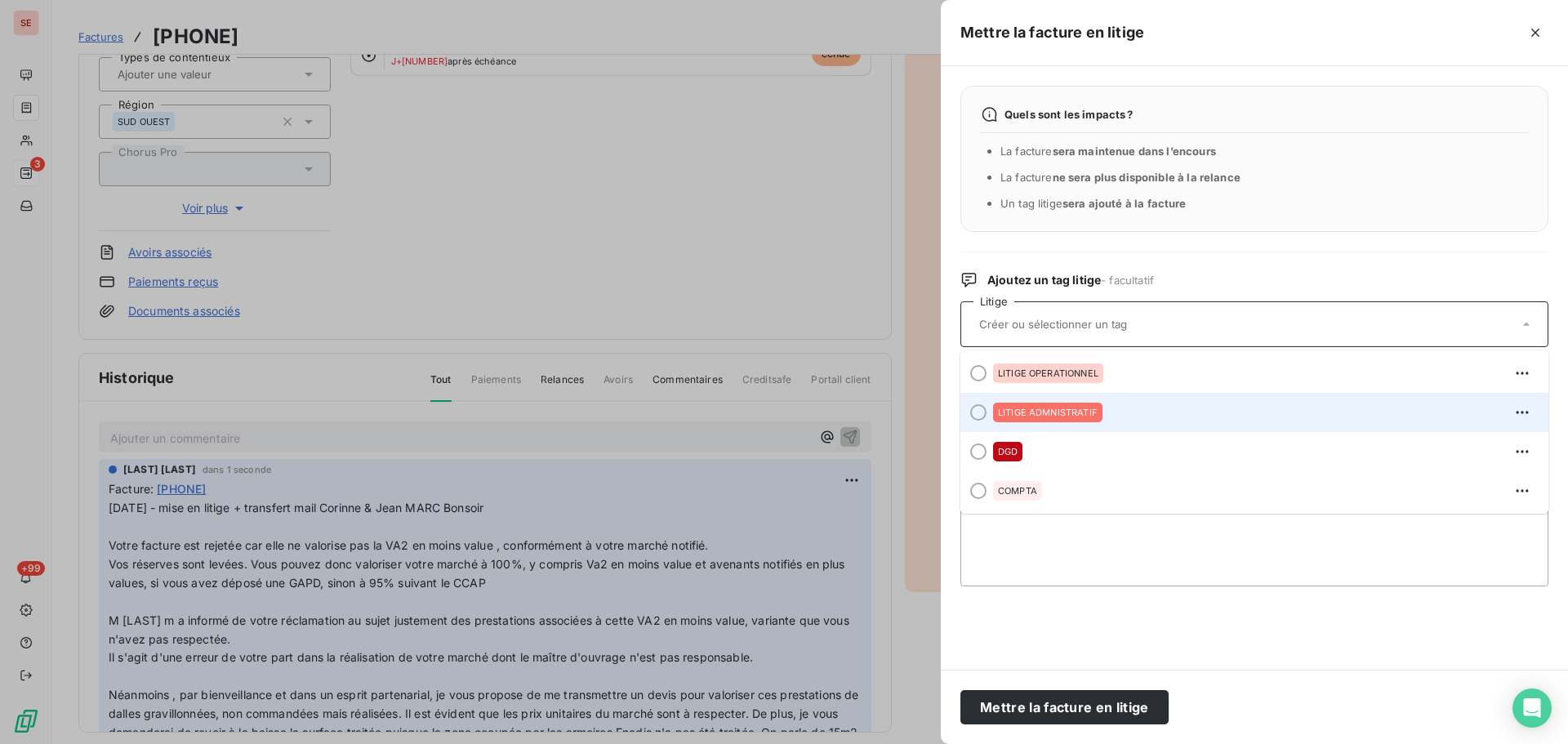 click on "LITIGE ADMNISTRATIF" at bounding box center [1264, 412] 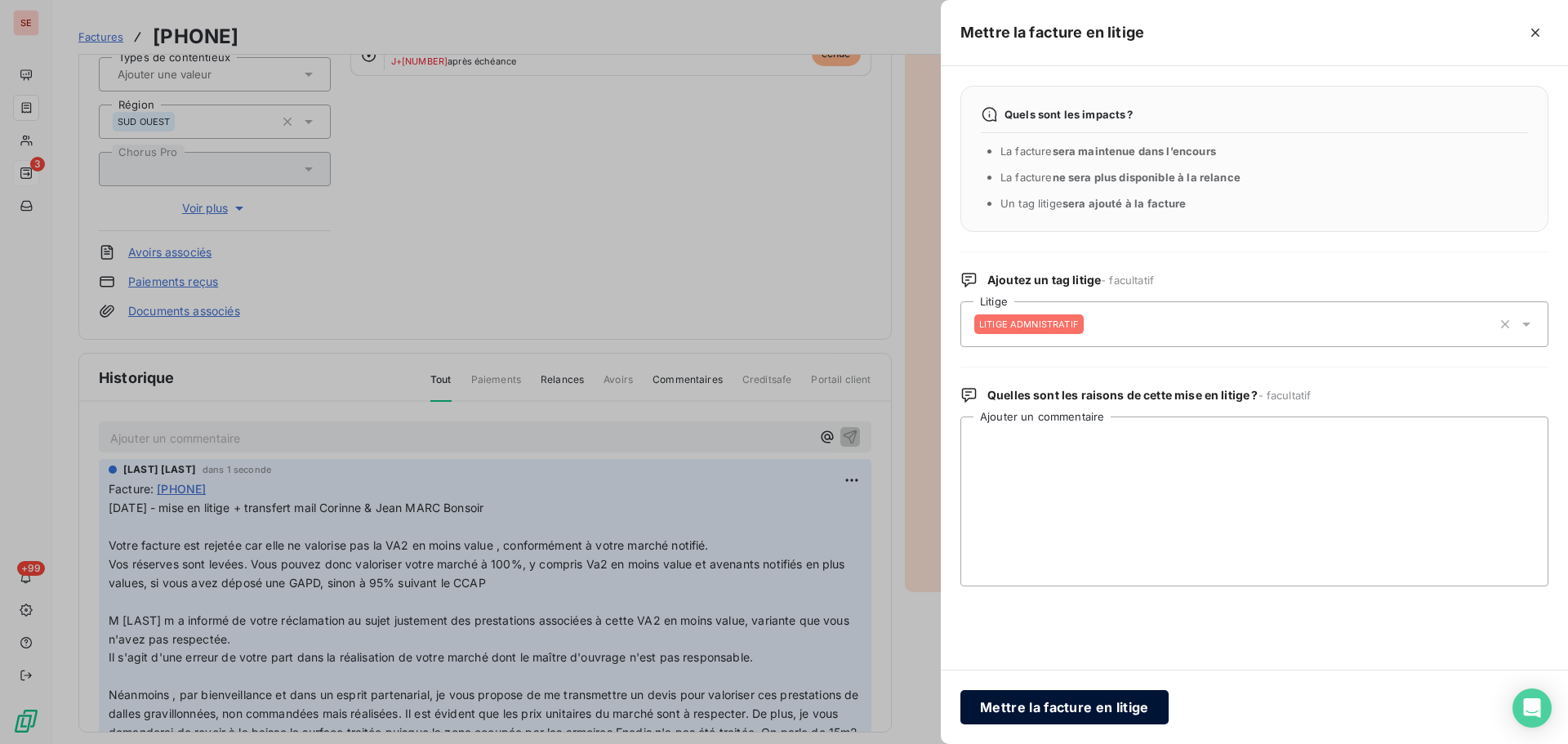 click on "Mettre la facture en litige" at bounding box center [1064, 707] 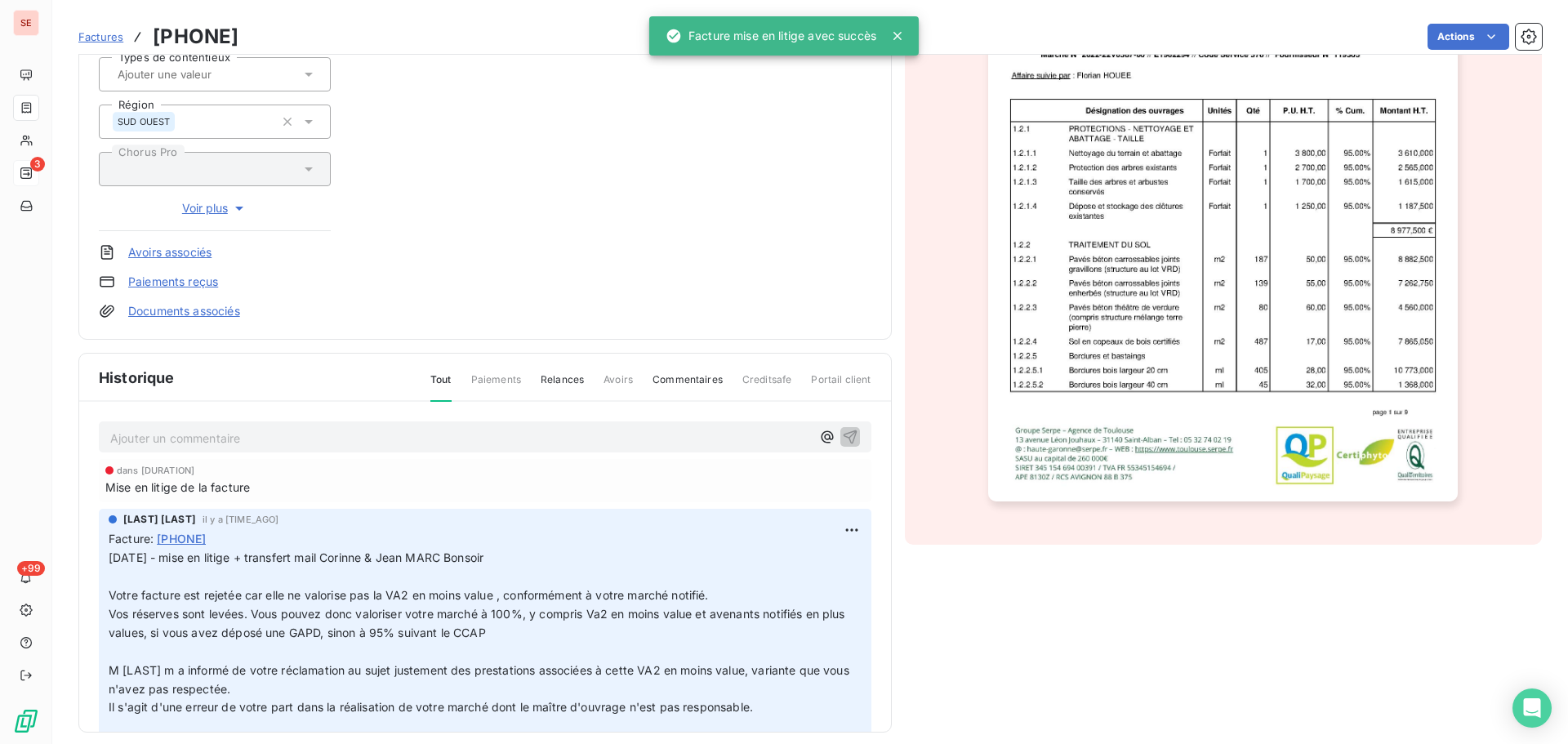 scroll, scrollTop: 0, scrollLeft: 0, axis: both 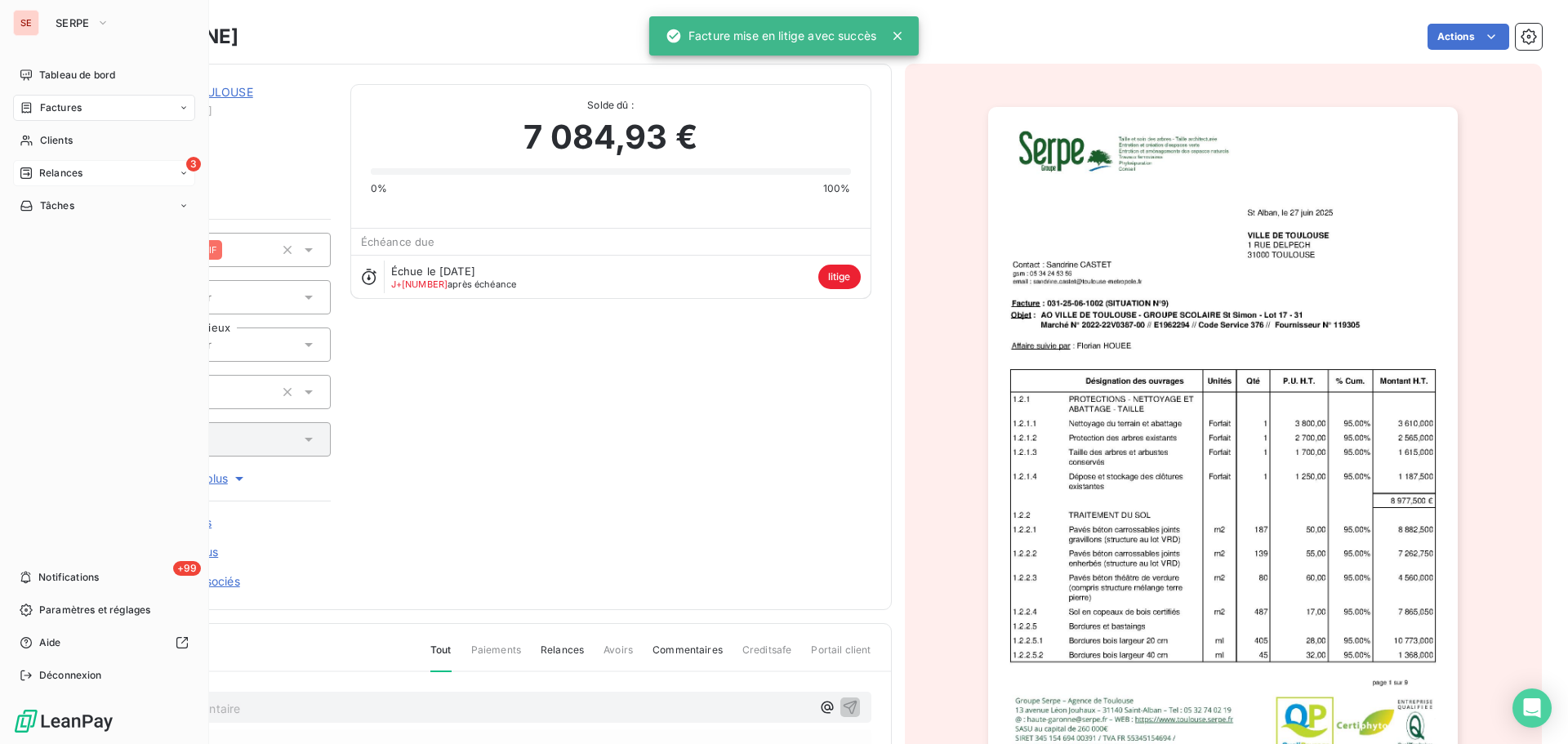 click on "Factures" at bounding box center [60, 108] 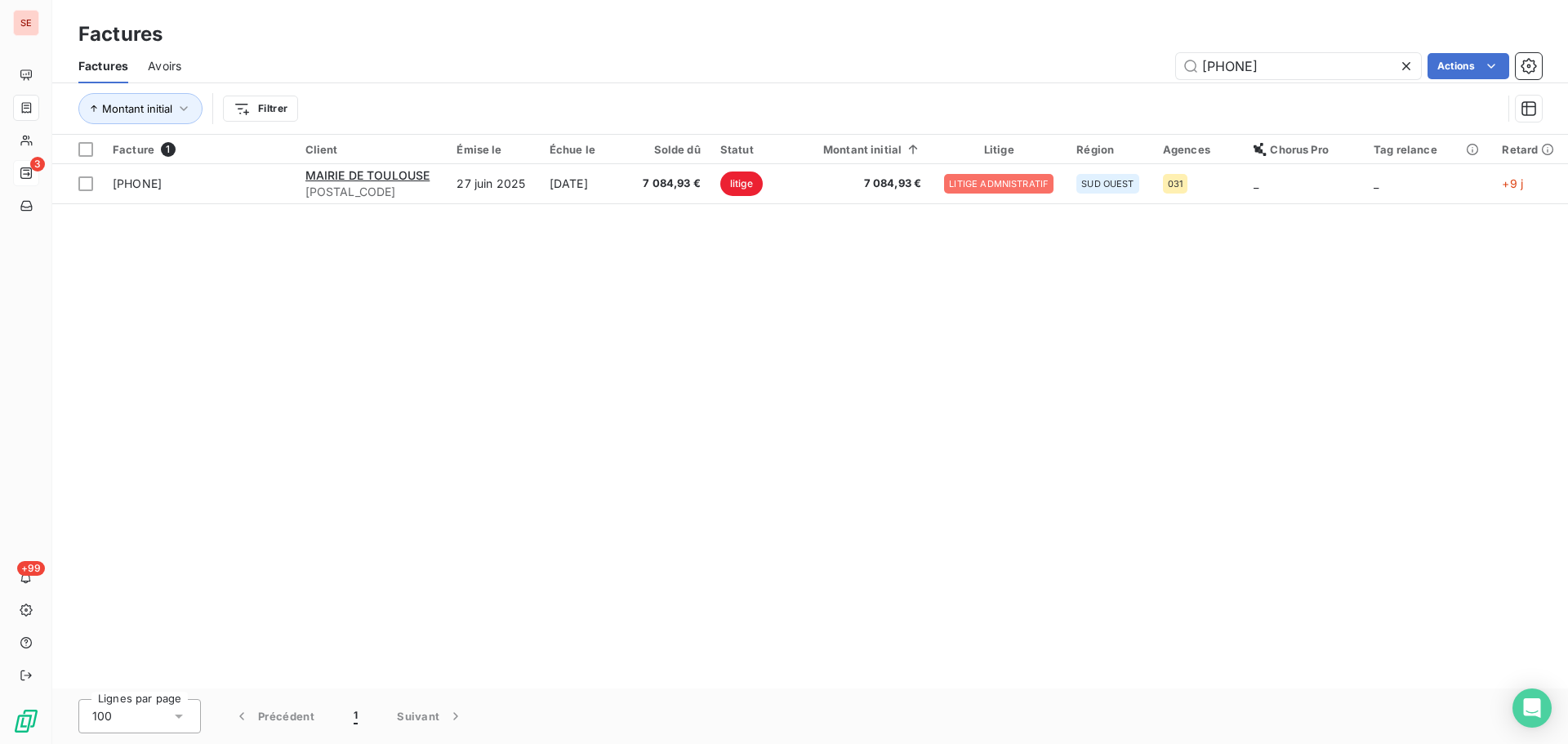 click 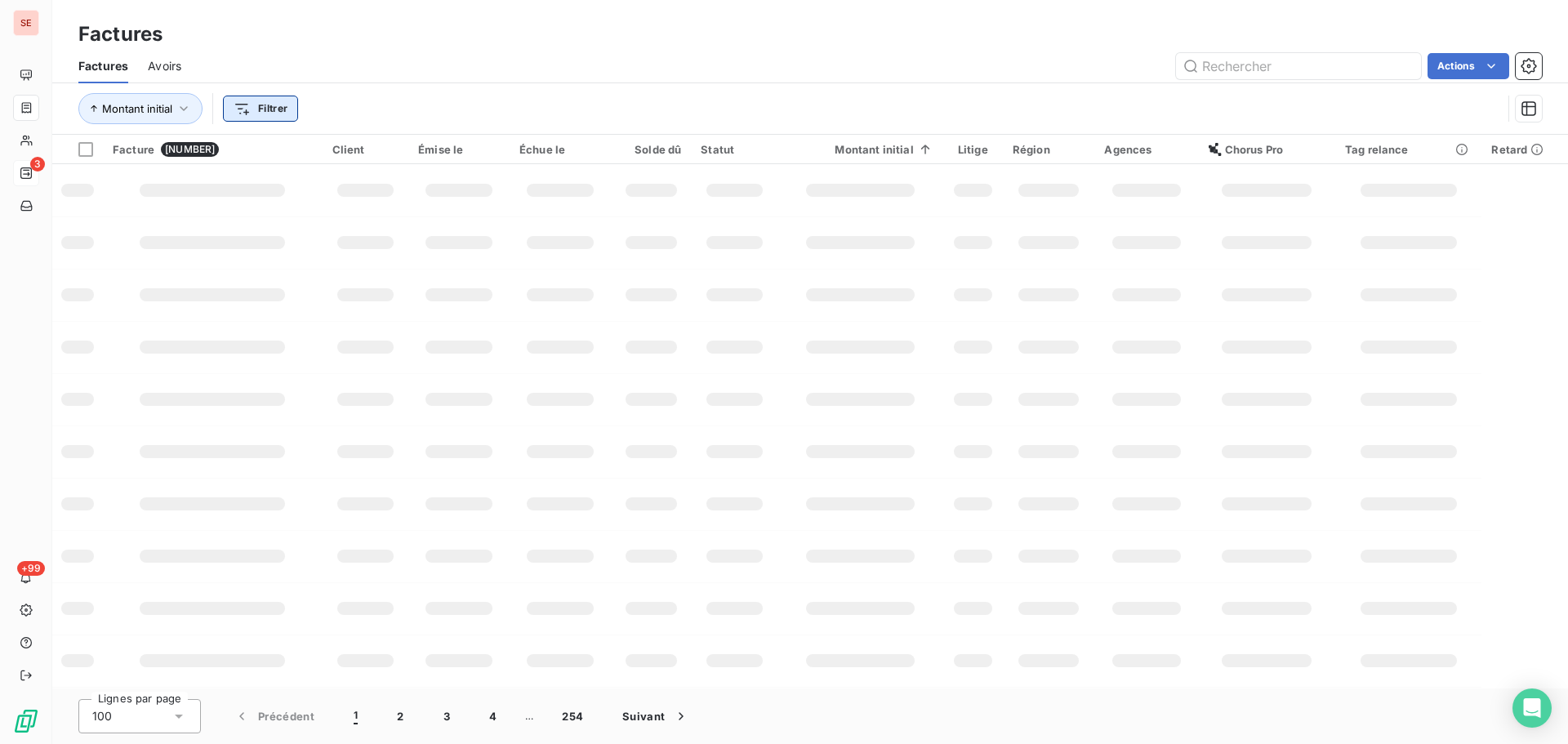 click on "SE 3 +99 Factures Factures Avoirs Actions Montant initial Filtrer Facture 25316 Client Émise le Échue le Solde dû Statut Montant initial Litige Région Agences Chorus Pro Tag relance Retard   Lignes par page 100 Précédent 1 2 3 4 … 254 Suivant" at bounding box center (784, 372) 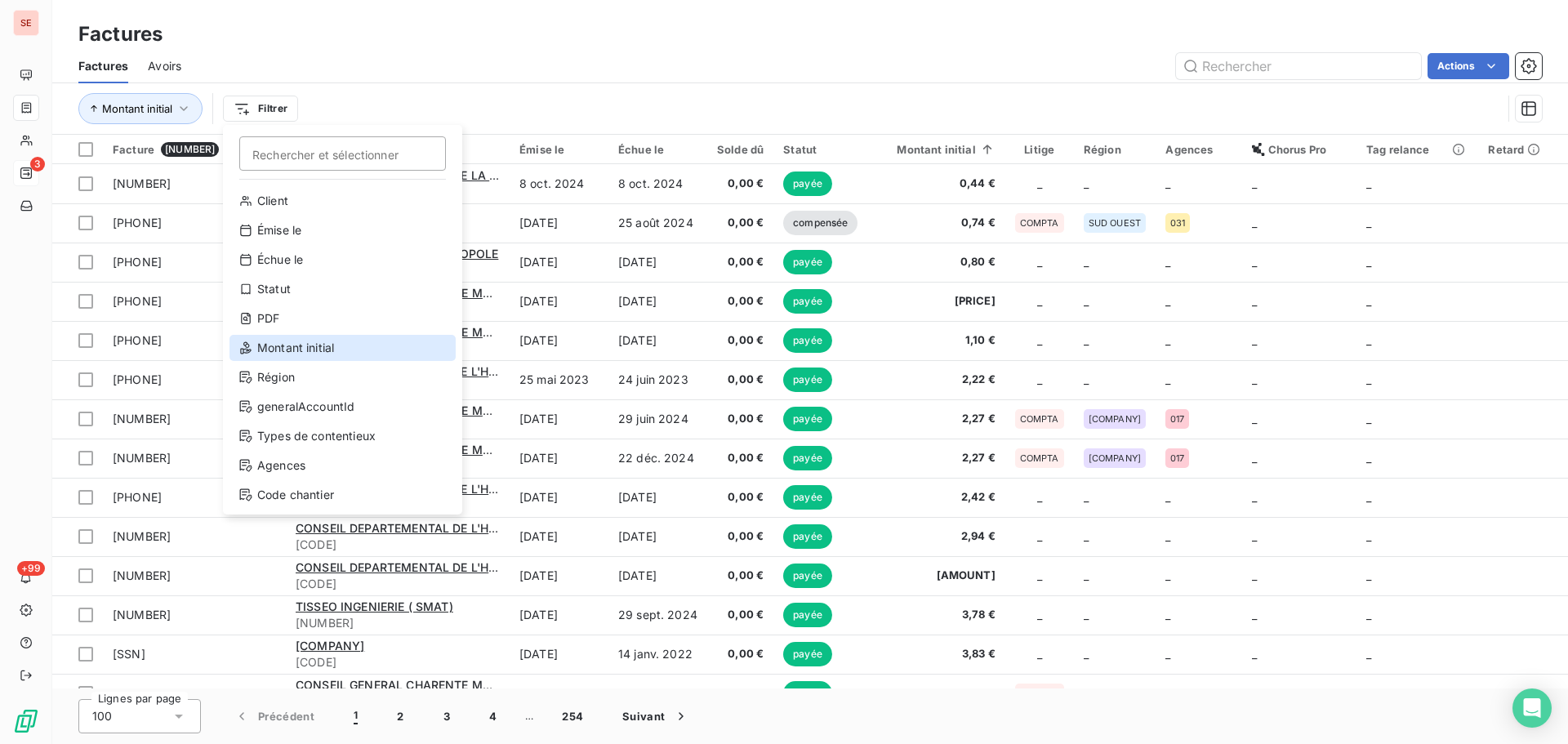 click on "Montant initial" at bounding box center (342, 348) 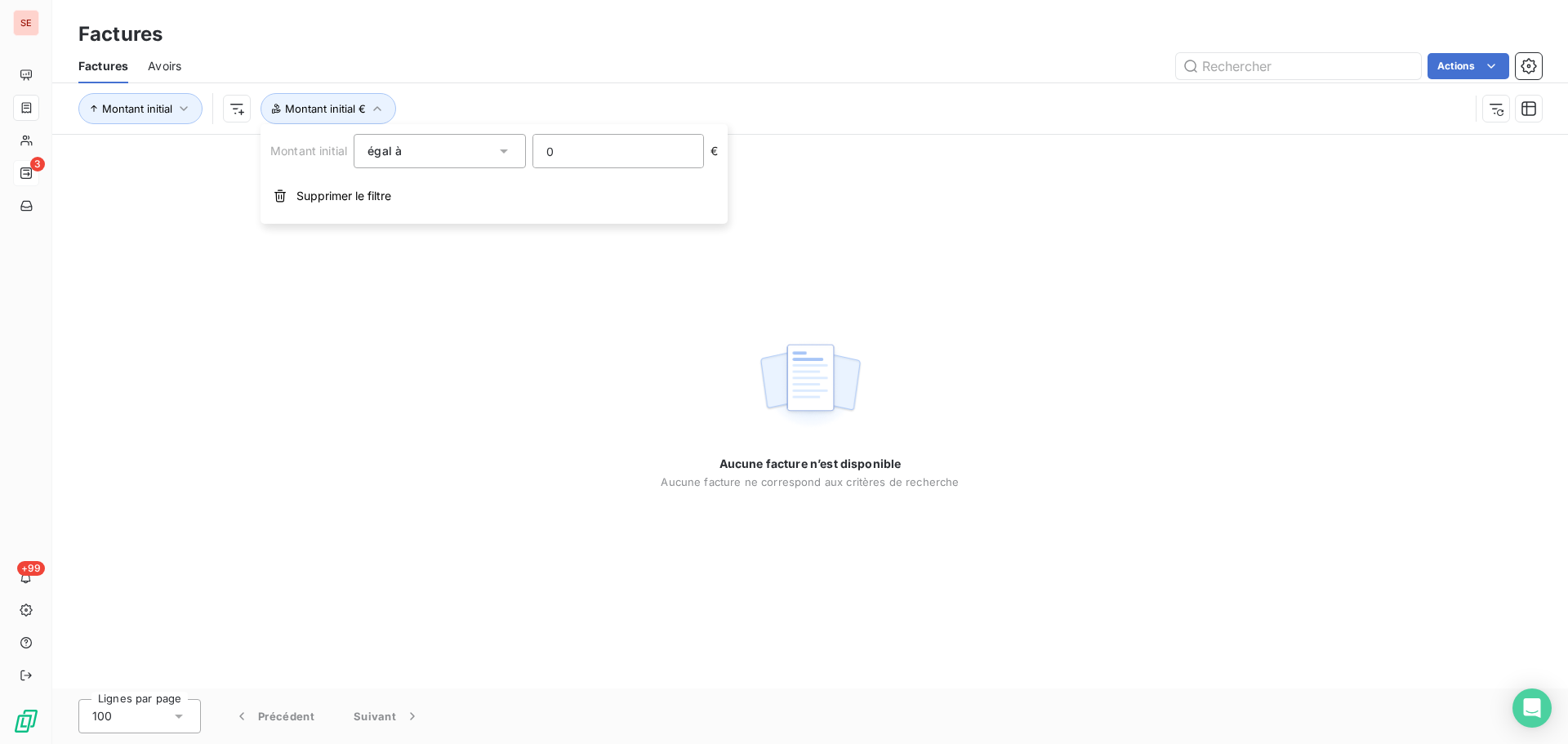 click on "Montant initial égal à 0 € Supprimer le filtre" at bounding box center [494, 174] 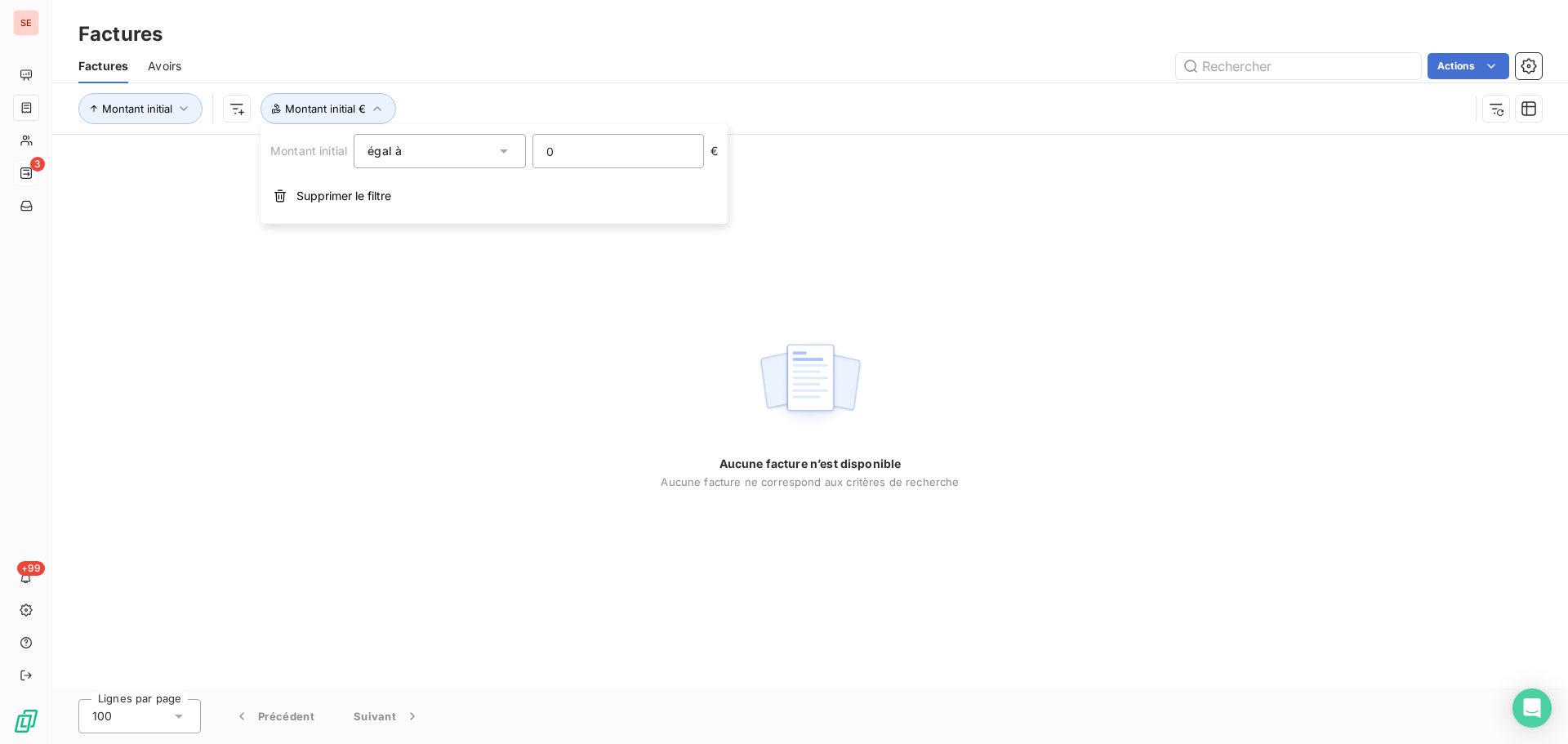 click on "0" at bounding box center (618, 151) 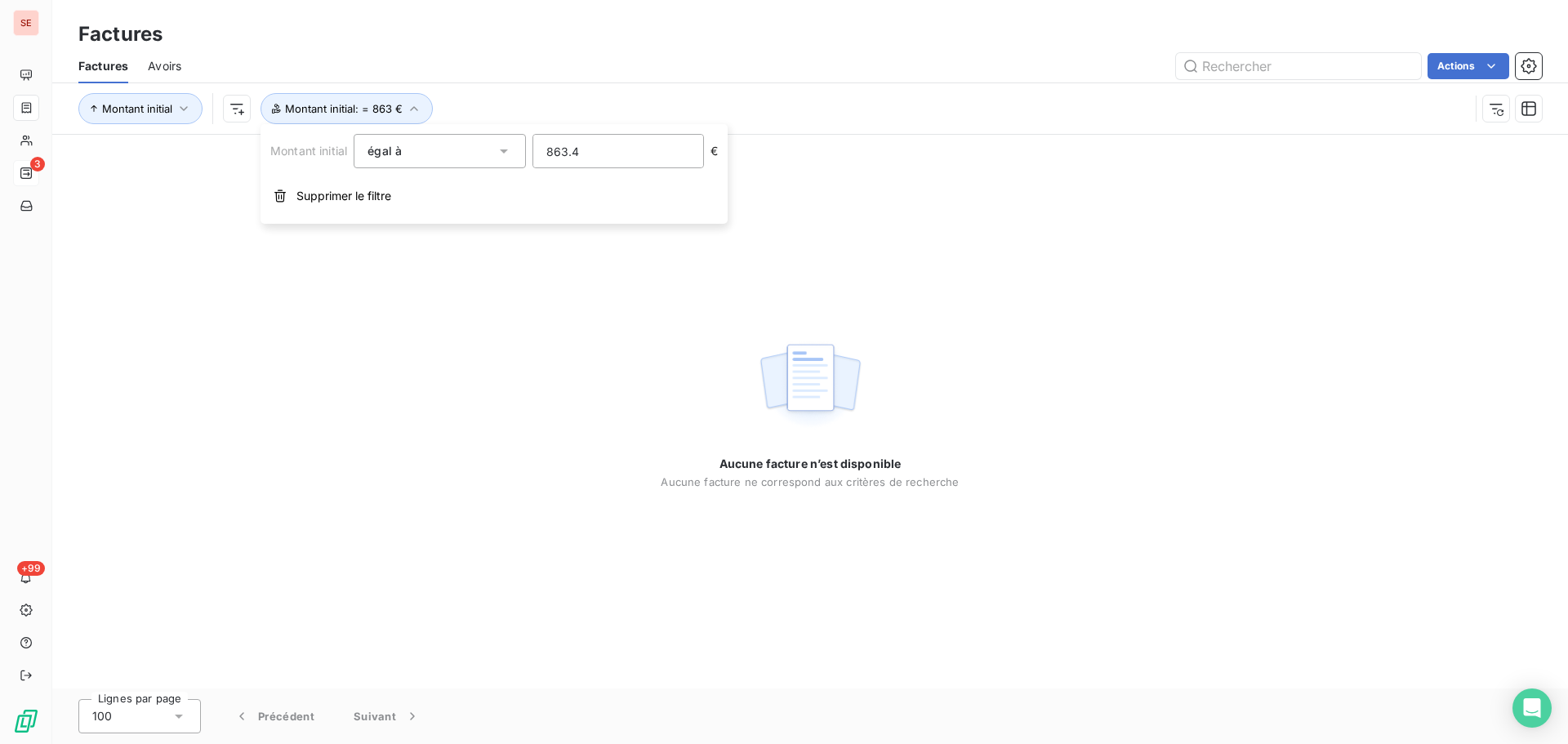 type on "863.45" 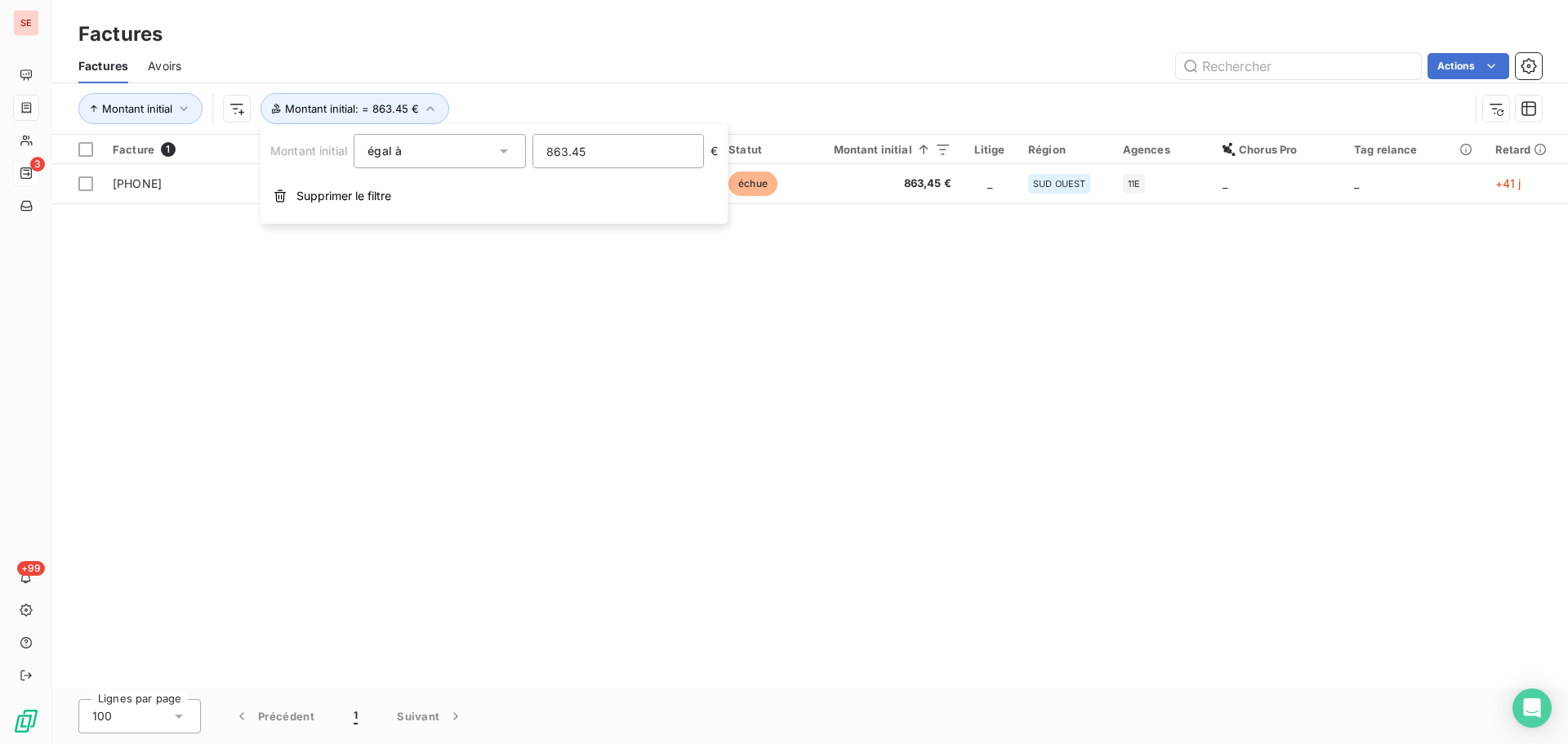 click on "Facture 1 Client Émise le Échue le Solde dû Statut Montant initial Litige Région Agences Chorus Pro Tag relance Retard [SSN] [CODE]/[CODE] [DATE] [DATE] [PRICE] échue [PRICE] _ SUD OUEST [CODE] _ _ +[NUMBER] j" at bounding box center (810, 412) 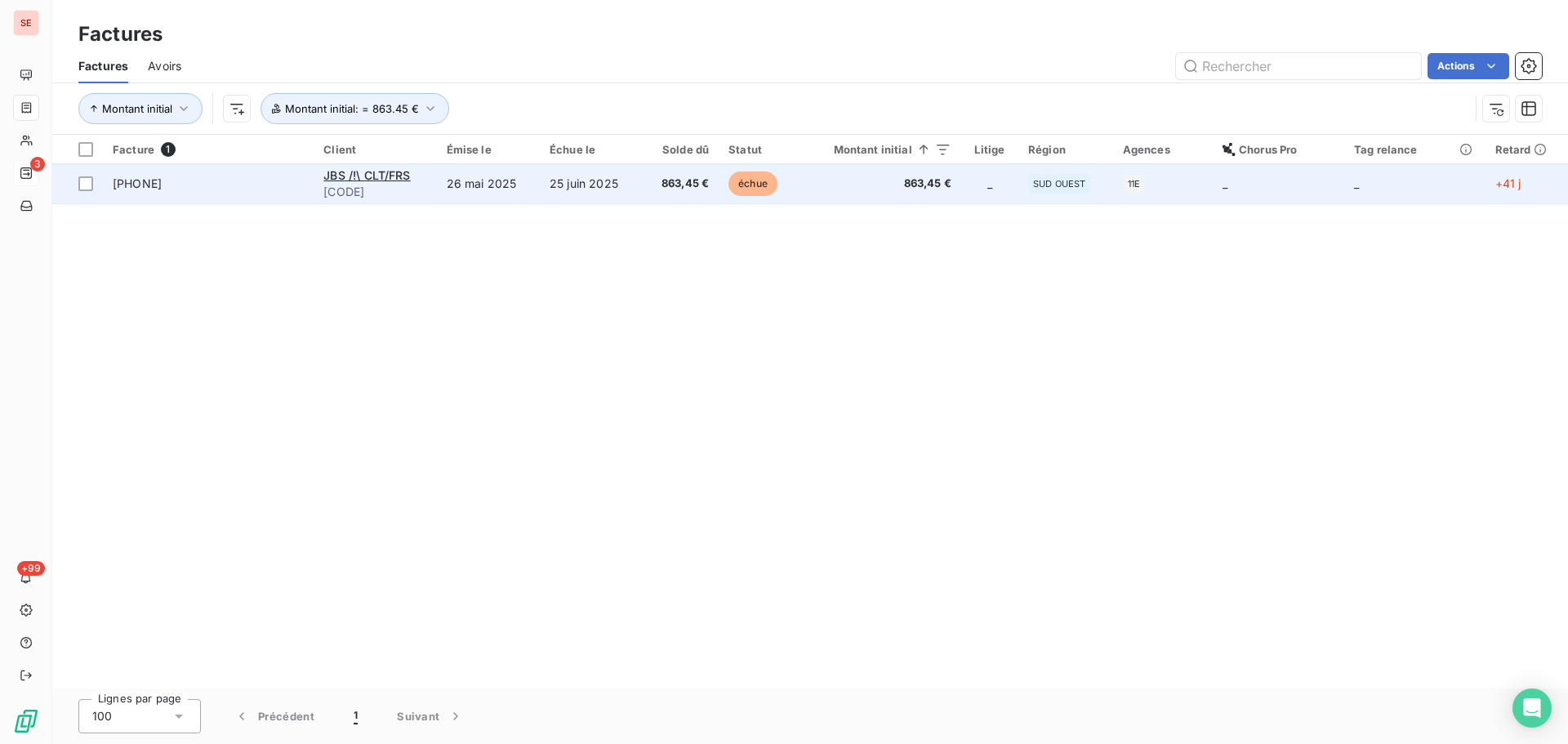 click on "26 mai 2025" at bounding box center [488, 184] 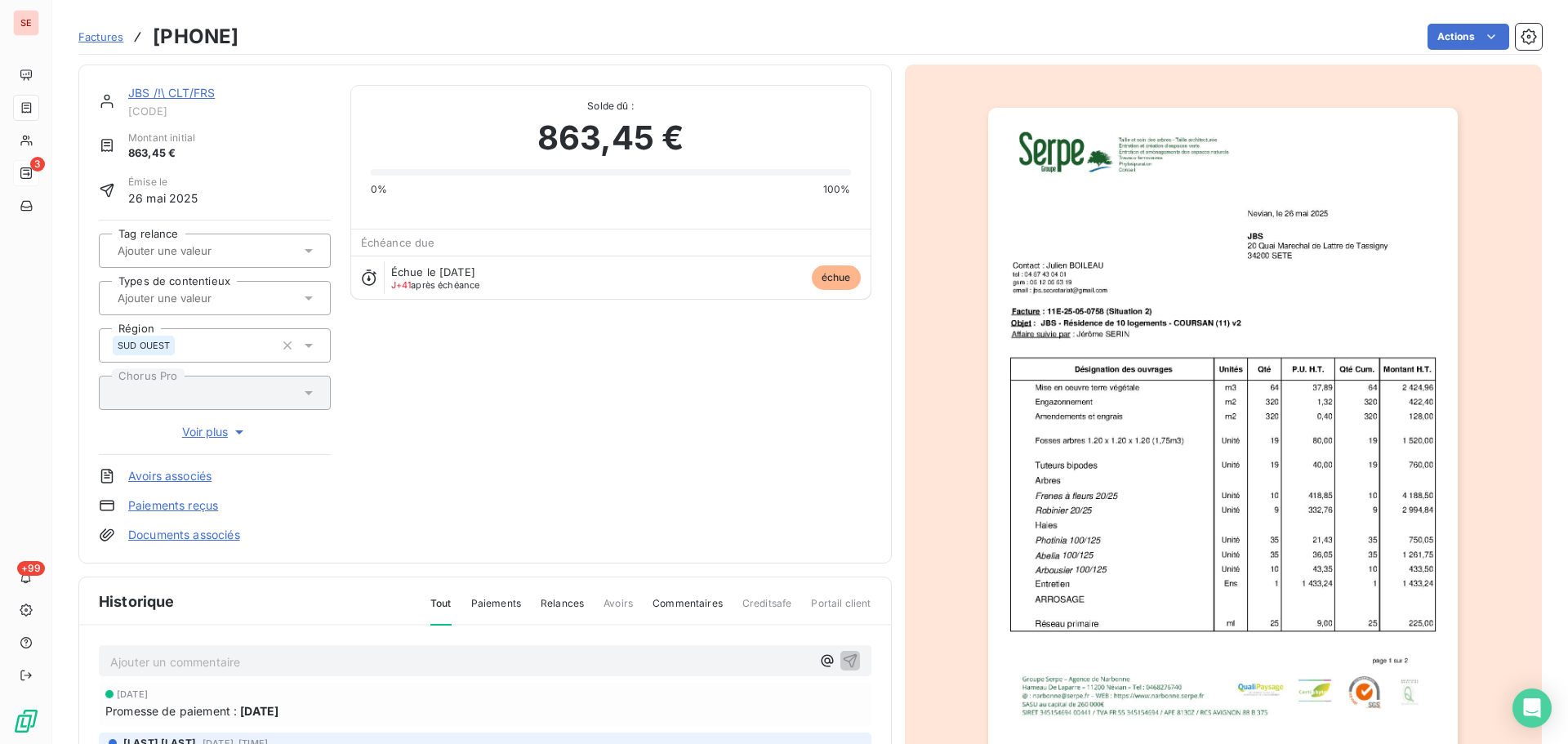 scroll, scrollTop: 238, scrollLeft: 0, axis: vertical 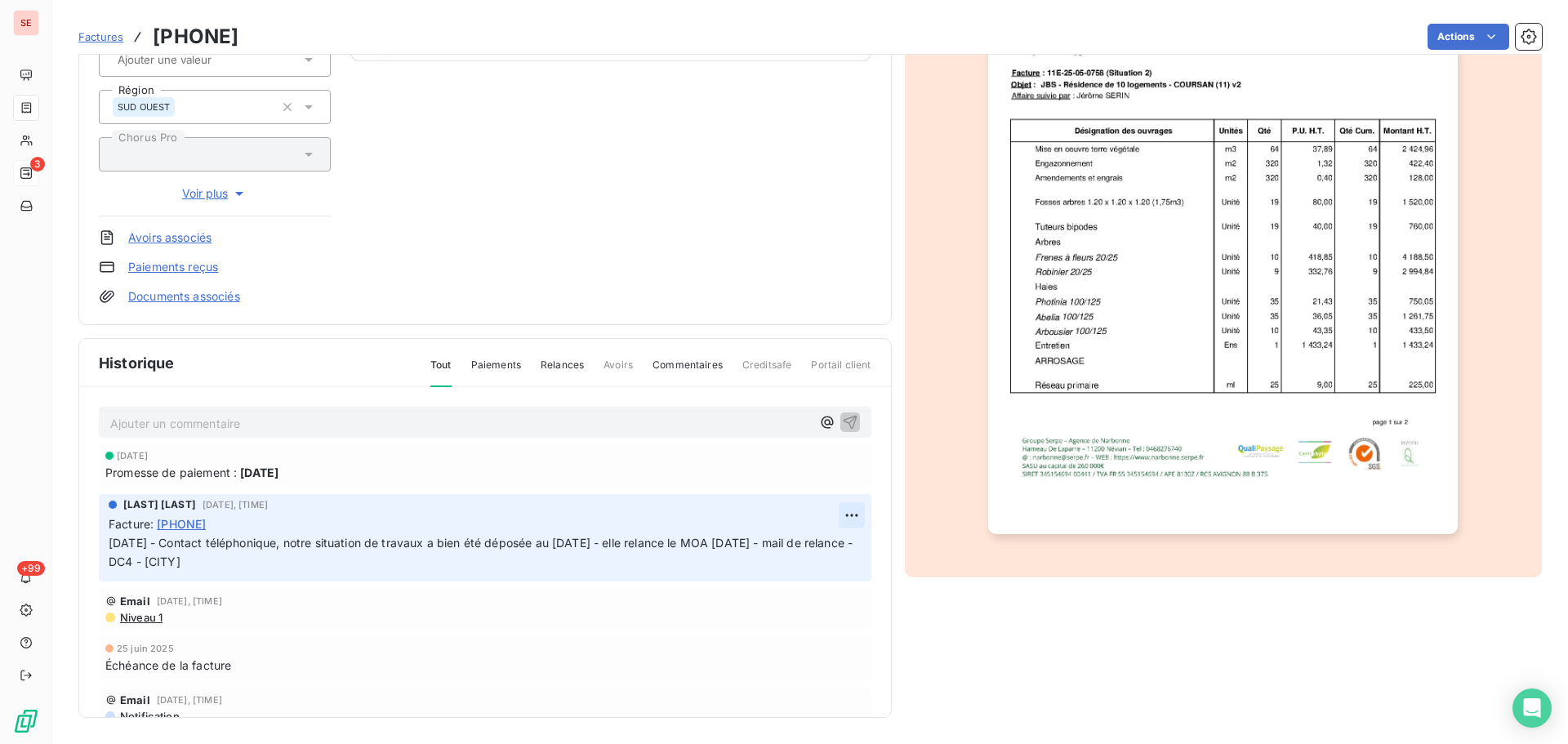 click on "SE 3 +99 Factures 11E-25-05-0758 Actions JBS /!\ CLT/FRS 41JBS Montant initial 863,45 € Émise le [DATE] Tag relance Types de contentieux Région SUD OUEST Chorus Pro Voir plus Avoirs associés Paiements reçus Documents associés Solde dû : 863,45 € 0% 100% Échéance due Échue le [DATE] J+41  après échéance échue Historique Tout Paiements Relances Avoirs Commentaires Creditsafe Portail client Ajouter un commentaire ﻿ [DATE] Promesse de paiement : [DATE] Sabrina  [LAST] [DATE], [TIME] Facture  : 11E-25-05-0758 [DATE] - Contact téléphonique, notre situation de travaux a bien été déposée au [DATE] - elle relance le MOA                                              [DATE] - mail de relance - DC4 - COURSAN  Email [DATE], [TIME] Niveau 1 [DATE] Échéance de la facture Email [DATE], [TIME] Notification [DATE] Émission de la facture" at bounding box center (784, 372) 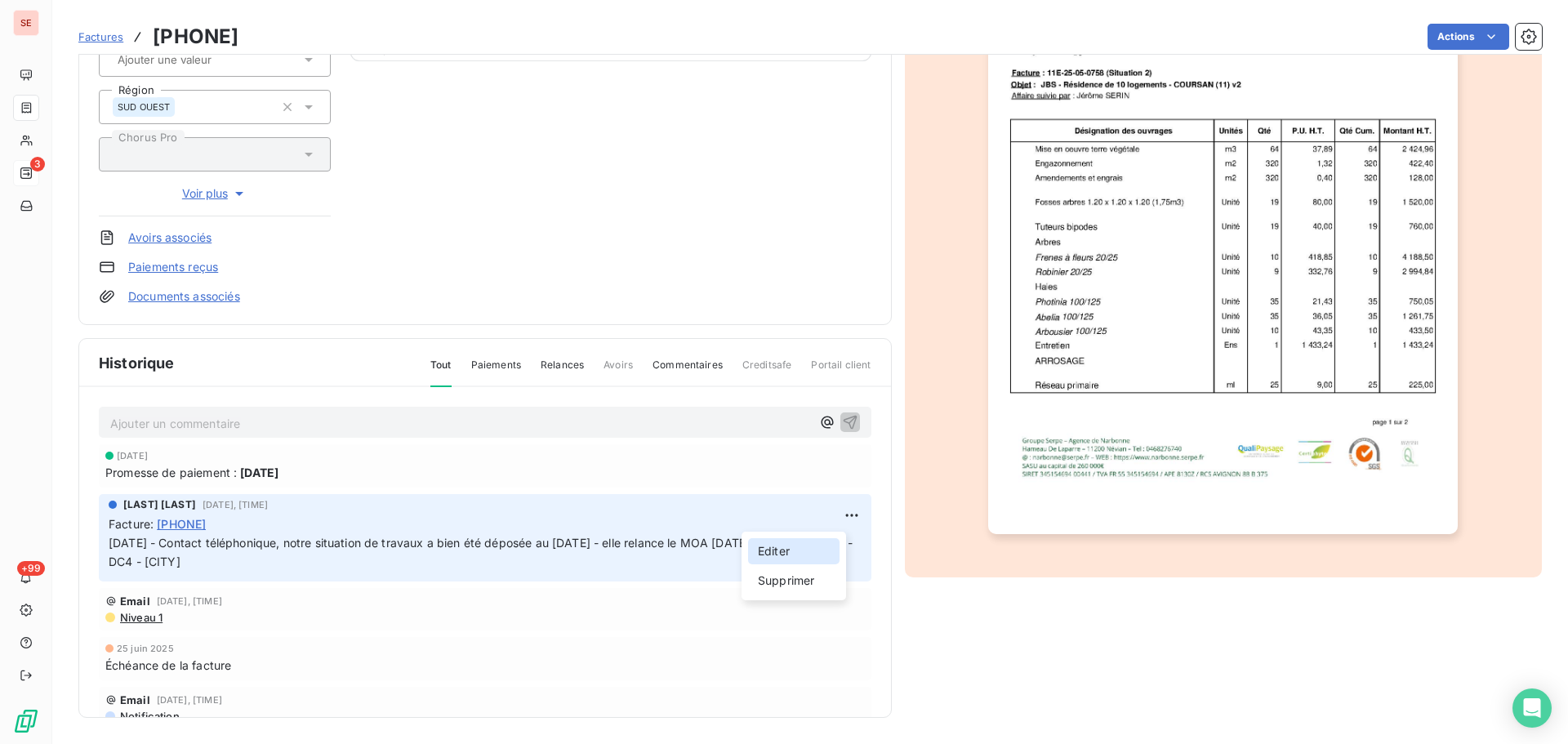 click on "Editer" at bounding box center (794, 551) 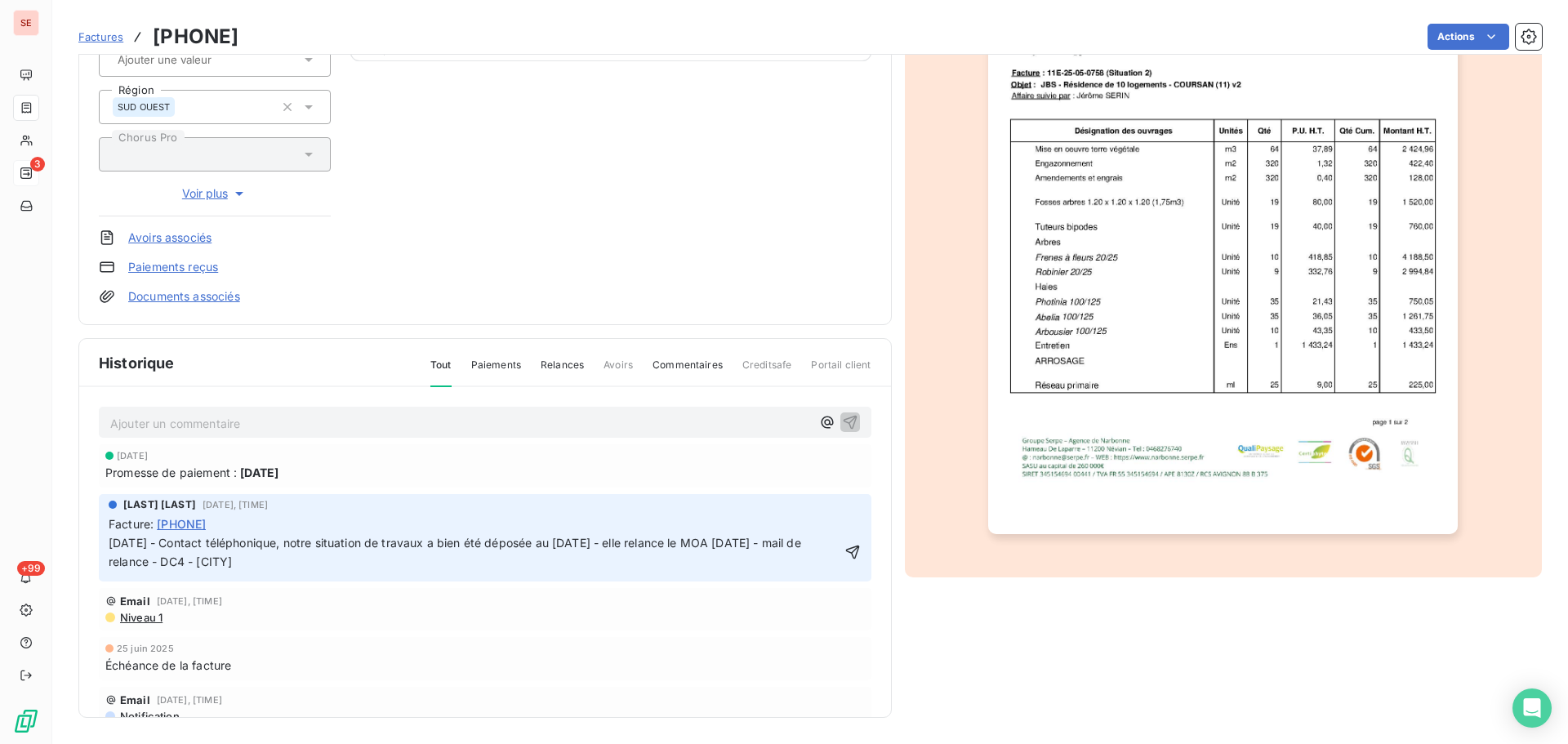 click on "[DATE] - Contact téléphonique, notre situation de travaux a bien été déposée au [DATE] - elle relance le MOA [DATE] - mail de relance - DC4 - [CITY]" at bounding box center (457, 552) 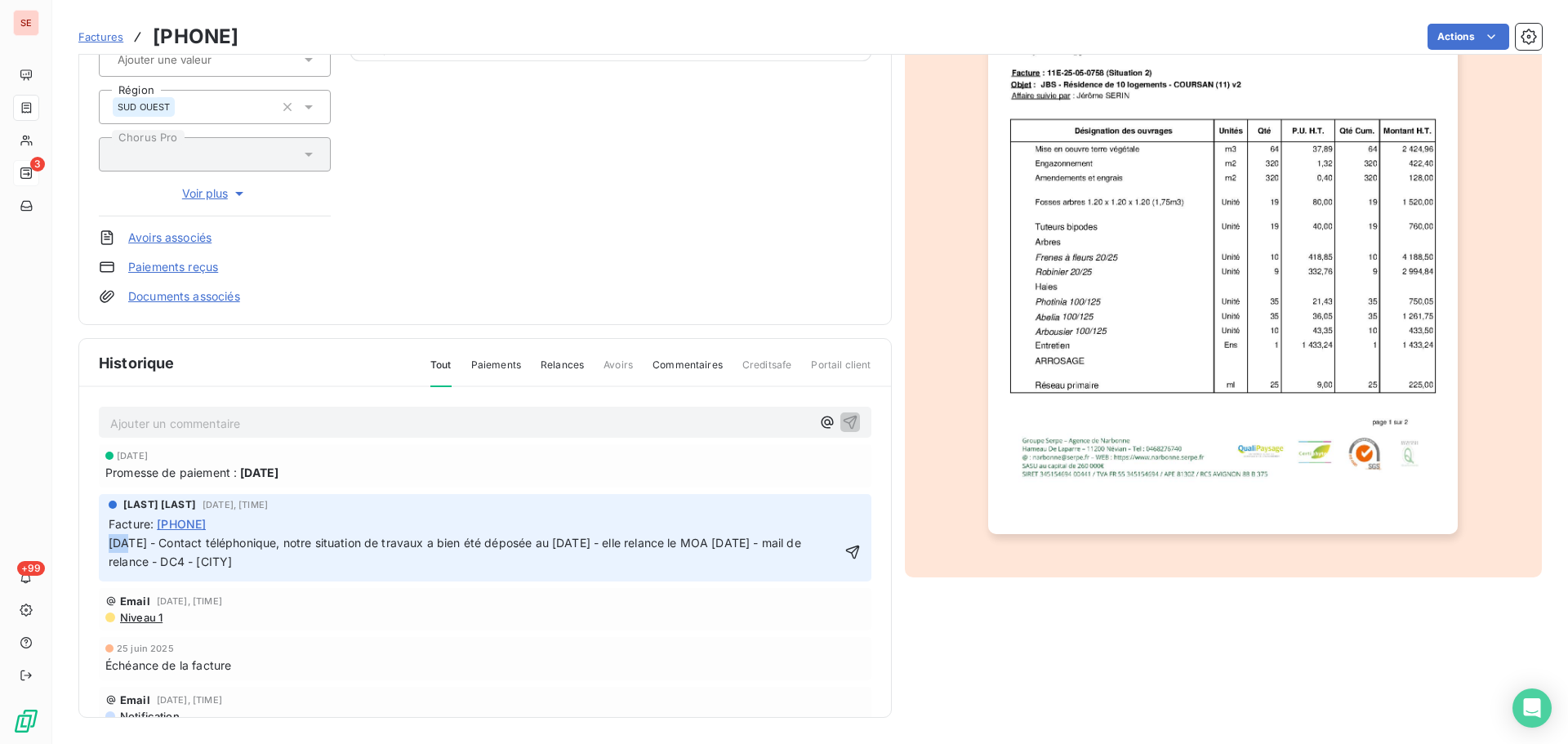 click on "[DATE] - Contact téléphonique, notre situation de travaux a bien été déposée au [DATE] - elle relance le MOA [DATE] - mail de relance - DC4 - [CITY]" at bounding box center [457, 552] 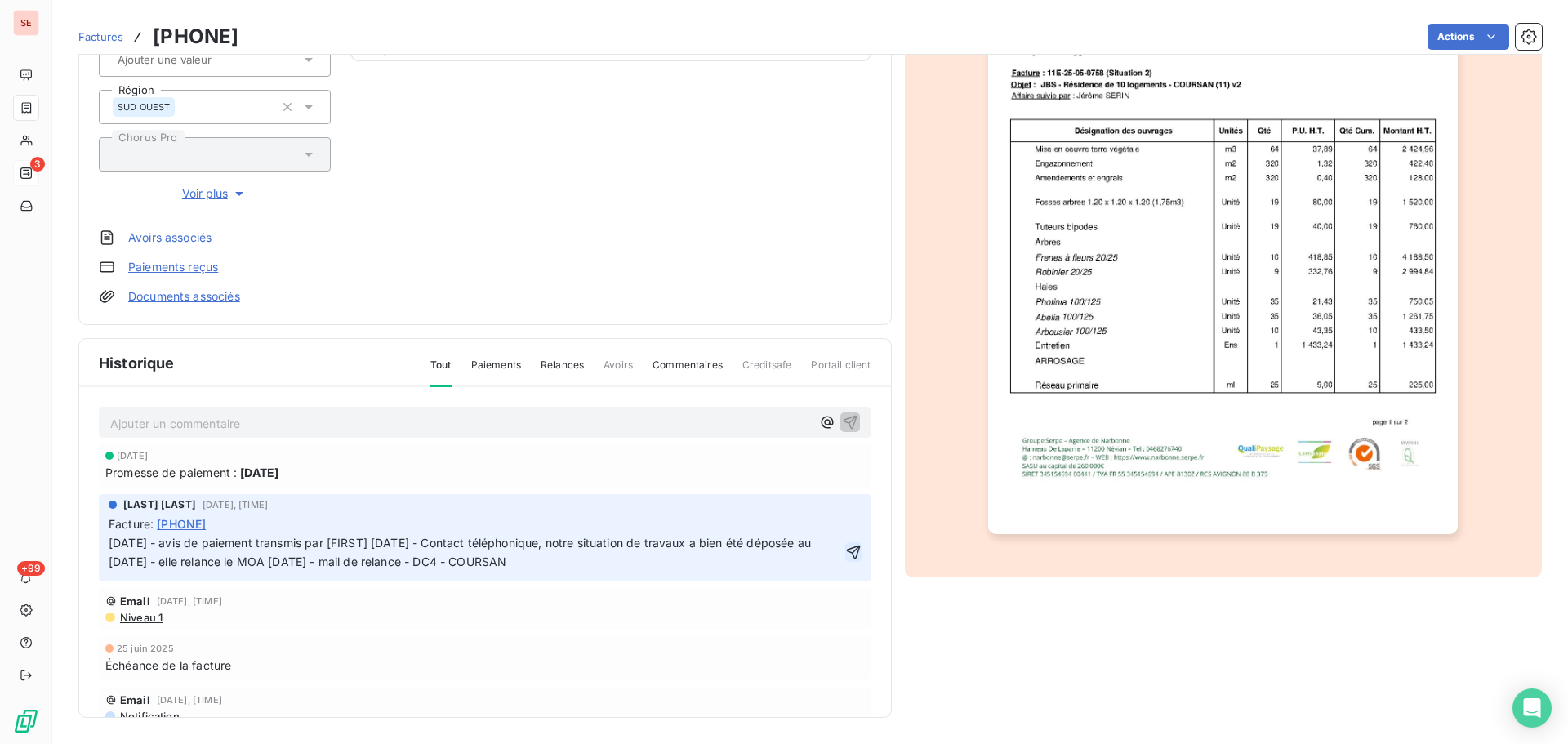 click 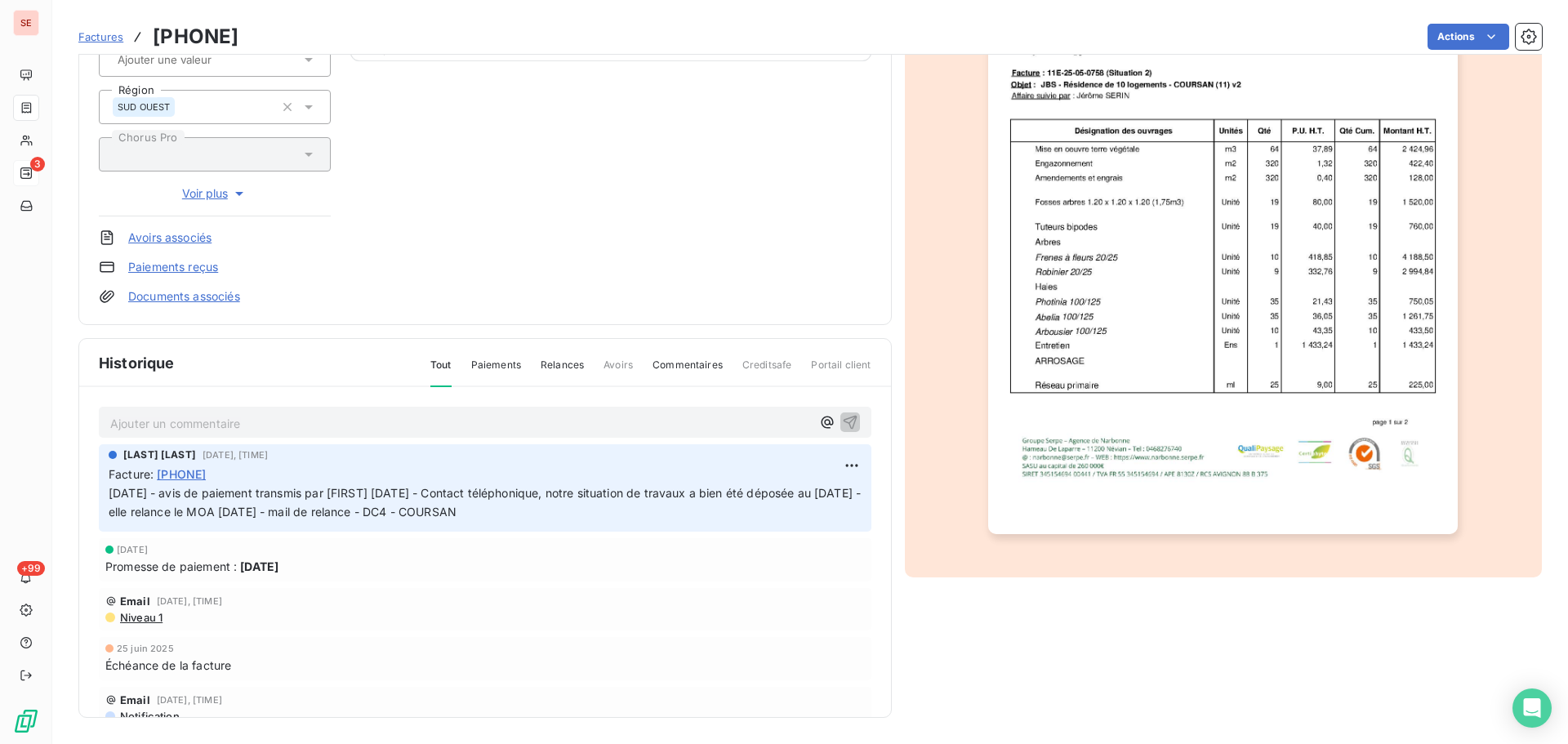 click on "Documents associés" at bounding box center (184, 296) 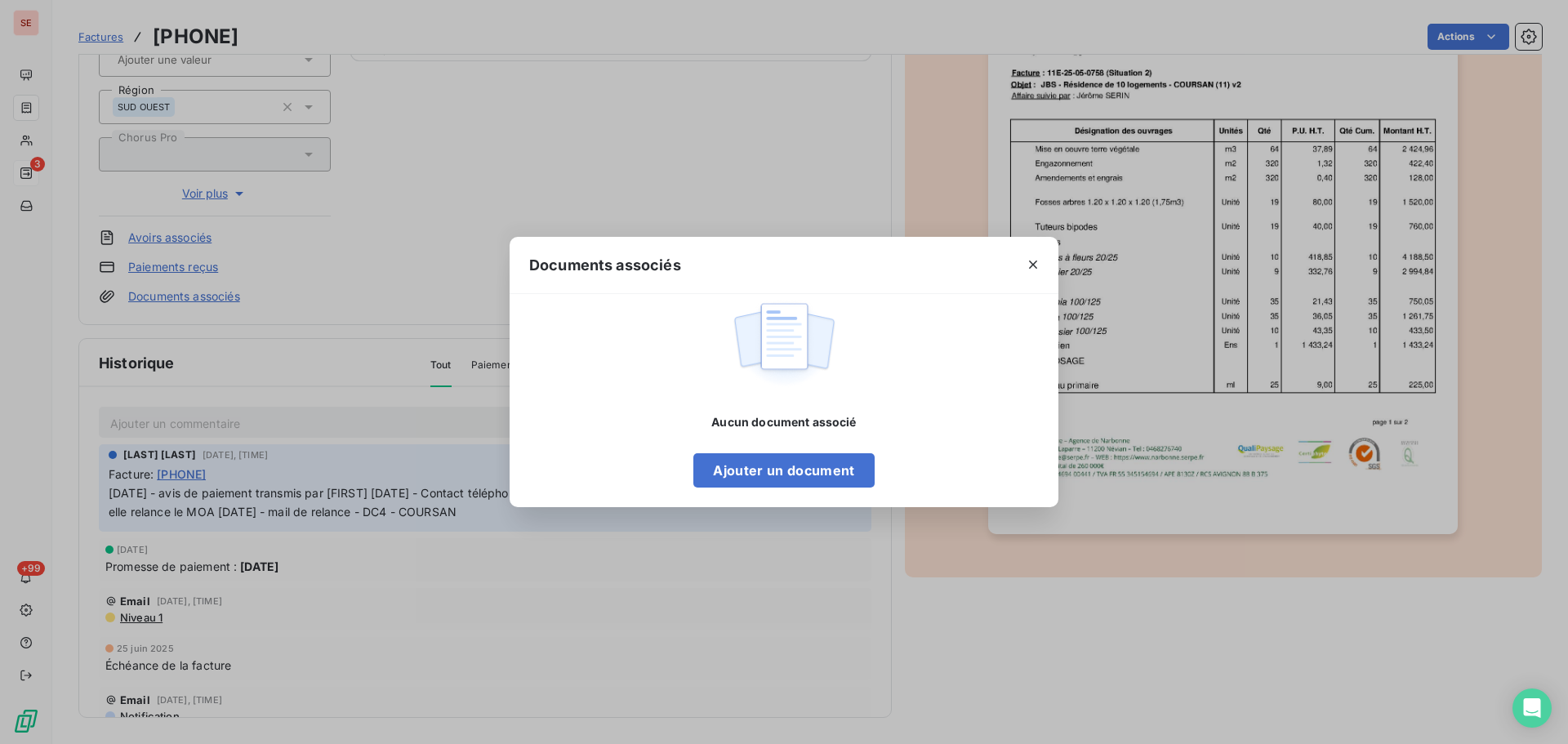 click on "Aucun document associé Ajouter un document" at bounding box center (784, 401) 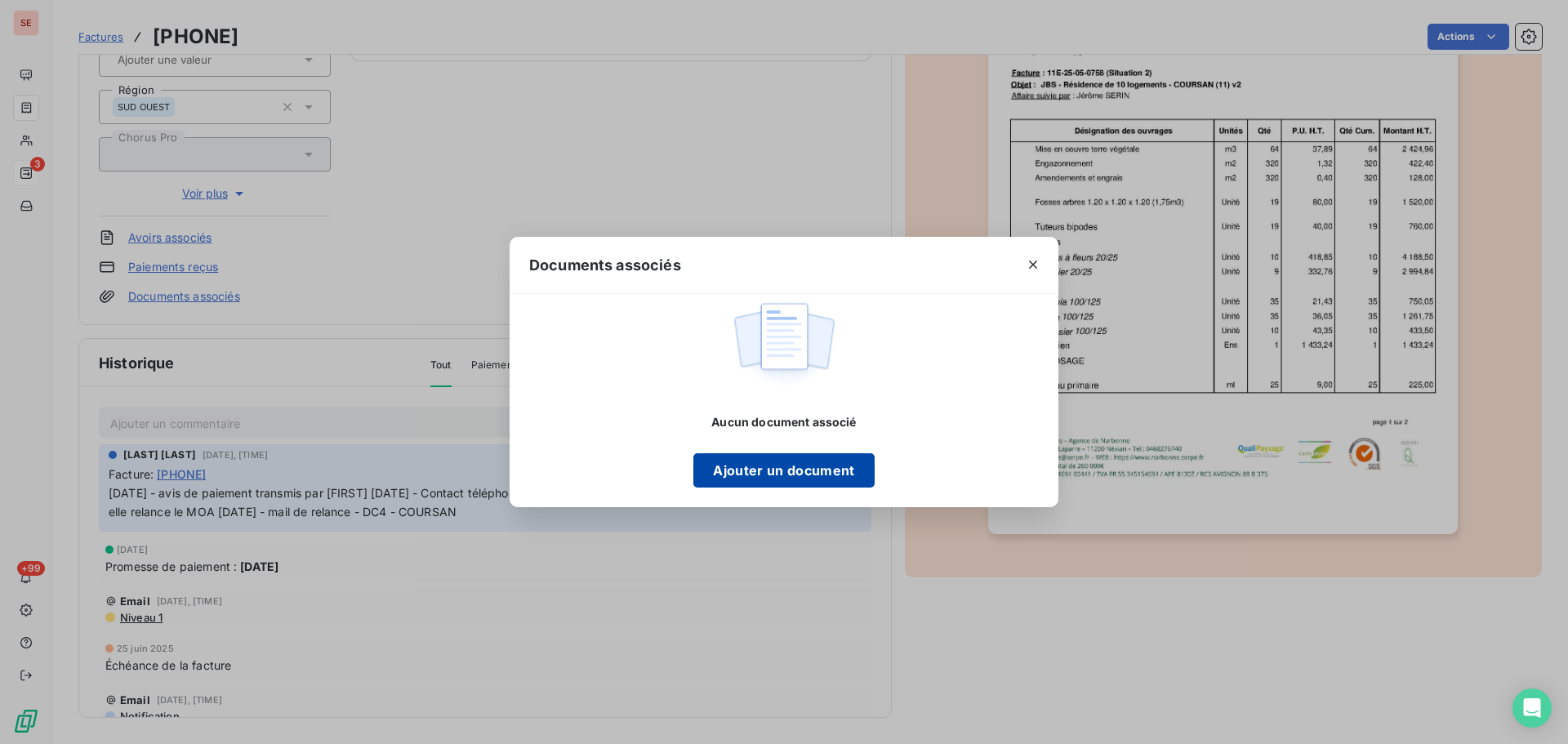 click on "Ajouter un document" at bounding box center (783, 470) 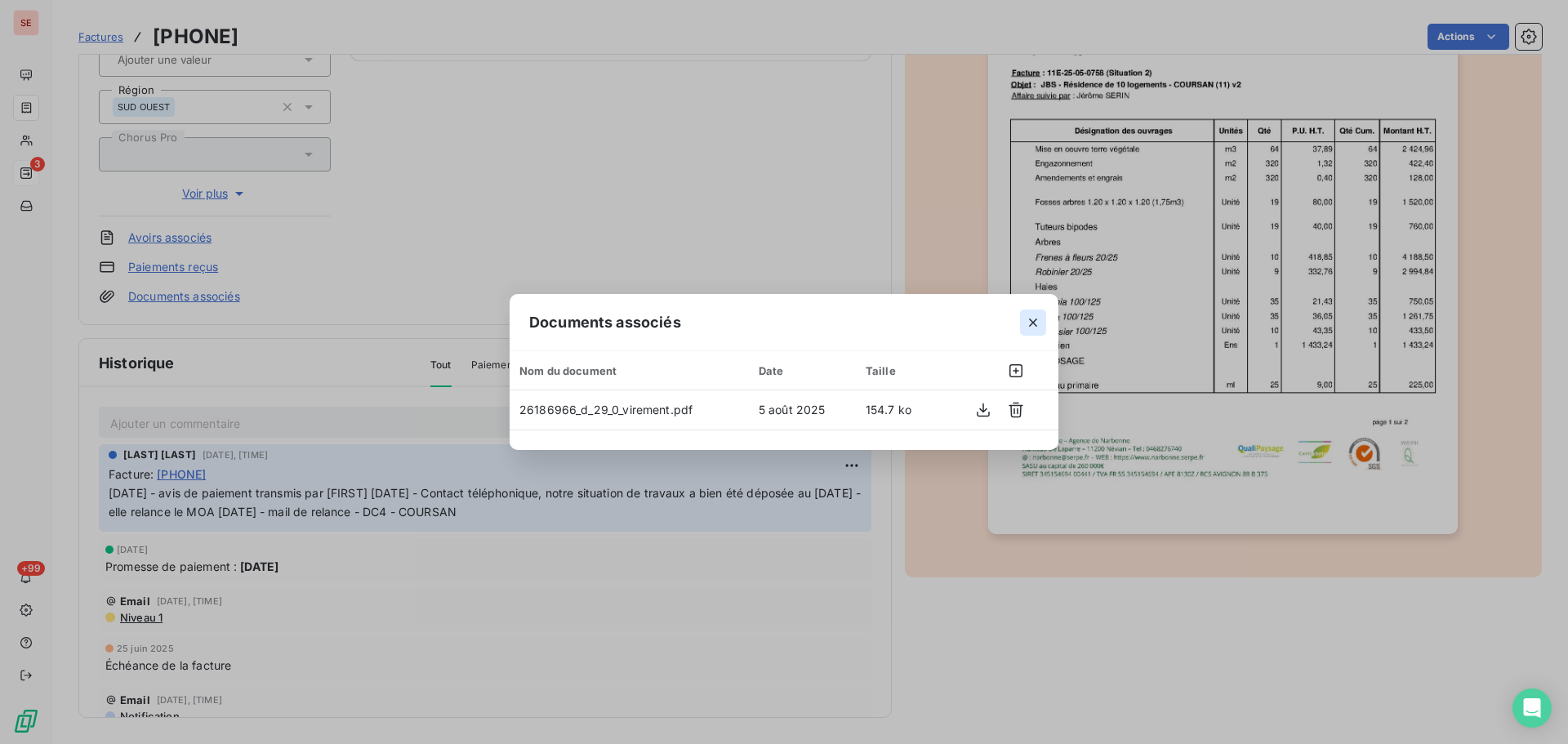 click 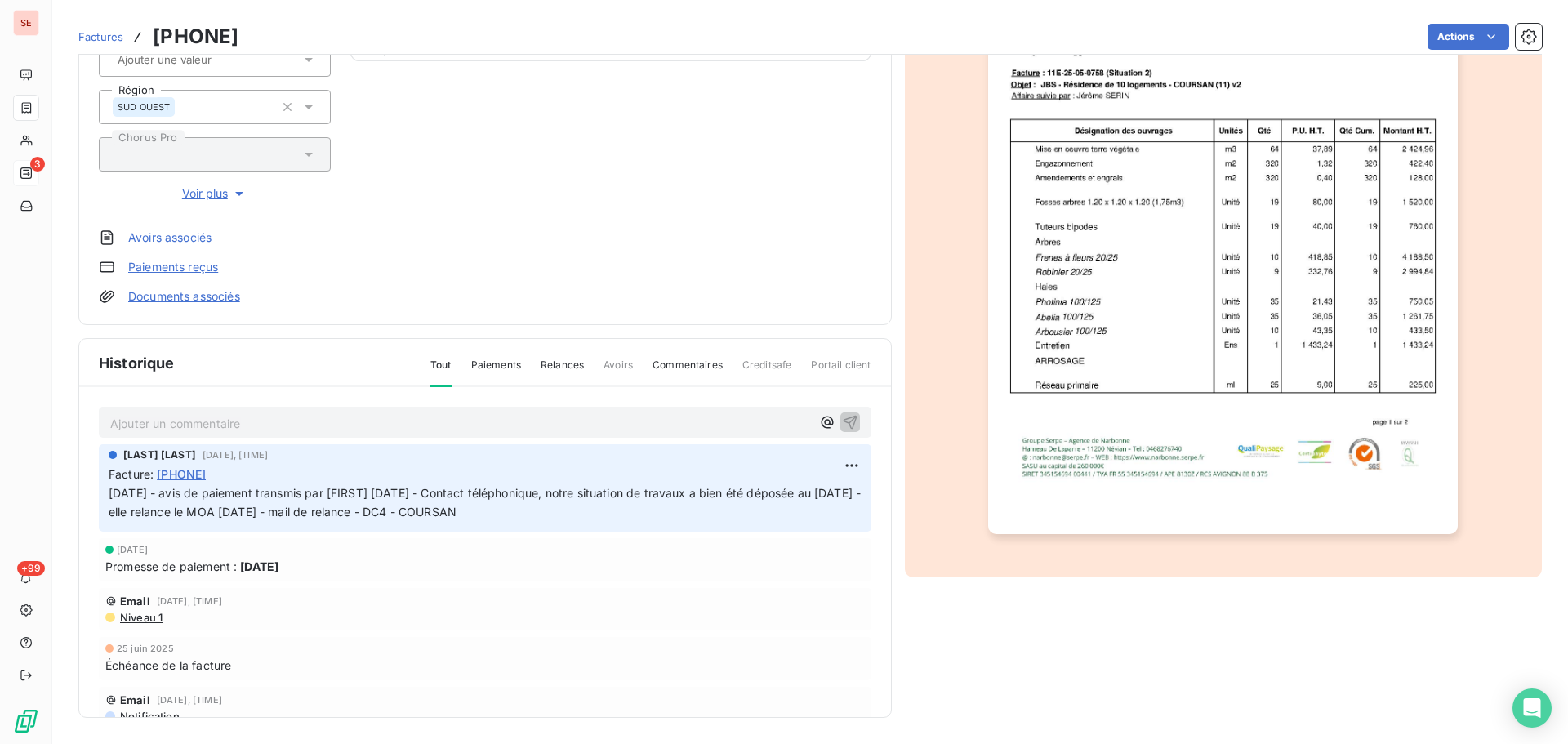 scroll, scrollTop: 0, scrollLeft: 0, axis: both 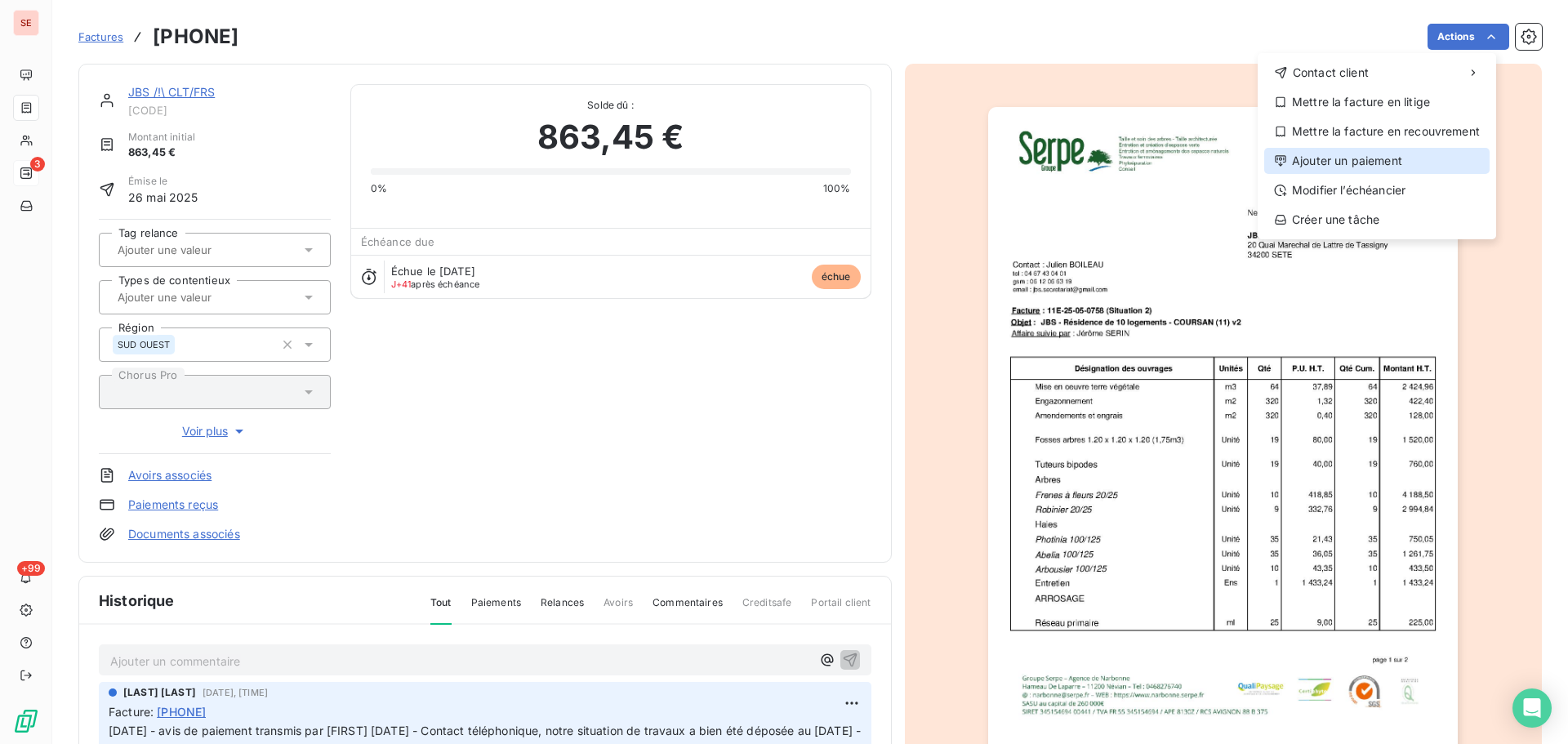 click on "Ajouter un paiement" at bounding box center [1377, 161] 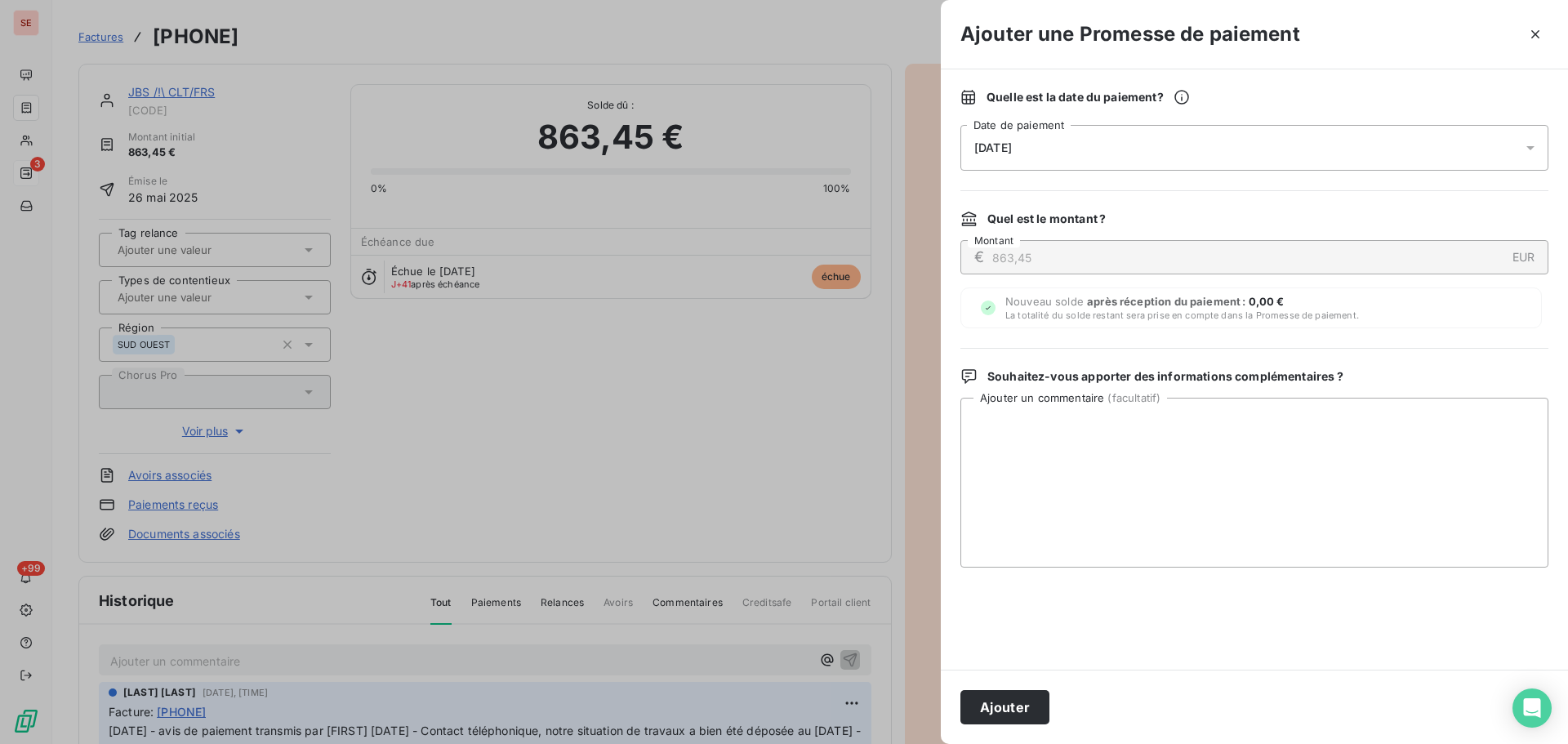 click on "[DATE]" at bounding box center (1254, 148) 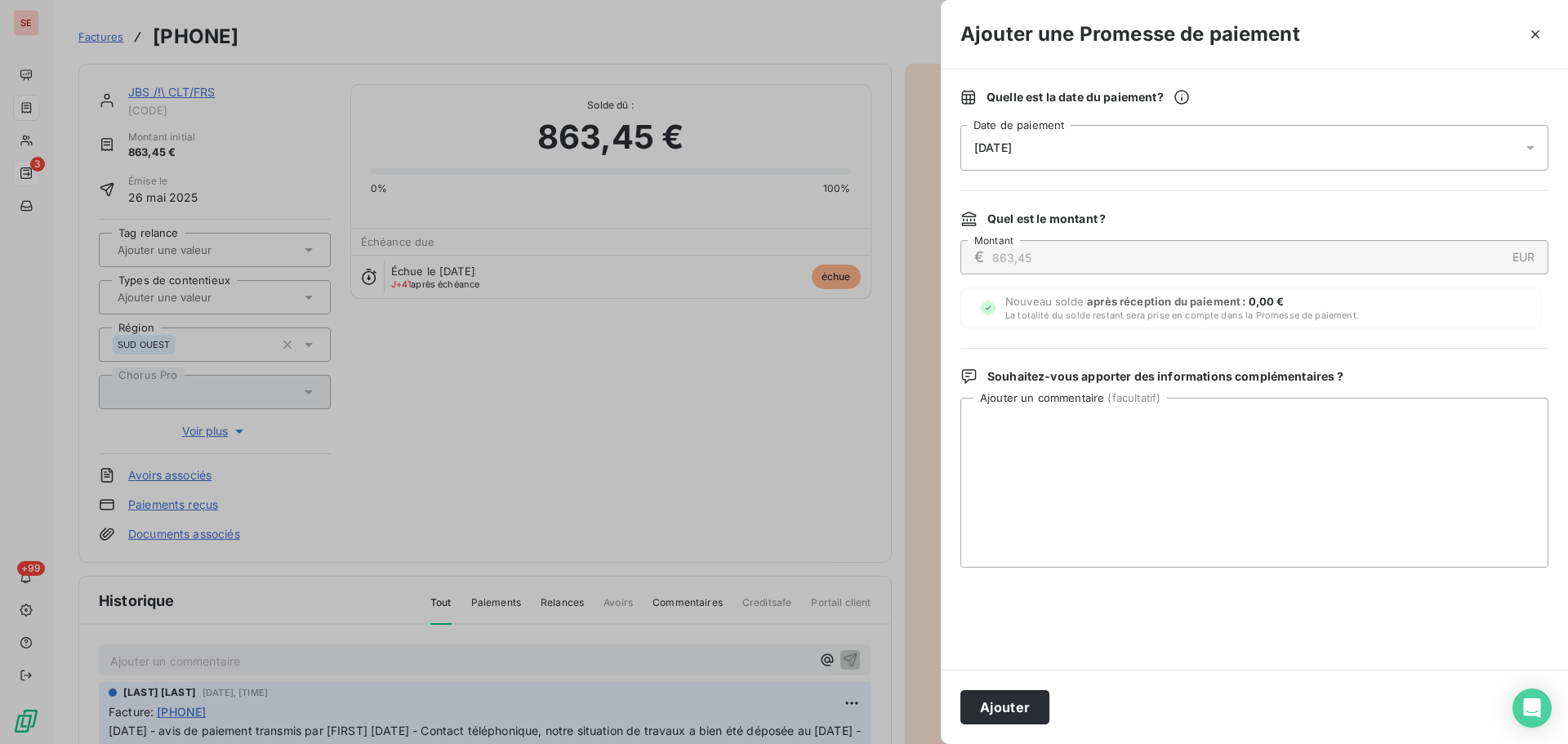 click on "[DATE]" at bounding box center [1254, 148] 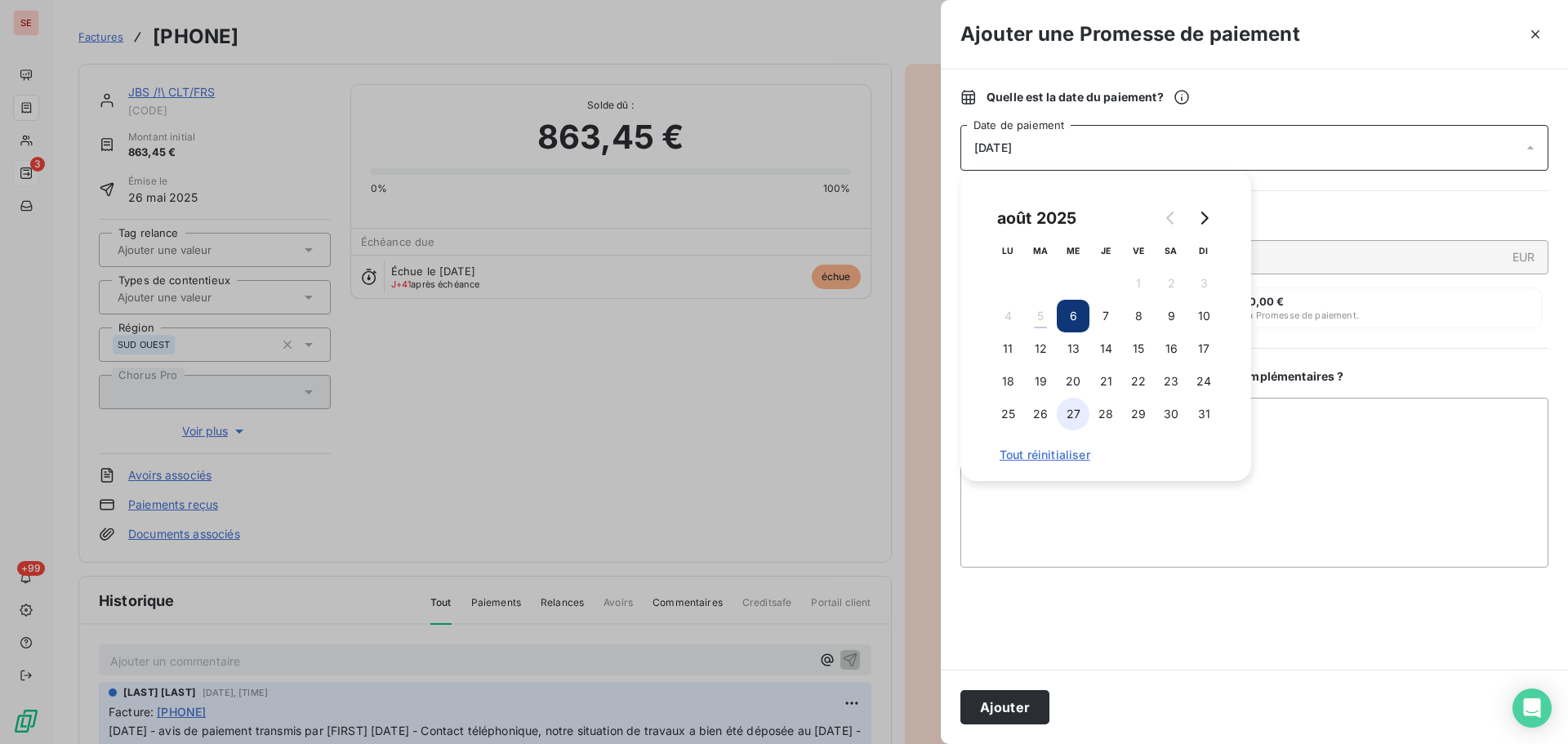 click on "27" at bounding box center [1073, 414] 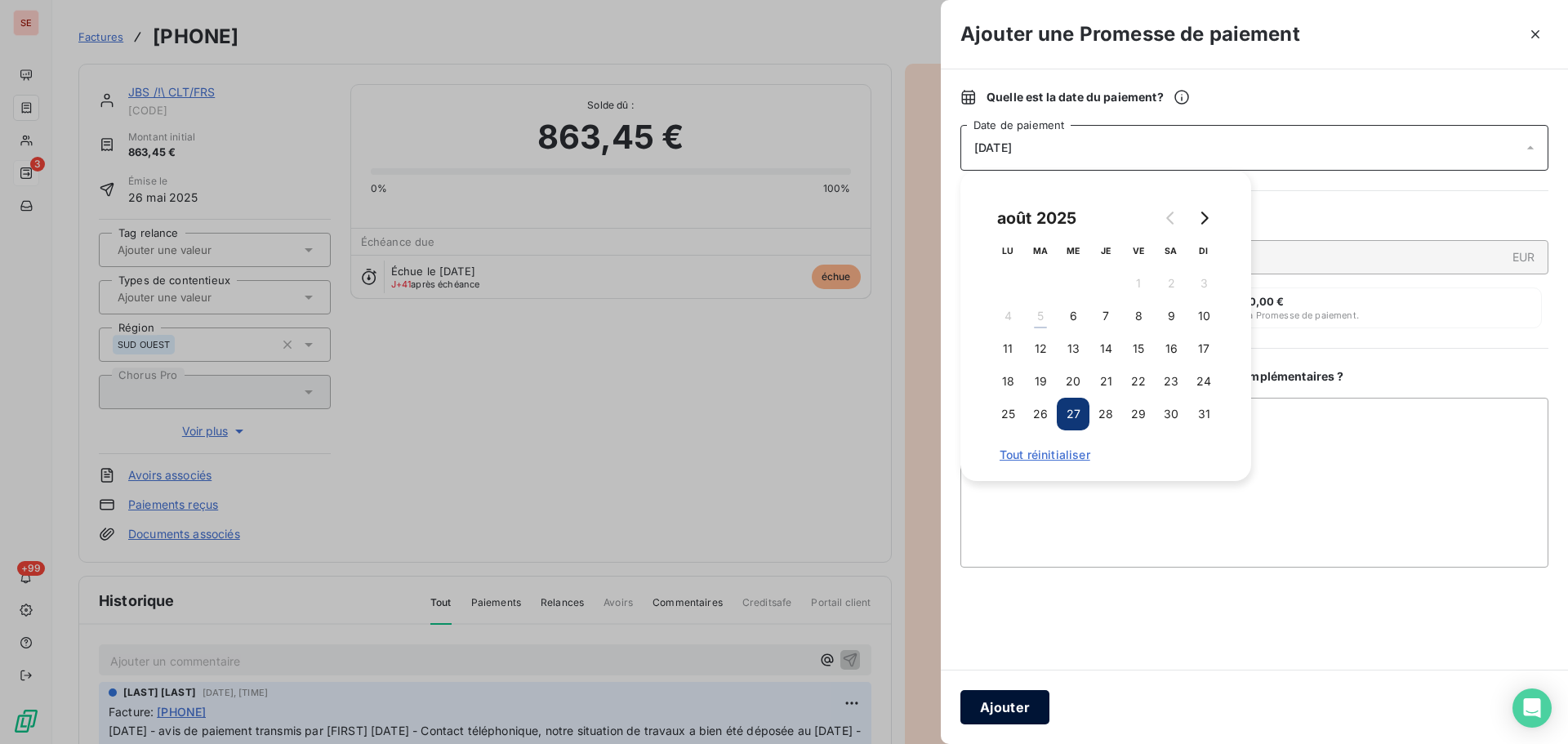 click on "Ajouter" at bounding box center (1004, 707) 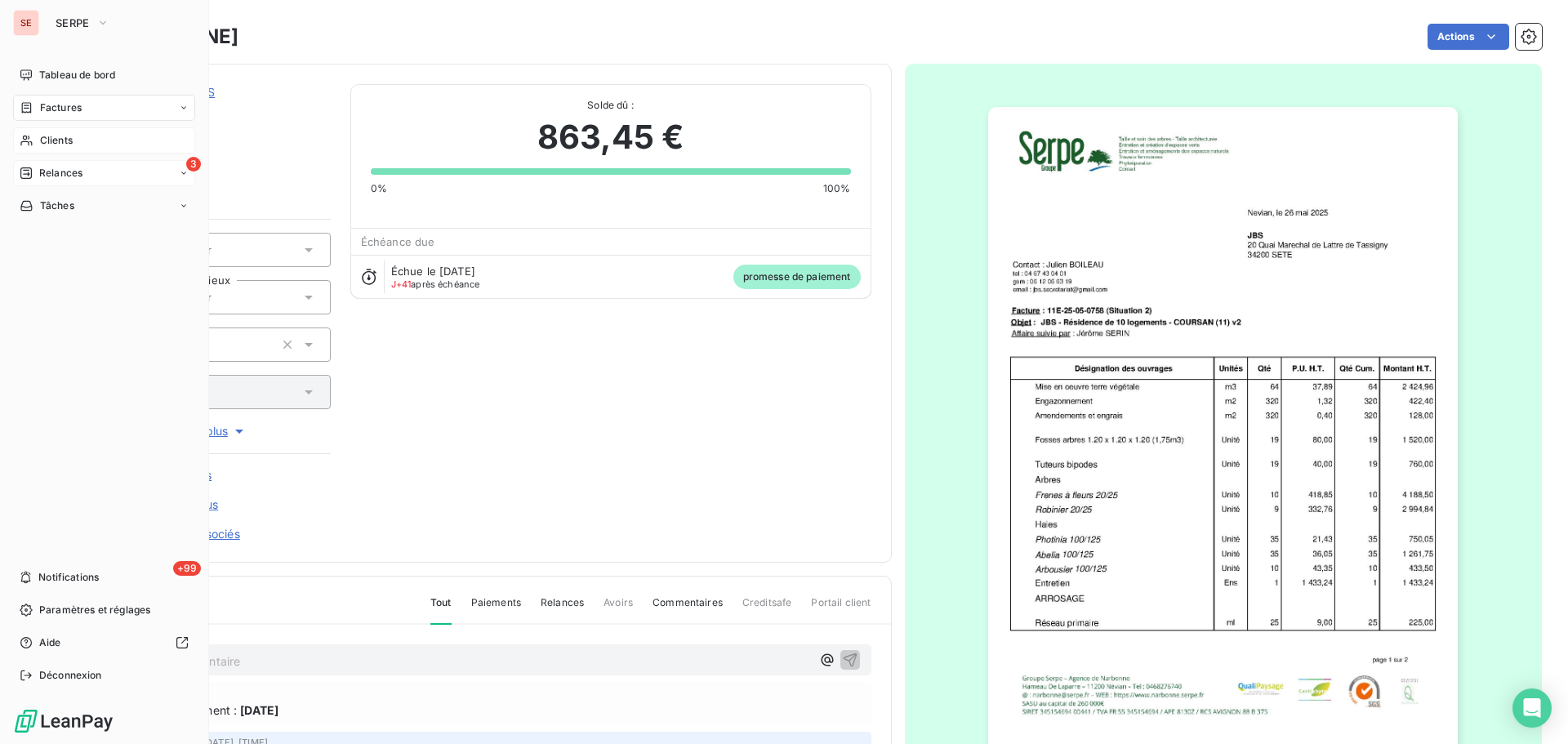 click 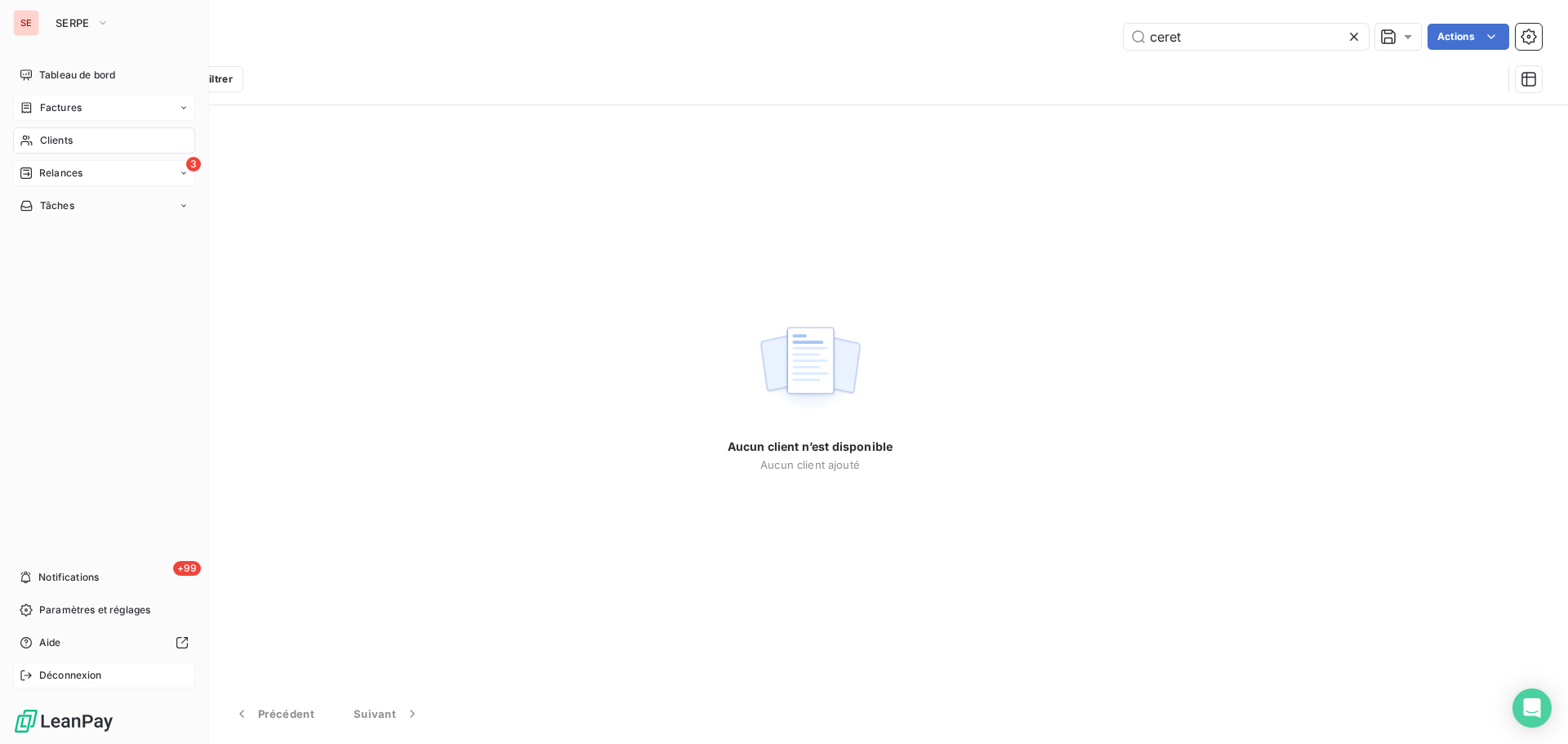 type on "ceret" 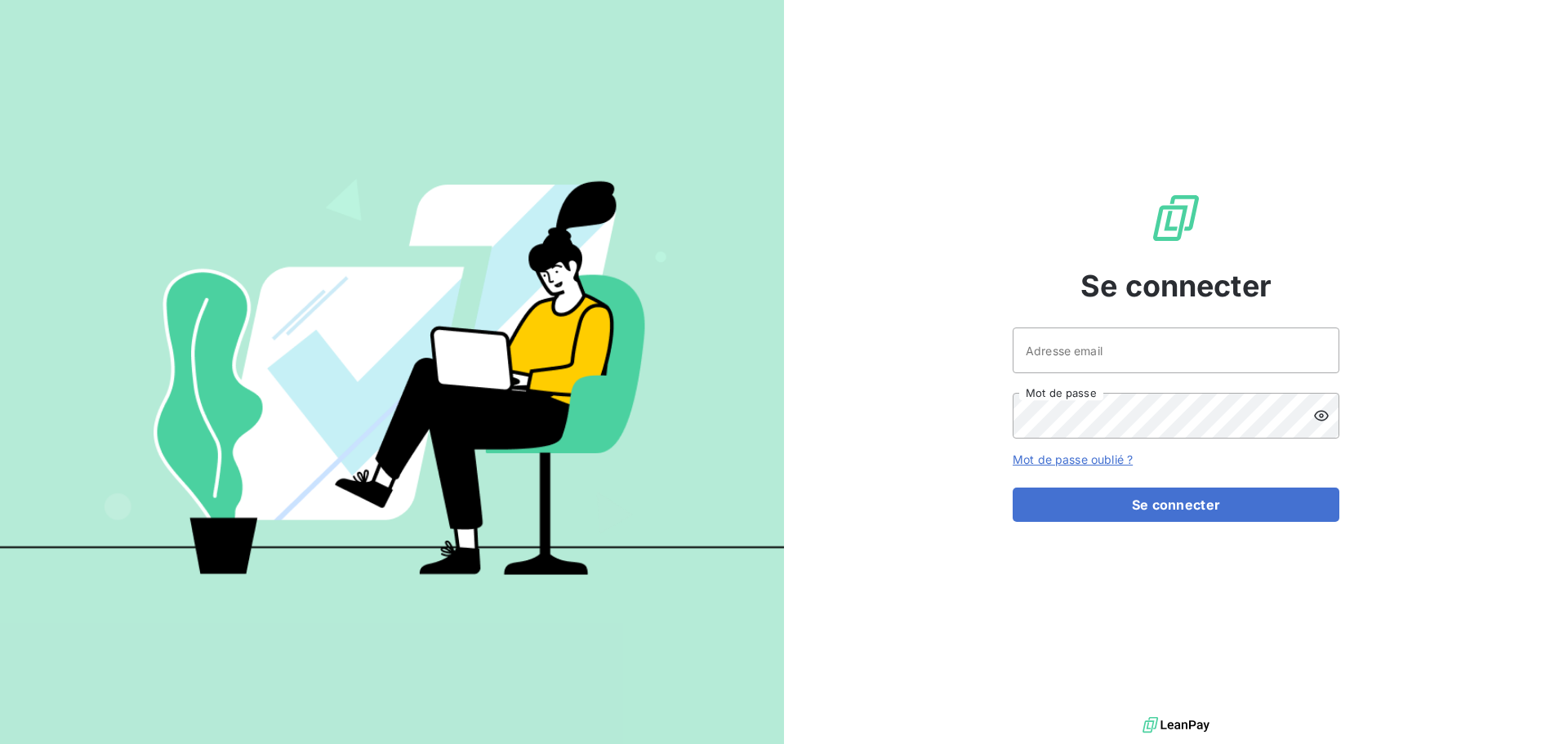 scroll, scrollTop: 0, scrollLeft: 0, axis: both 